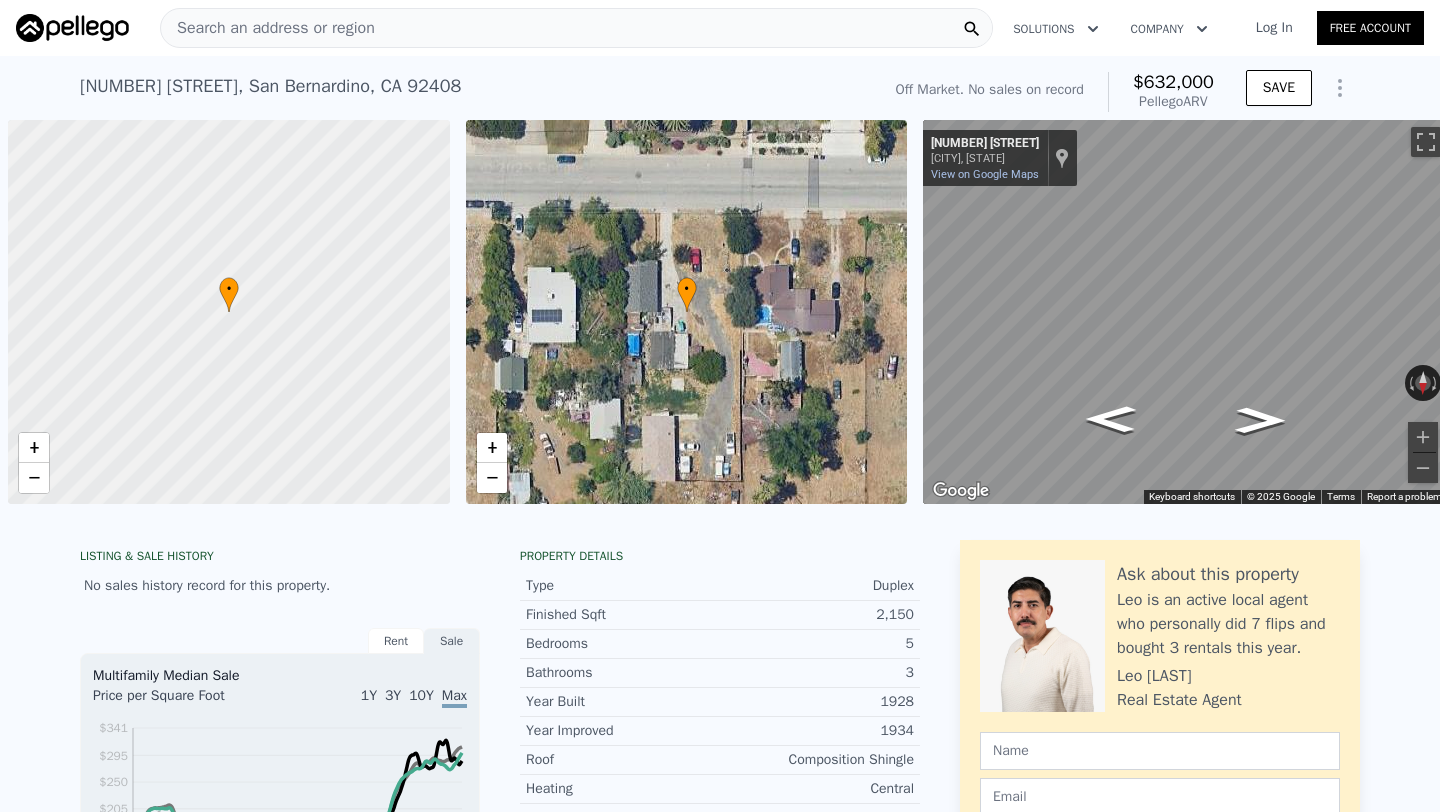 scroll, scrollTop: 0, scrollLeft: 0, axis: both 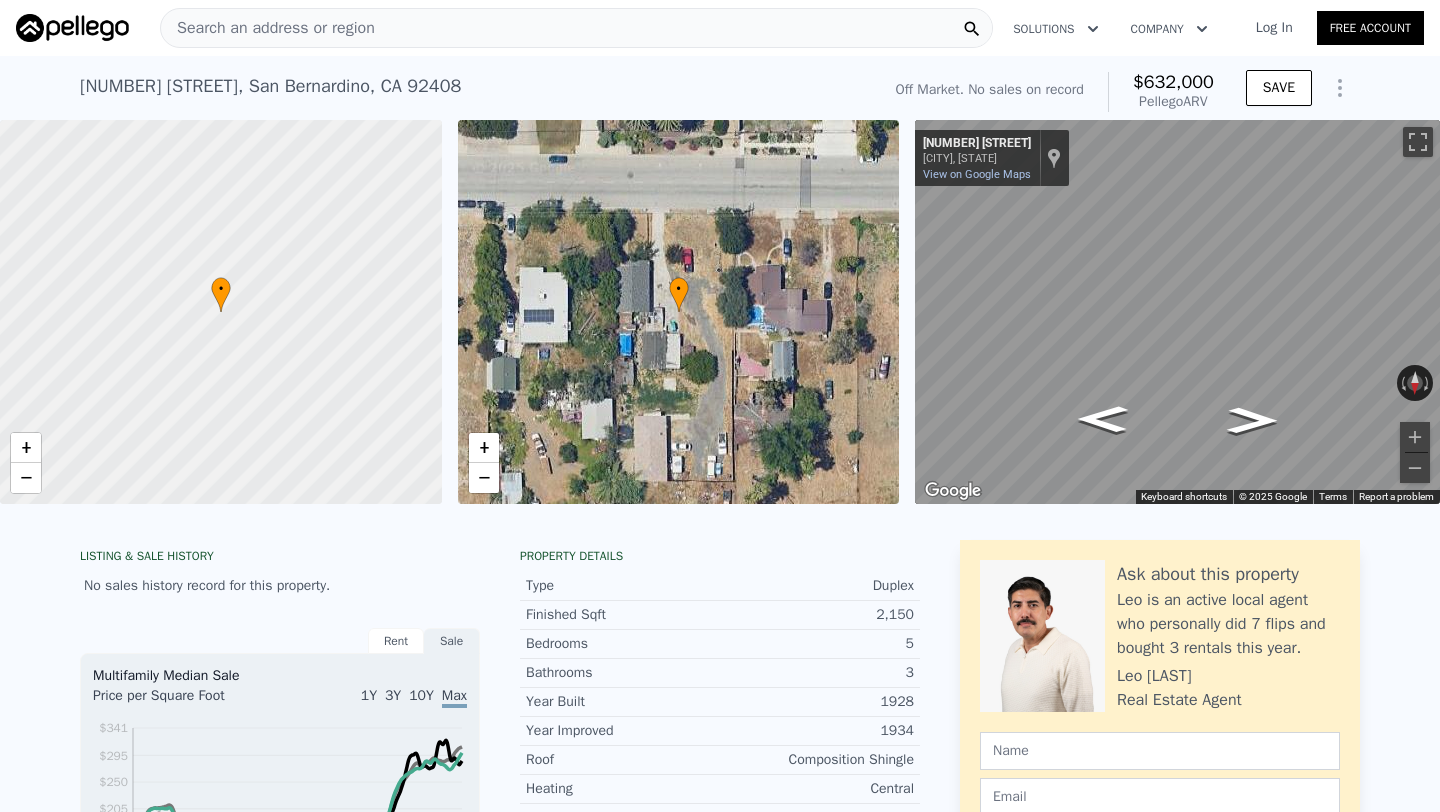 click on "Search an address or region" at bounding box center (268, 28) 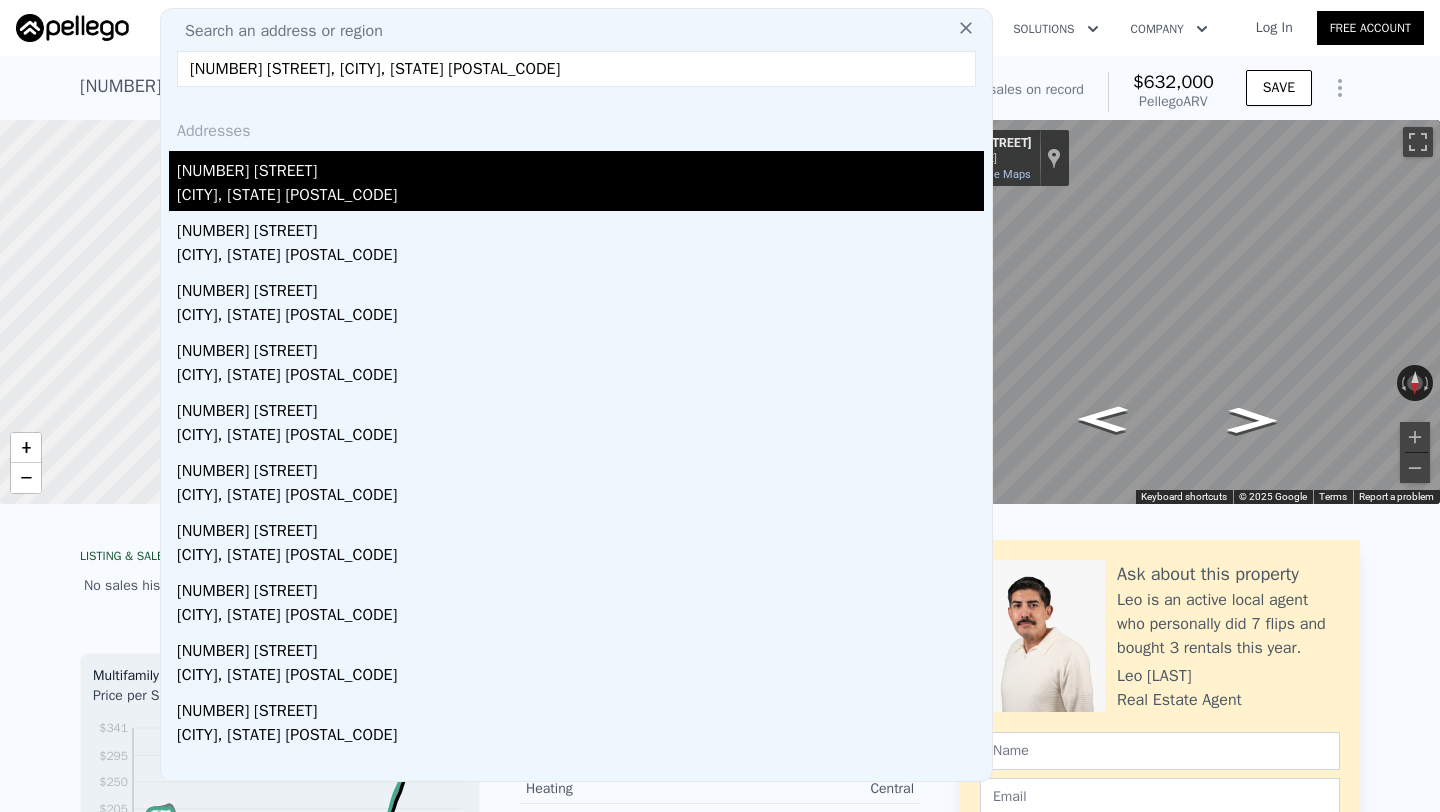 type on "[NUMBER] [STREET], [CITY], [STATE] [POSTAL_CODE]" 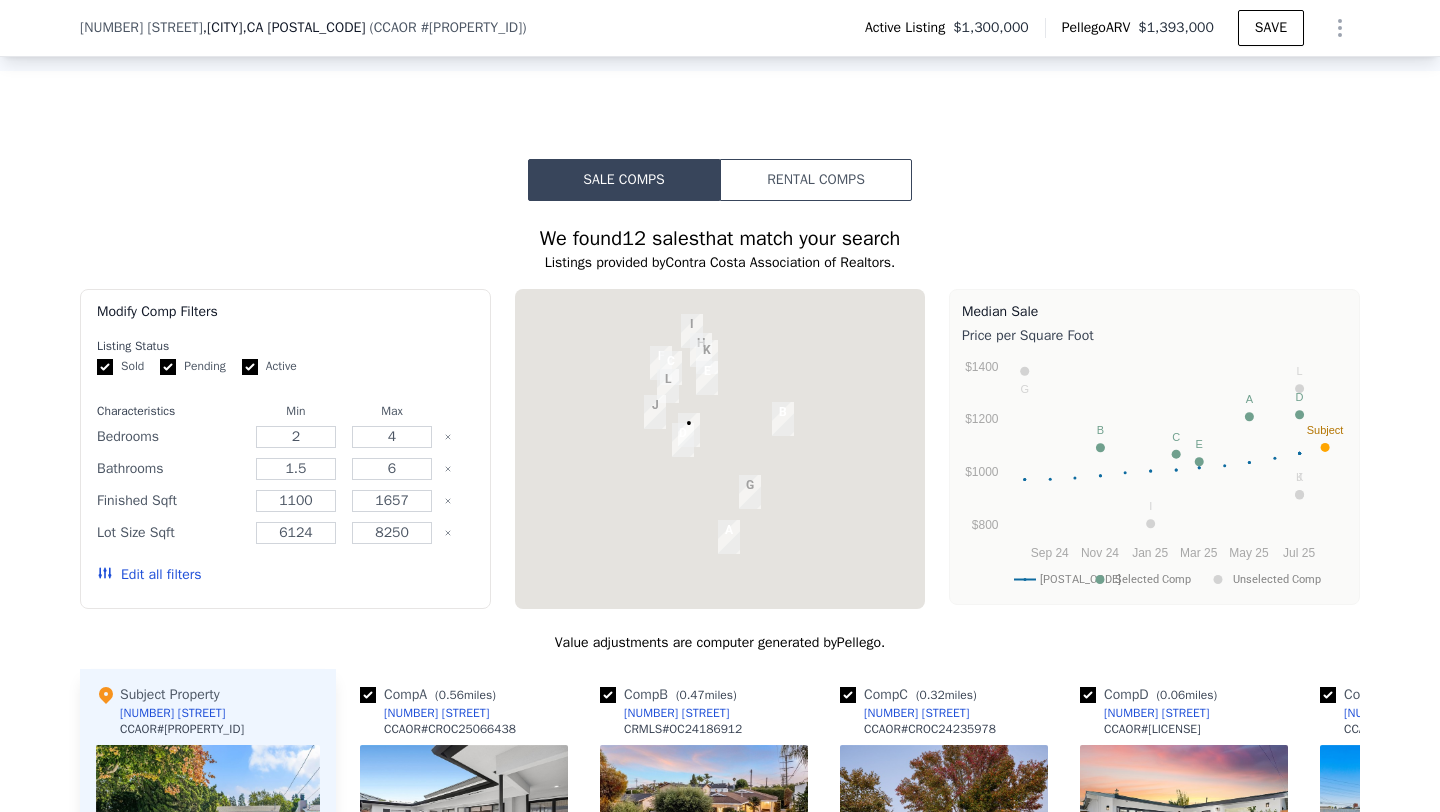scroll, scrollTop: 1534, scrollLeft: 0, axis: vertical 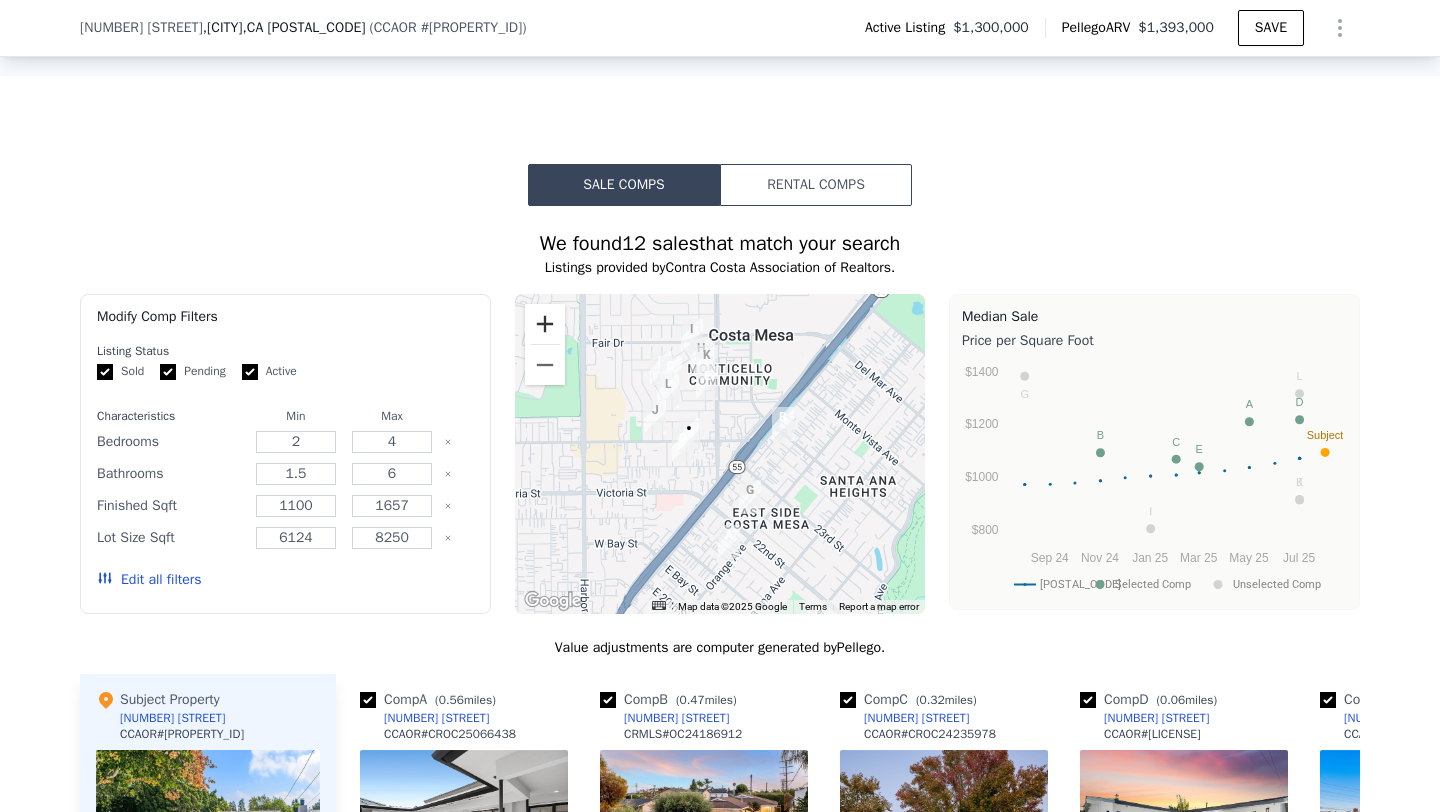 click at bounding box center (545, 324) 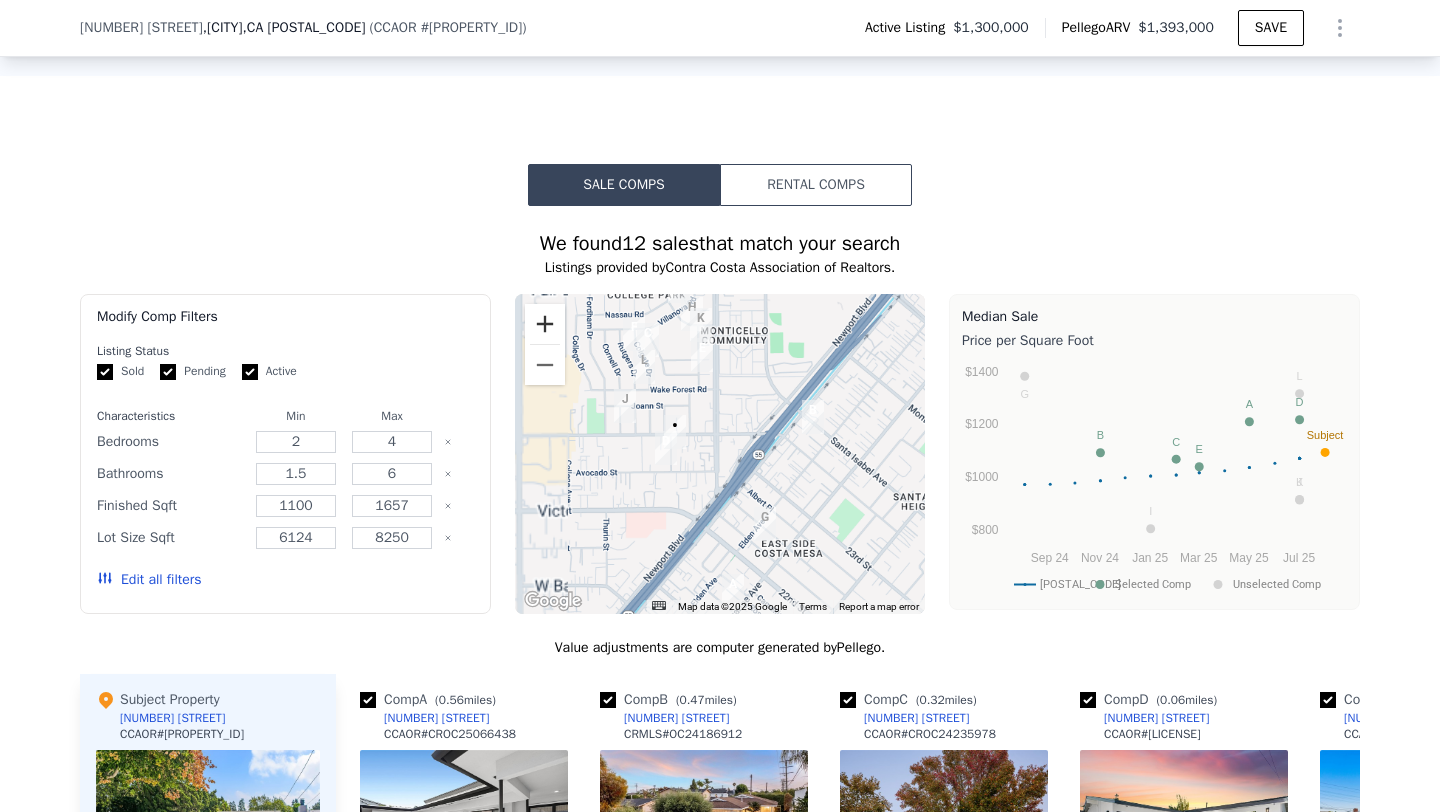 click at bounding box center (545, 324) 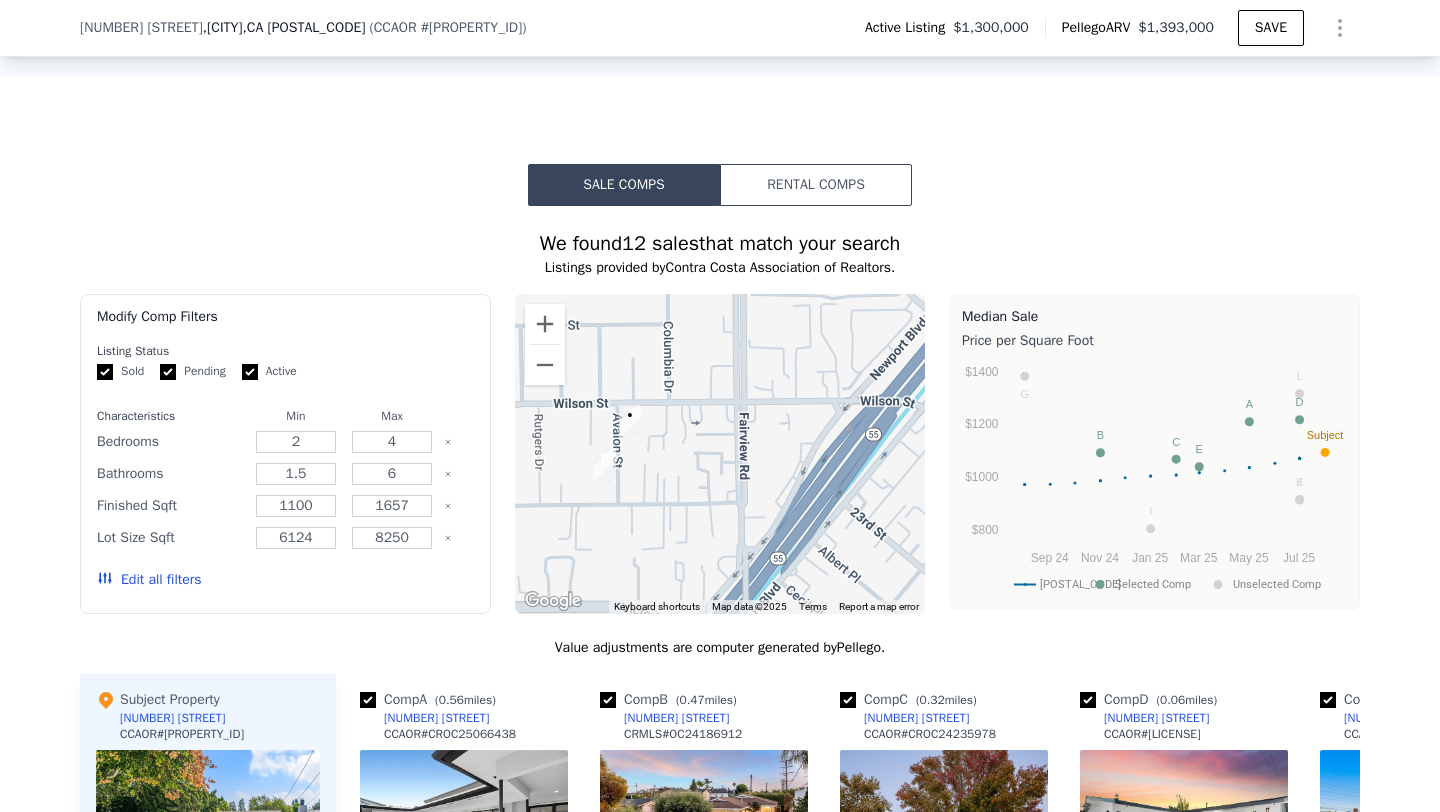 drag, startPoint x: 696, startPoint y: 511, endPoint x: 734, endPoint y: 511, distance: 38 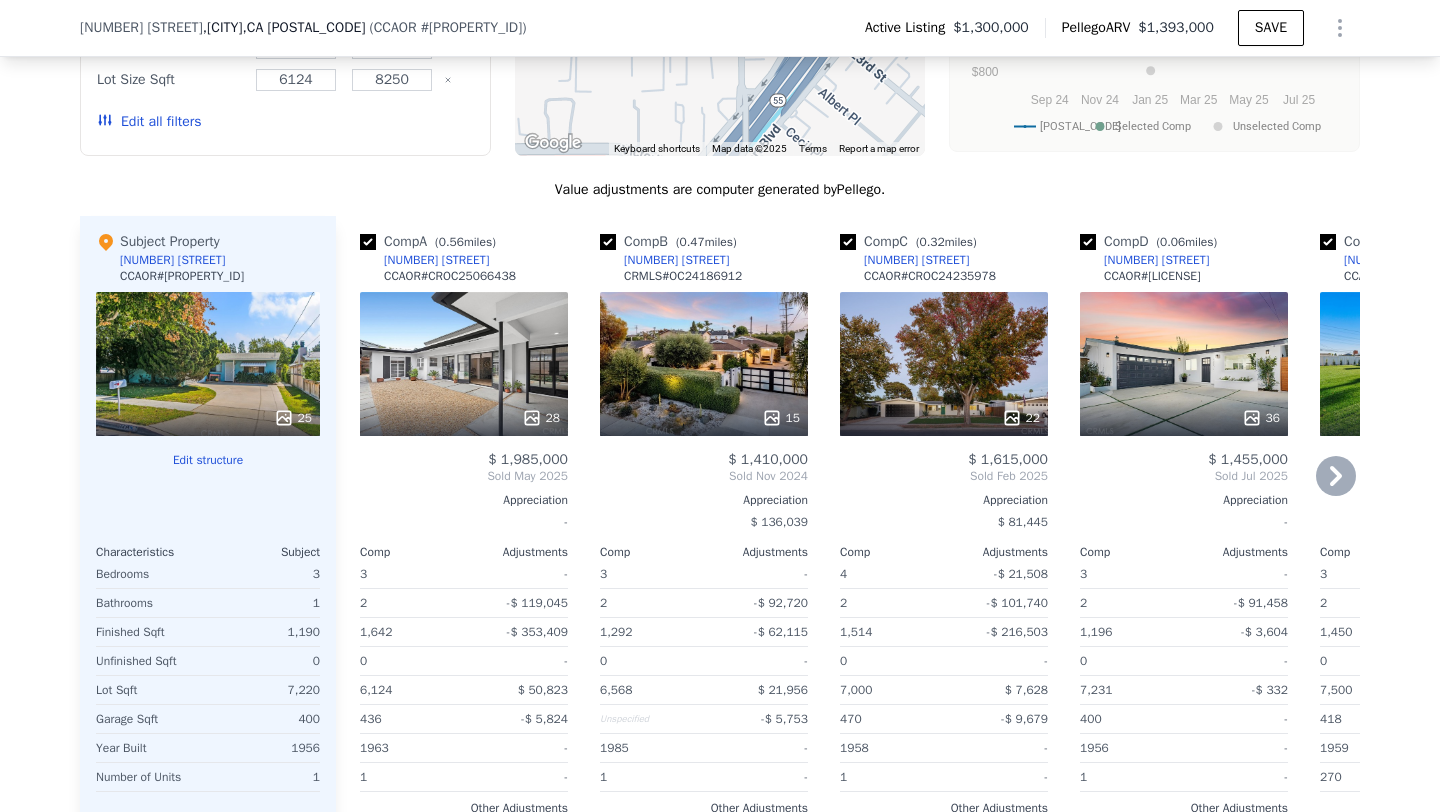 scroll, scrollTop: 2003, scrollLeft: 0, axis: vertical 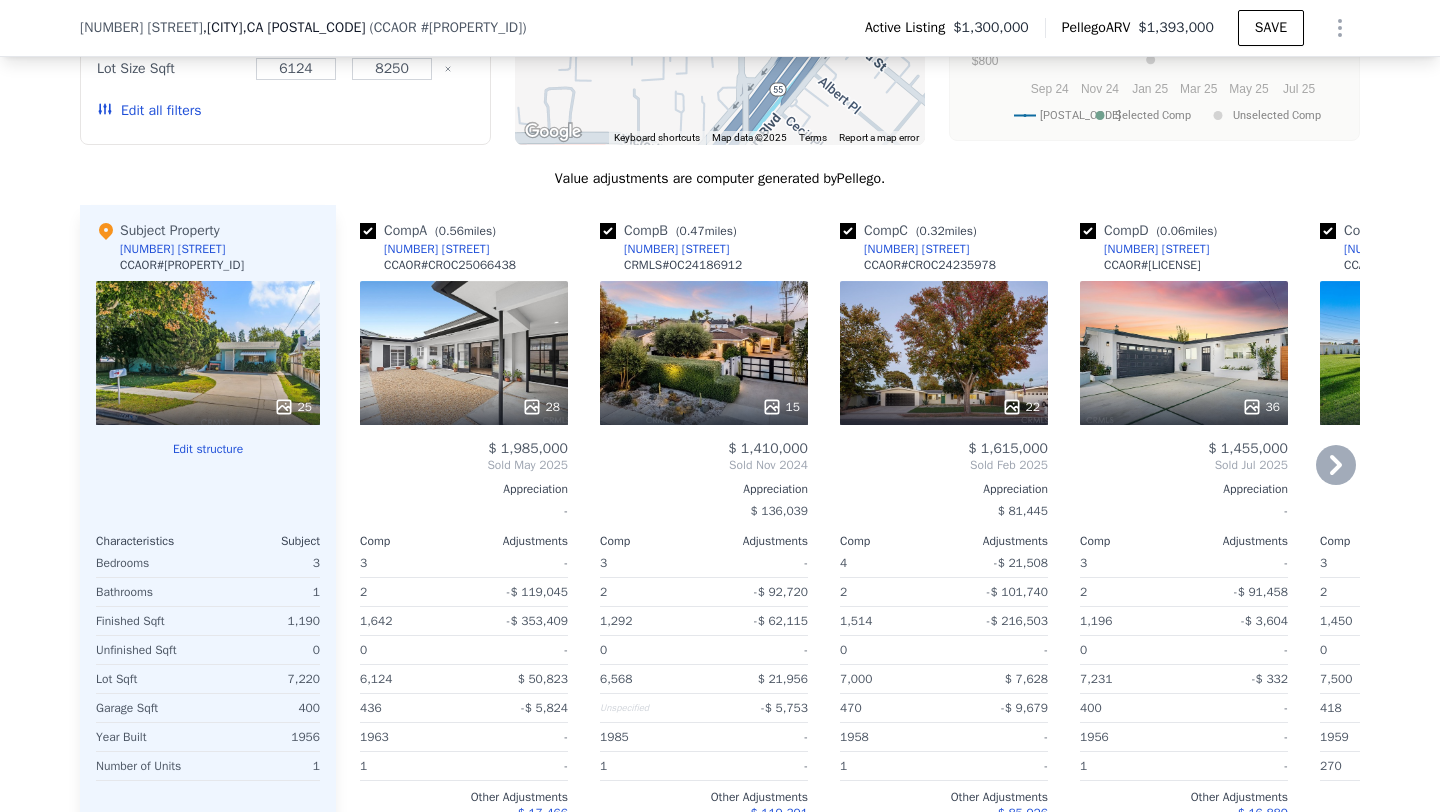 click on "36" at bounding box center [1184, 353] 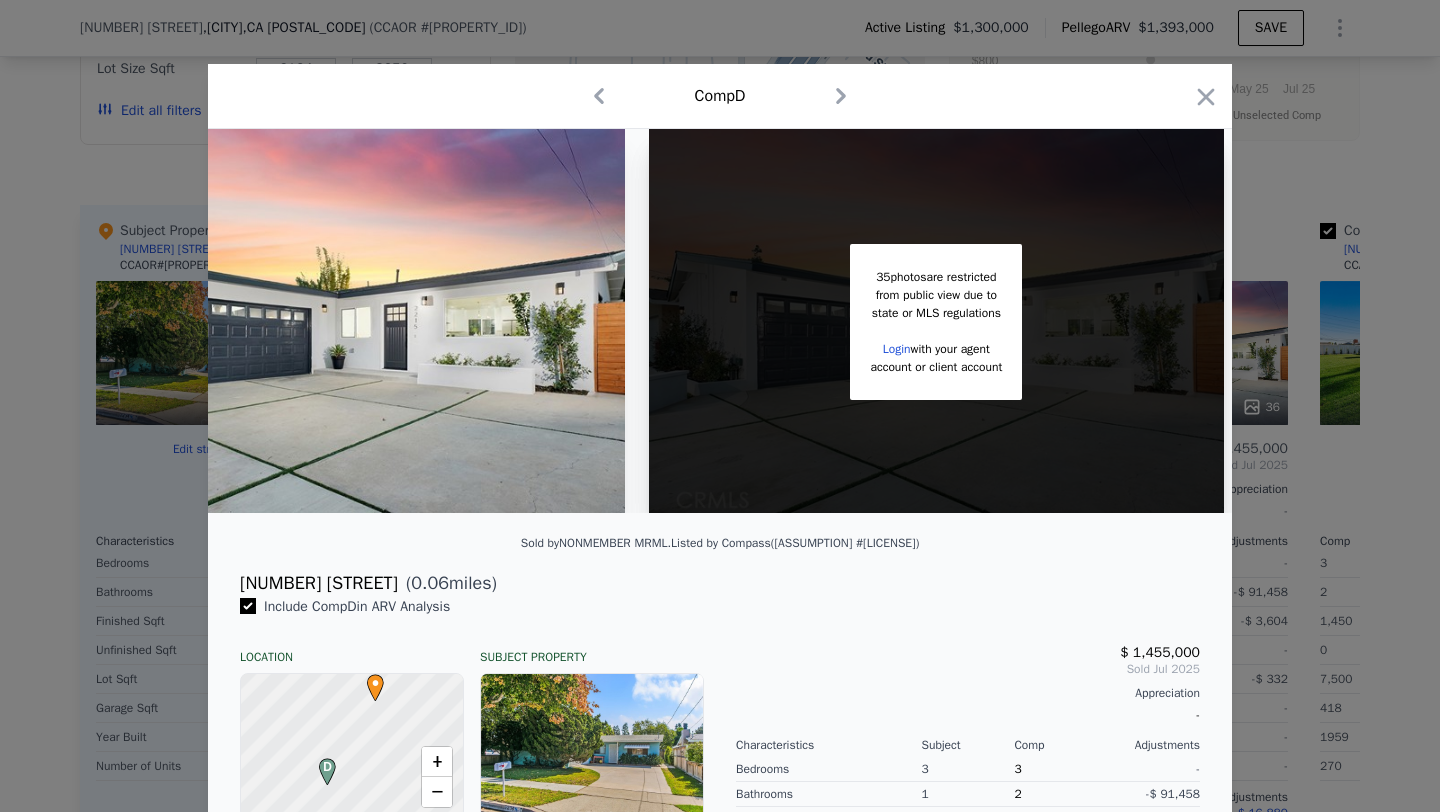 scroll, scrollTop: 0, scrollLeft: 0, axis: both 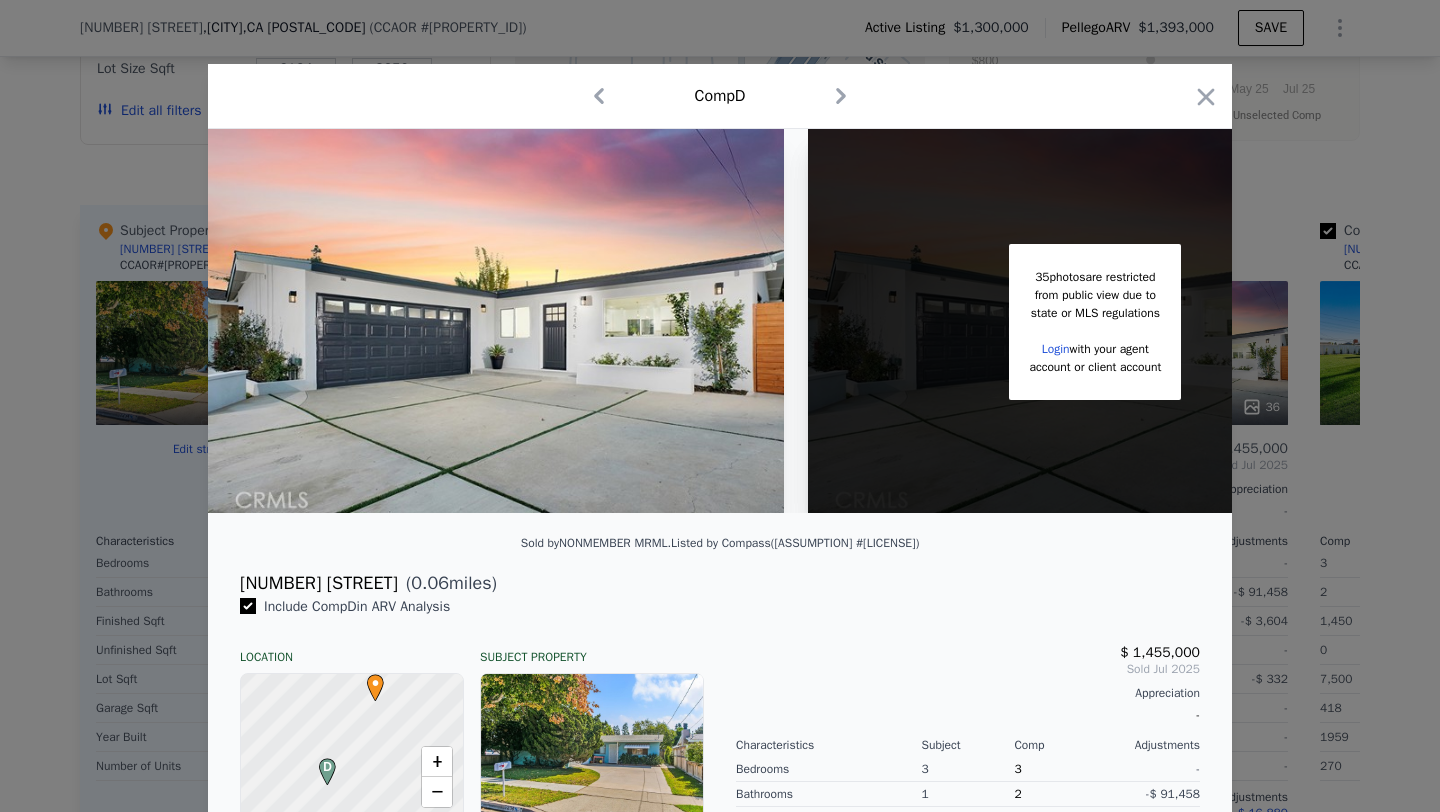 click on "[NUMBER] [STREET]" at bounding box center (319, 583) 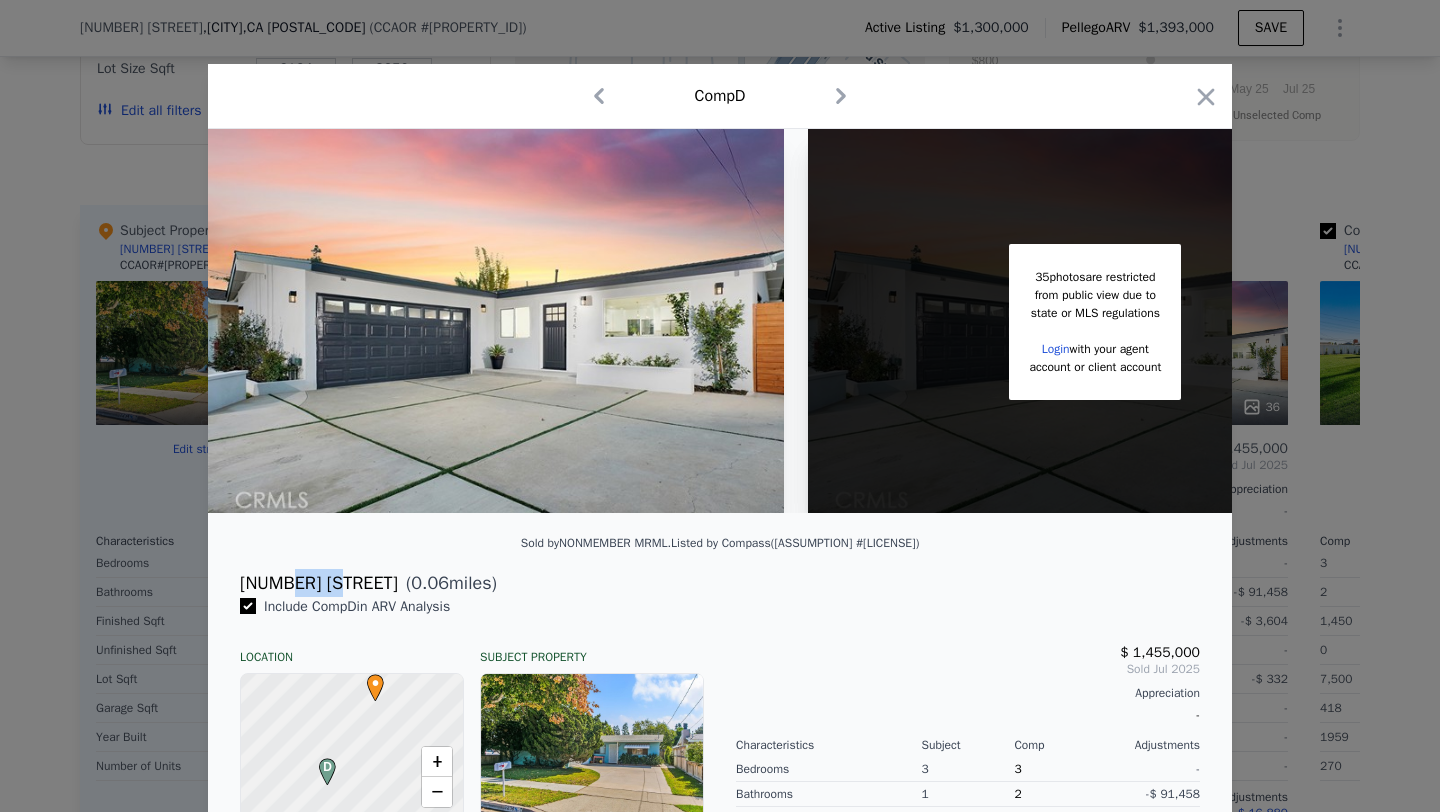 click on "[NUMBER] [STREET]" at bounding box center [319, 583] 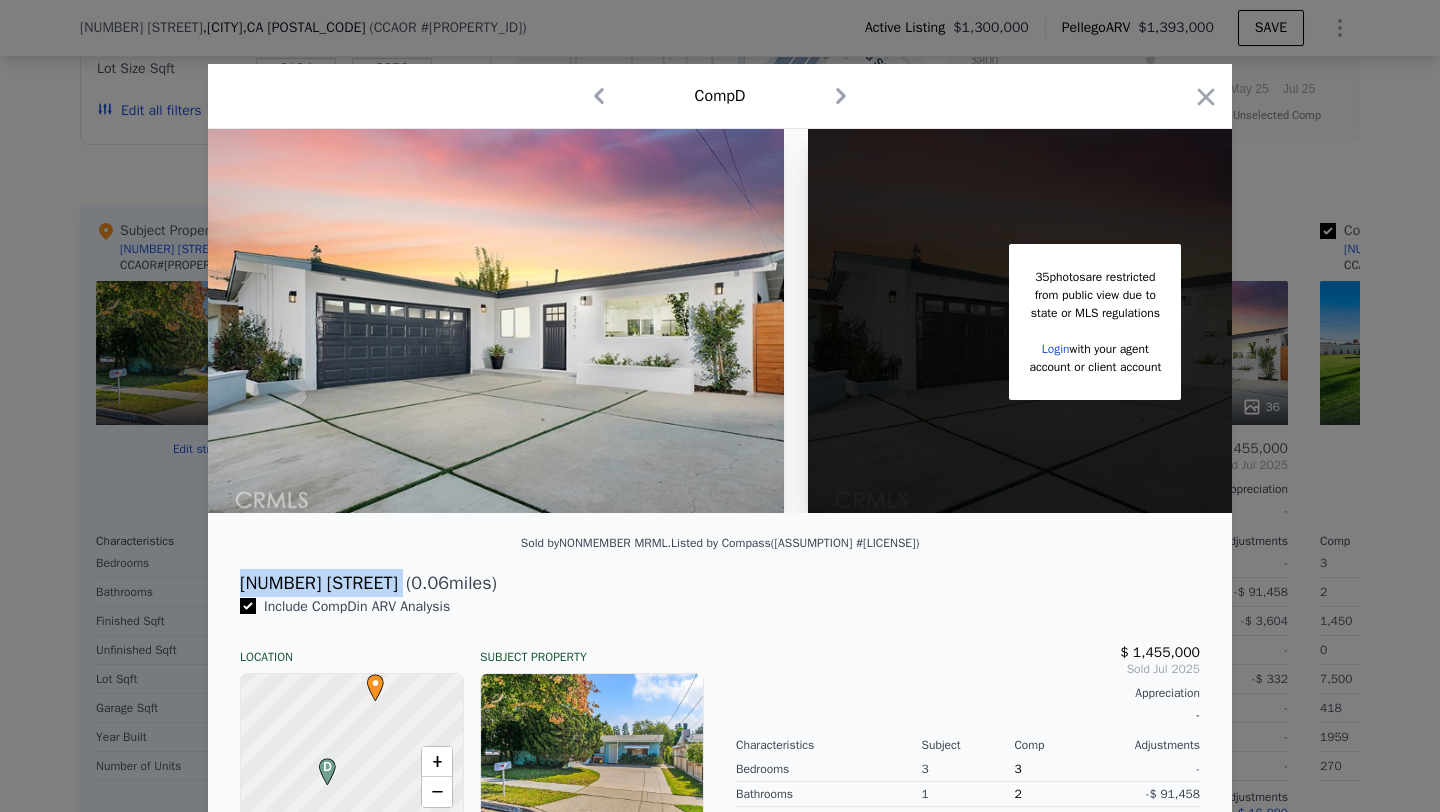 click on "[NUMBER] [STREET]" at bounding box center [319, 583] 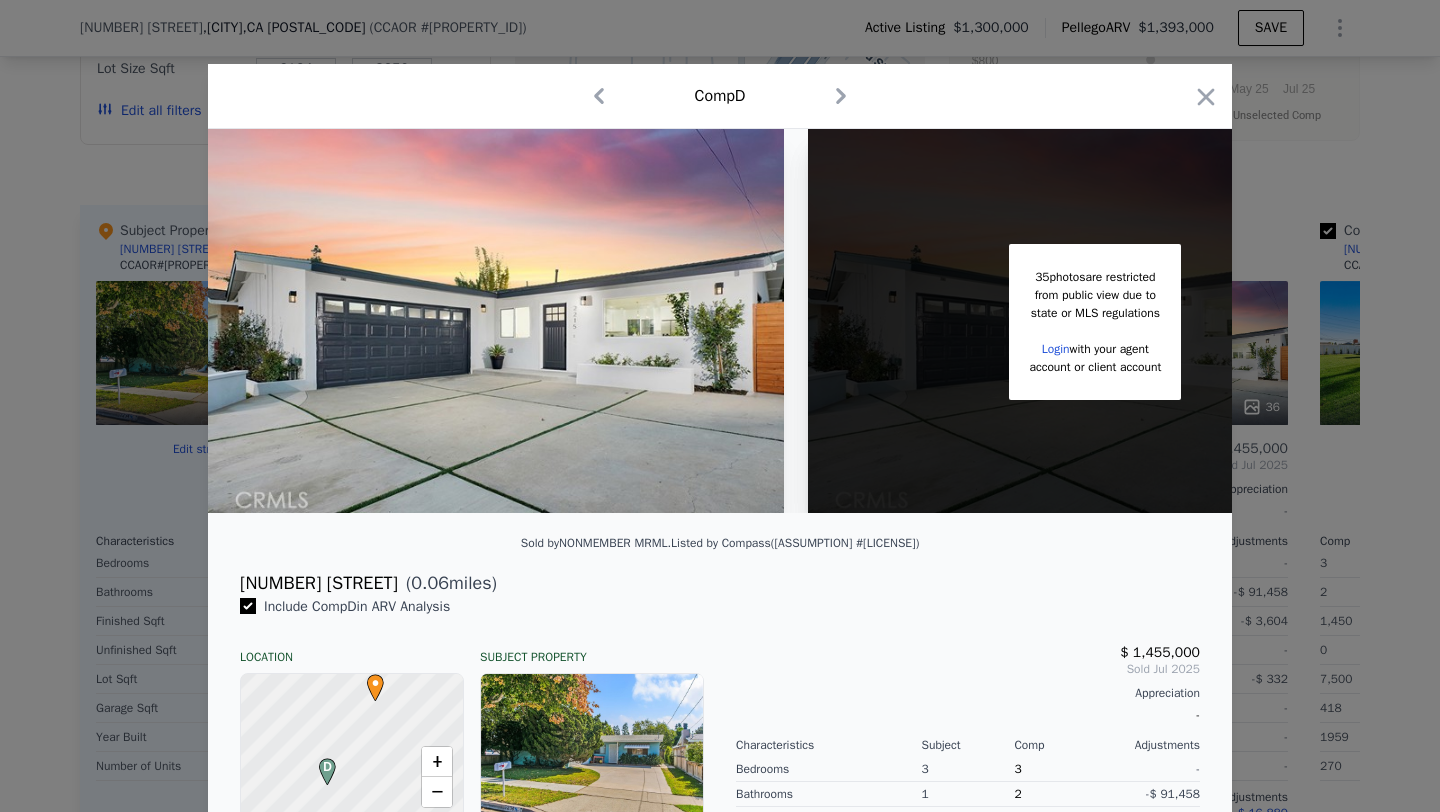 click on "Comp  D" at bounding box center (720, 96) 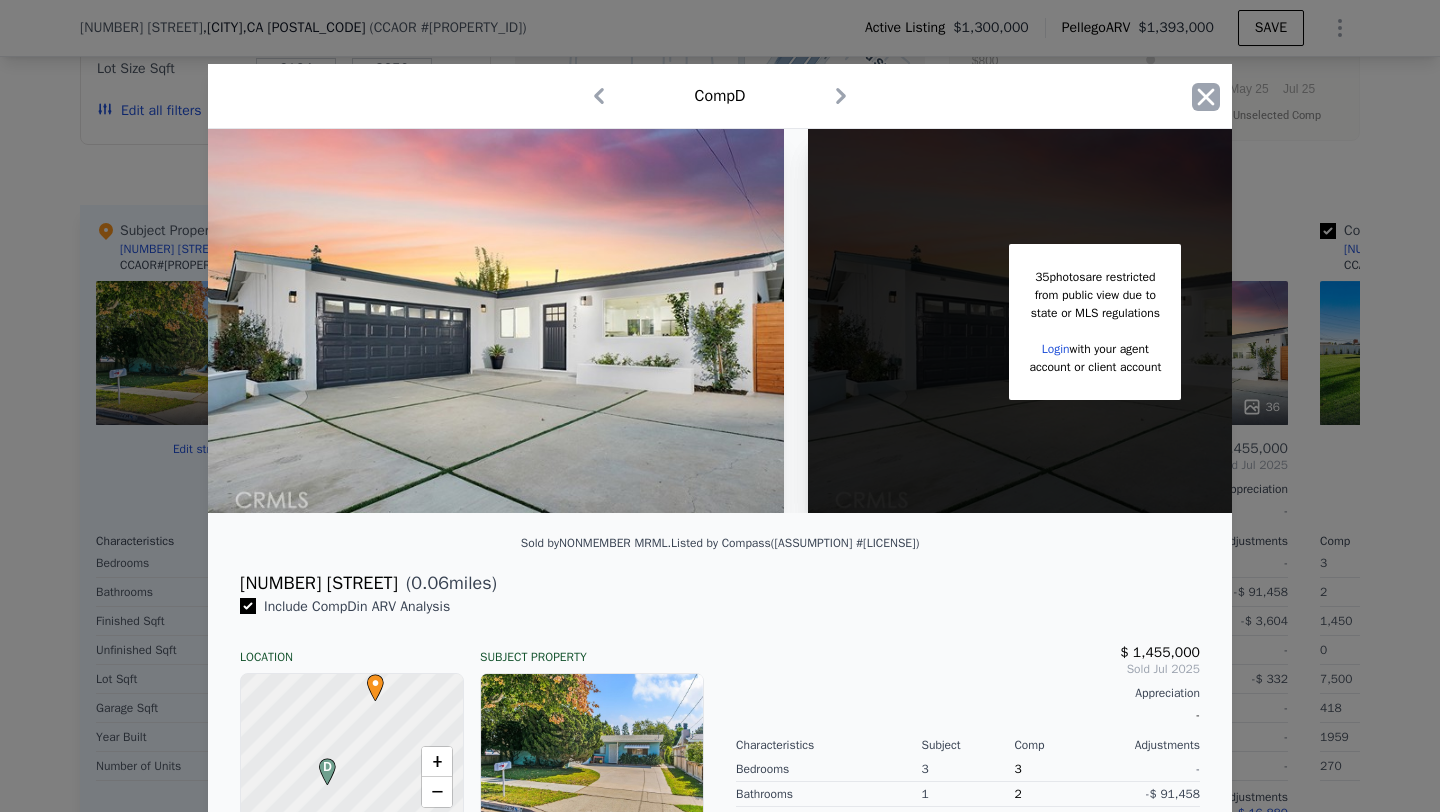 click 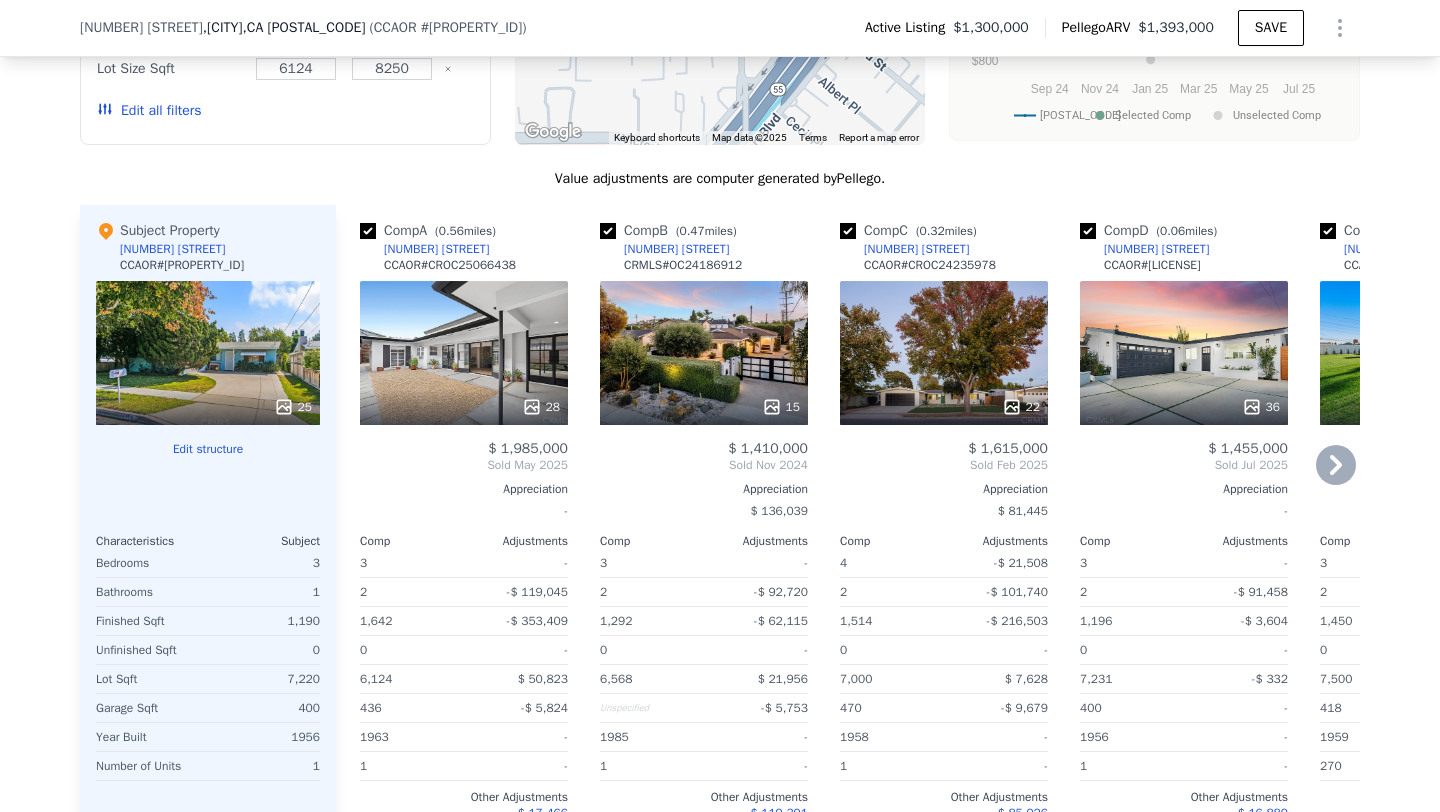 scroll, scrollTop: 2004, scrollLeft: 0, axis: vertical 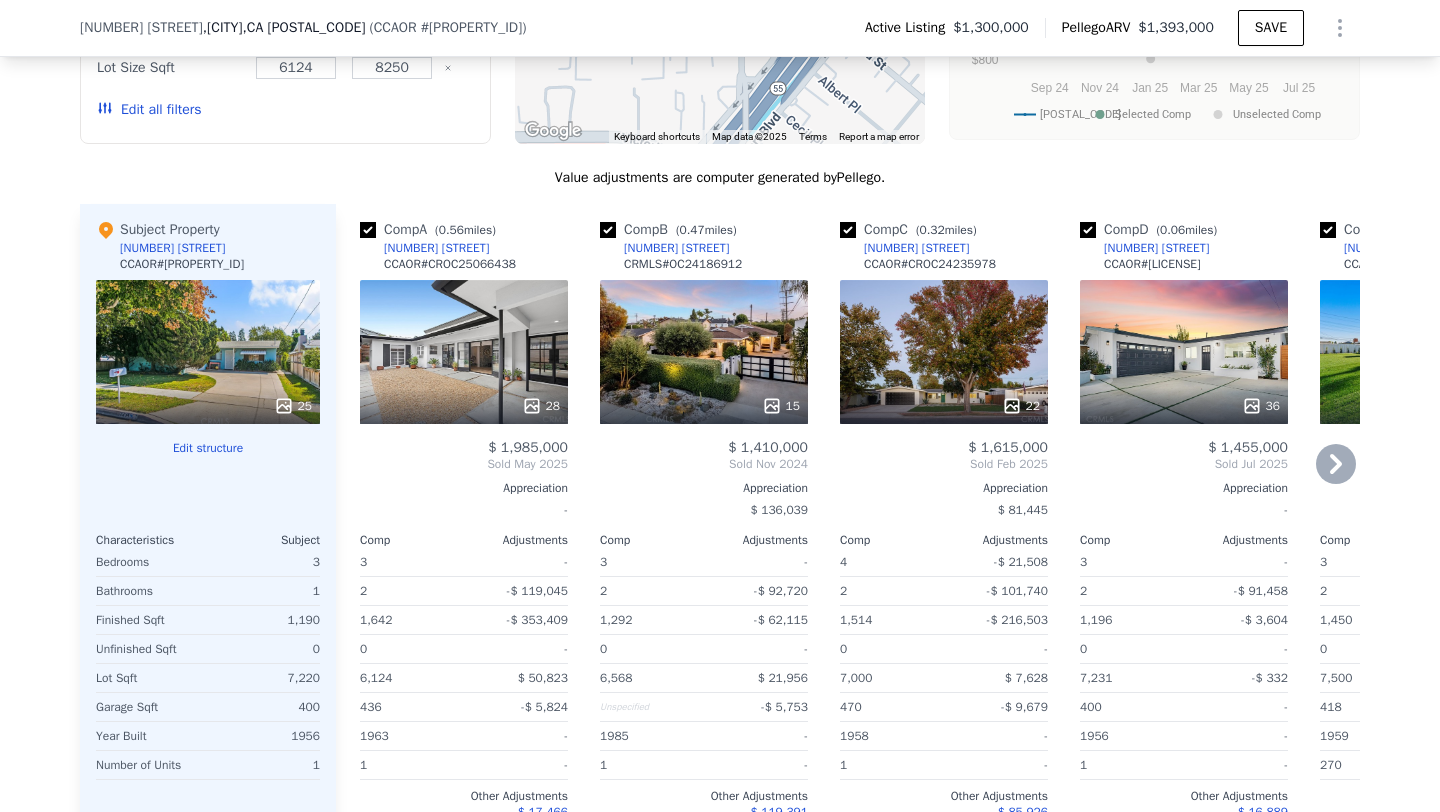 click 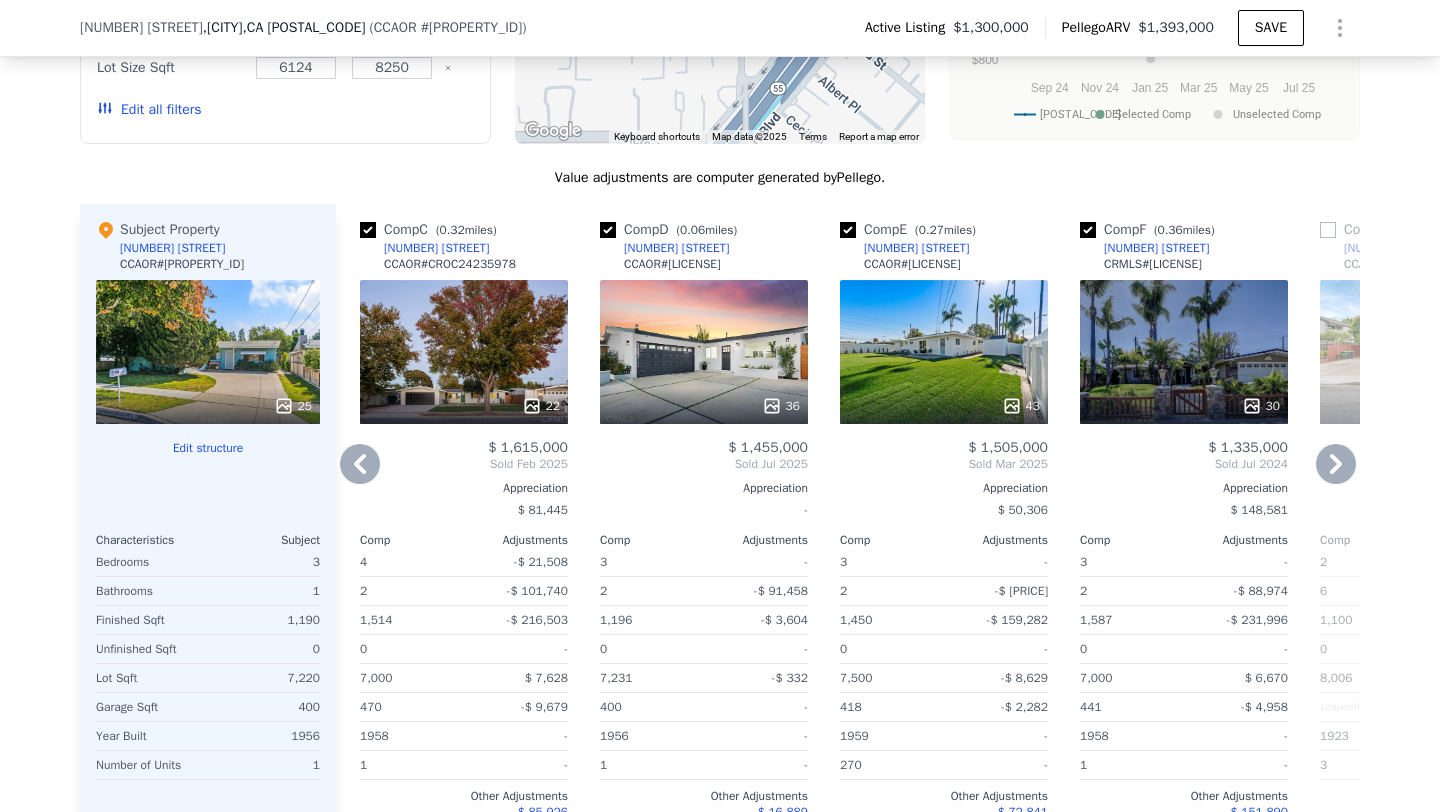 click 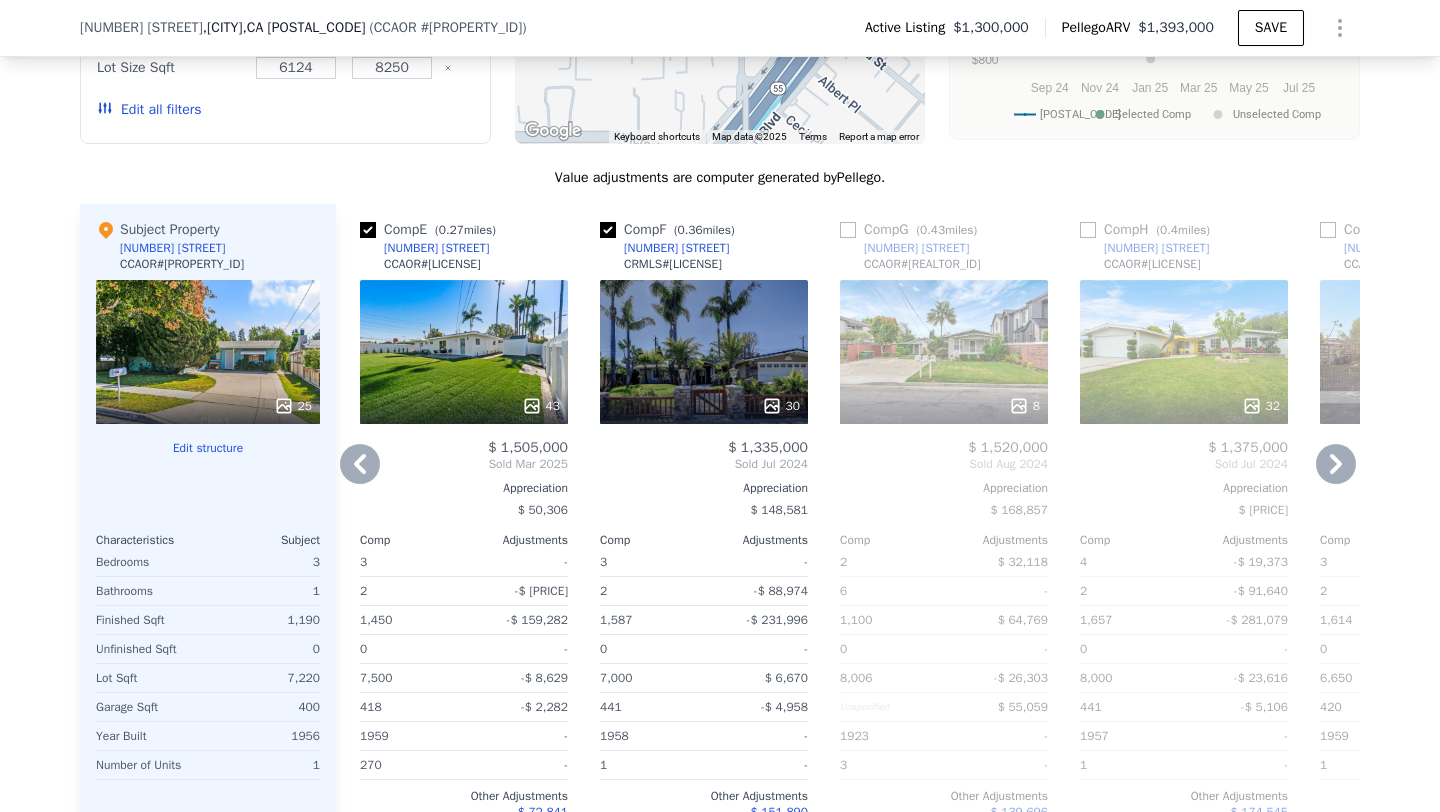 click 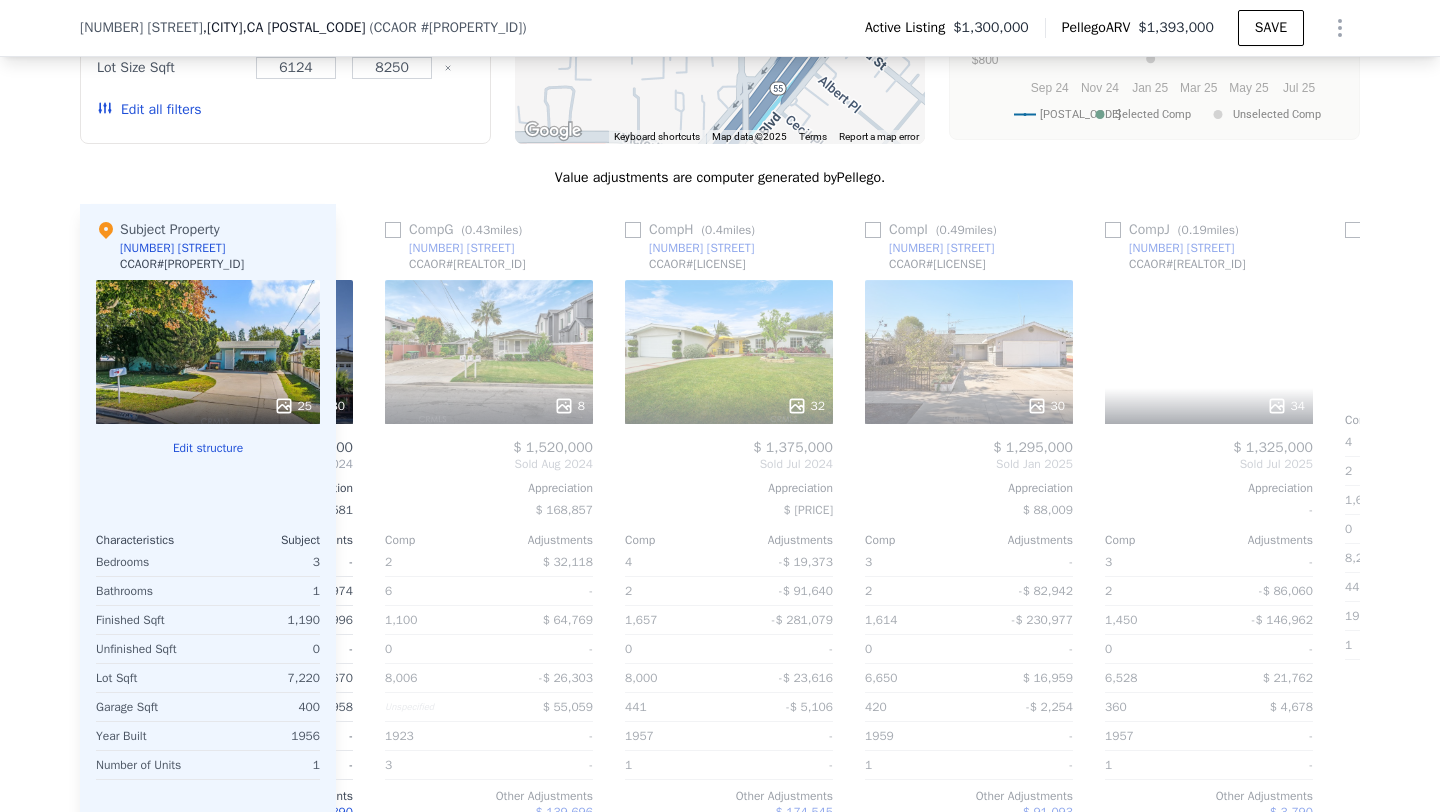 scroll, scrollTop: 0, scrollLeft: 1440, axis: horizontal 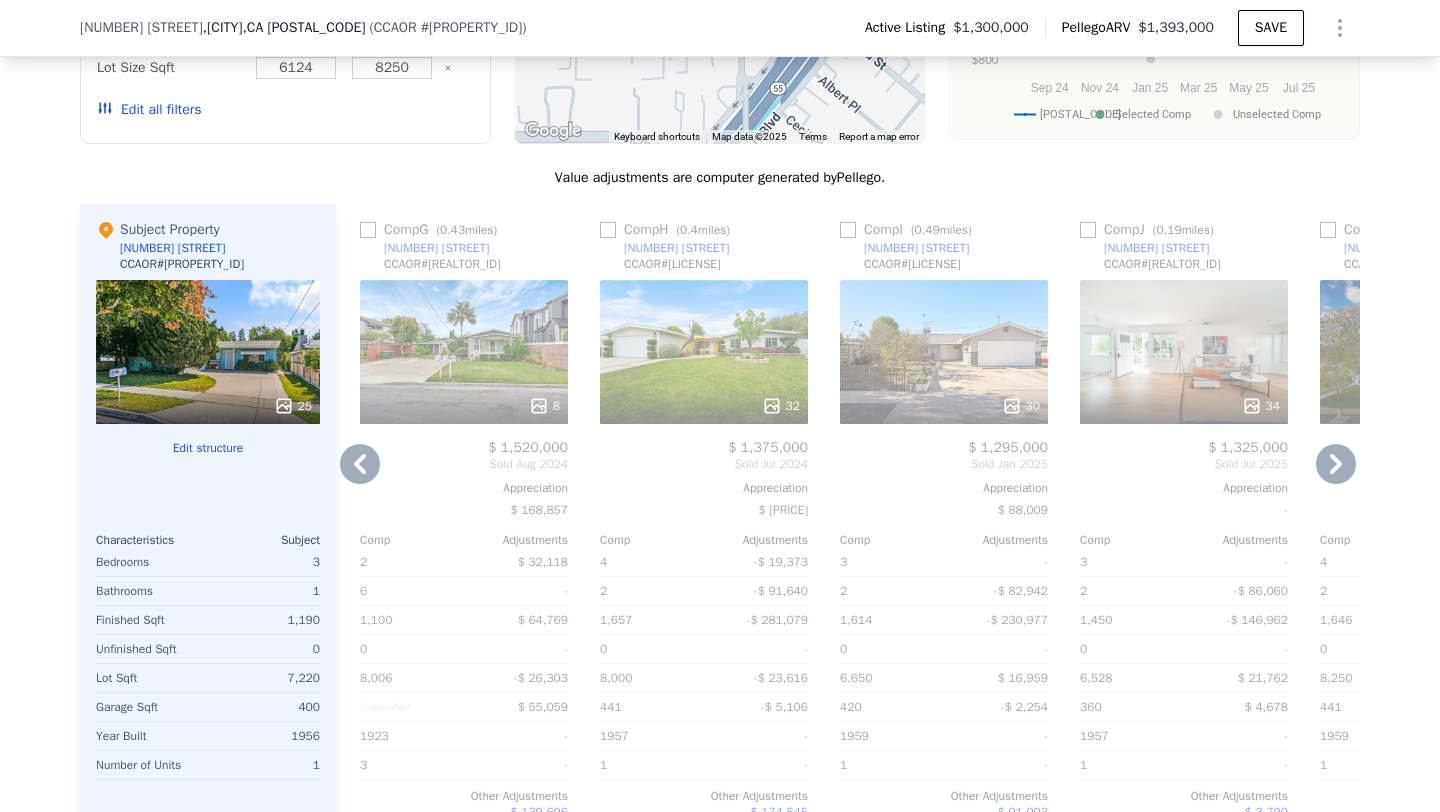 click 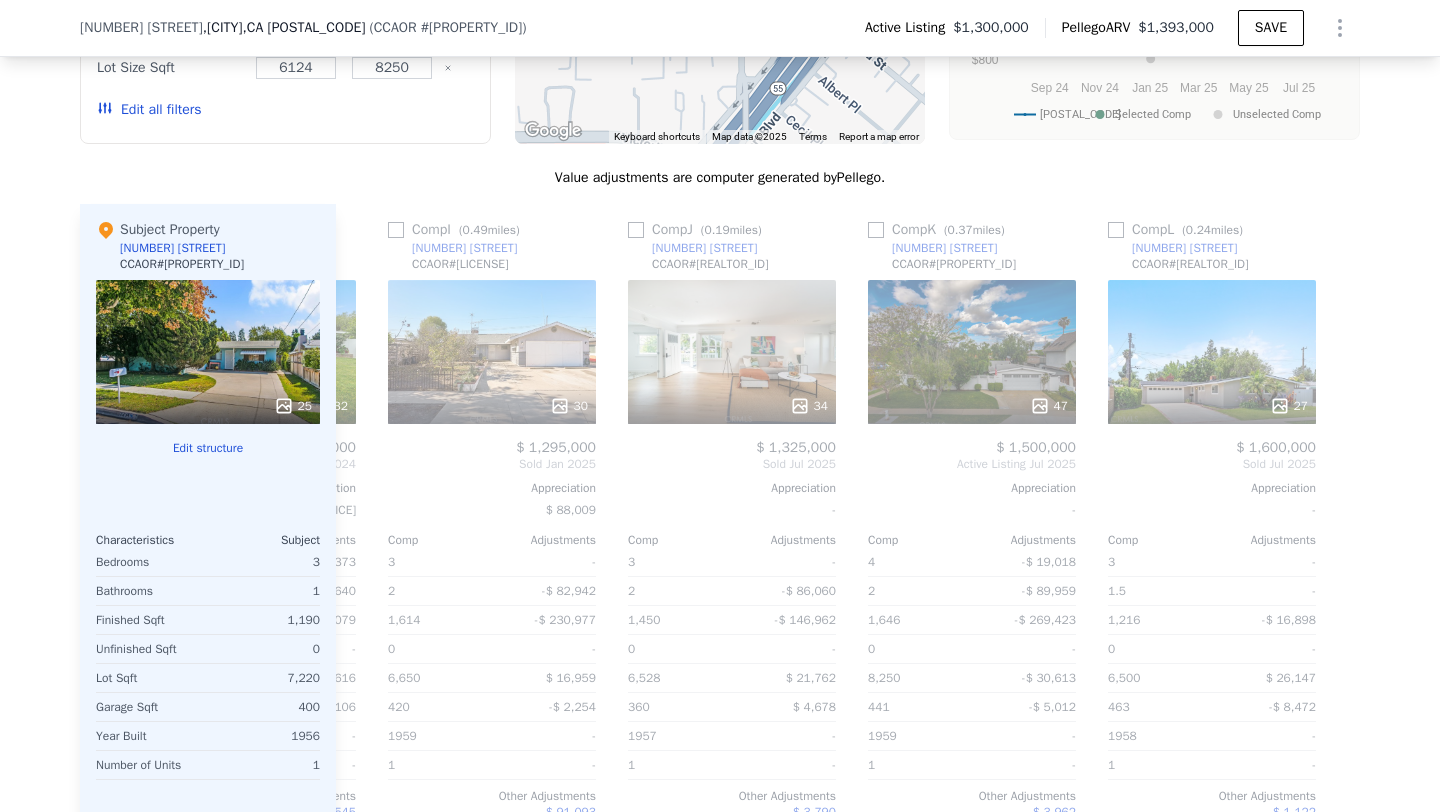 scroll, scrollTop: 0, scrollLeft: 1904, axis: horizontal 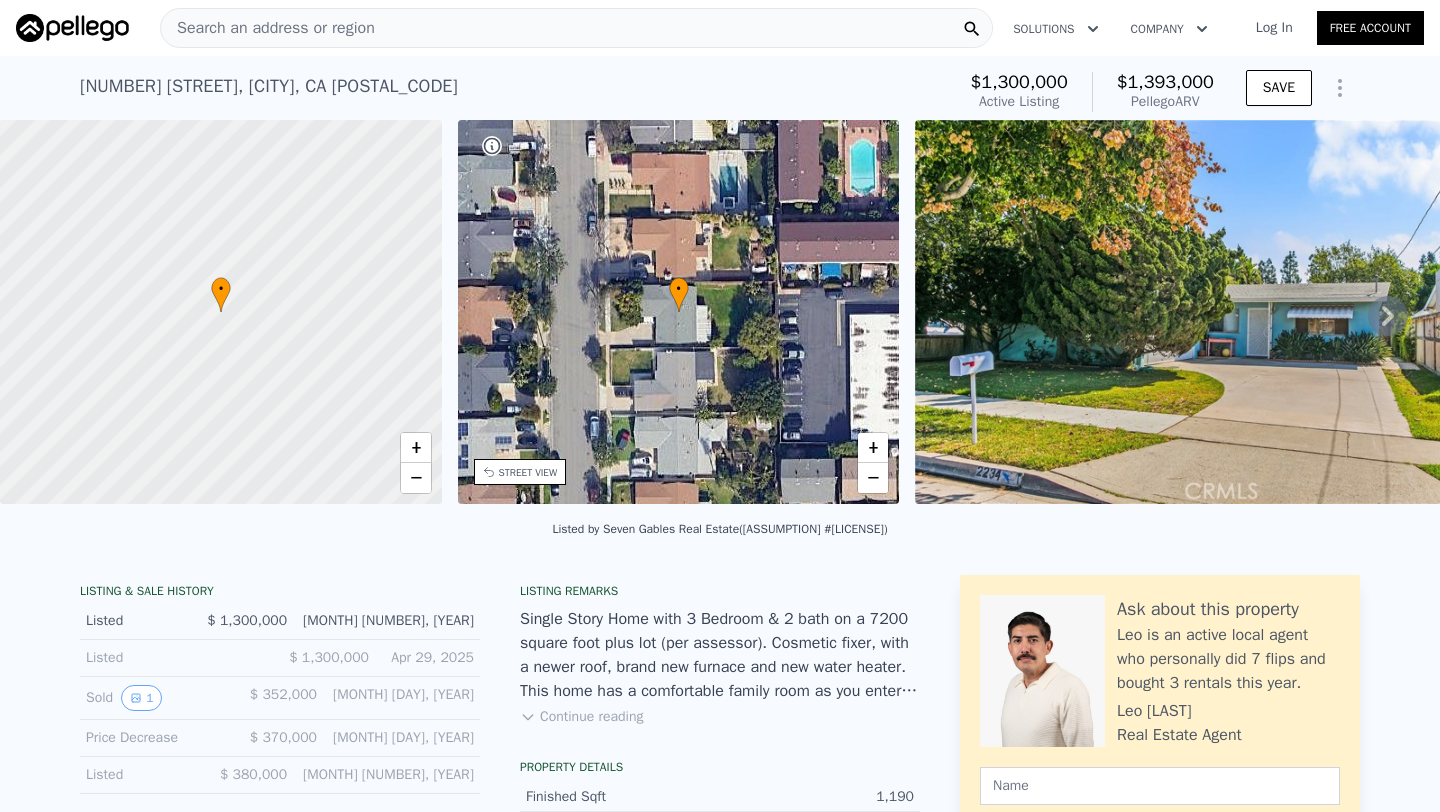 click on "Search an address or region" at bounding box center (268, 28) 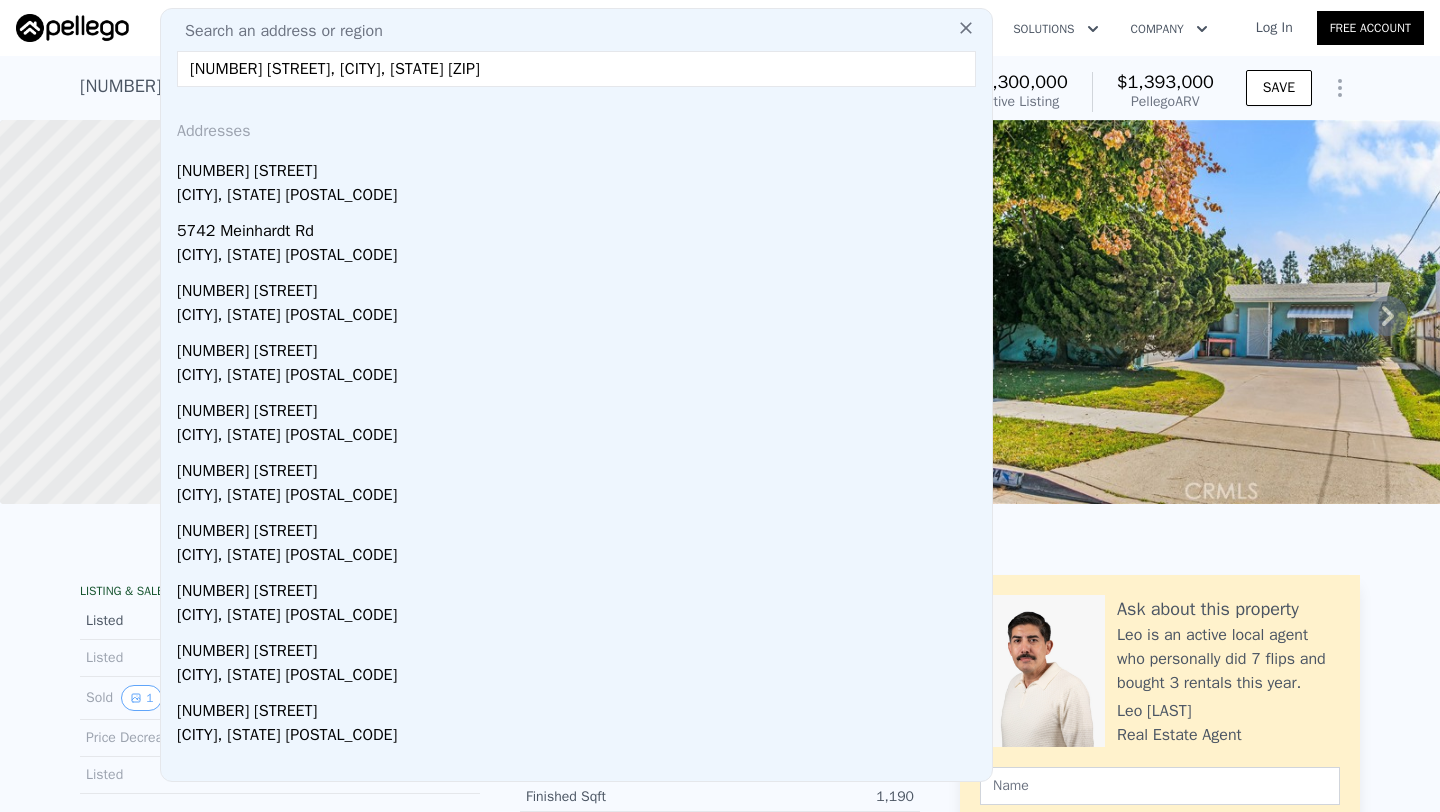type on "[NUMBER] [STREET], [CITY], [STATE] [ZIP]" 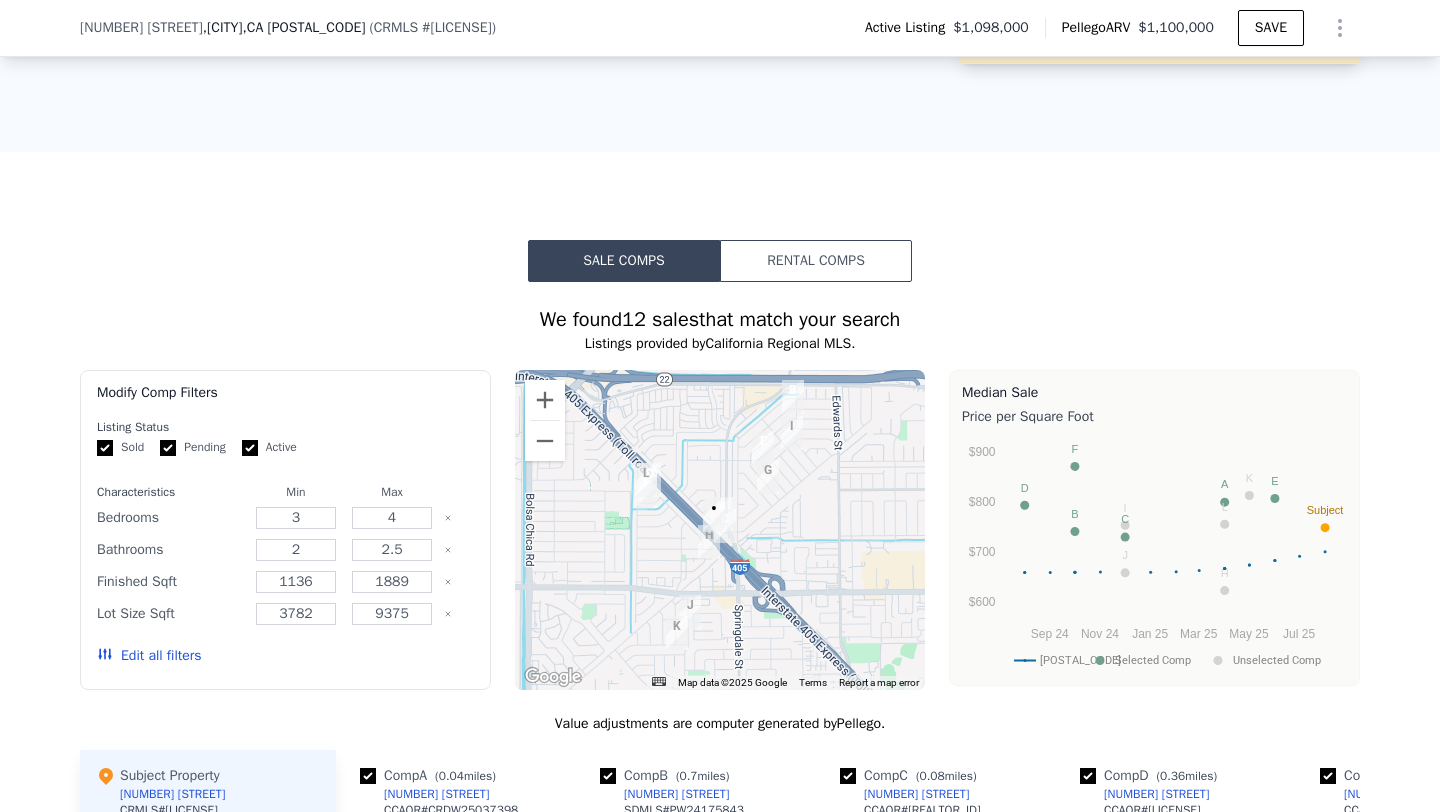 scroll, scrollTop: 1334, scrollLeft: 0, axis: vertical 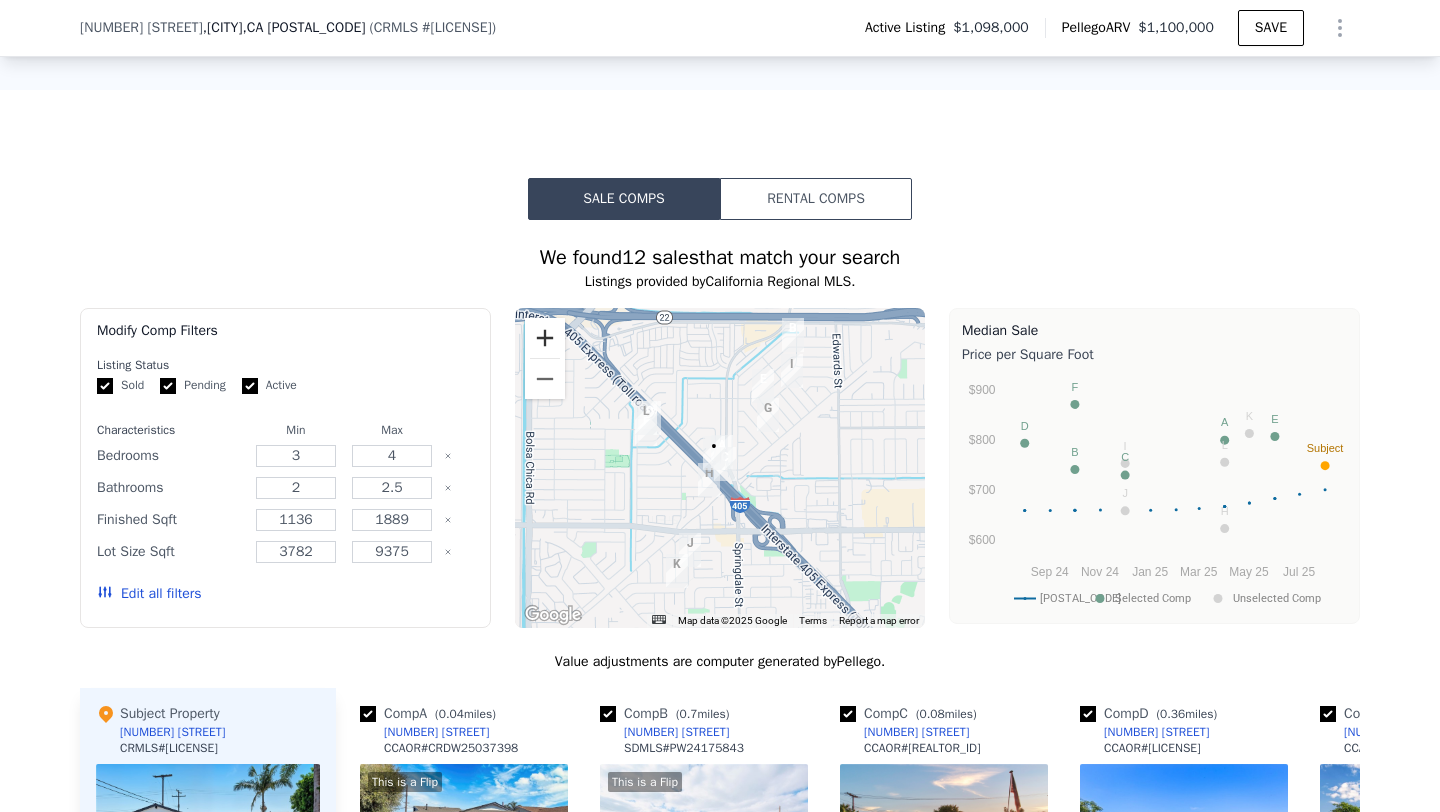 click at bounding box center (545, 338) 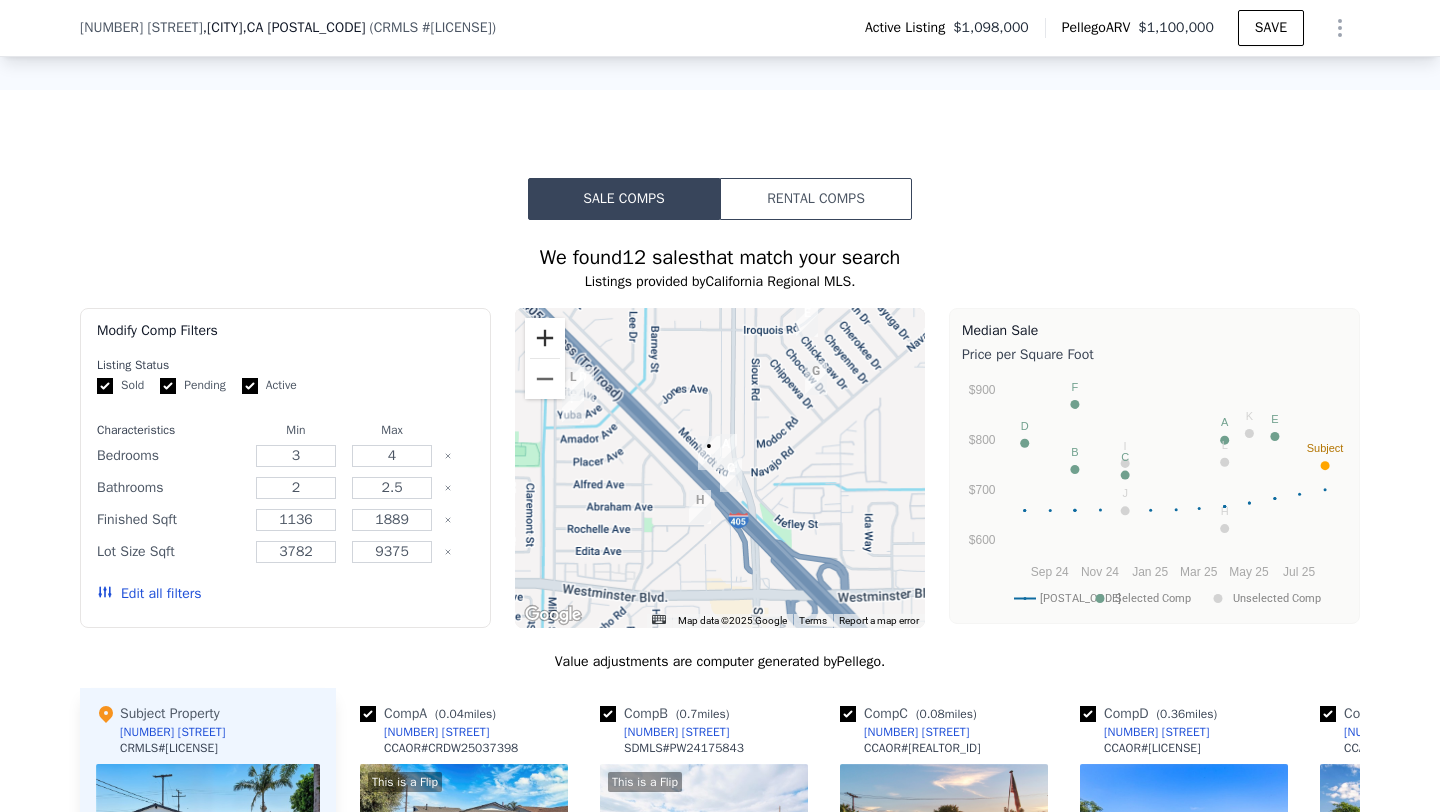 click at bounding box center [545, 338] 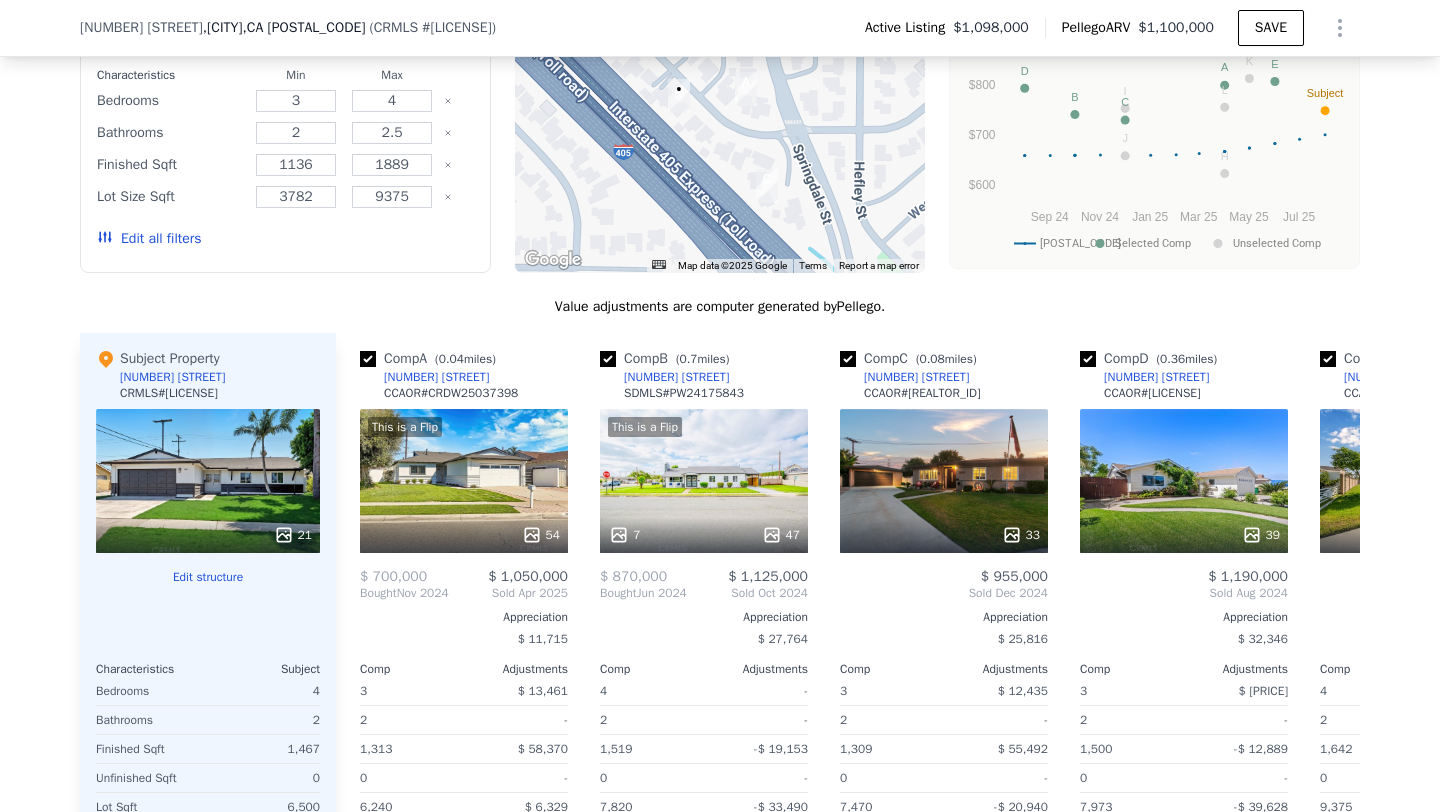 scroll, scrollTop: 1689, scrollLeft: 0, axis: vertical 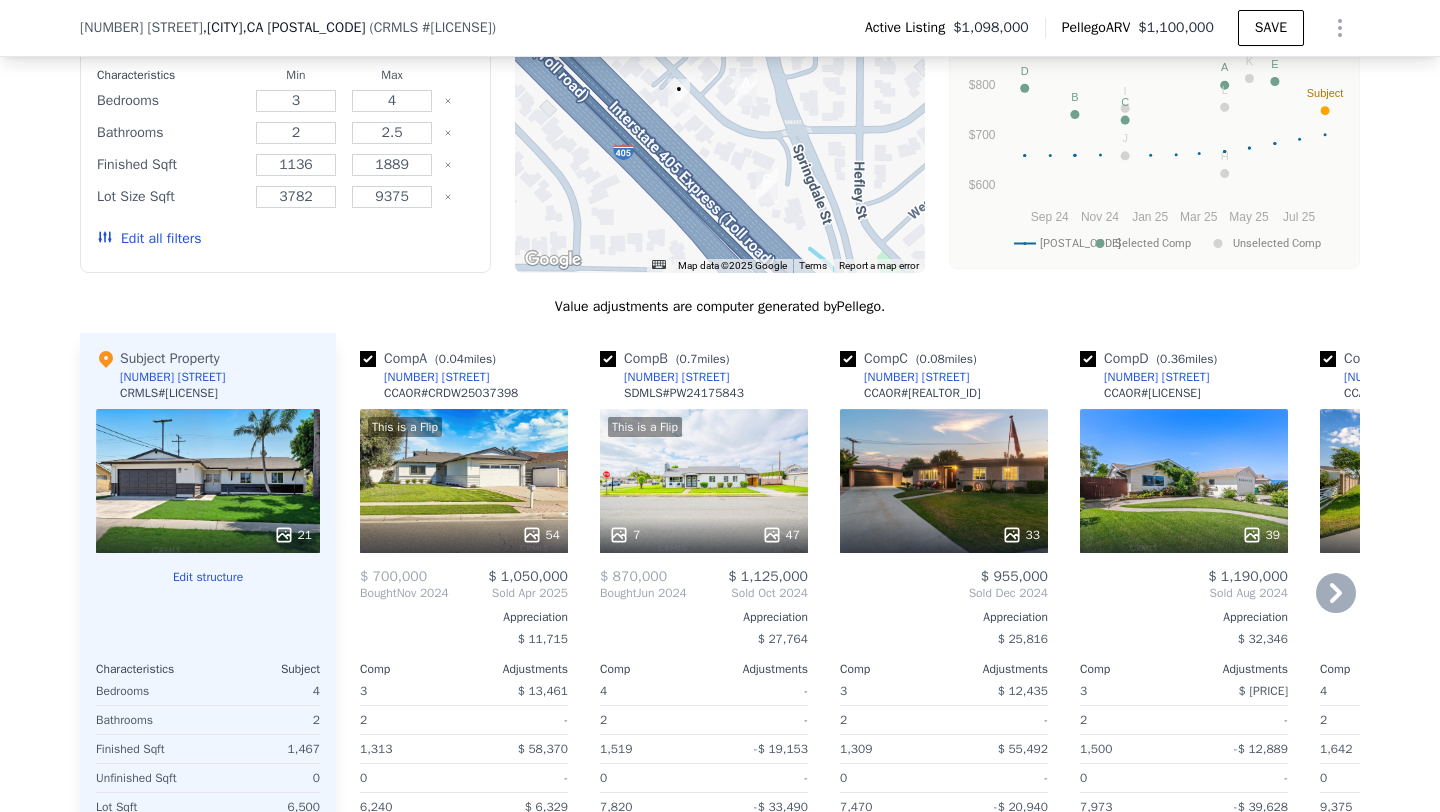 click on "54" at bounding box center [464, 535] 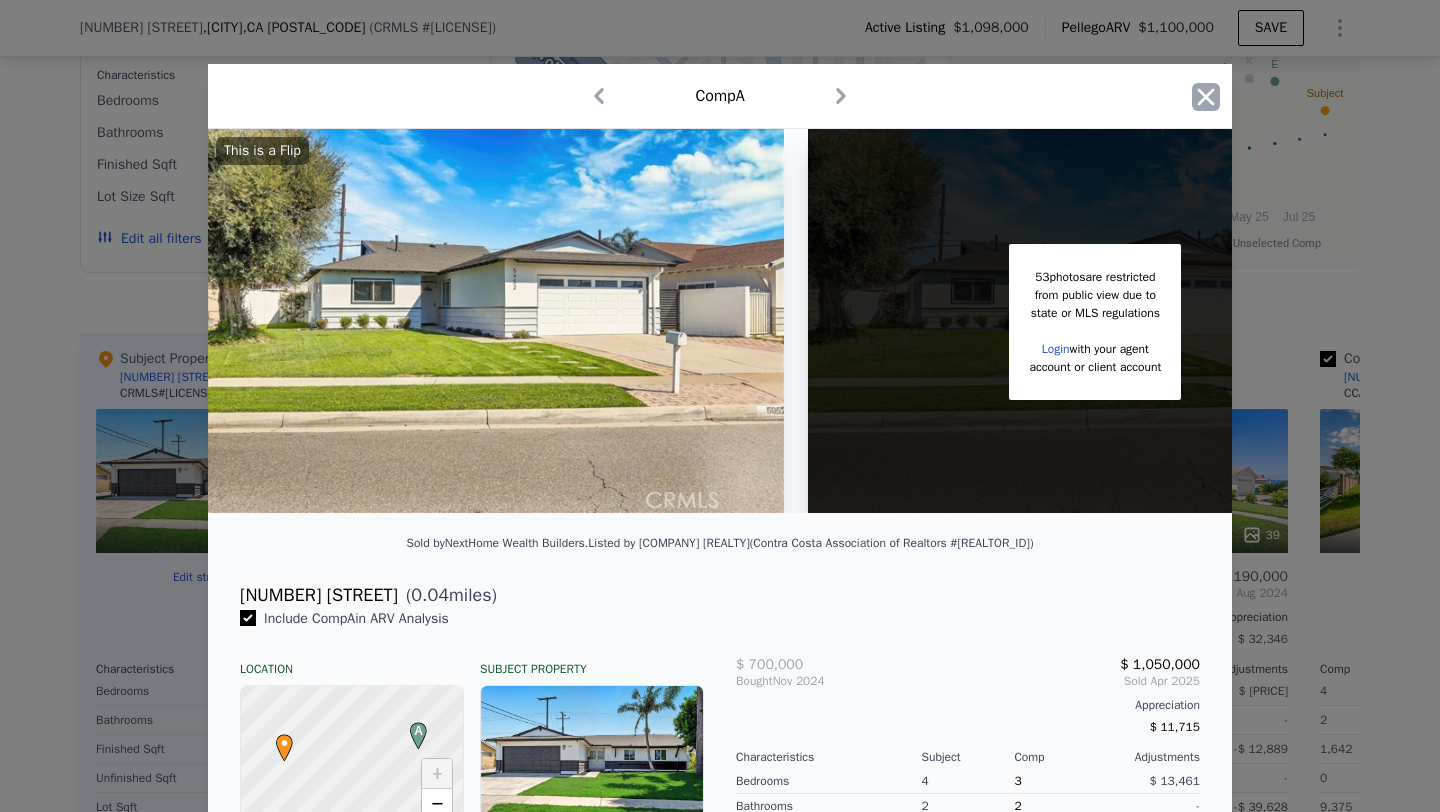 click 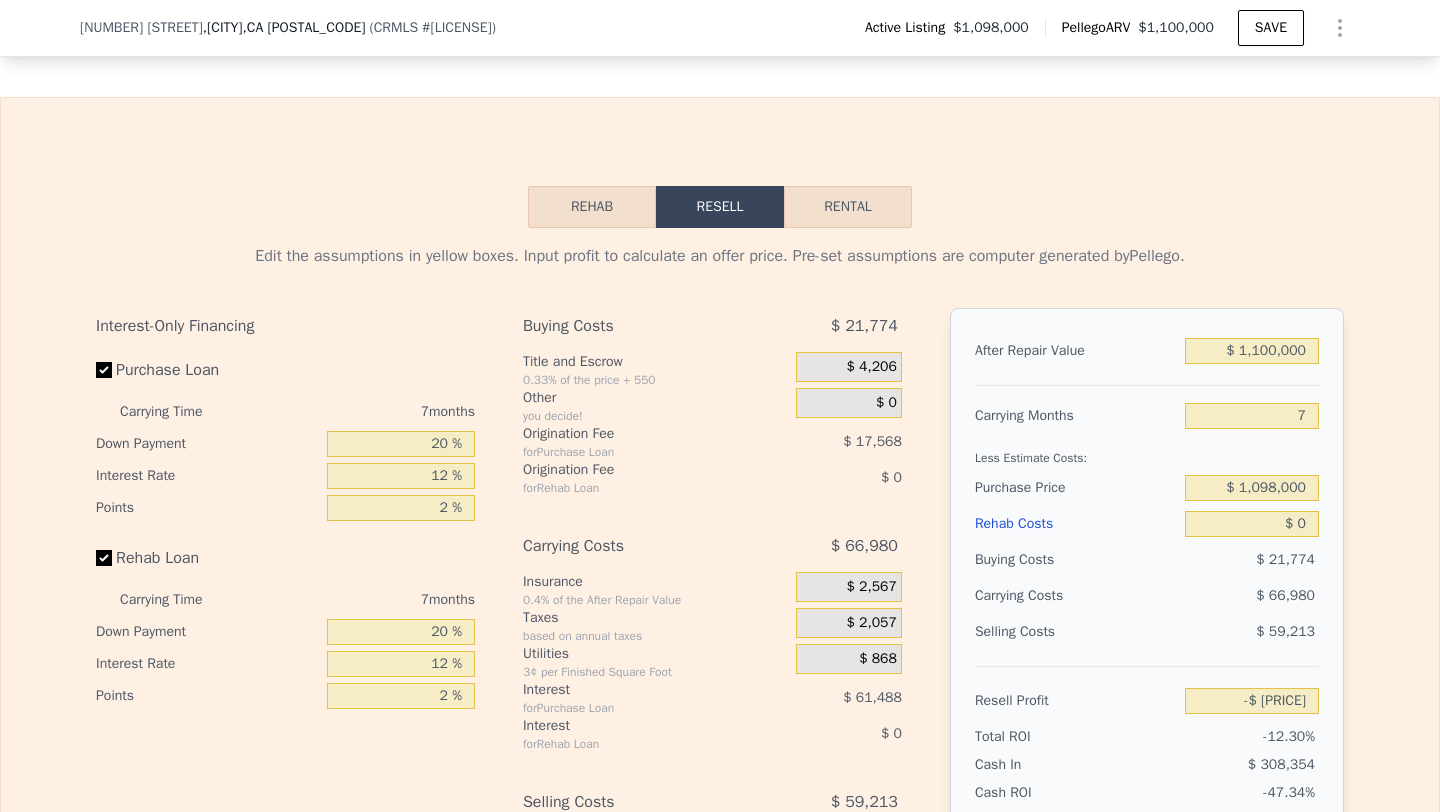 scroll, scrollTop: 2732, scrollLeft: 0, axis: vertical 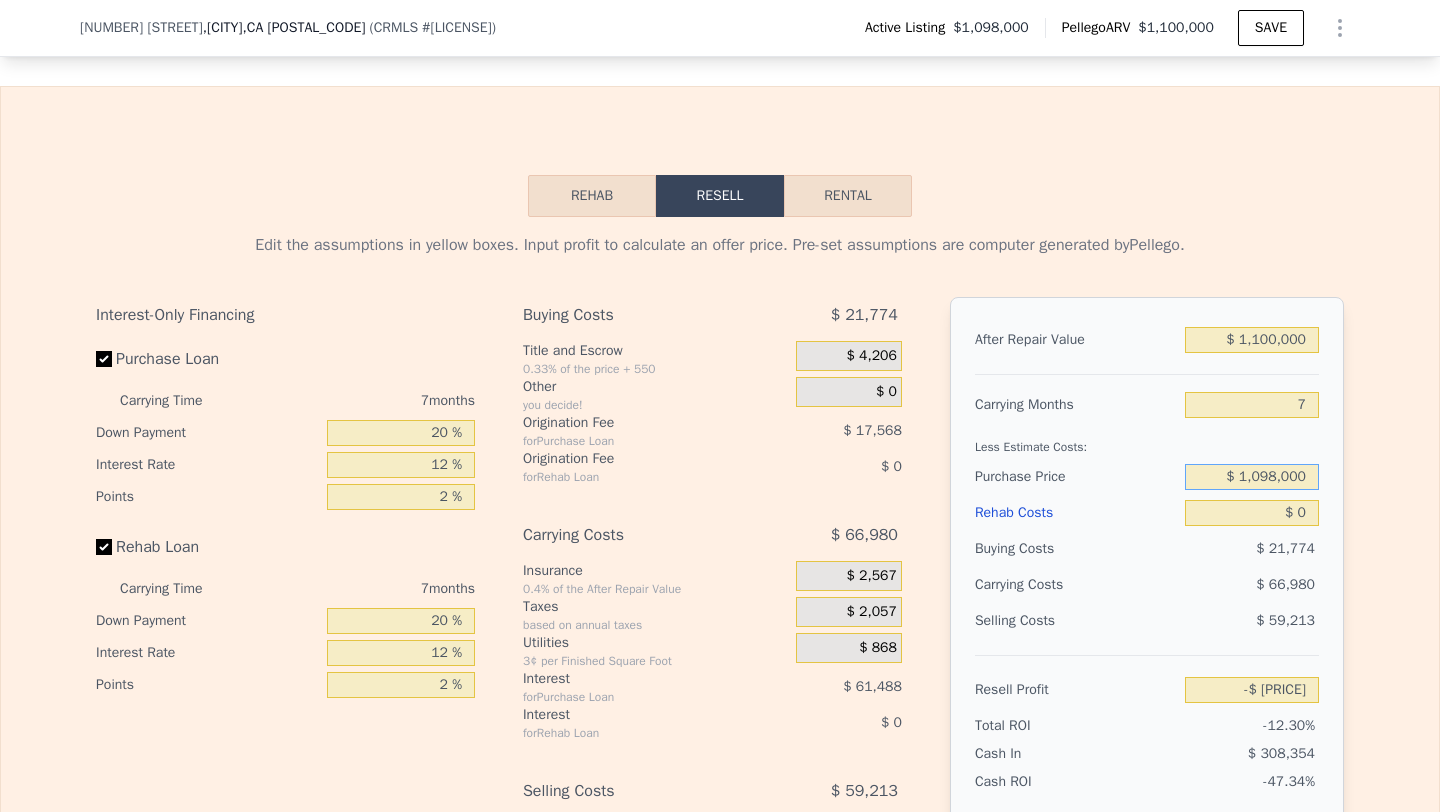 click on "$ 1,098,000" at bounding box center (1252, 477) 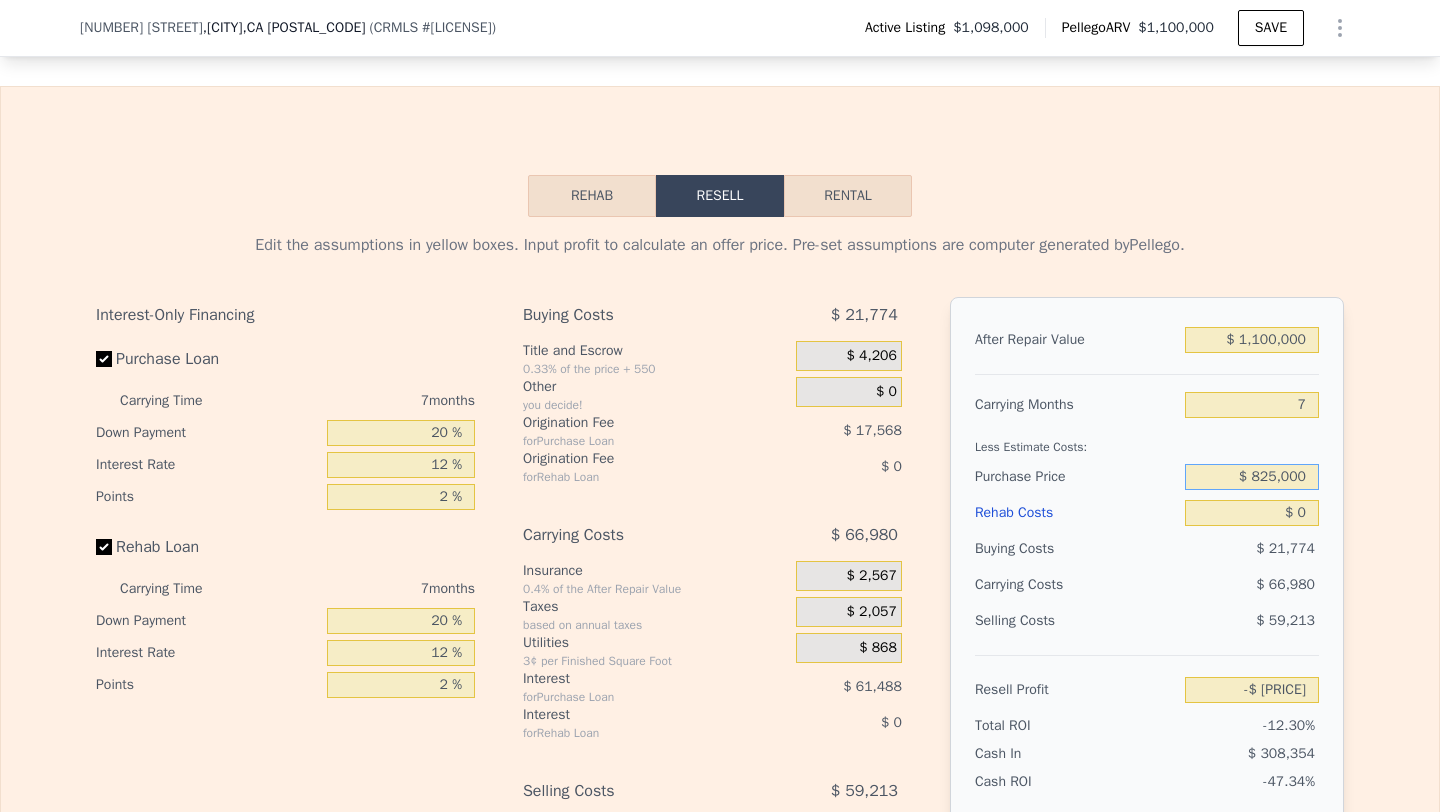 type on "$ 825,000" 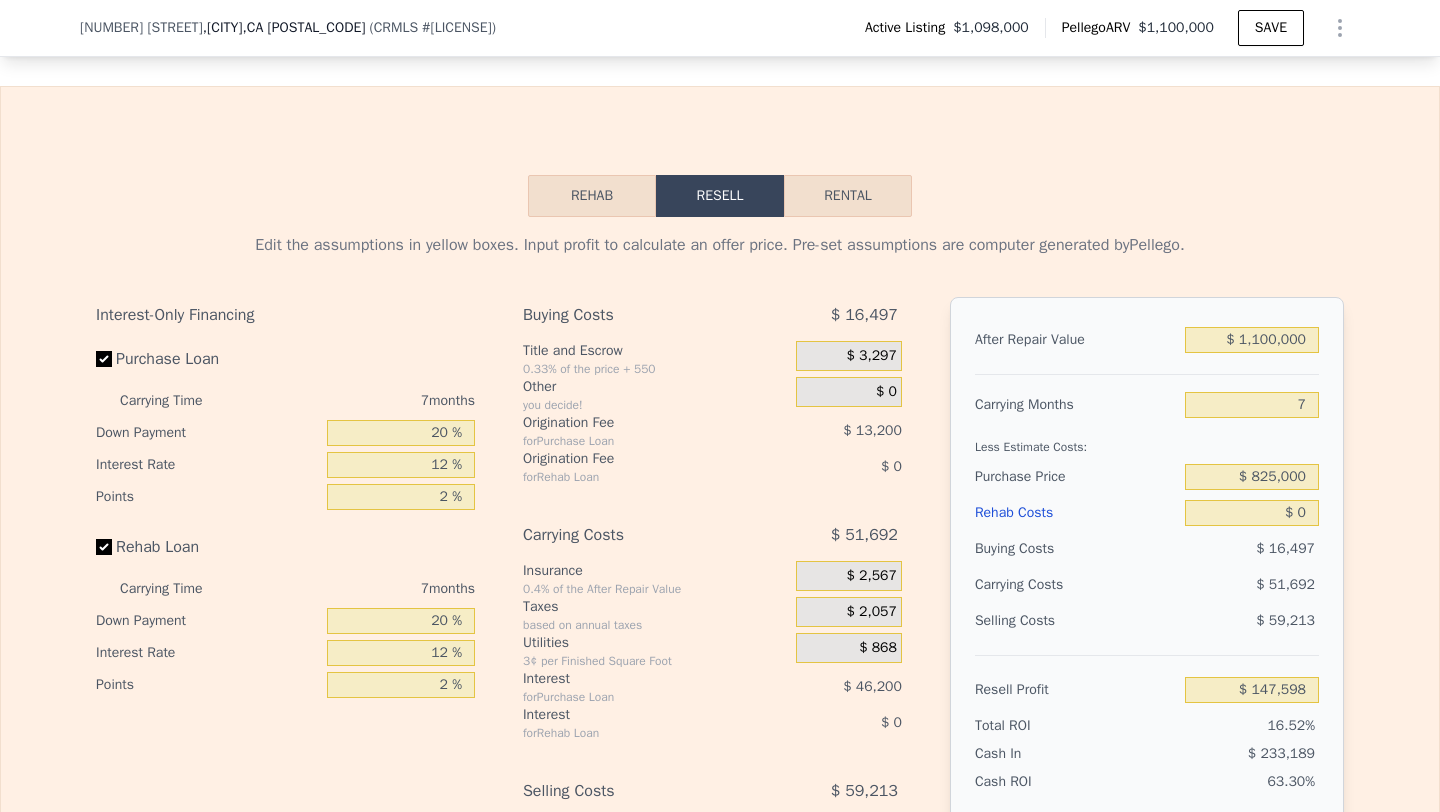 type on "$ 147,598" 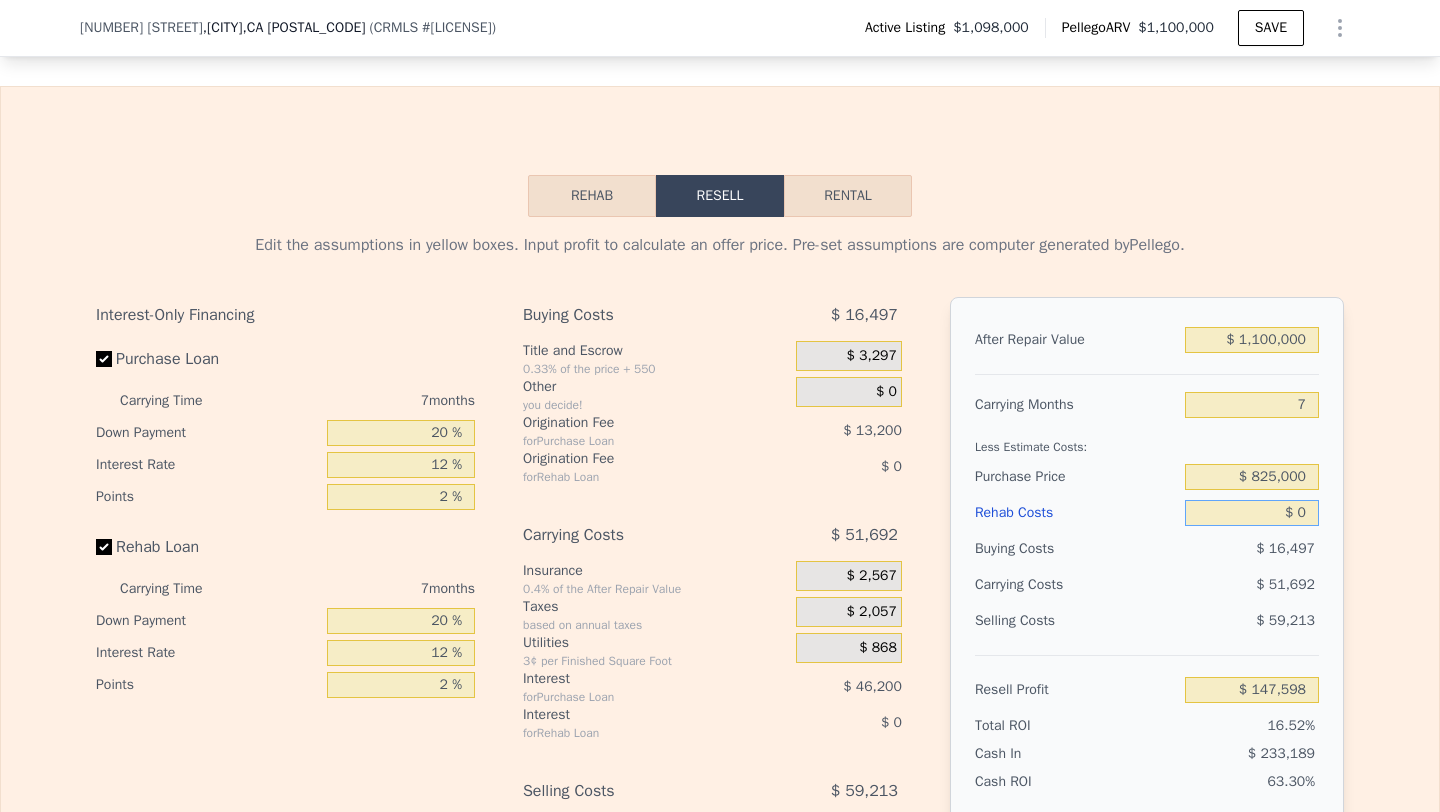 click on "$ 0" at bounding box center (1252, 513) 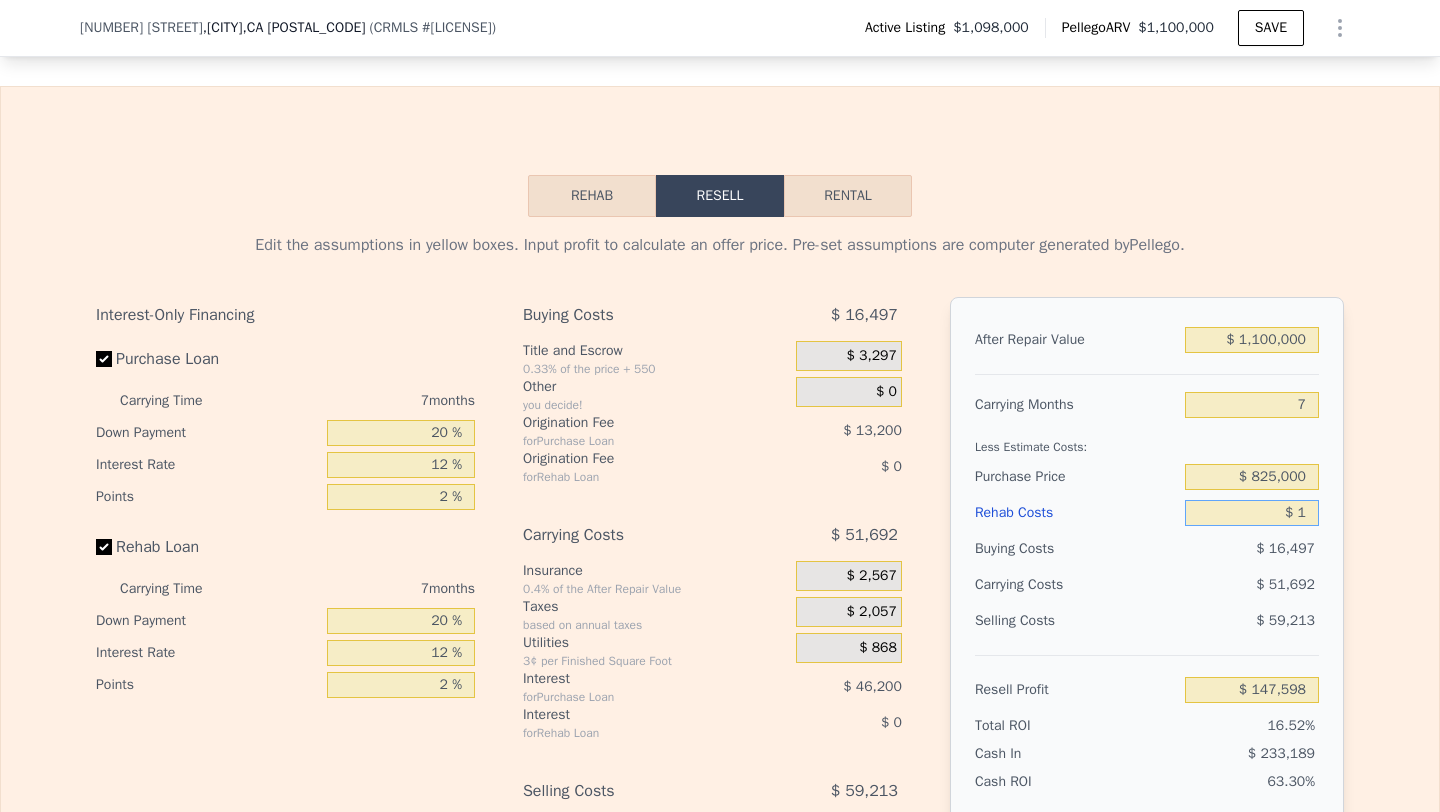 type on "$ 147,597" 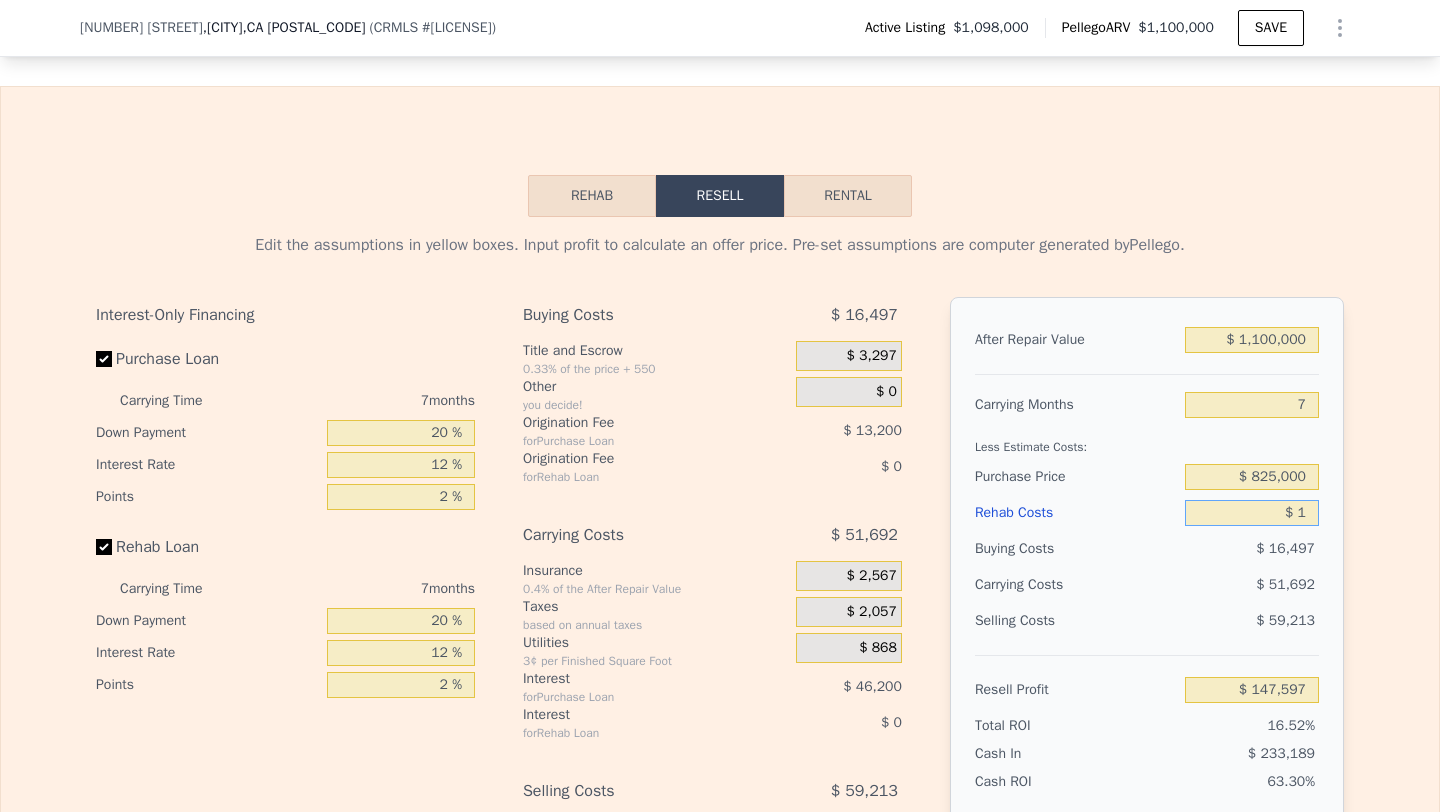 type on "$ 10" 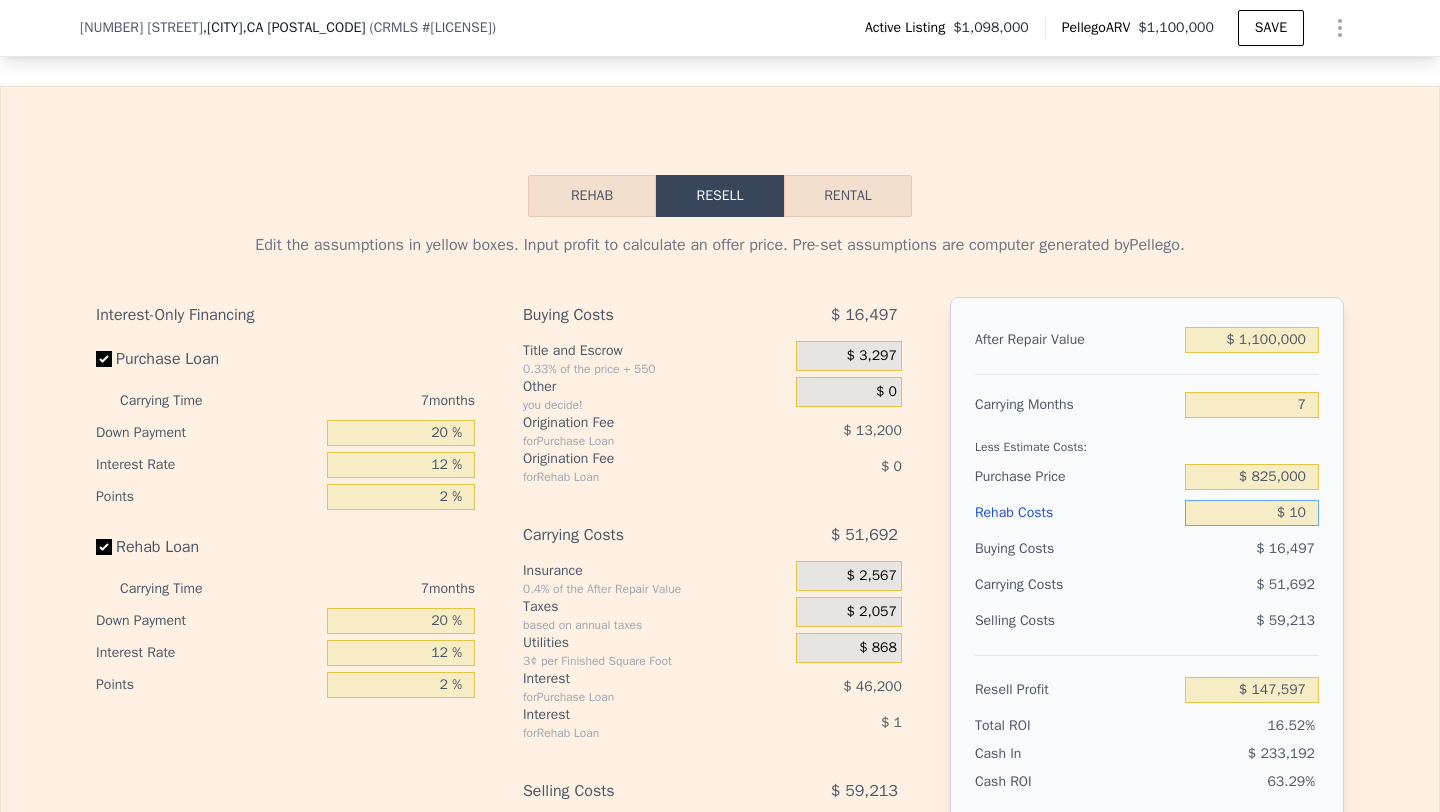 type on "$ 147,588" 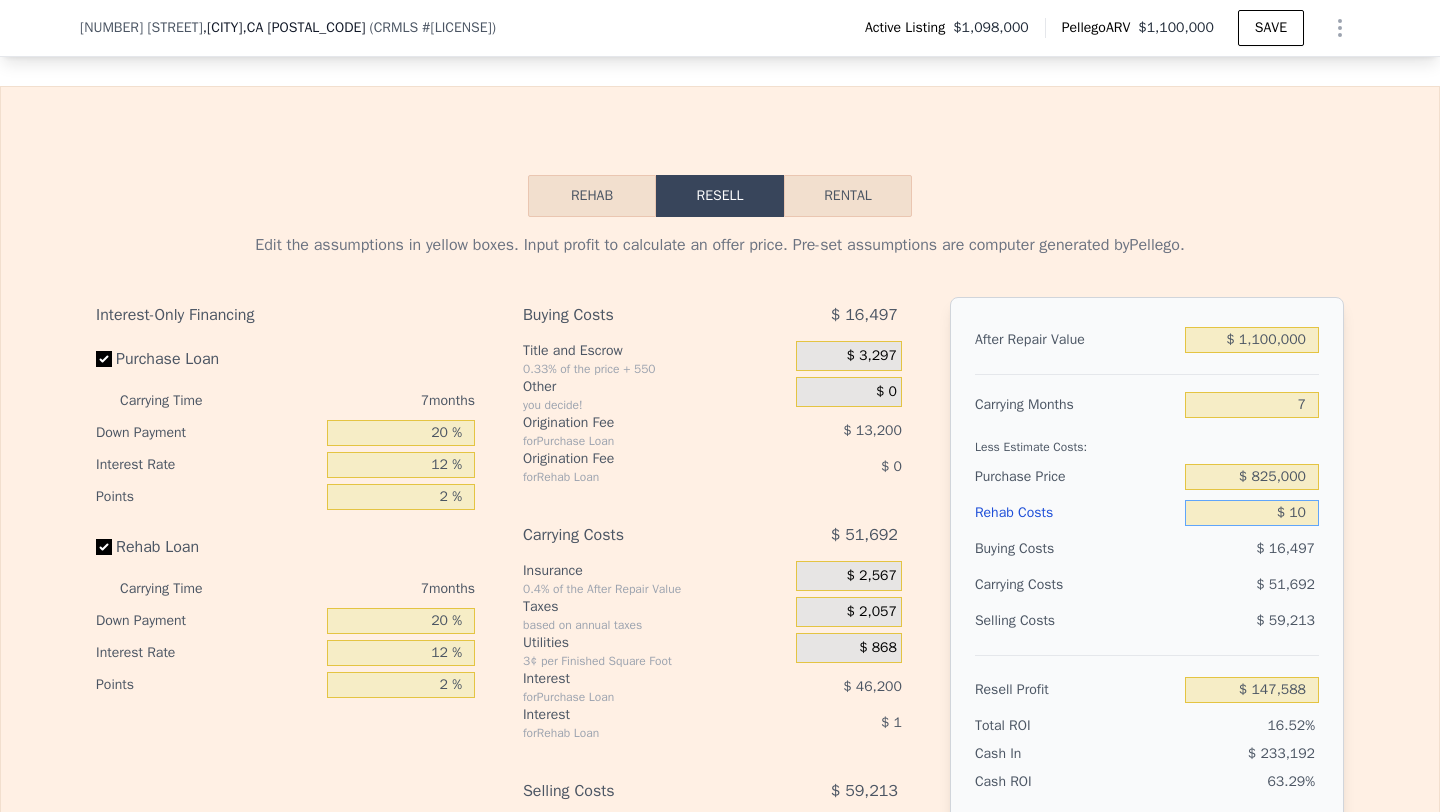 type on "$ 100" 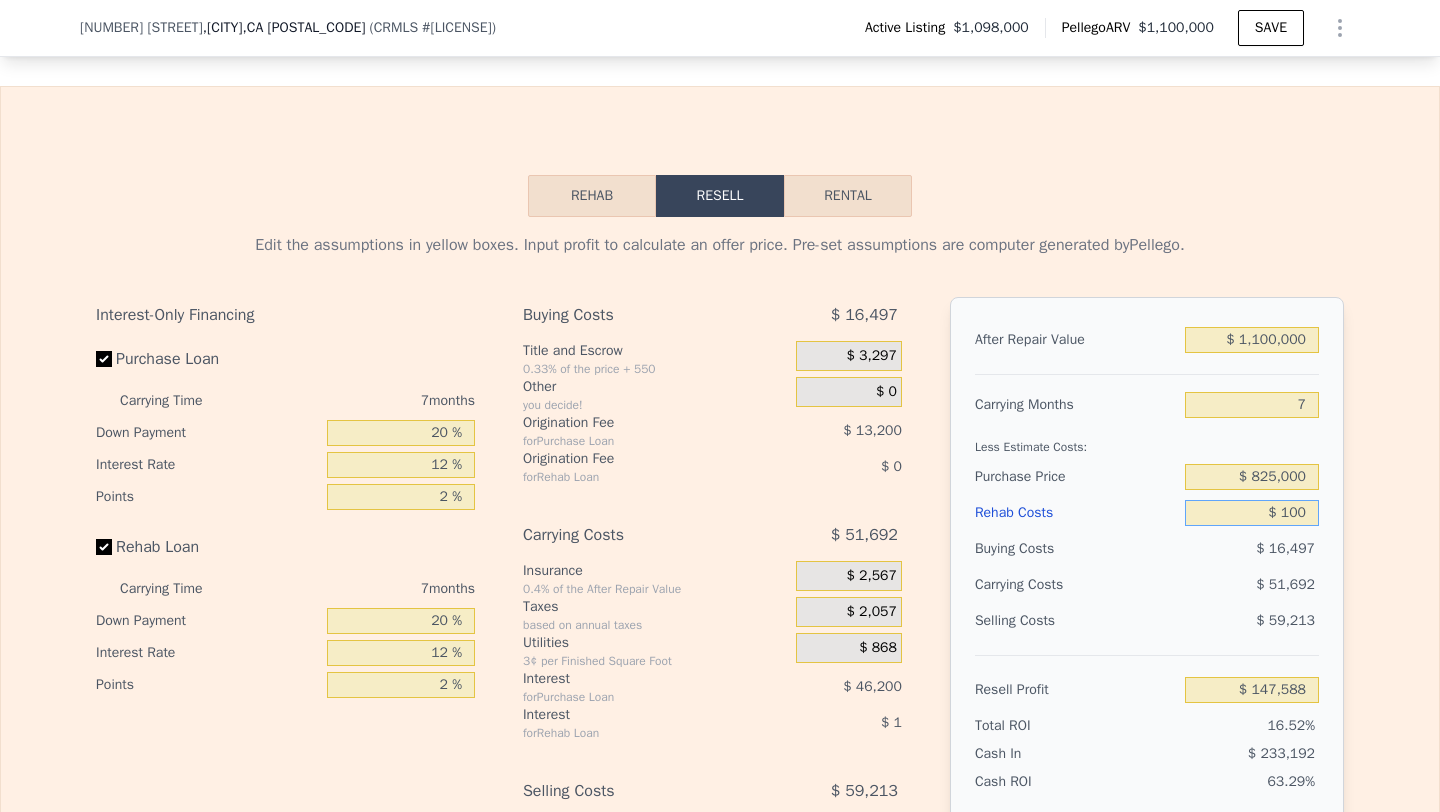 type on "$ 147,489" 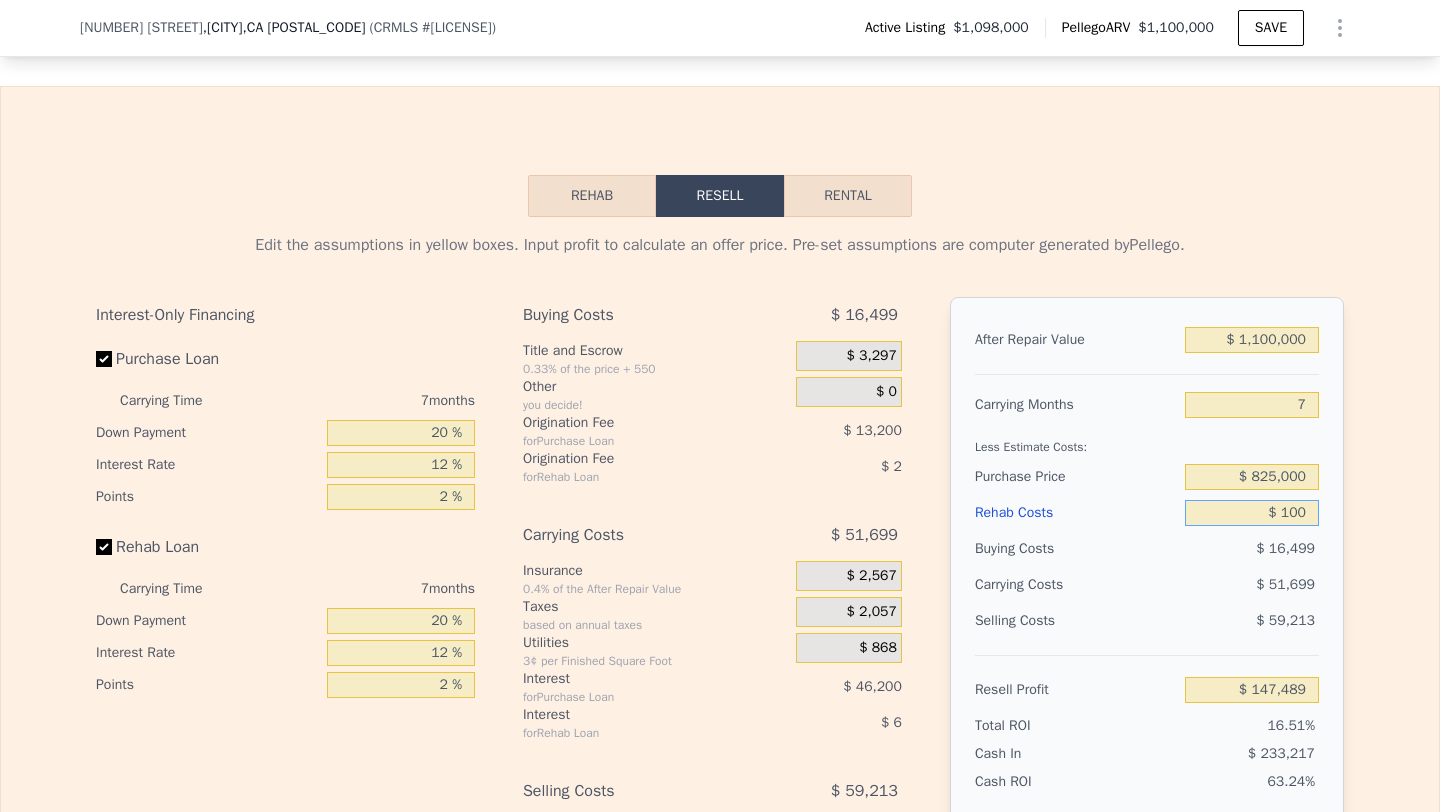 type on "$ 1,000" 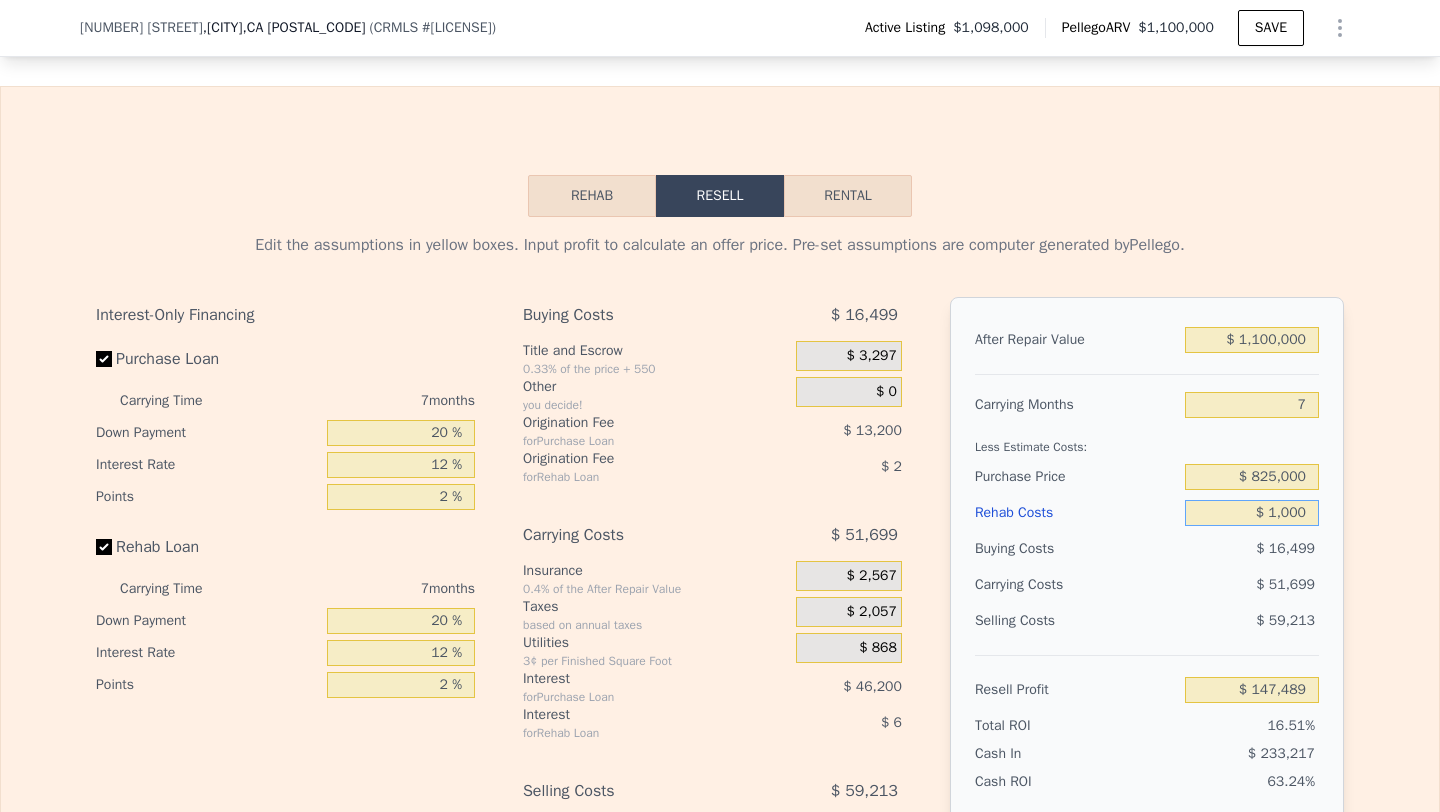type on "$ 146,526" 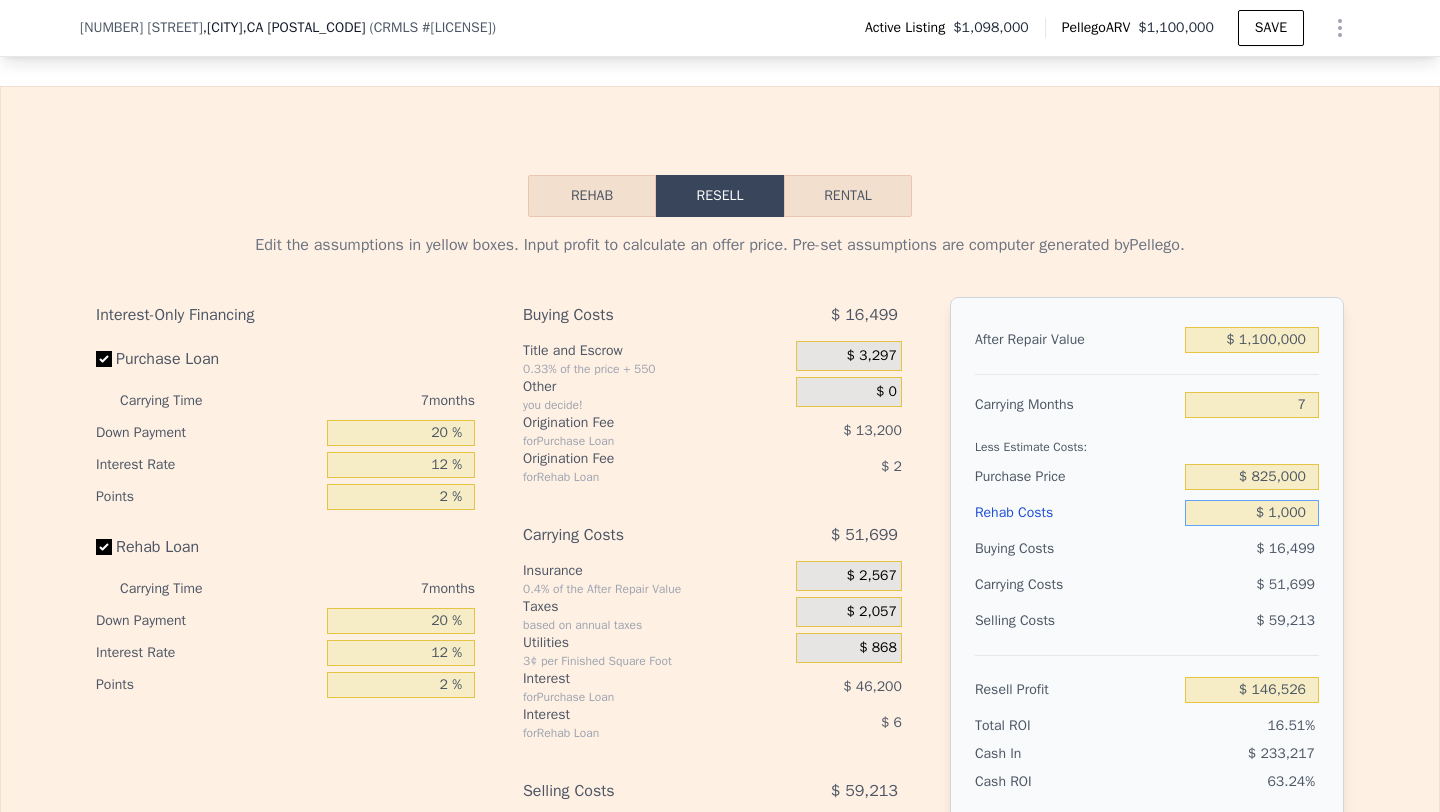 type on "$ 10,000" 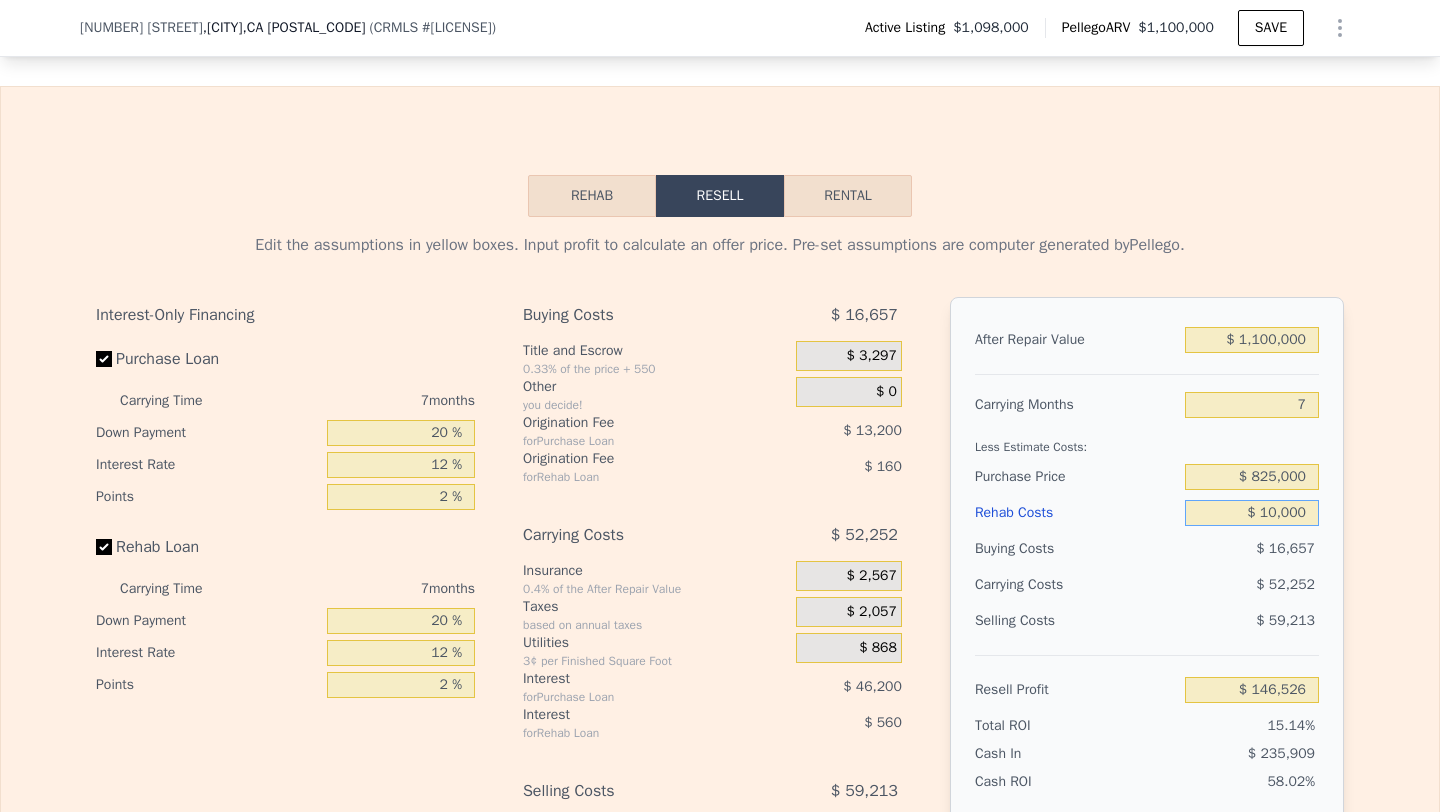 type on "$ 136,878" 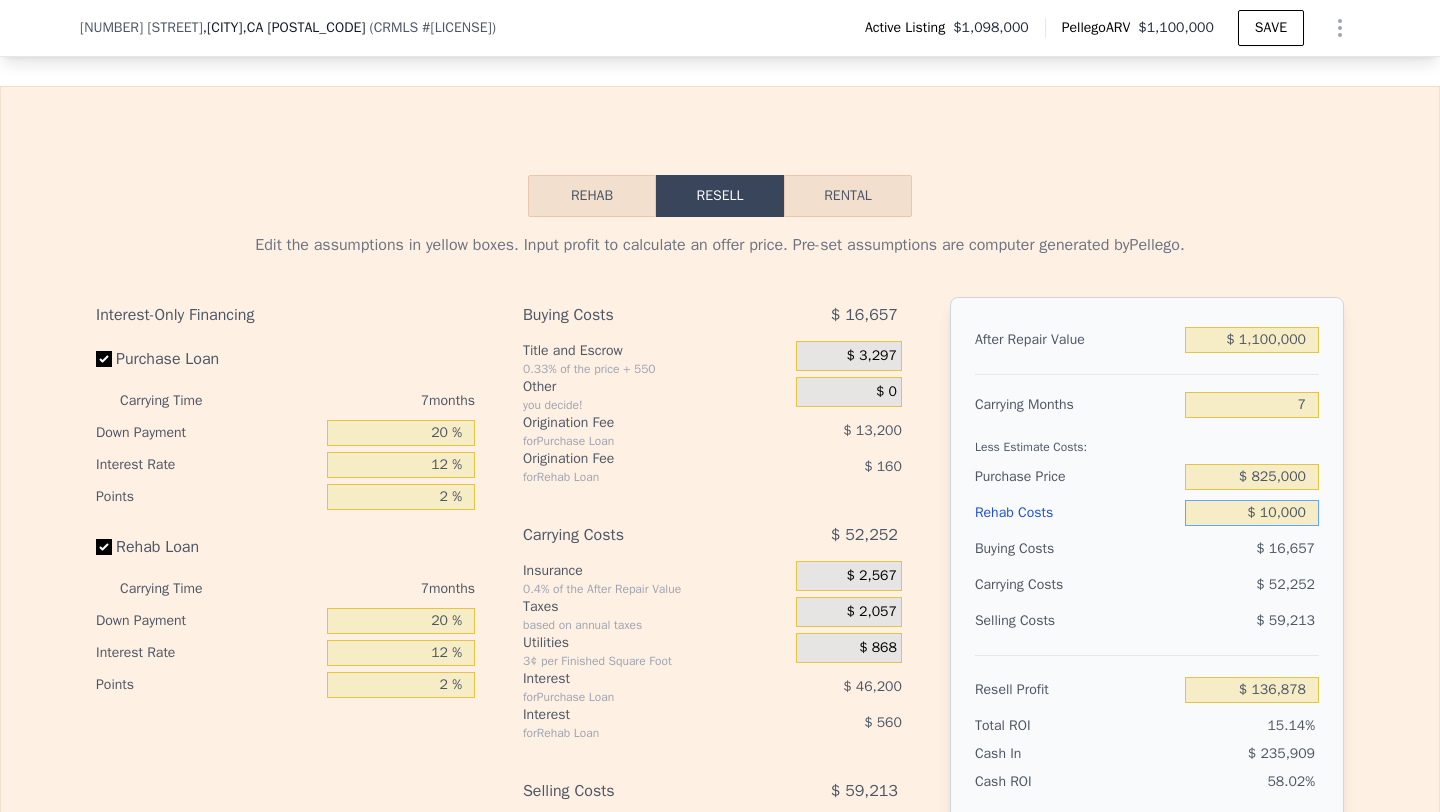 type on "$ 100,000" 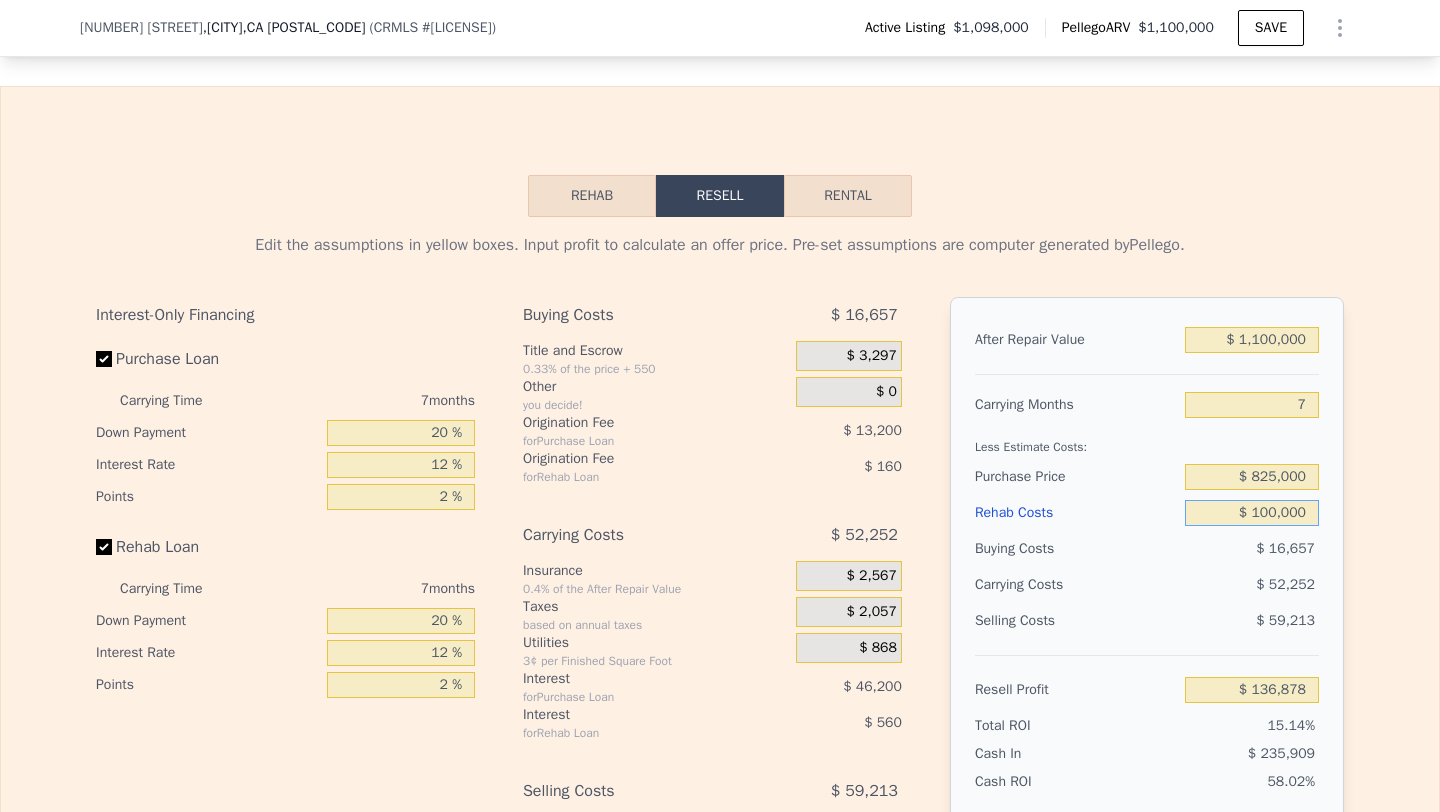 type on "$ 40,398" 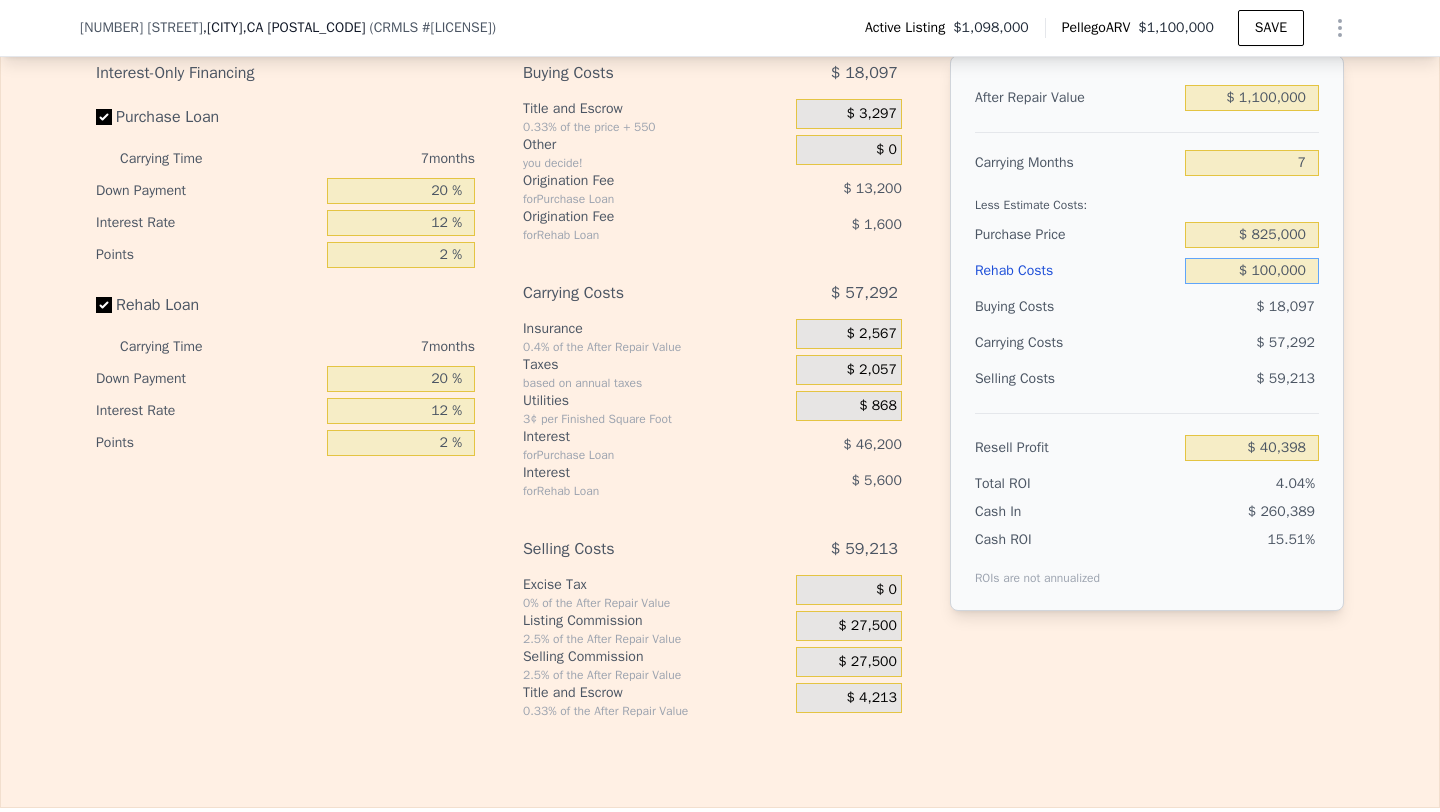 scroll, scrollTop: 2981, scrollLeft: 0, axis: vertical 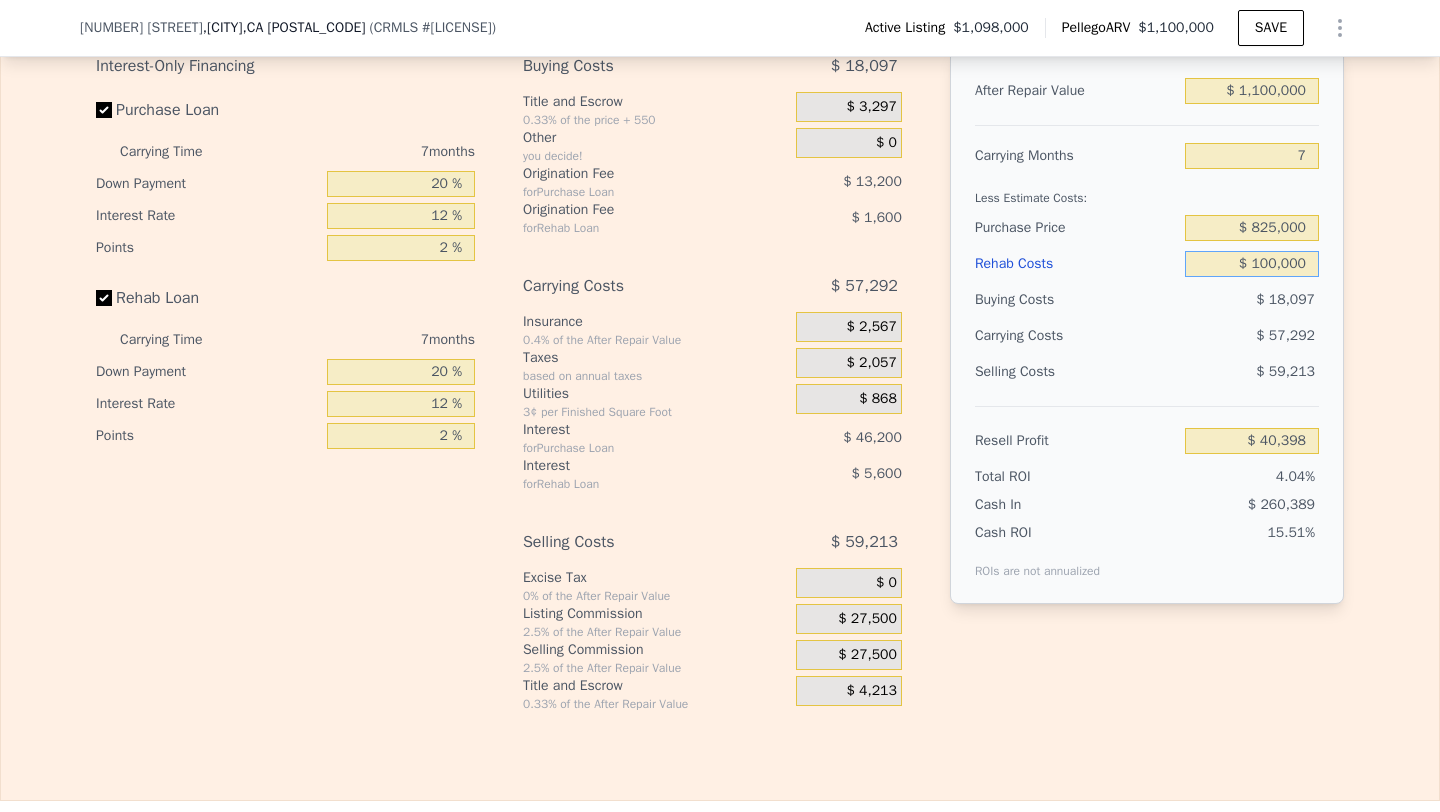 type on "$ 100,000" 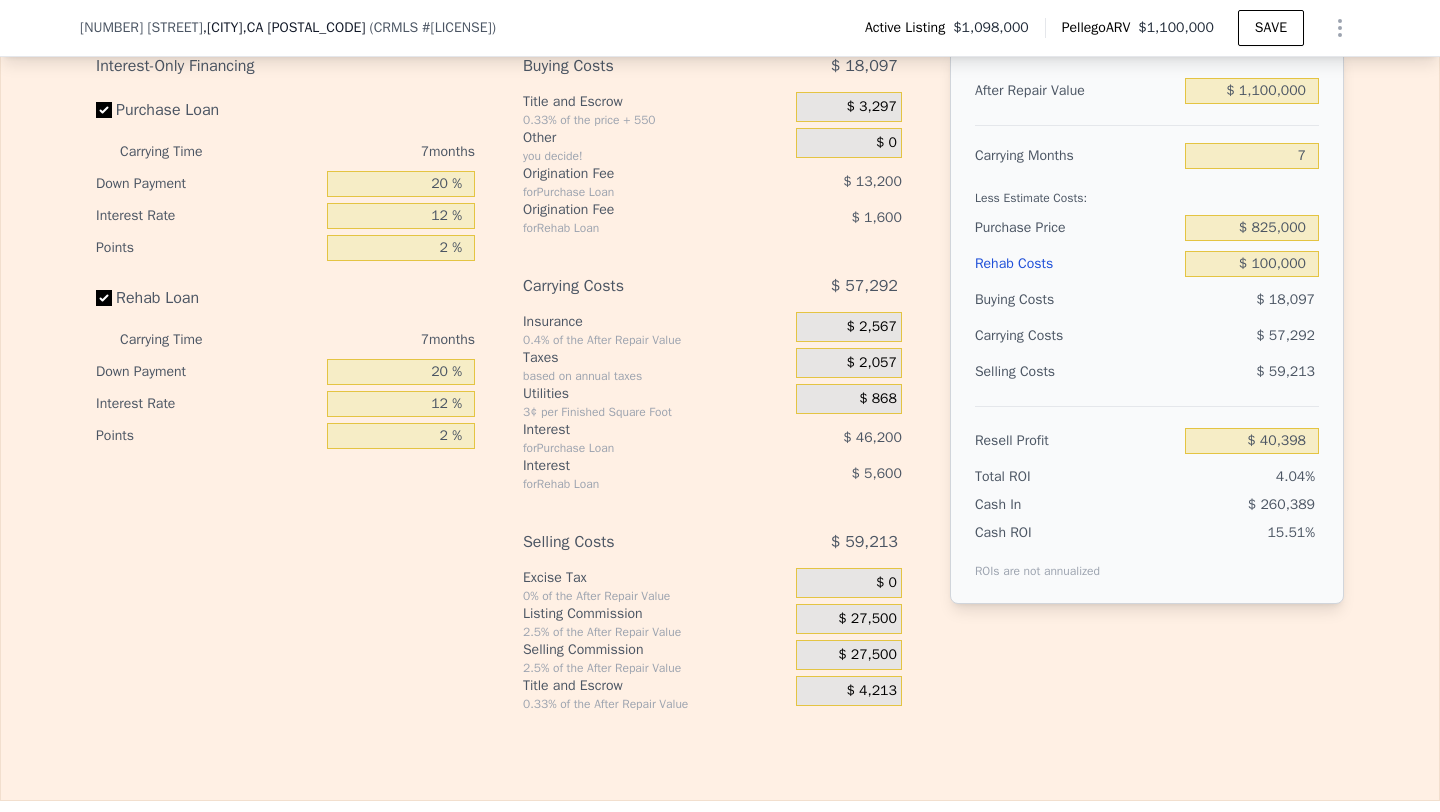 click on "$ 27,500" at bounding box center [867, 655] 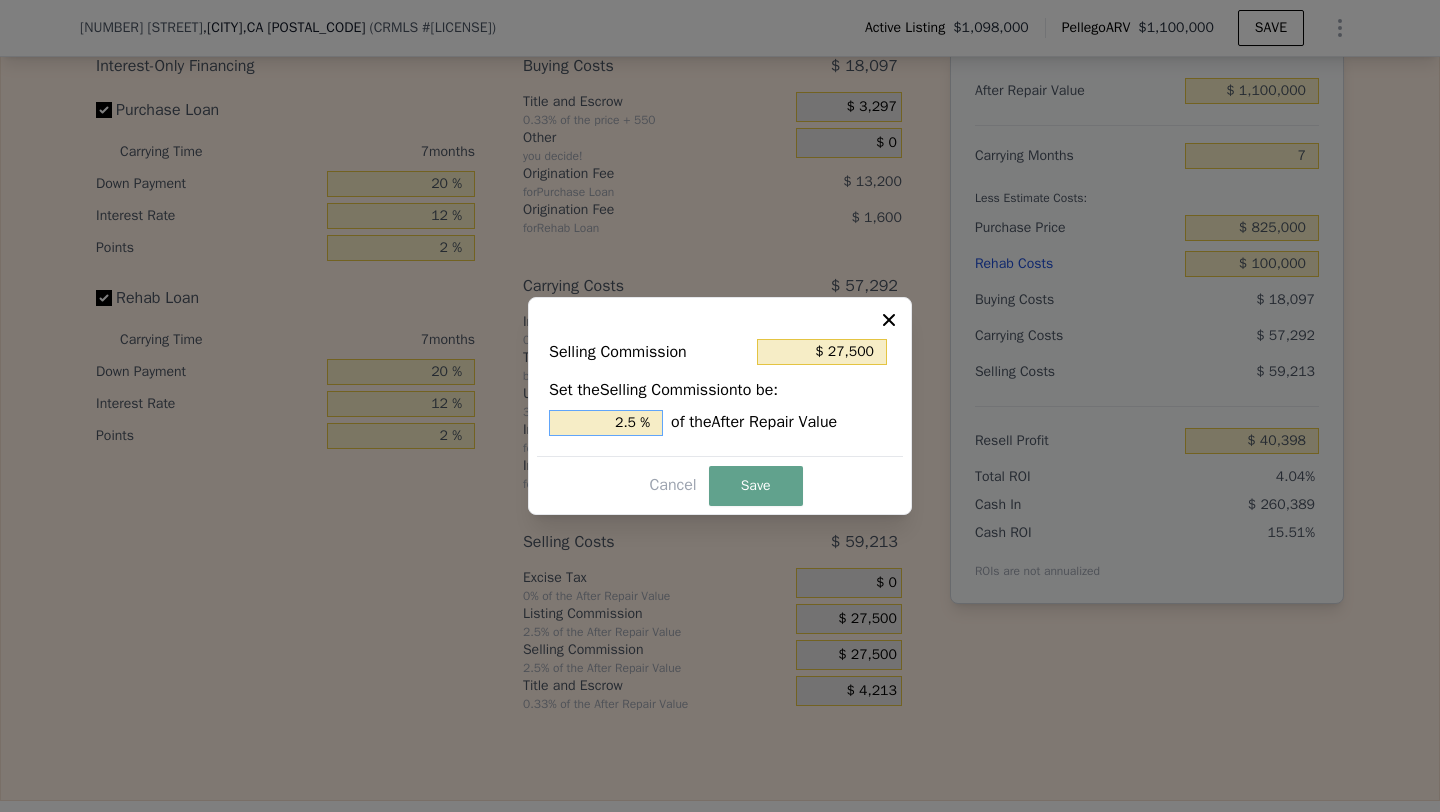 click on "2.5 %" at bounding box center (606, 423) 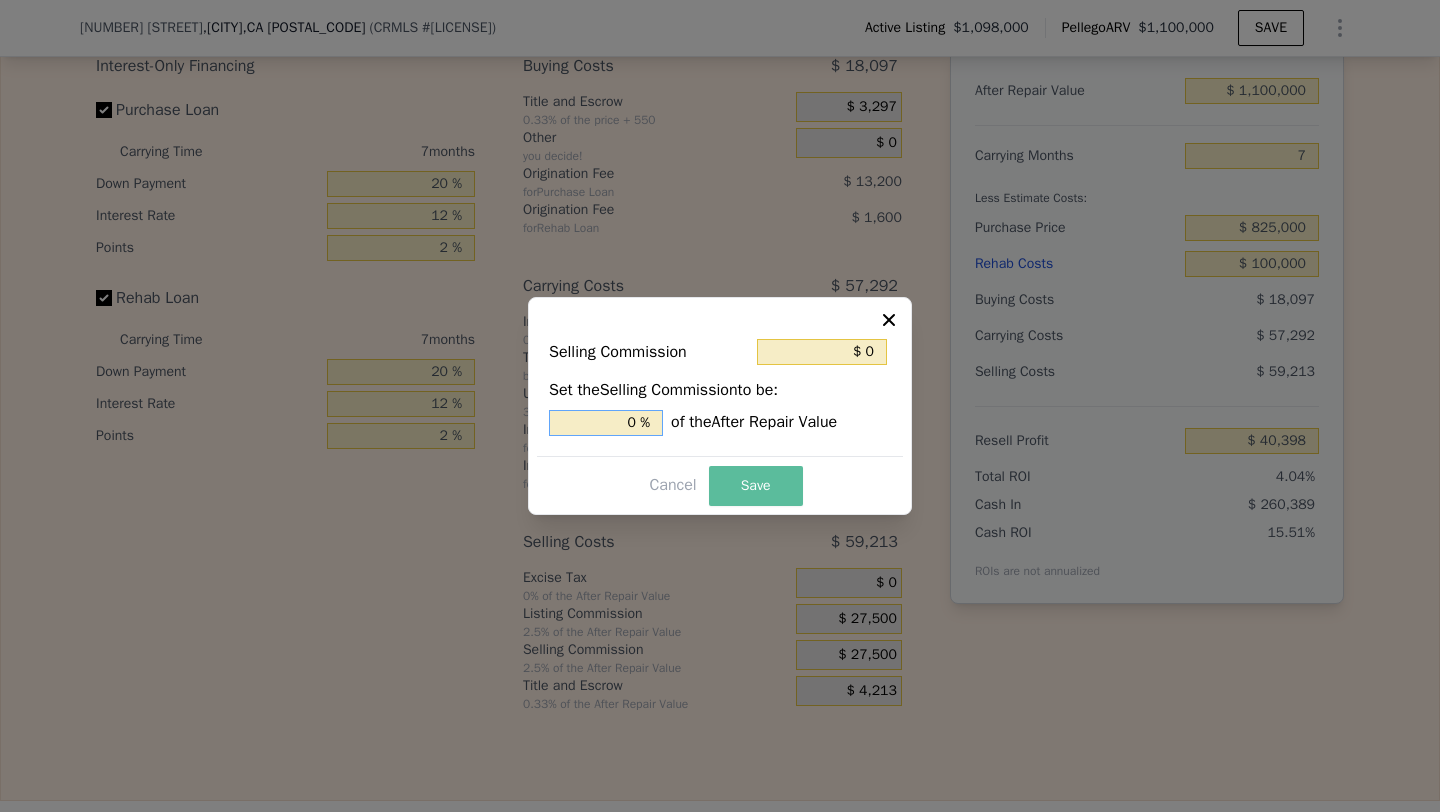 type on "0 %" 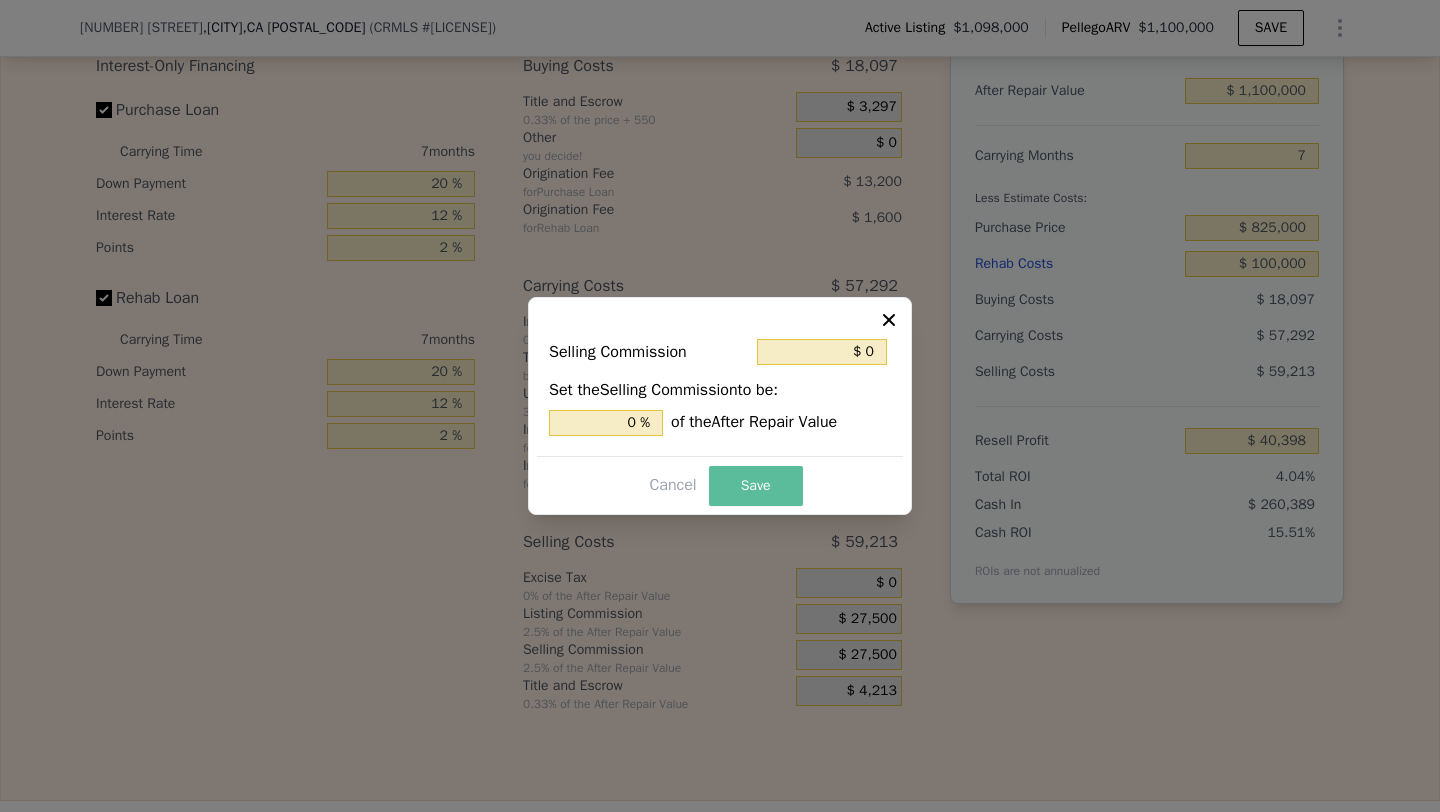 click on "Save" at bounding box center (756, 486) 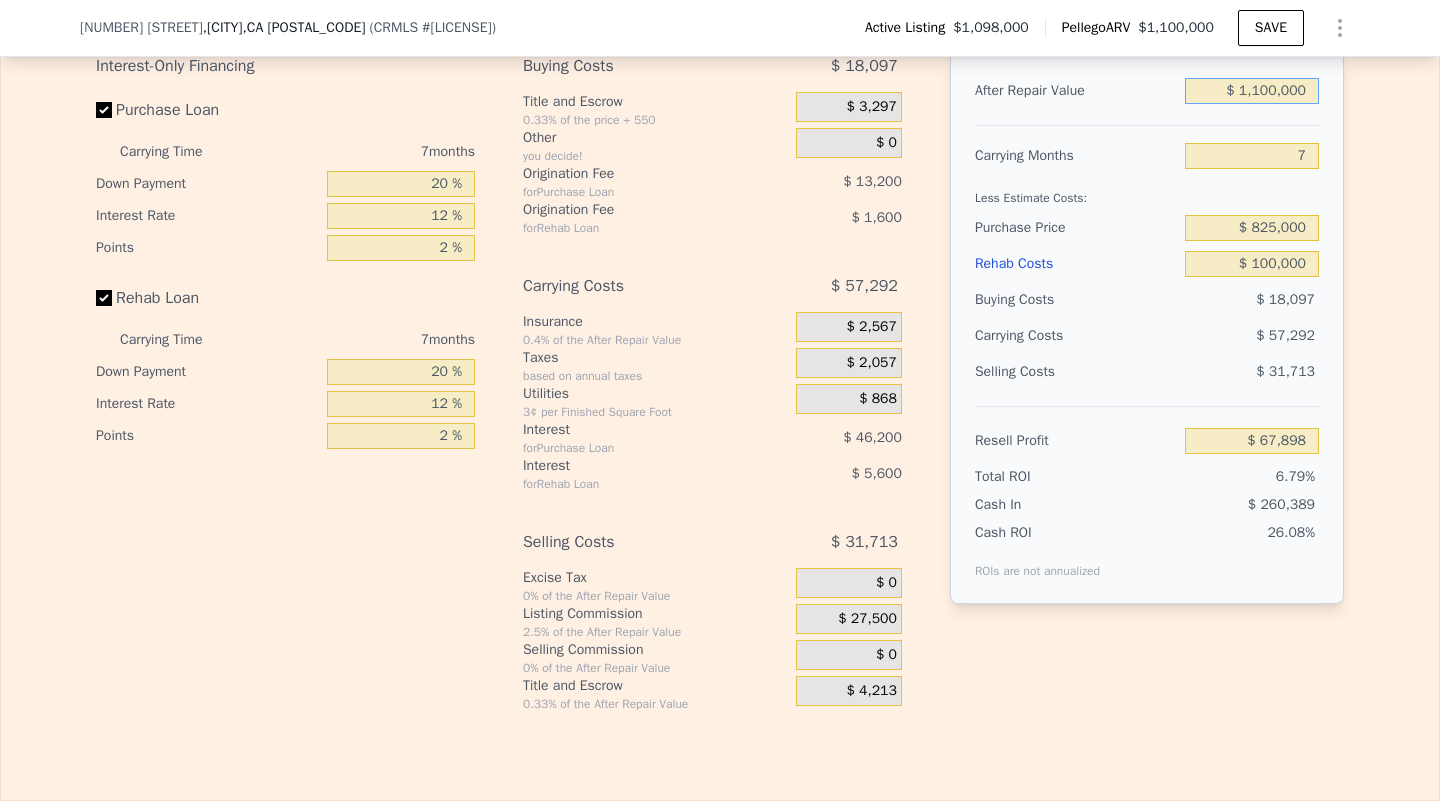 click on "$ 1,100,000" at bounding box center (1252, 91) 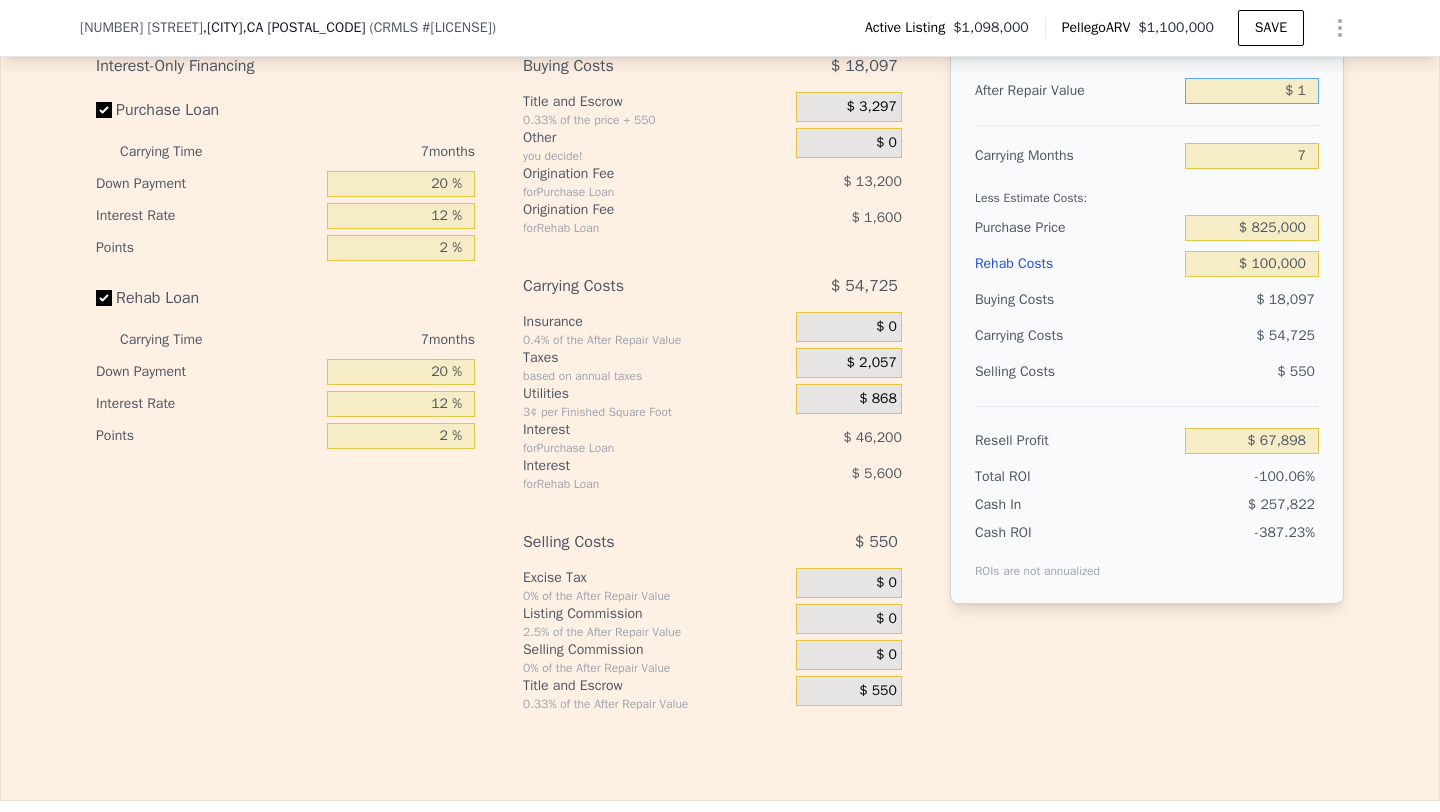 type on "-$ 998,371" 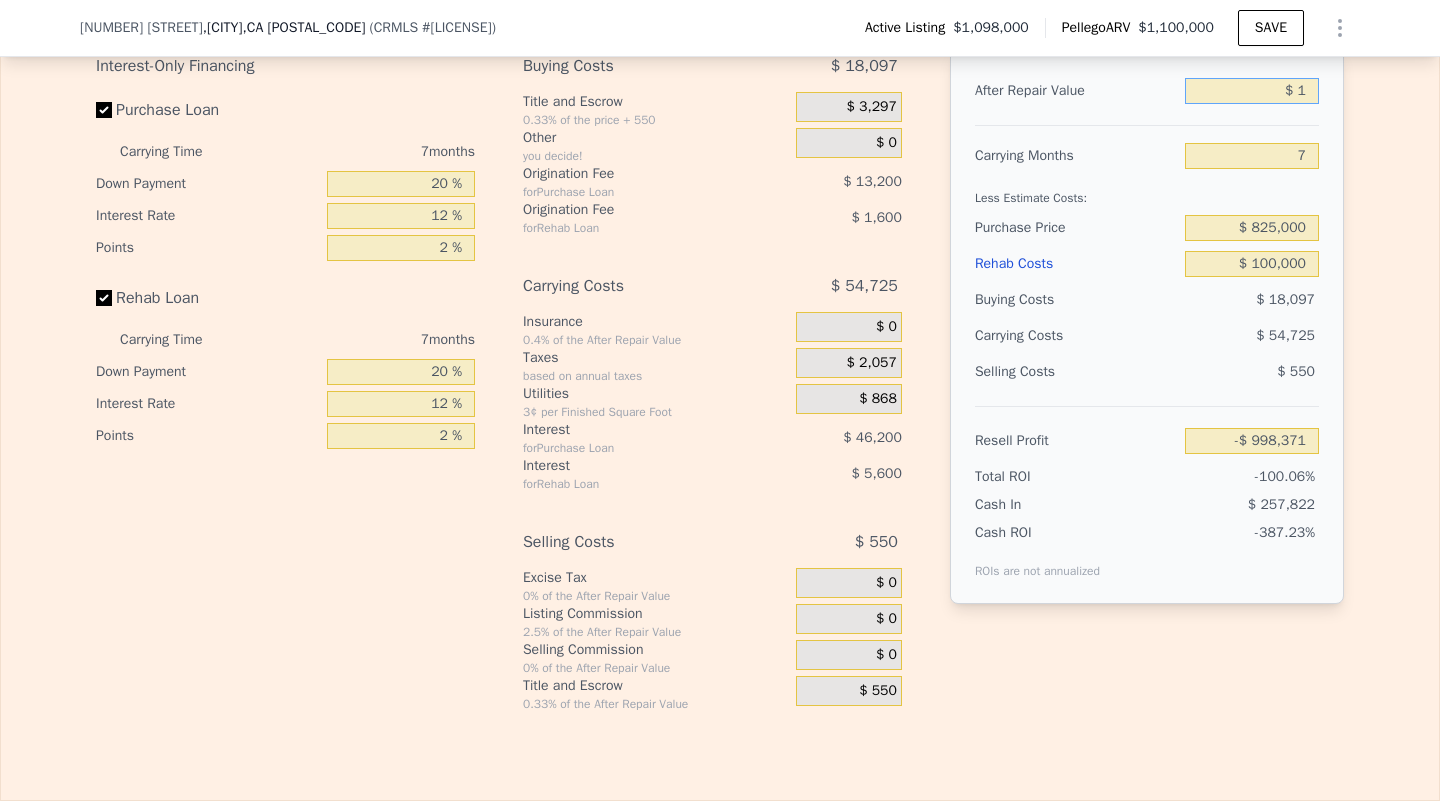 type on "$ 10" 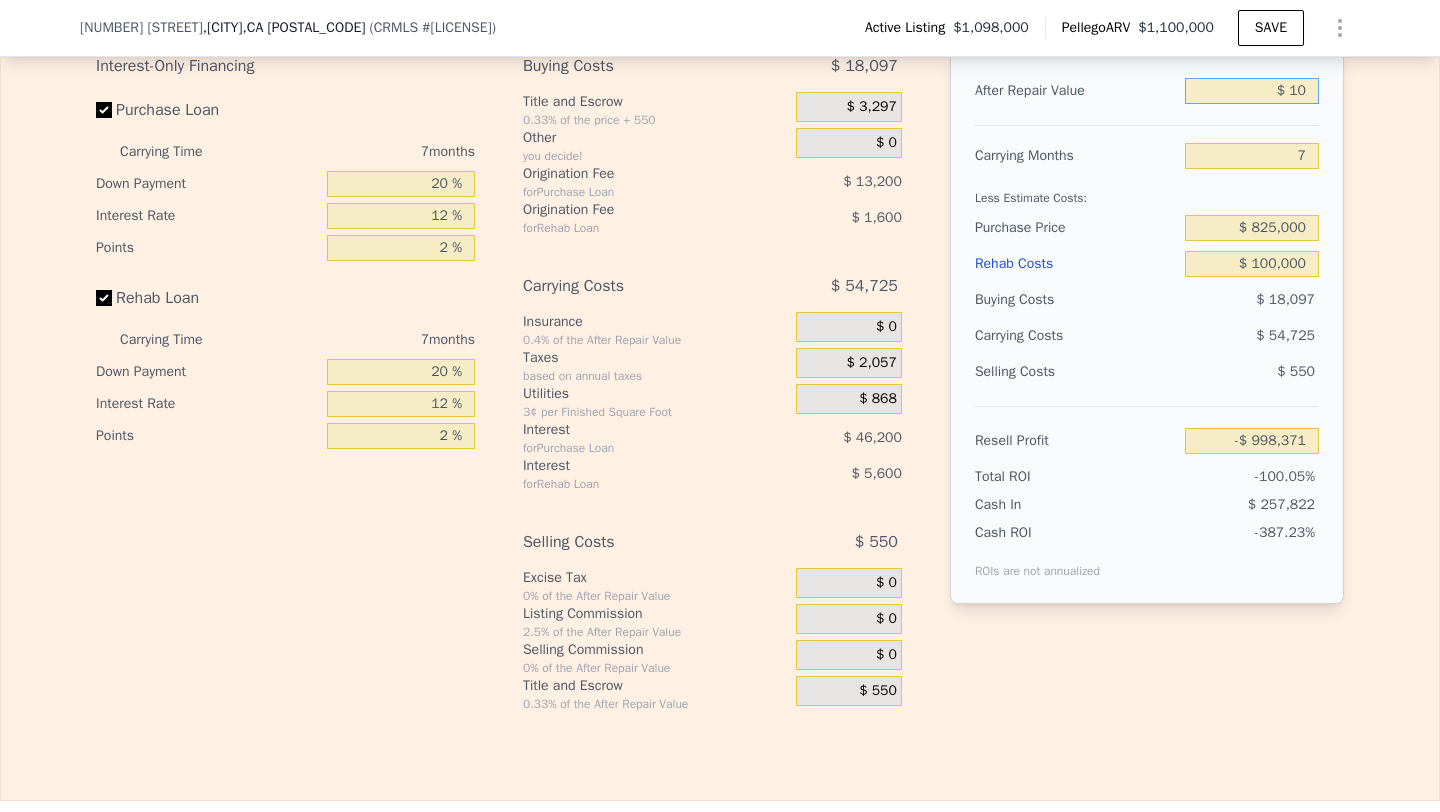 type on "-$ 998,362" 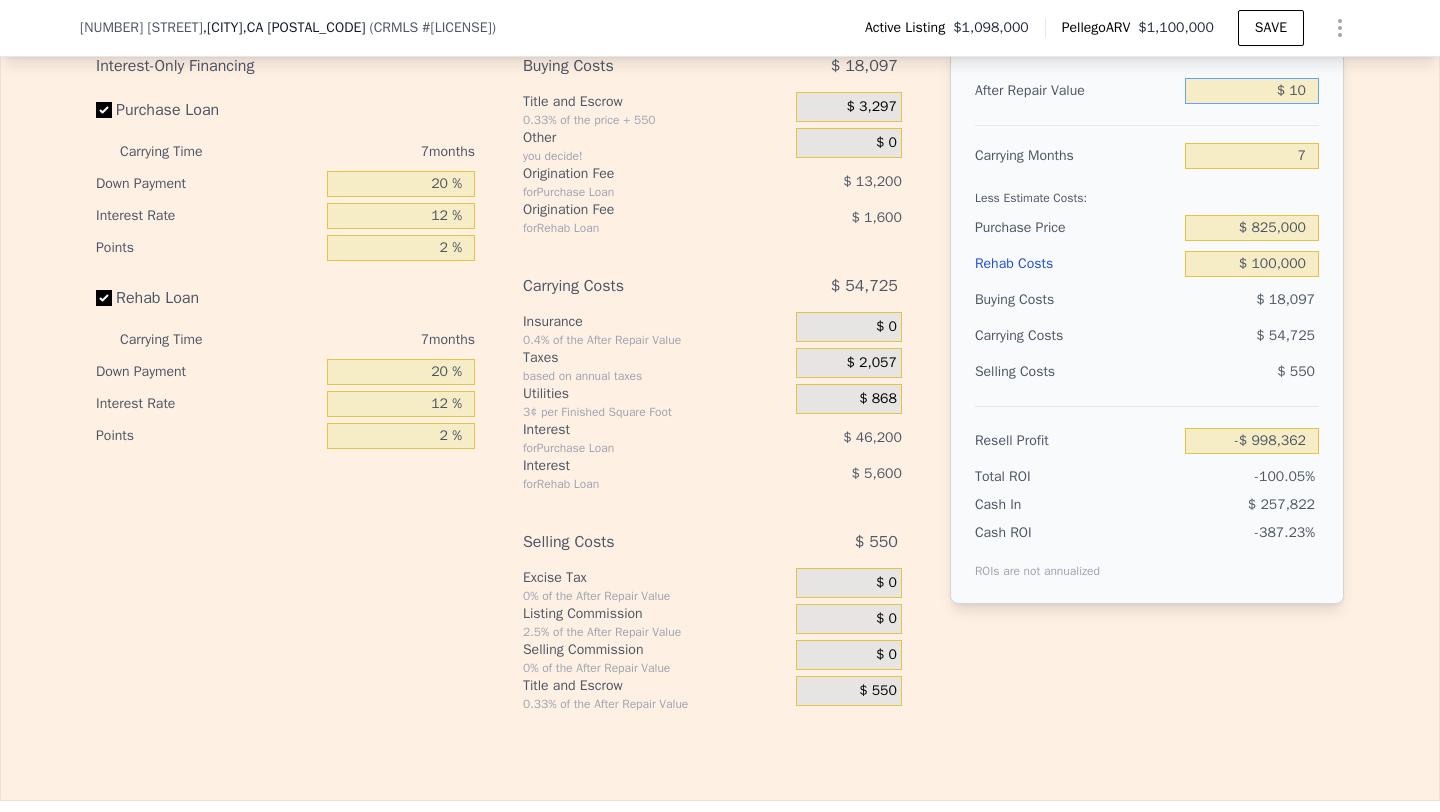 type on "$ 105" 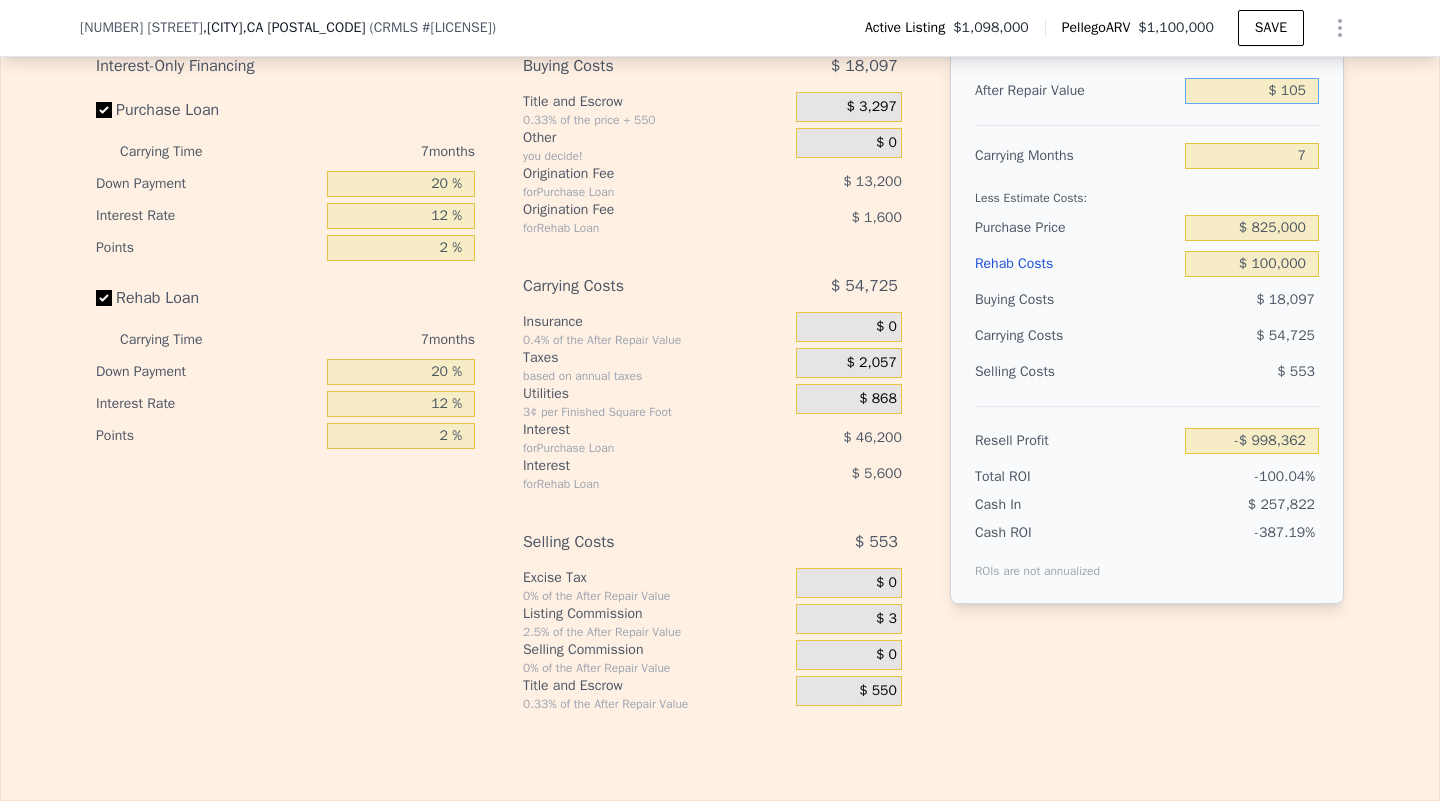 type on "-$ 998,270" 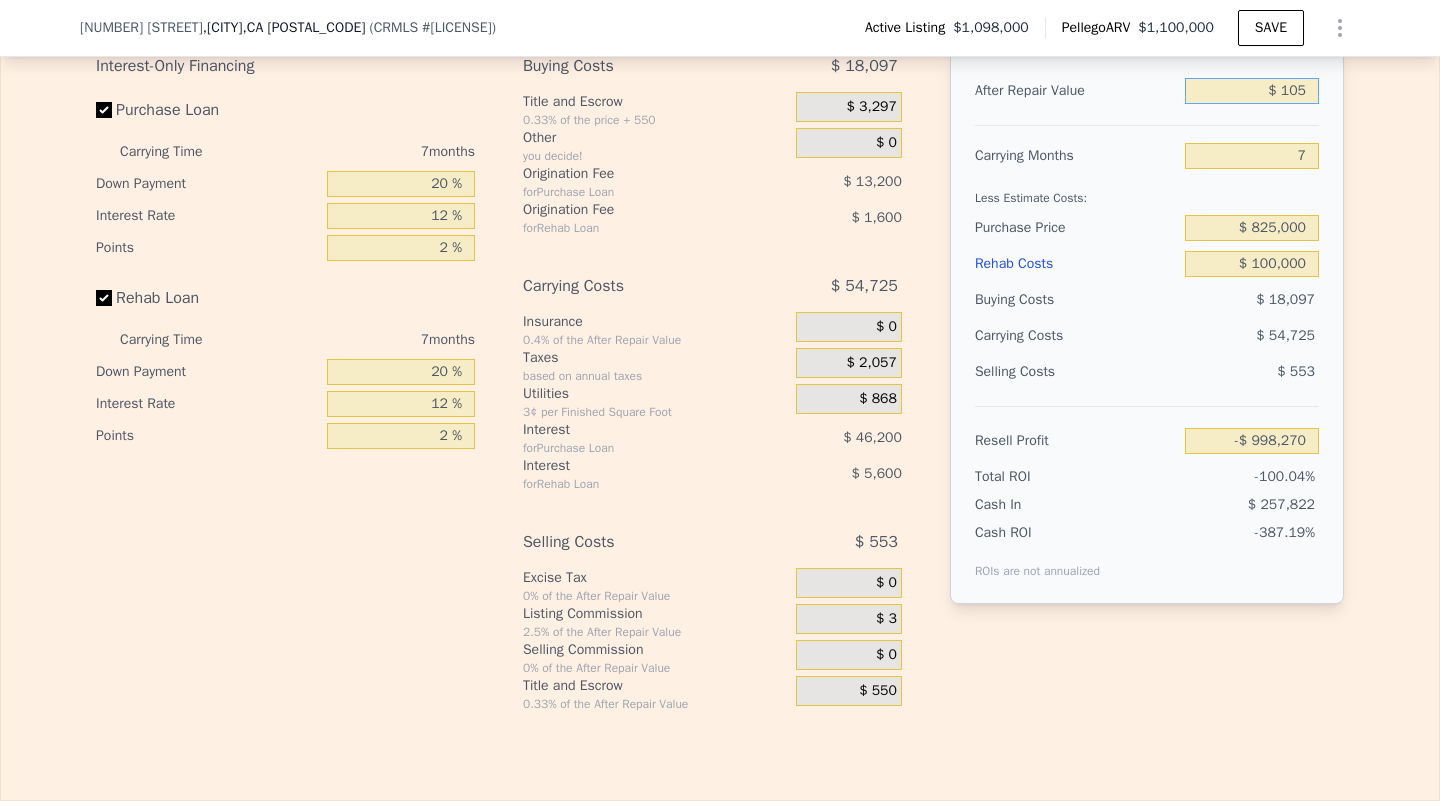 type on "$ 1,050" 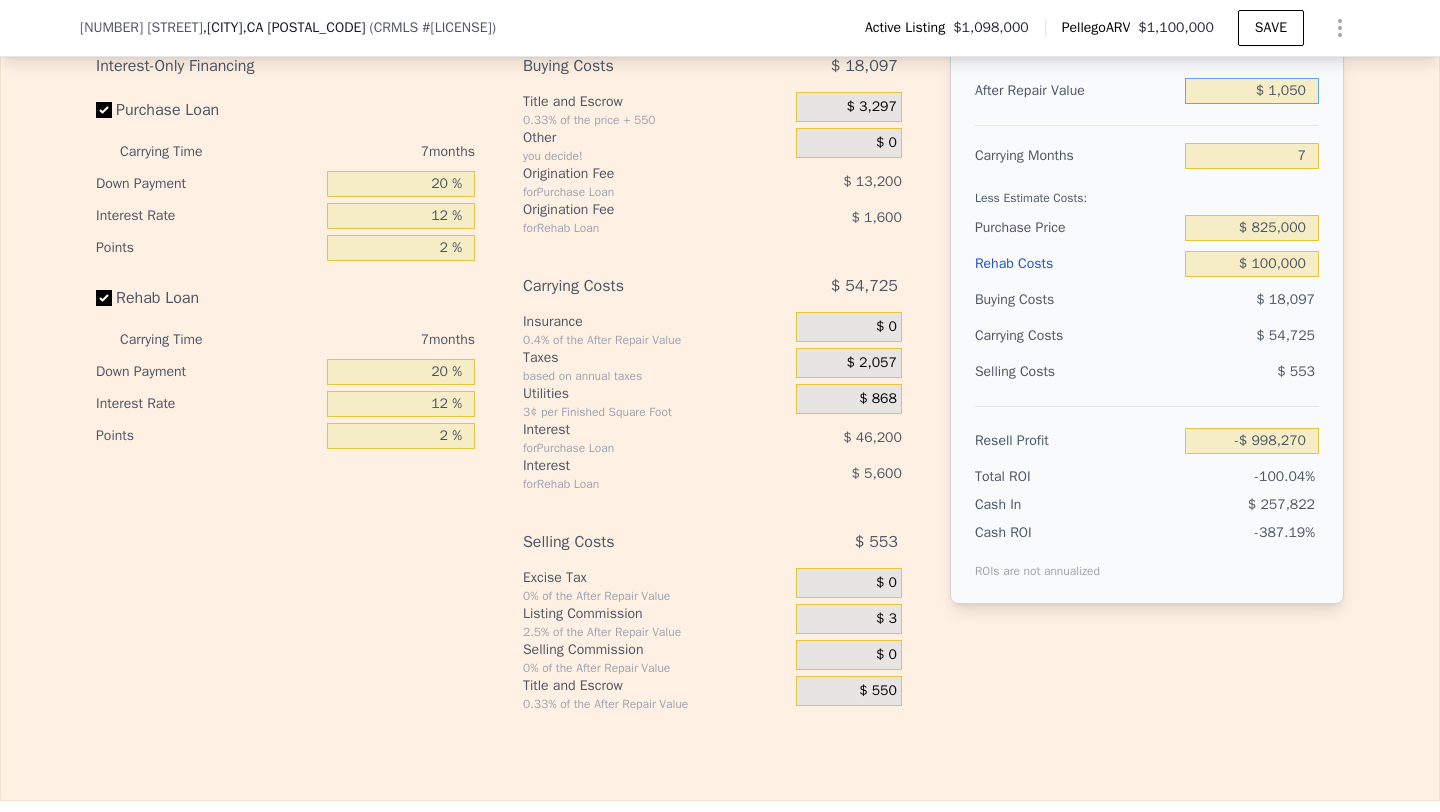 type on "-$ 997,353" 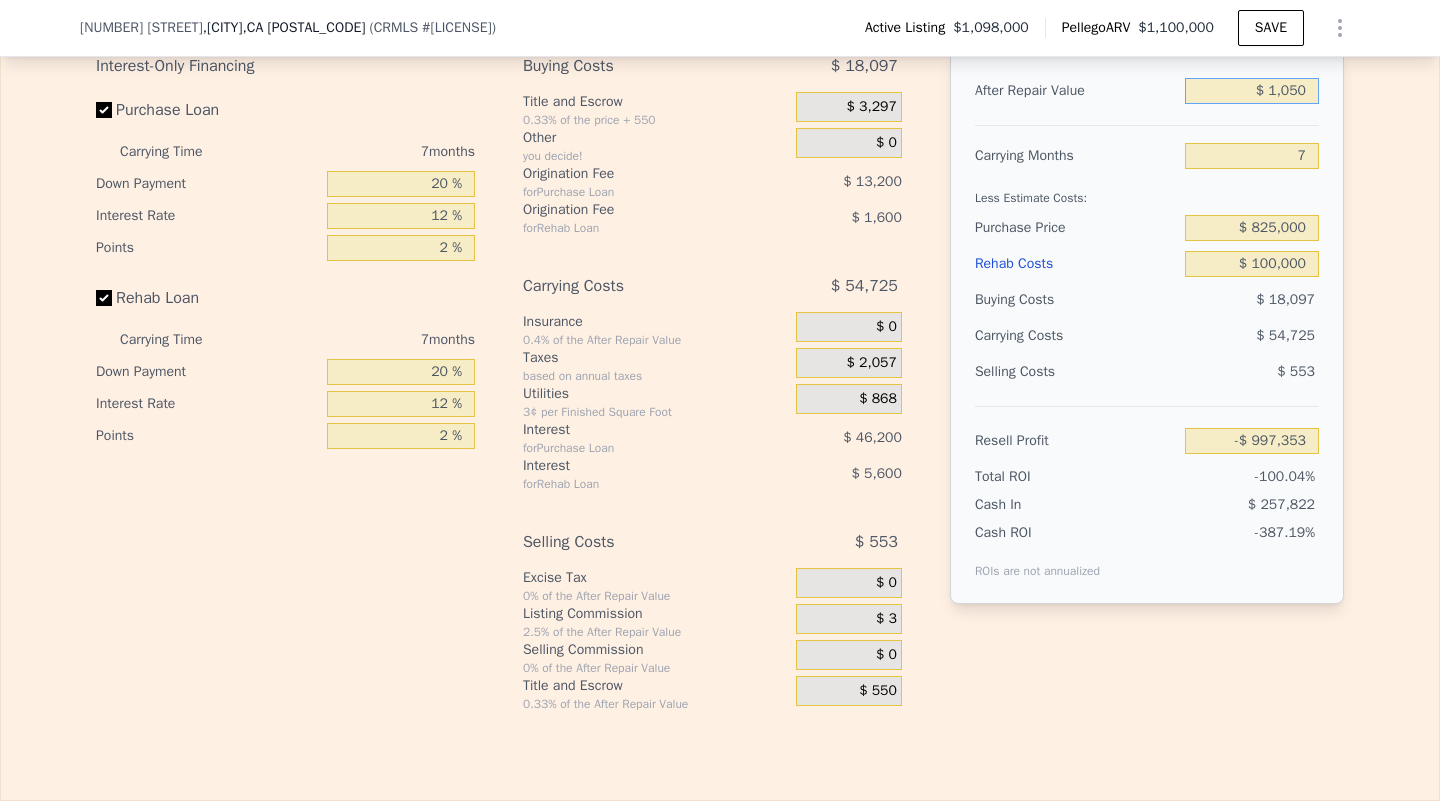 type on "$ 10,500" 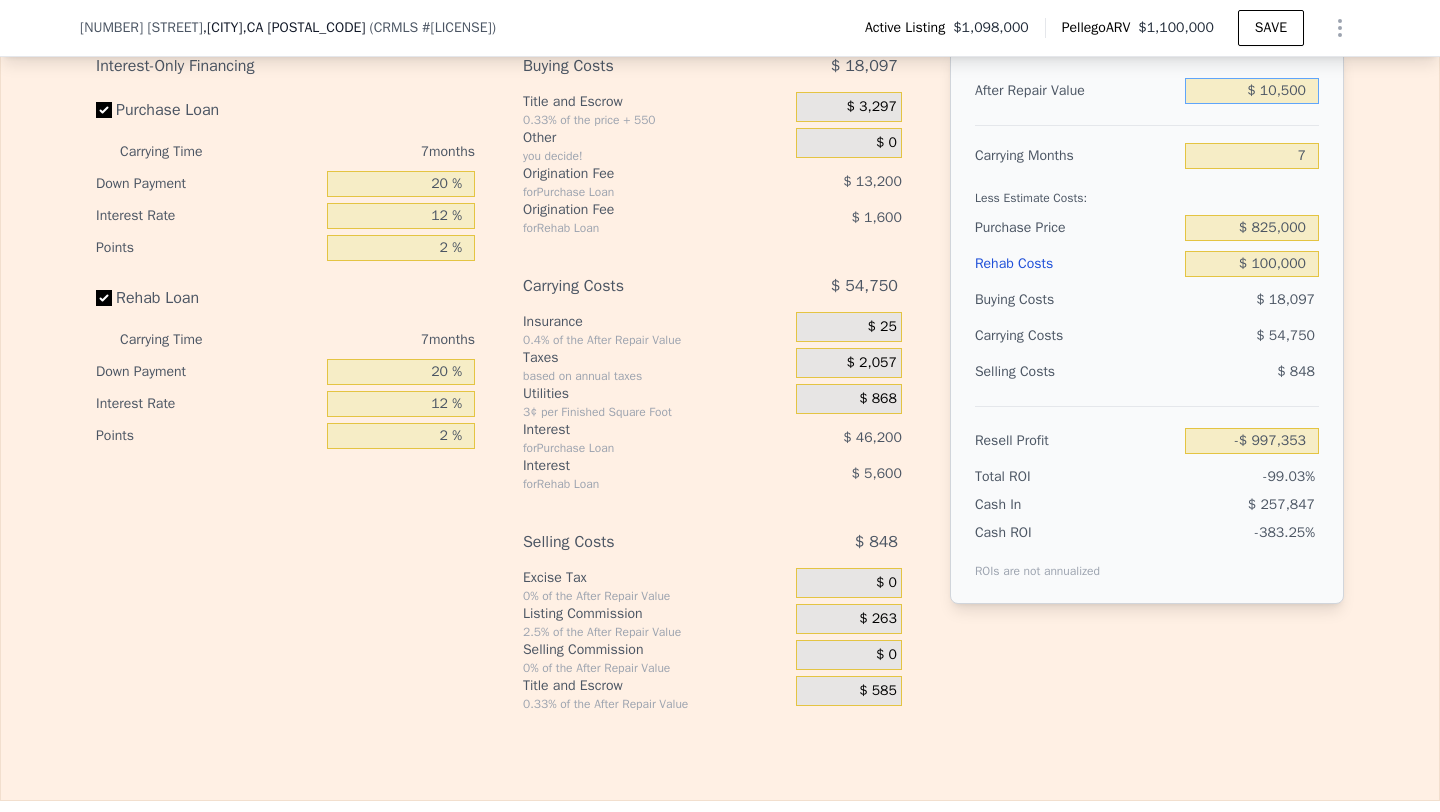 type on "-$ 988,195" 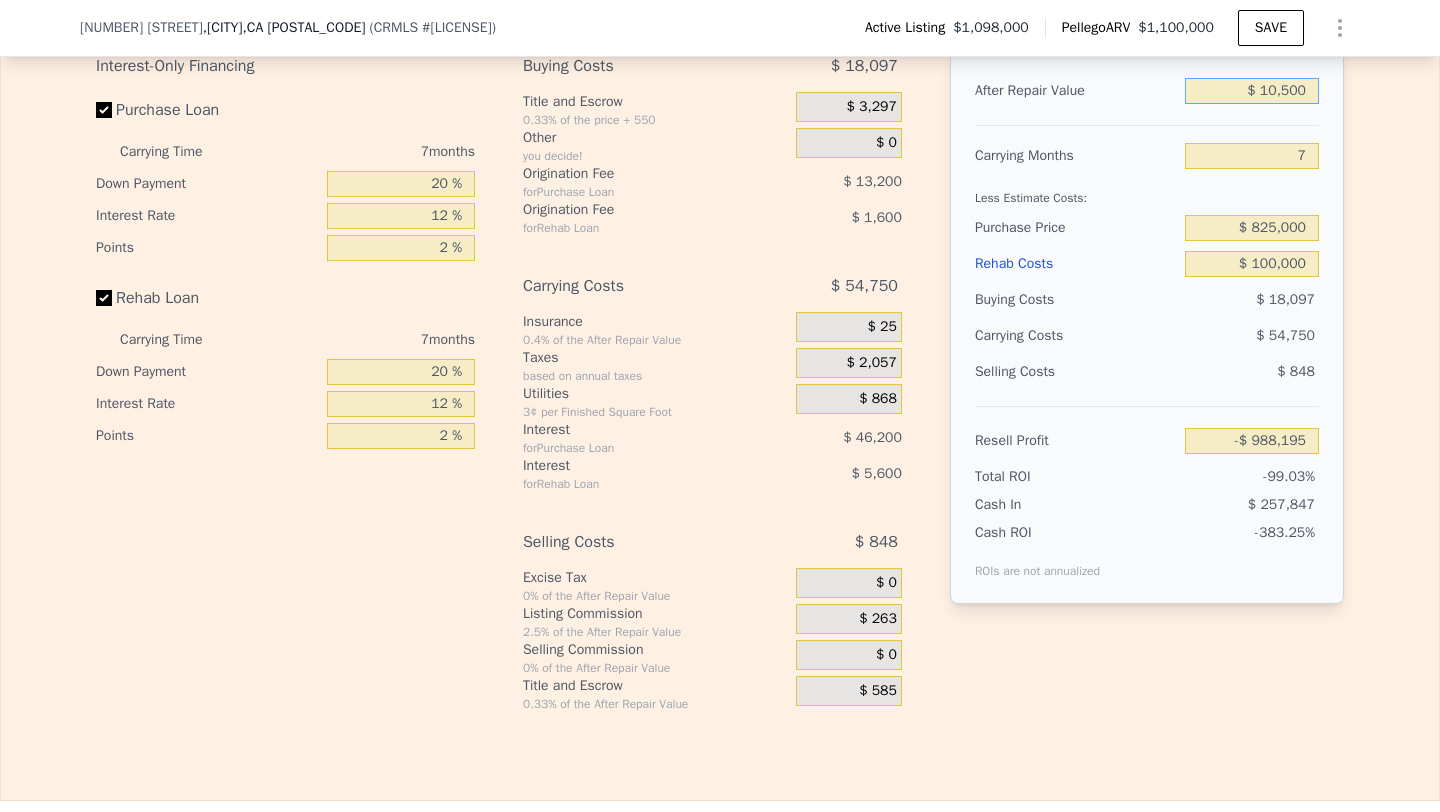 type on "$ 105,000" 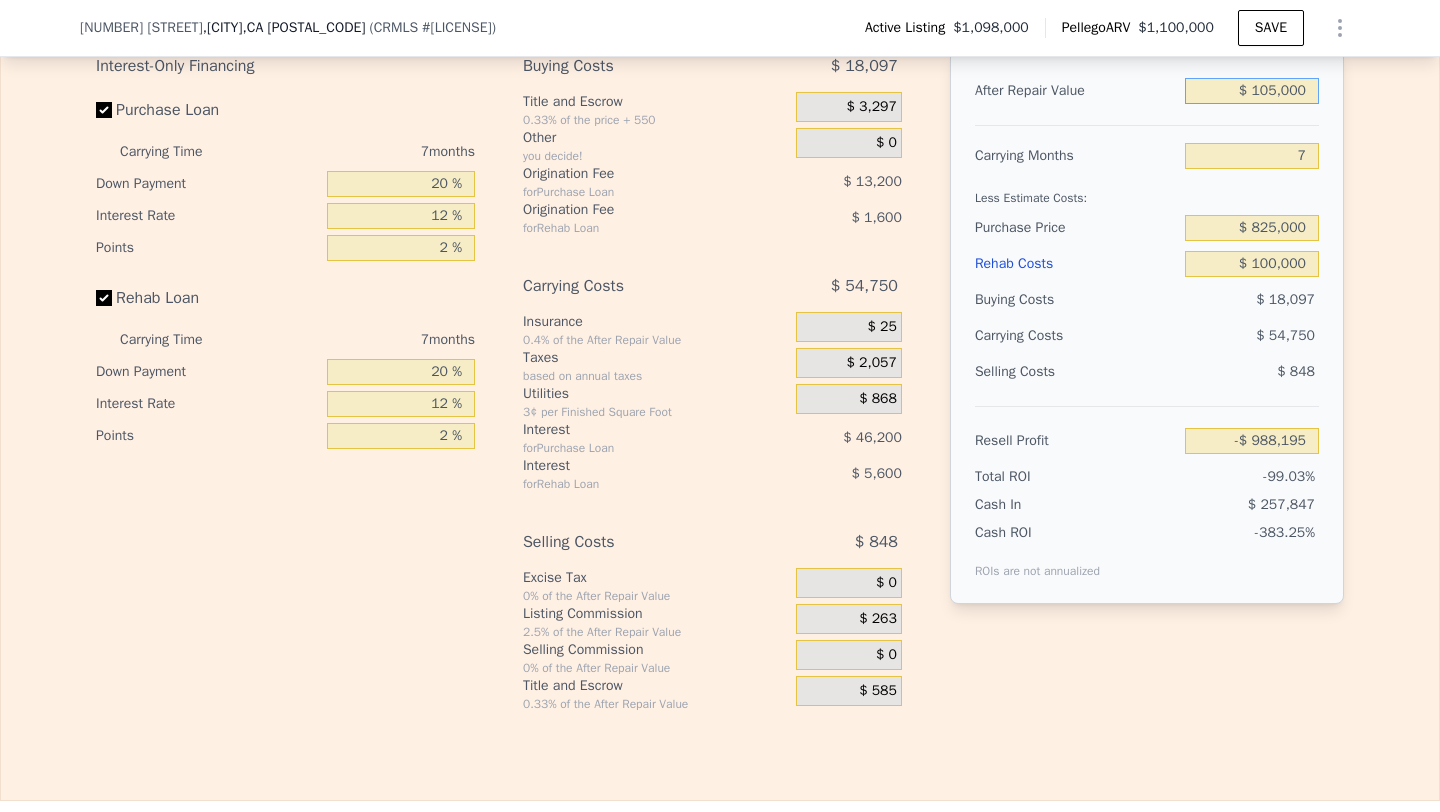 type on "-$ [PRICE]" 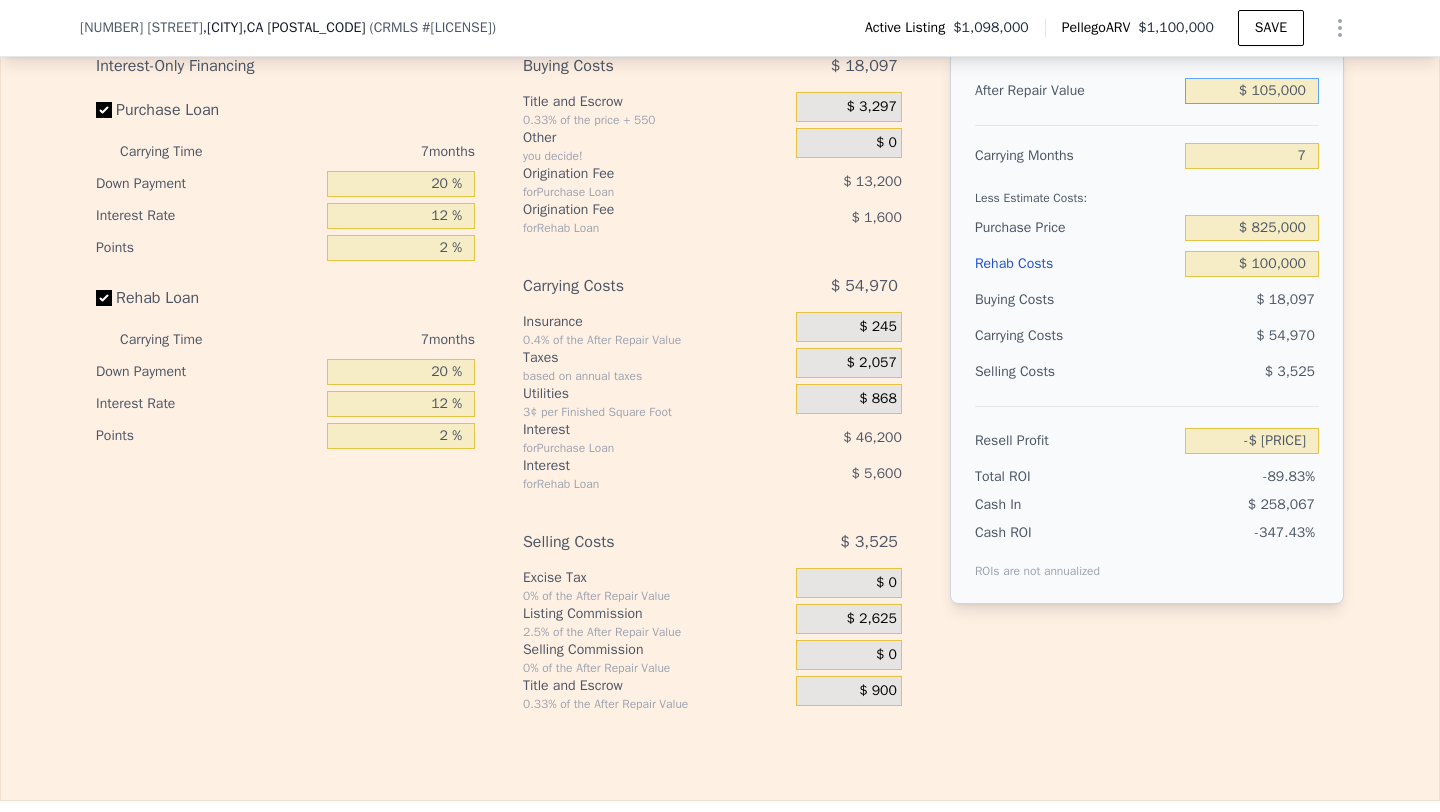 type on "$ 1,050,000" 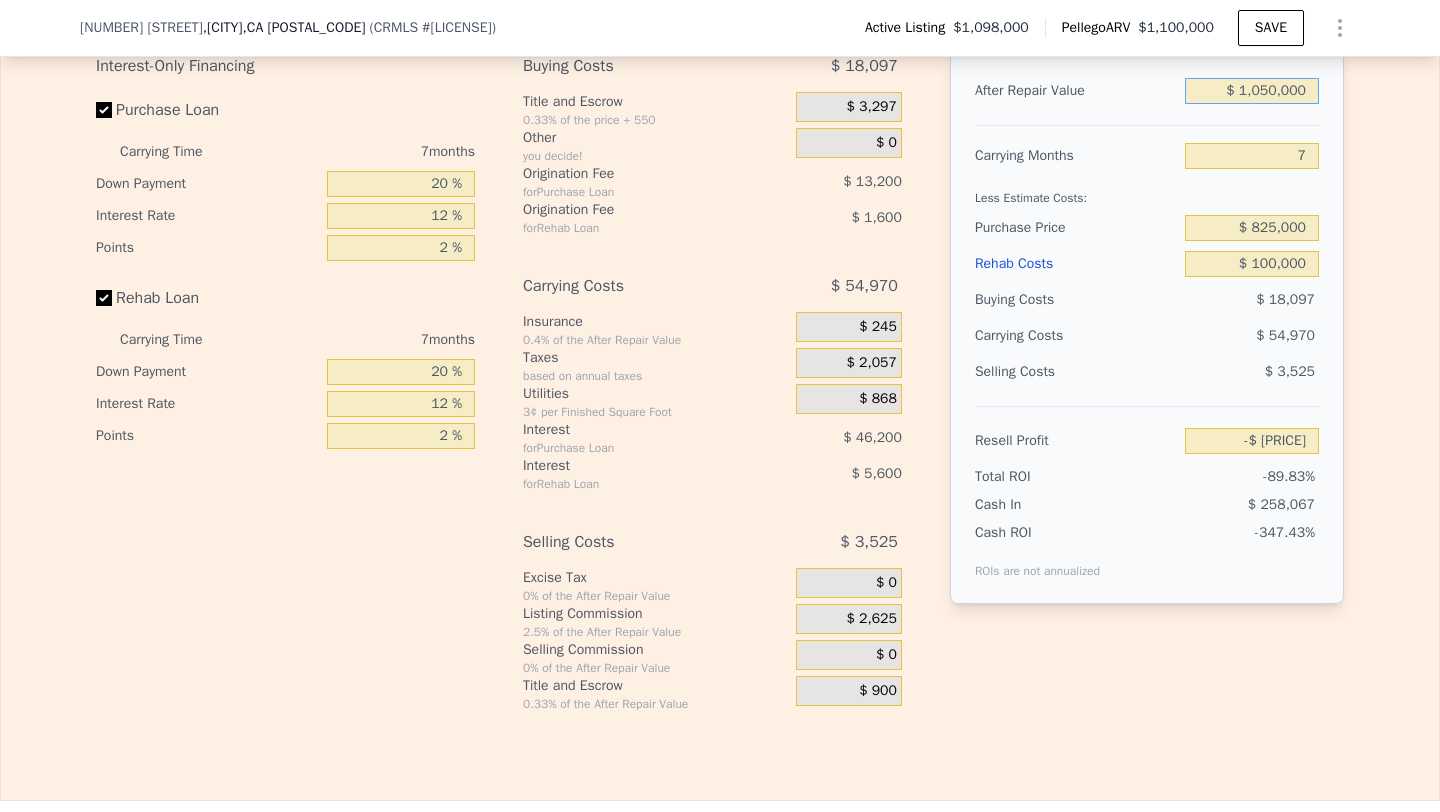 type on "$ 19,431" 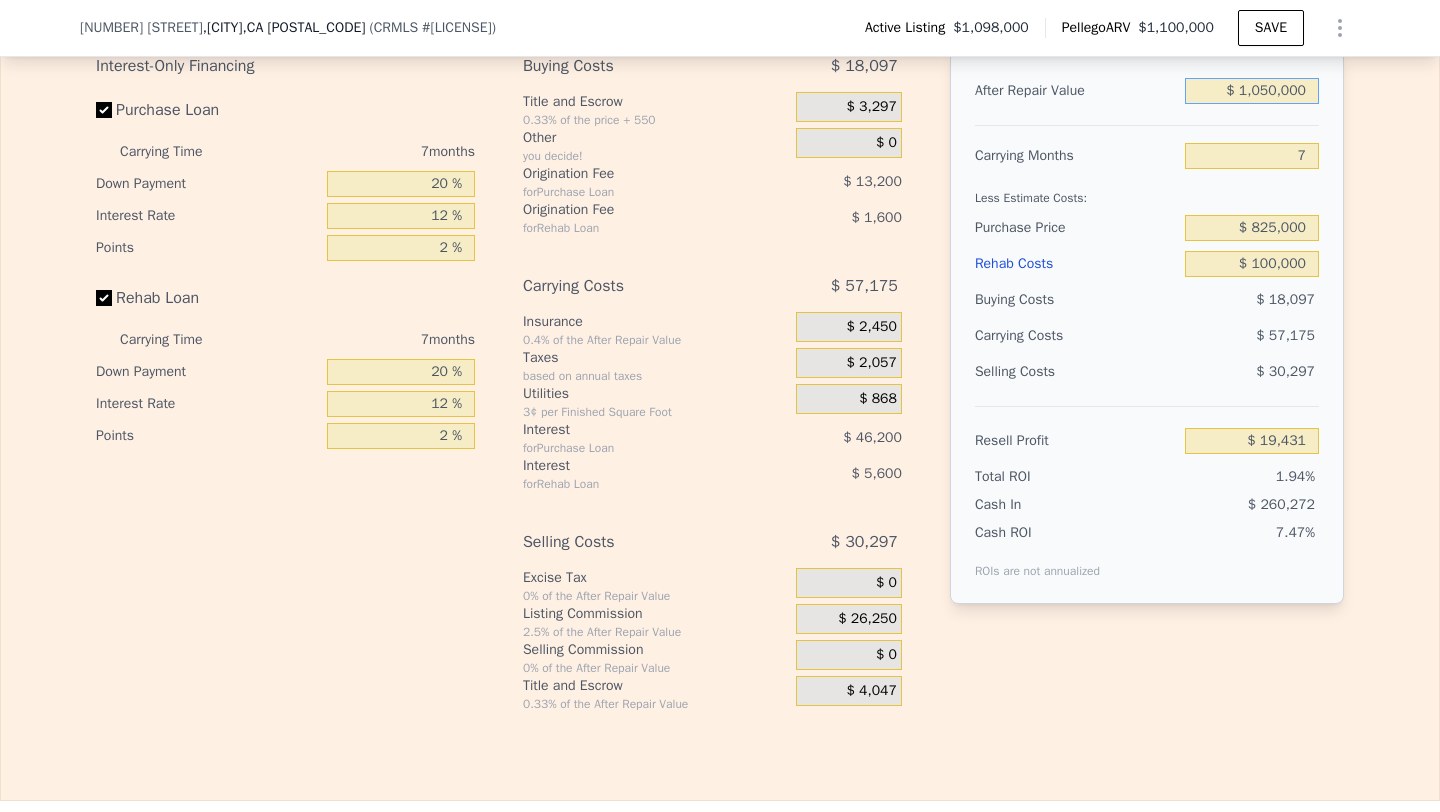 type on "$ 1,050,000" 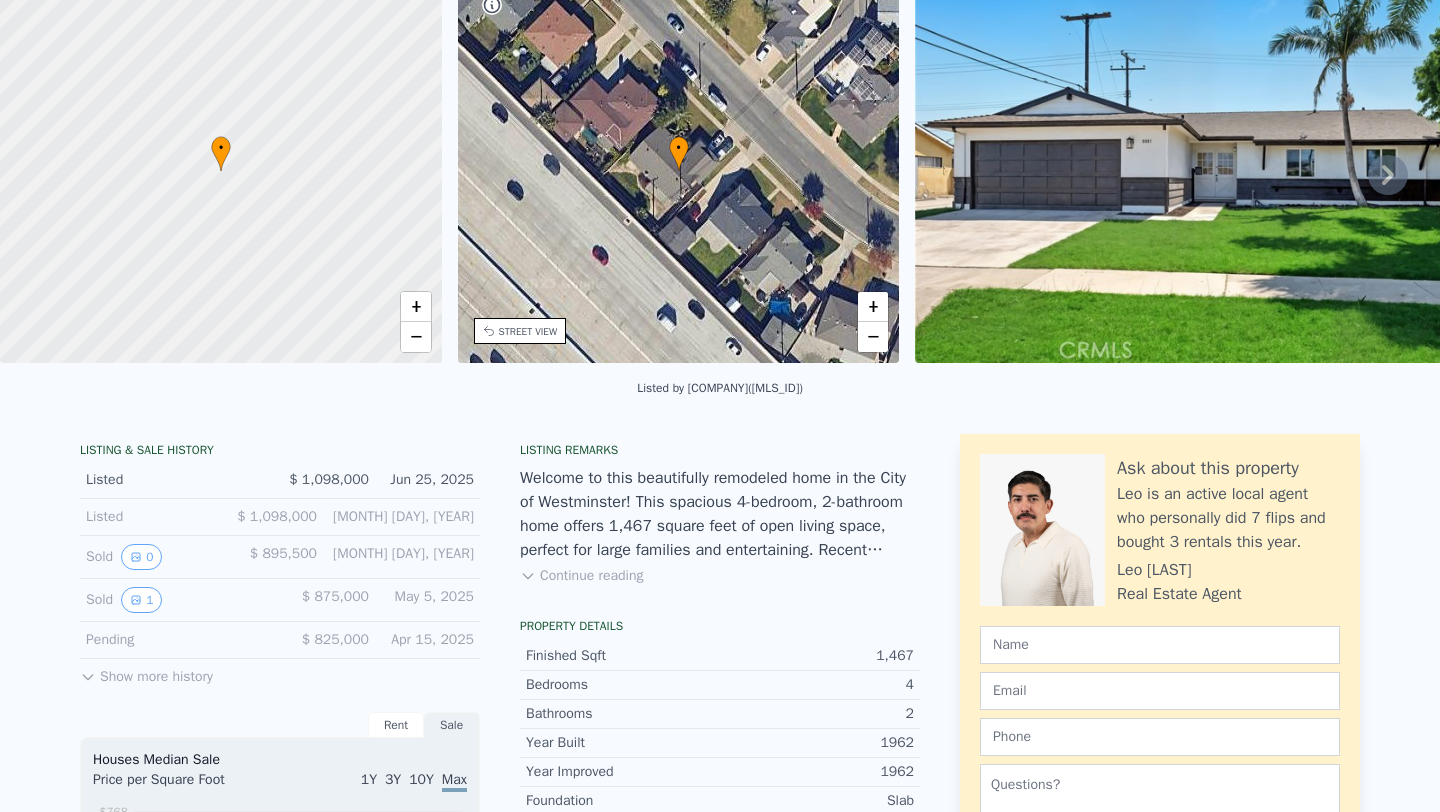 scroll, scrollTop: 0, scrollLeft: 0, axis: both 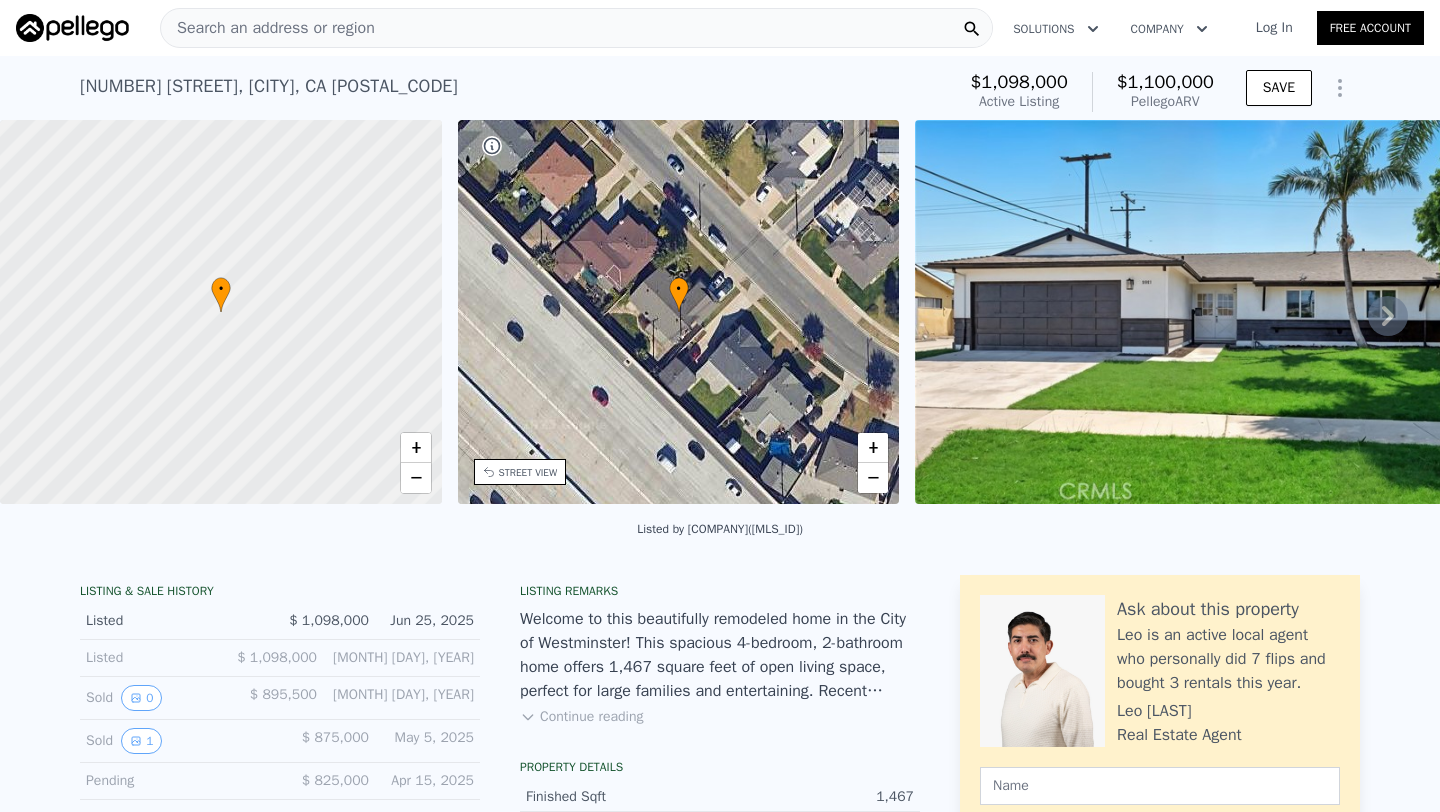 click on "Search an address or region" at bounding box center [268, 28] 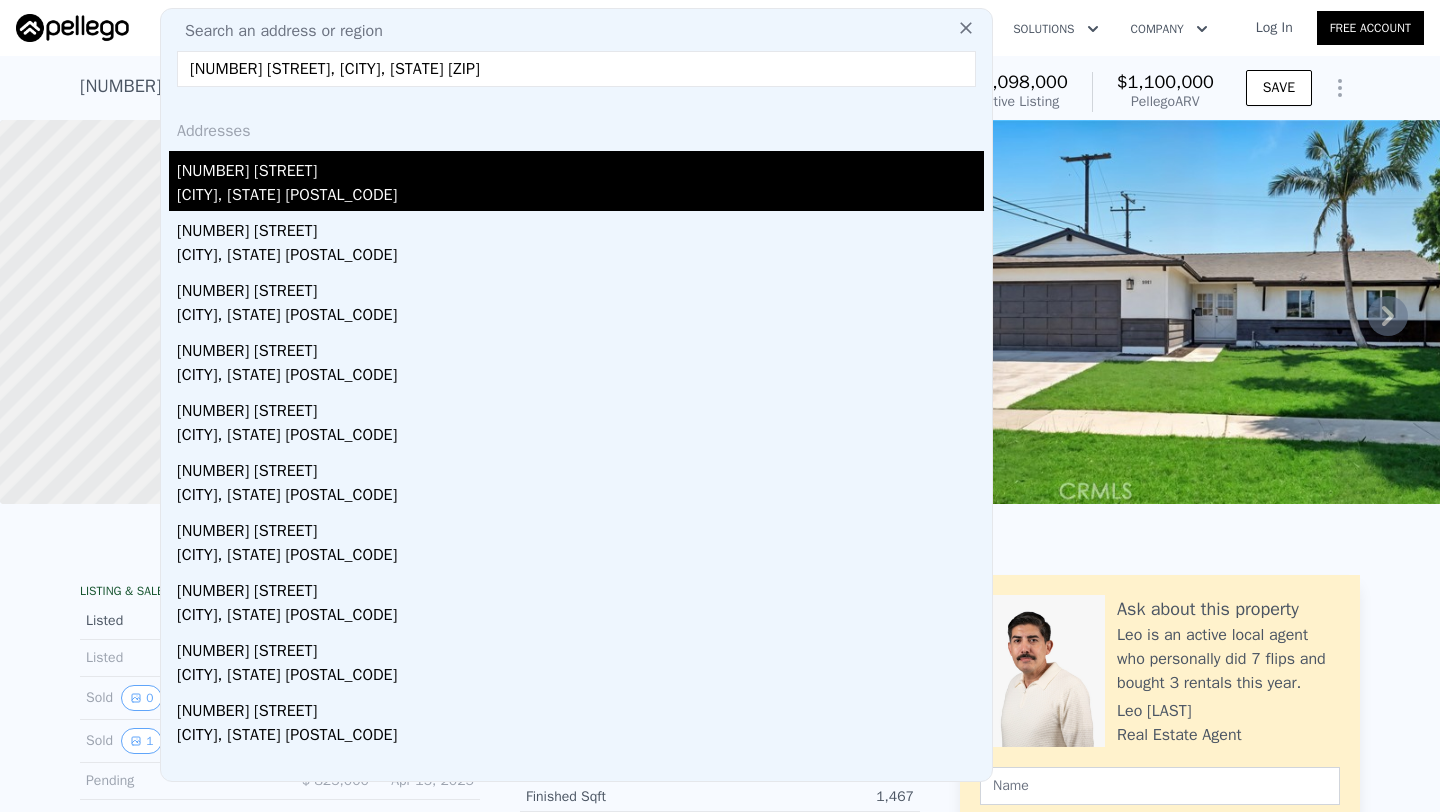 type on "[NUMBER] [STREET], [CITY], [STATE] [ZIP]" 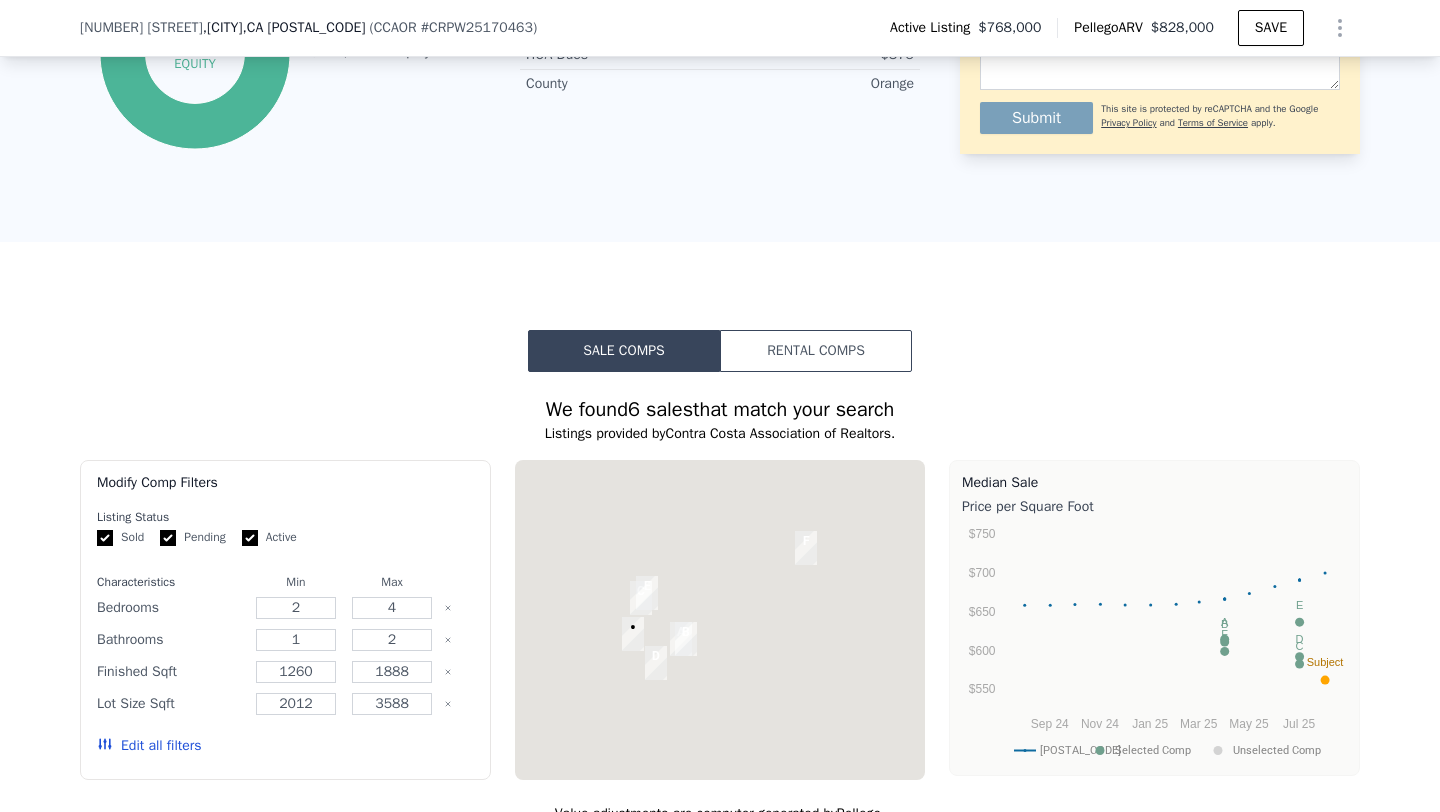 scroll, scrollTop: 1518, scrollLeft: 0, axis: vertical 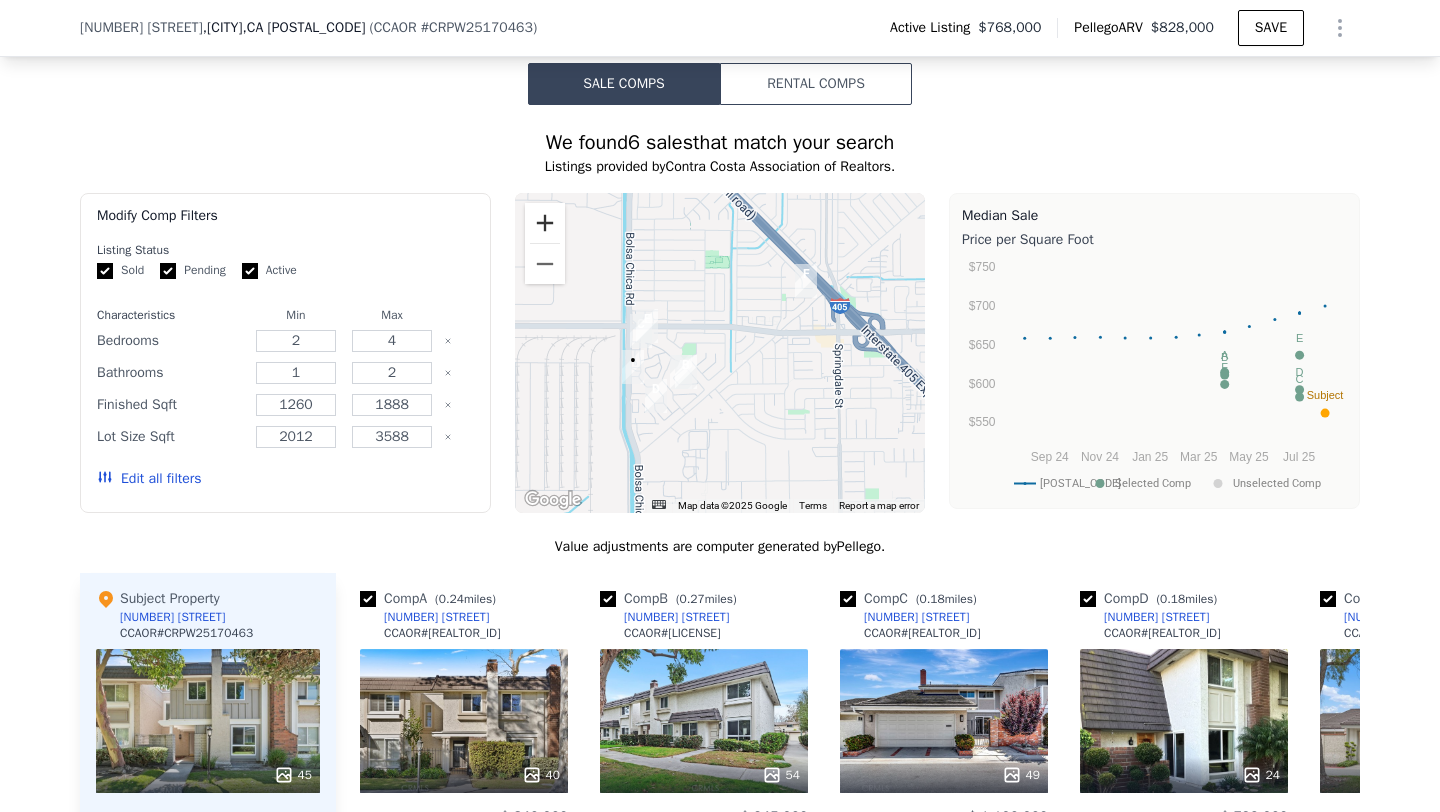 click at bounding box center (545, 223) 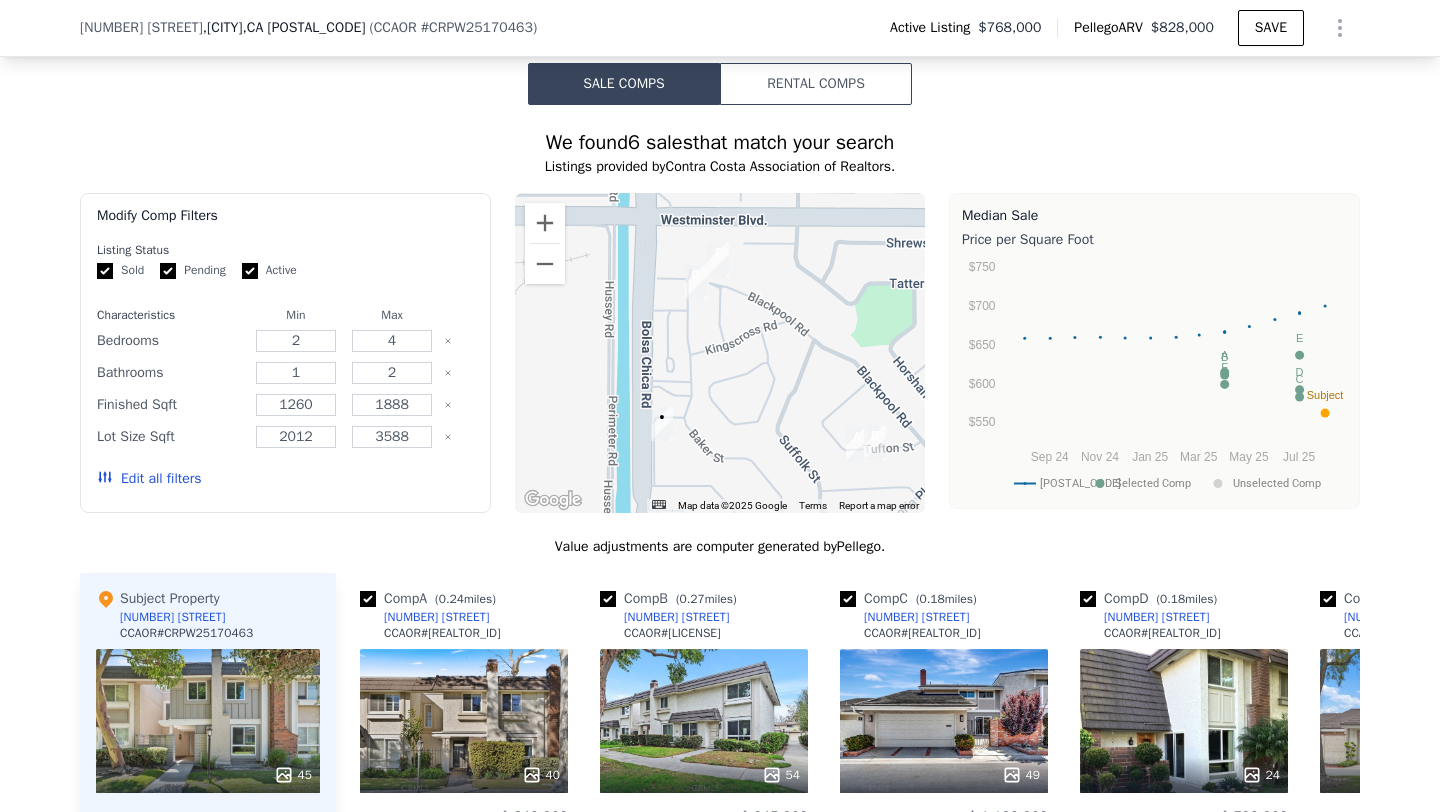drag, startPoint x: 612, startPoint y: 371, endPoint x: 908, endPoint y: 341, distance: 297.5164 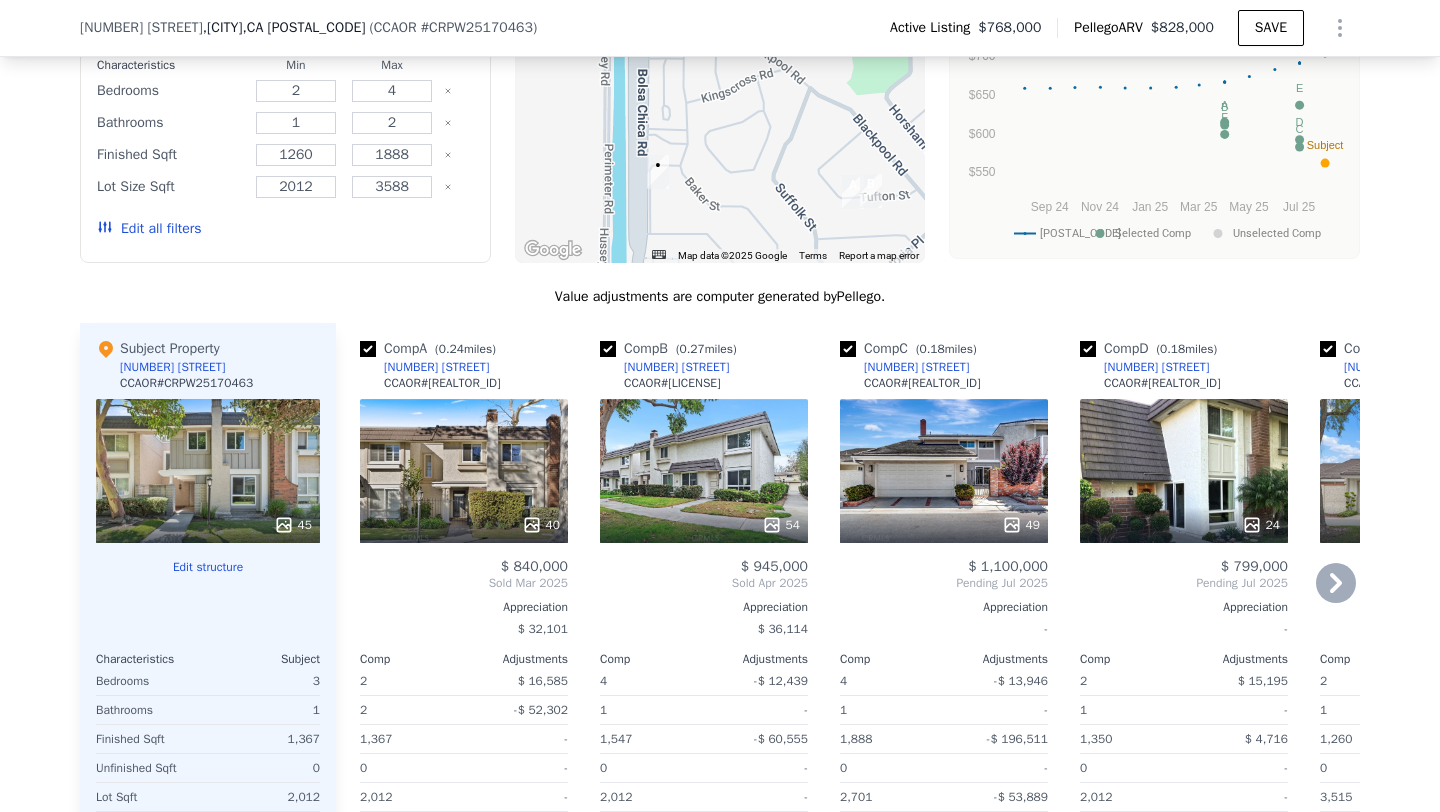 scroll, scrollTop: 1756, scrollLeft: 0, axis: vertical 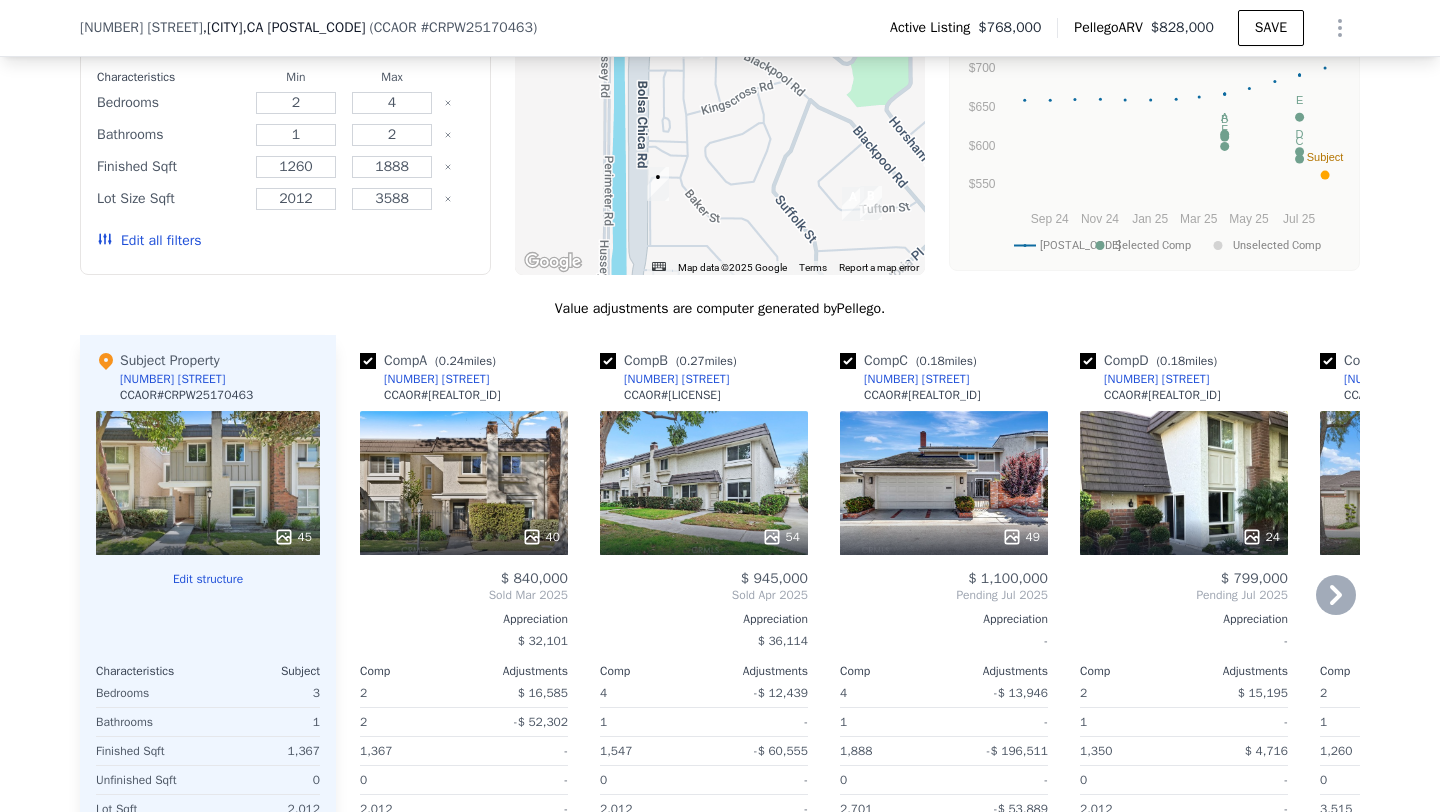 click on "54" at bounding box center (704, 483) 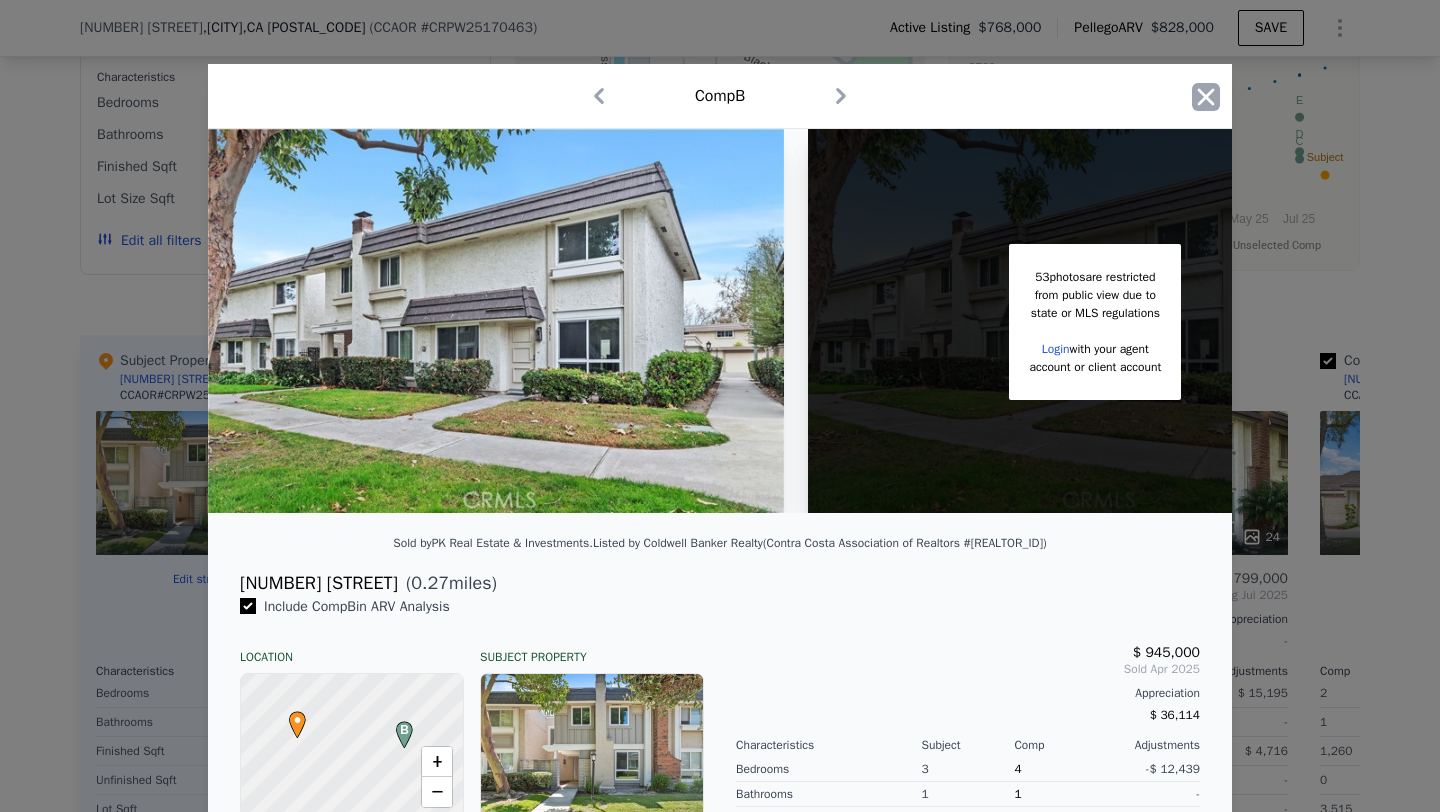 click 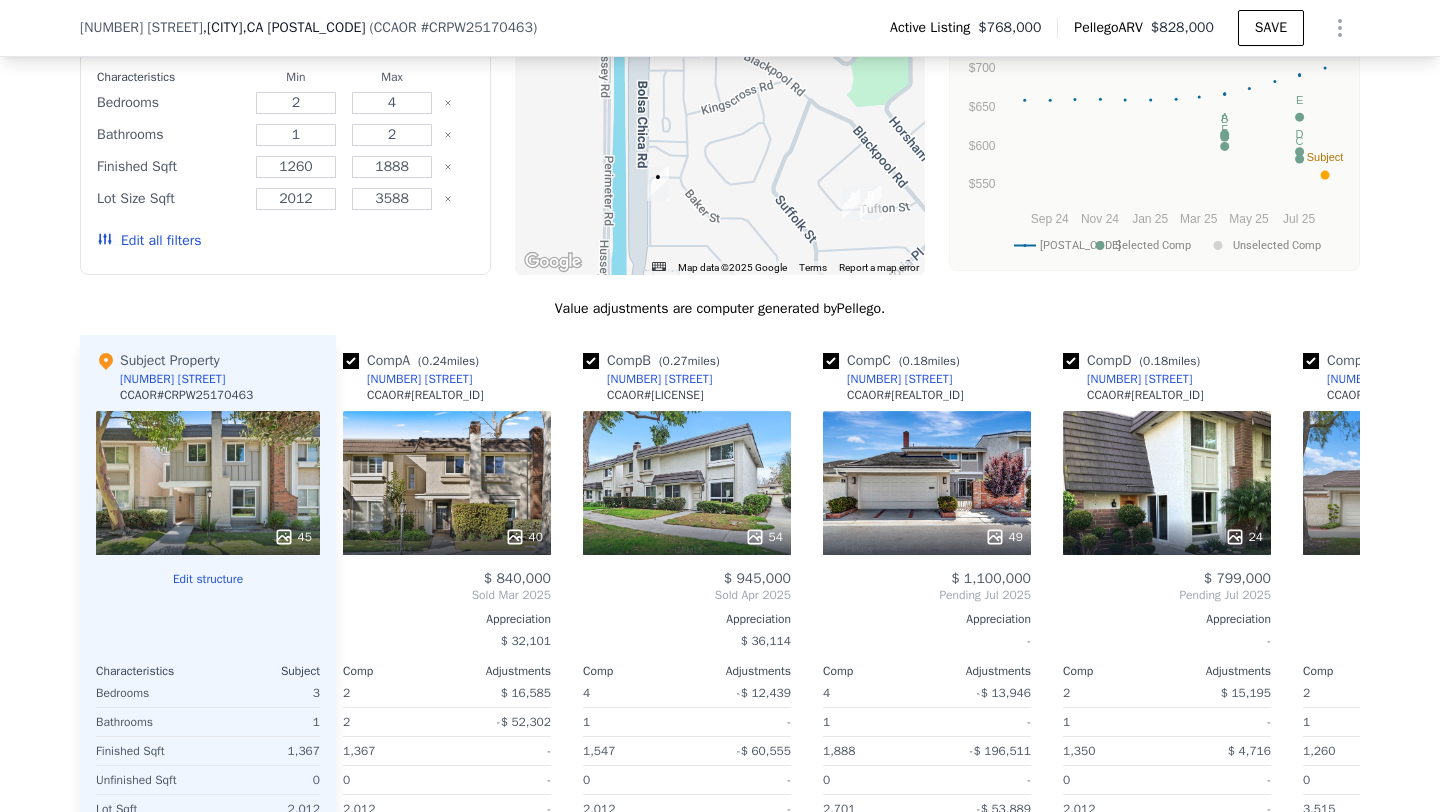 scroll, scrollTop: 0, scrollLeft: 0, axis: both 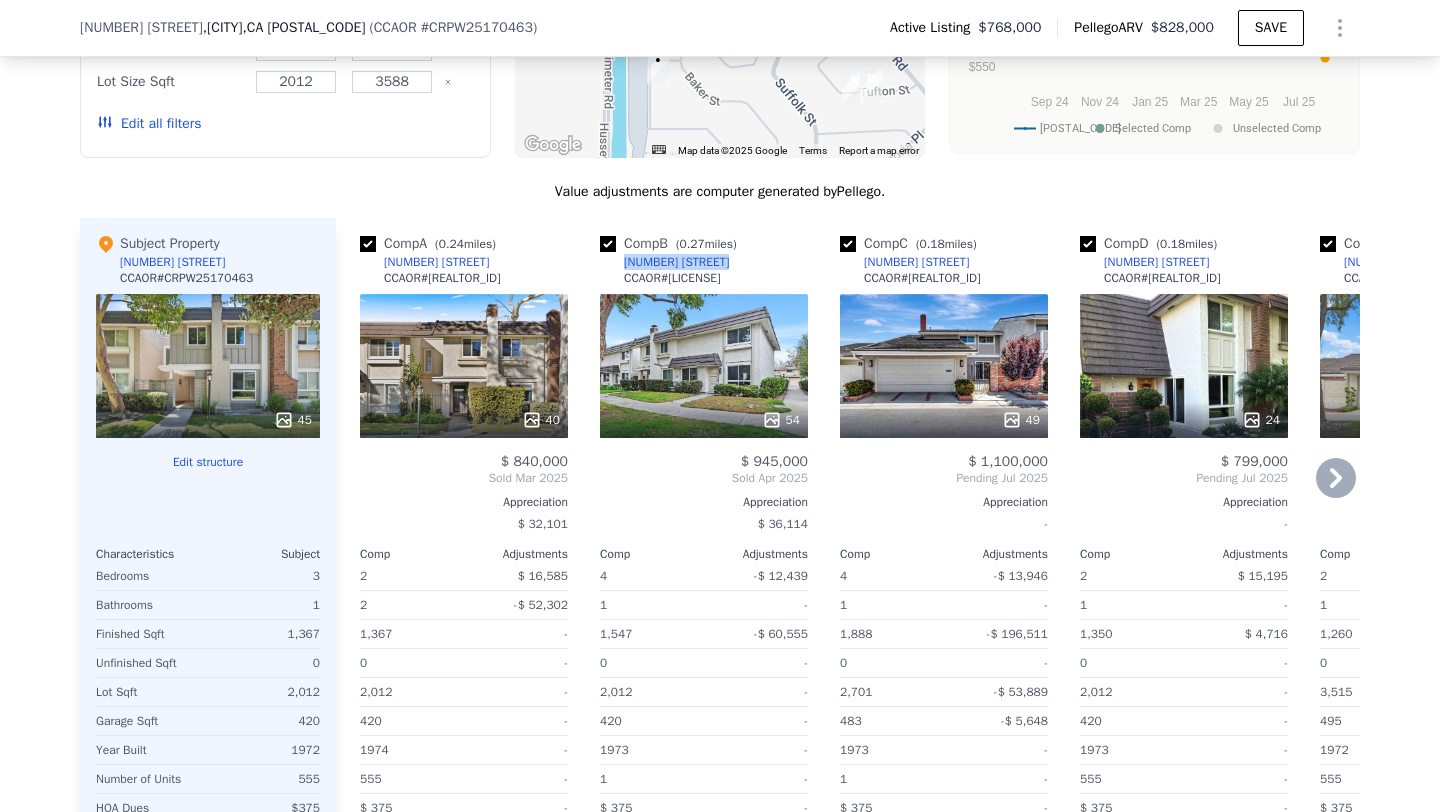 drag, startPoint x: 716, startPoint y: 261, endPoint x: 620, endPoint y: 261, distance: 96 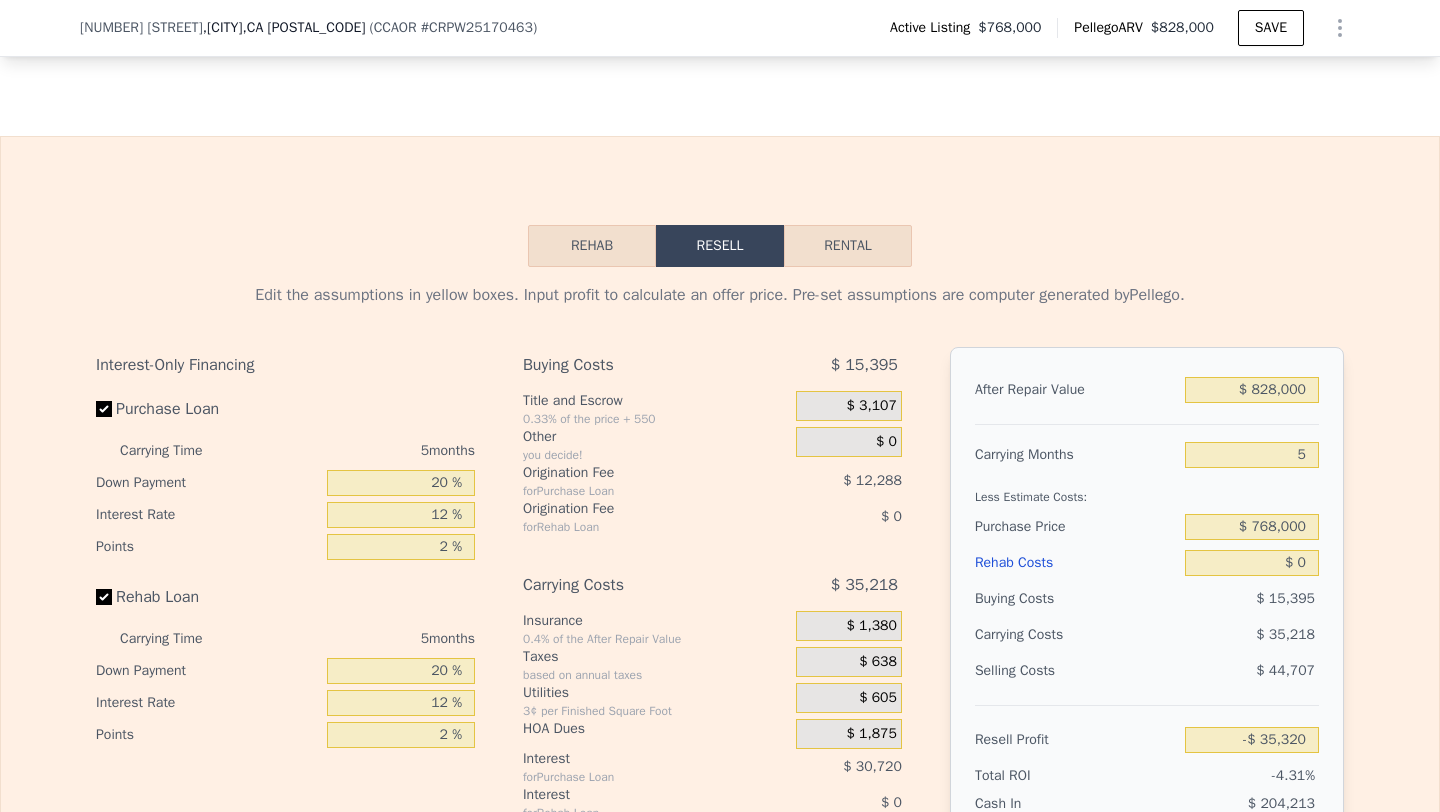 scroll, scrollTop: 2764, scrollLeft: 0, axis: vertical 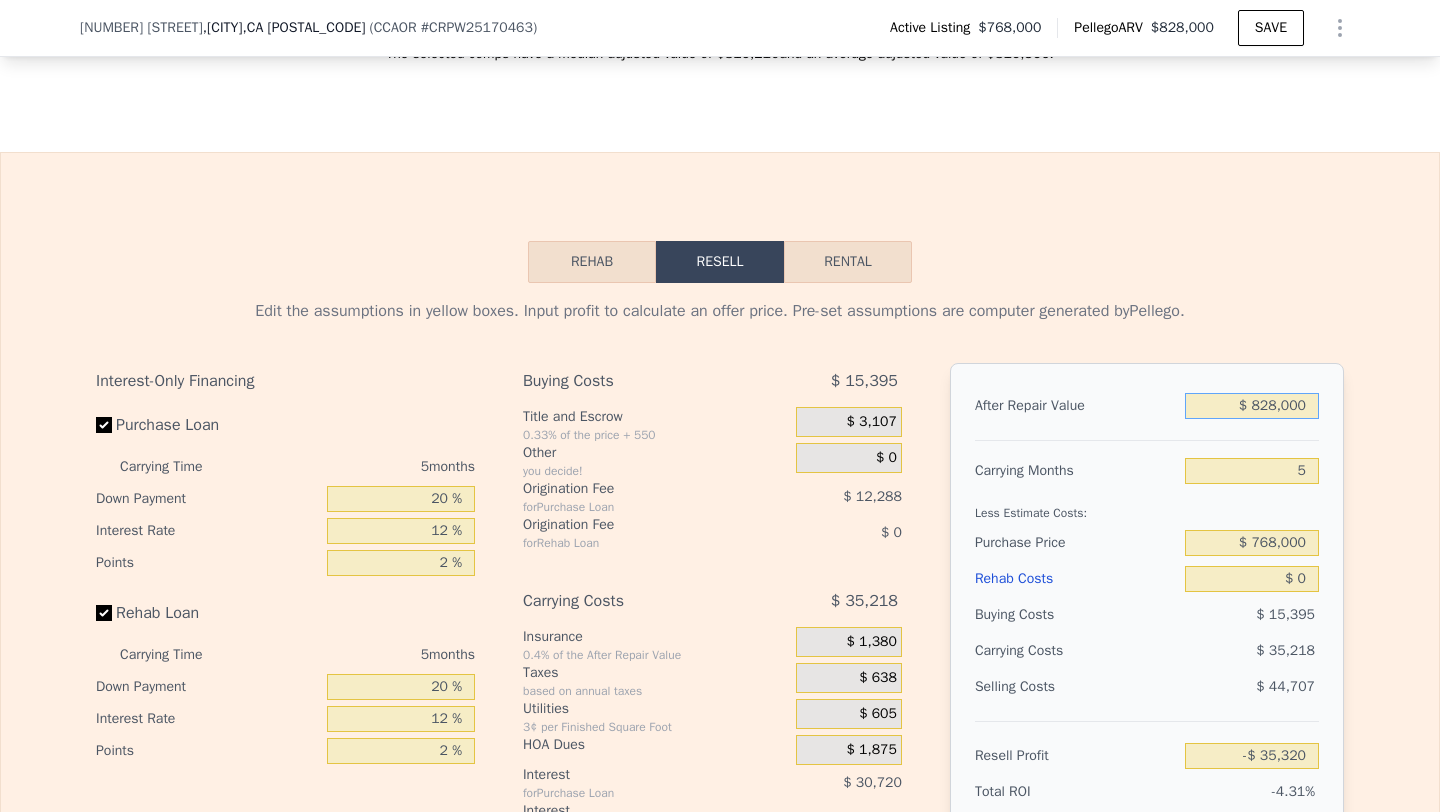 click on "$ 828,000" at bounding box center [1252, 406] 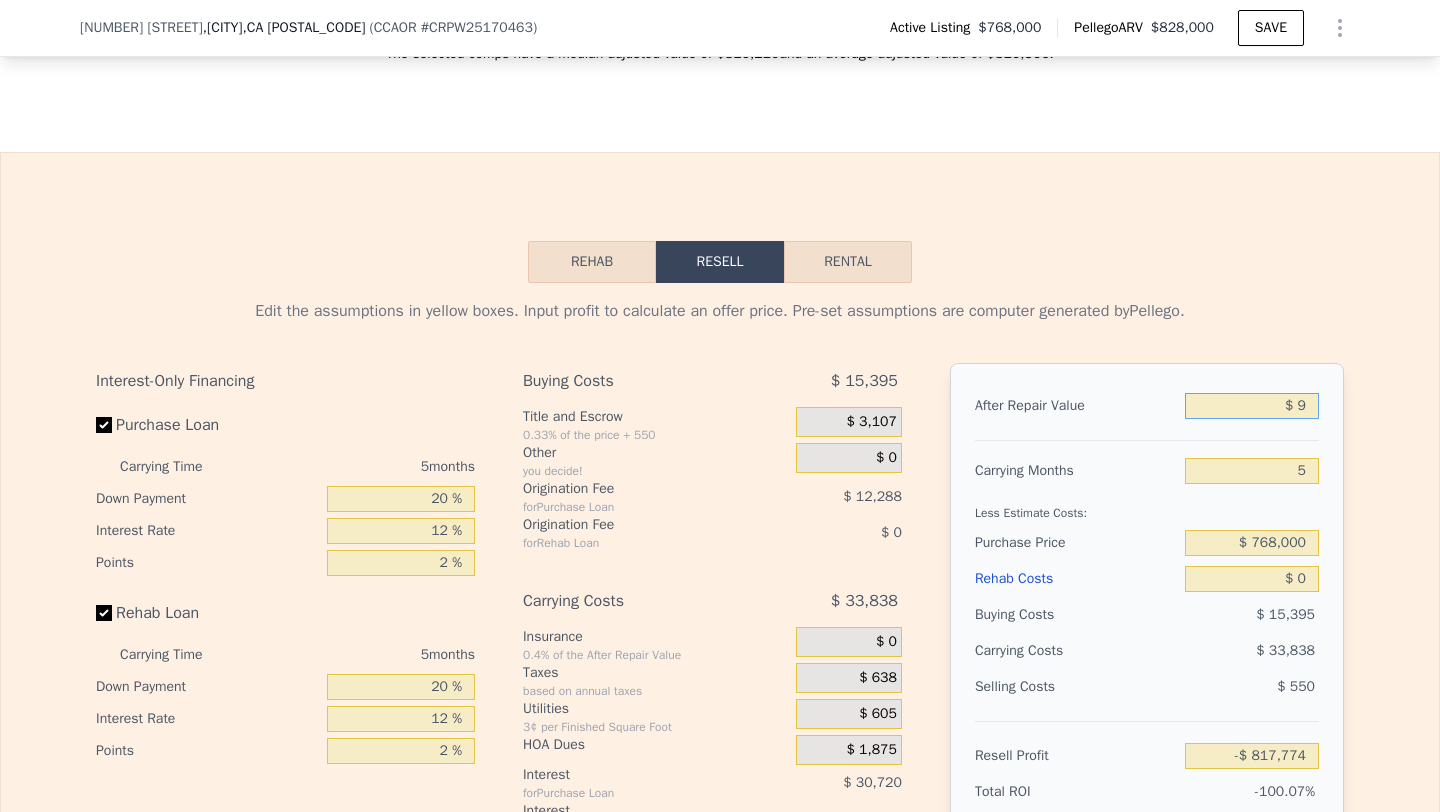 type on "-$ 817,774" 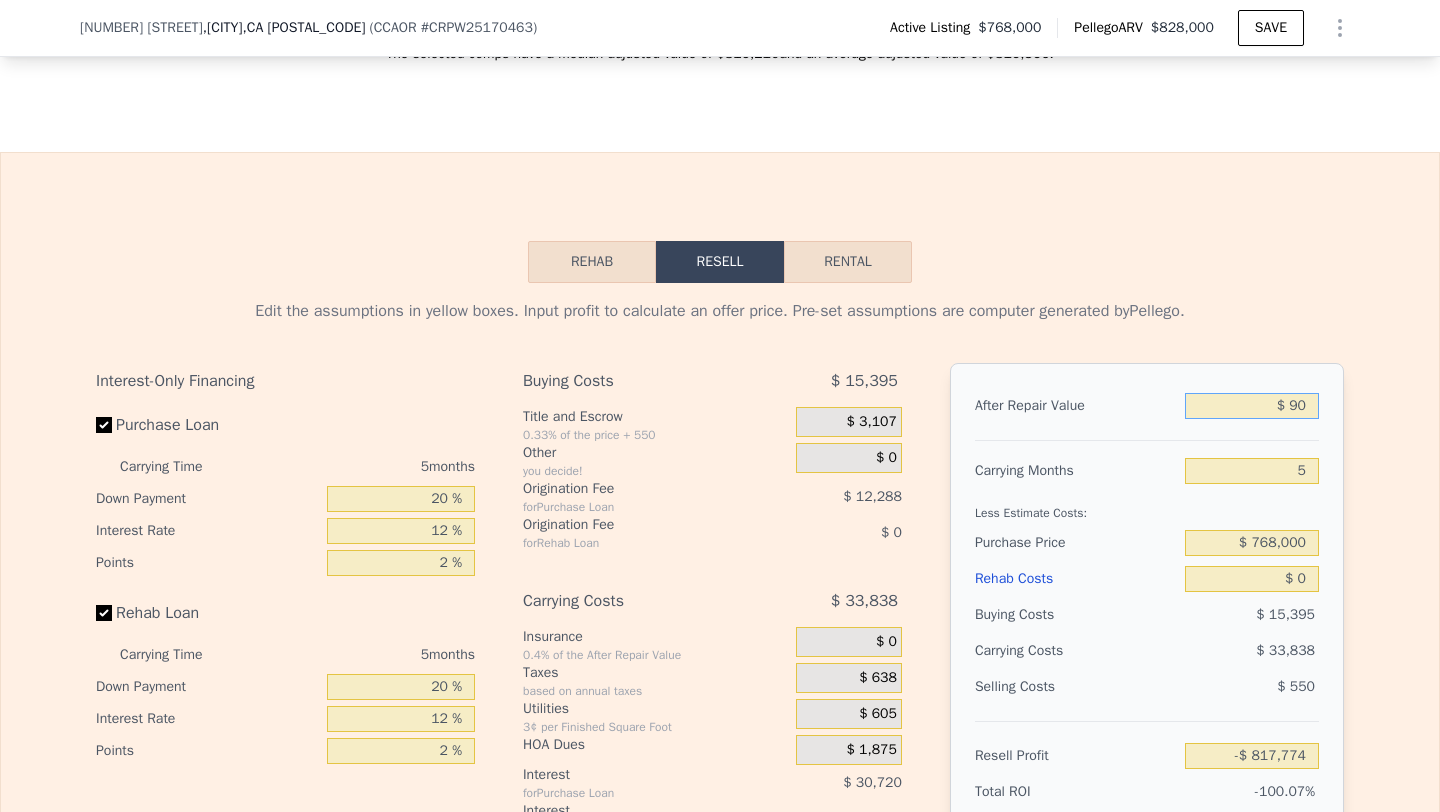 type on "$ 900" 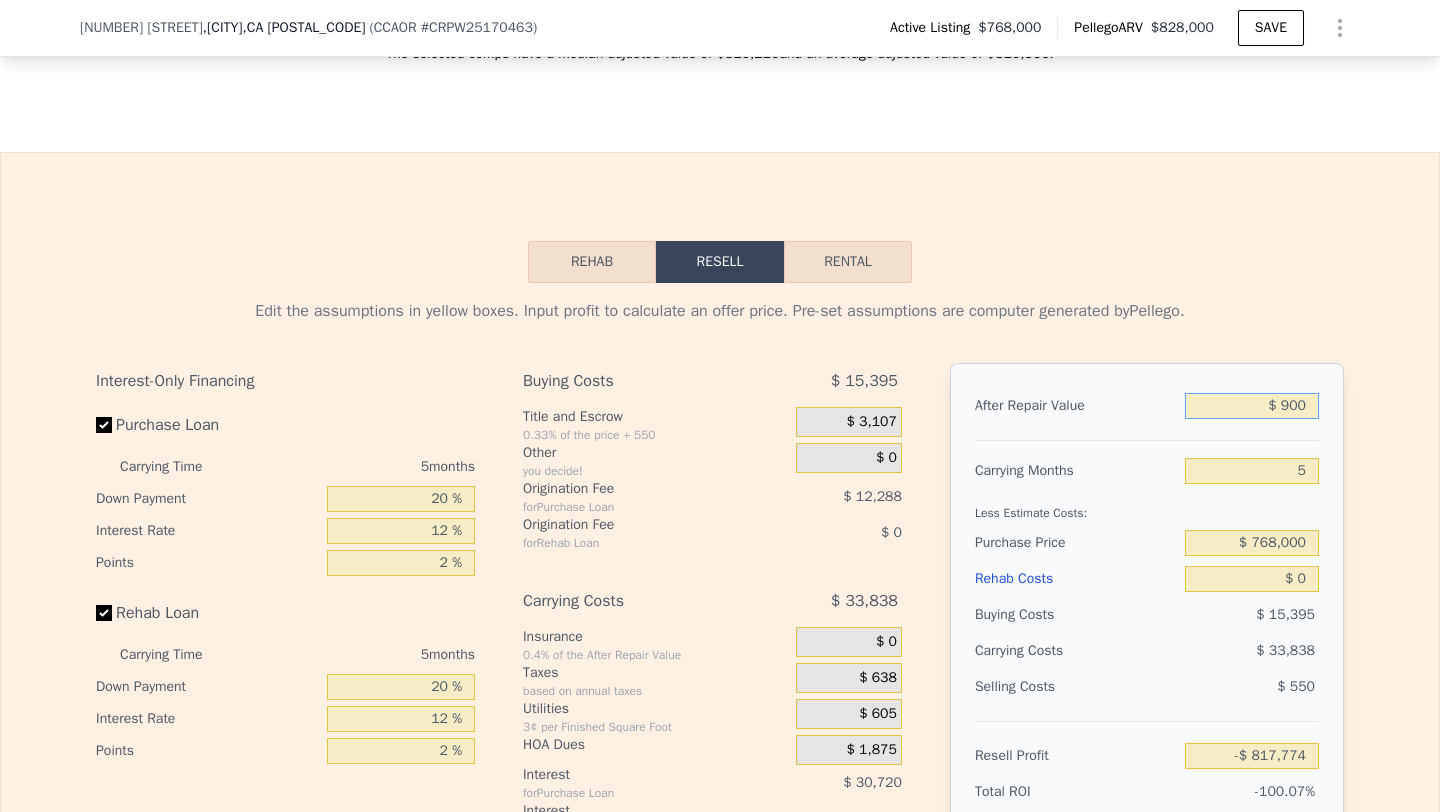 type on "-$ 816,934" 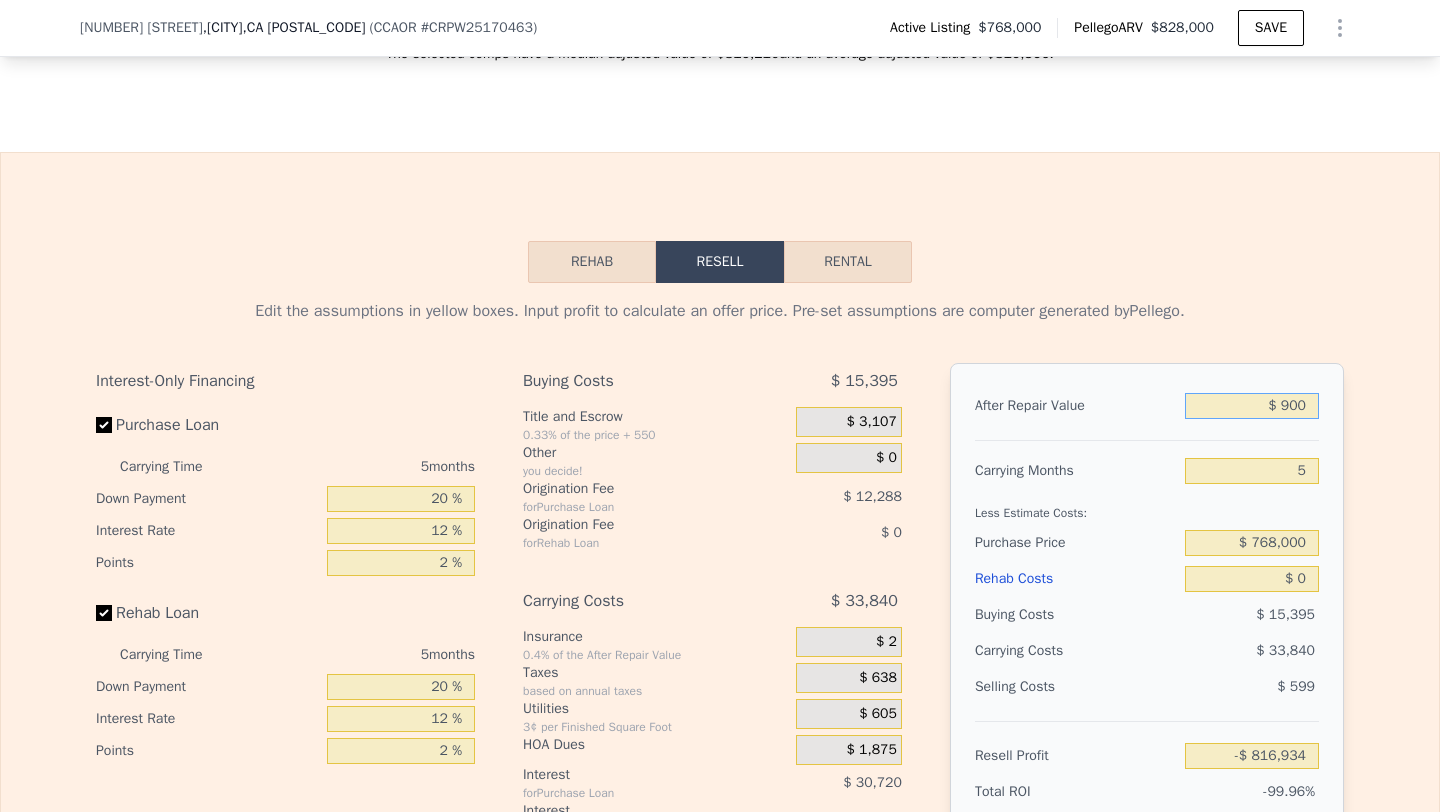 type on "$ 9,000" 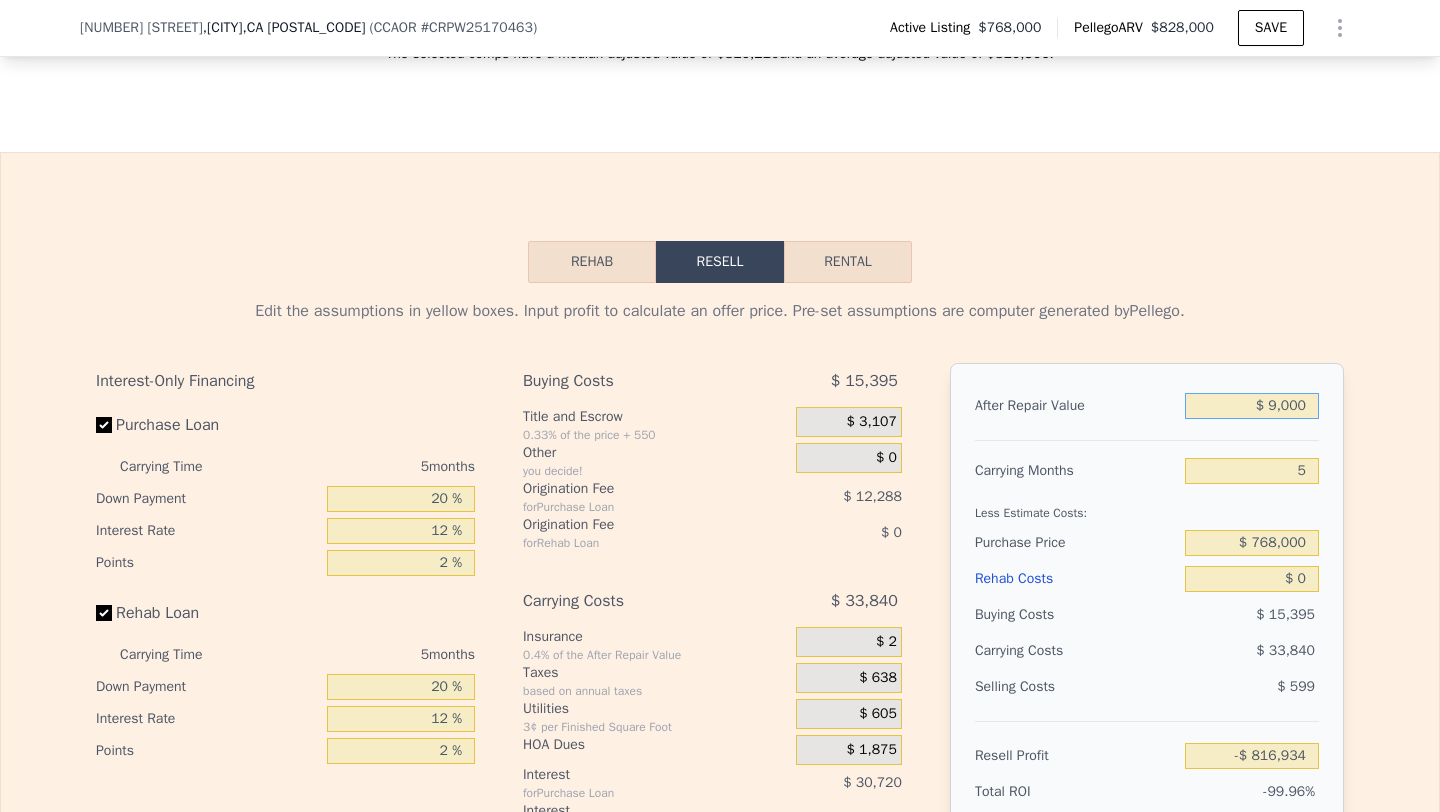 type on "-$ 809,278" 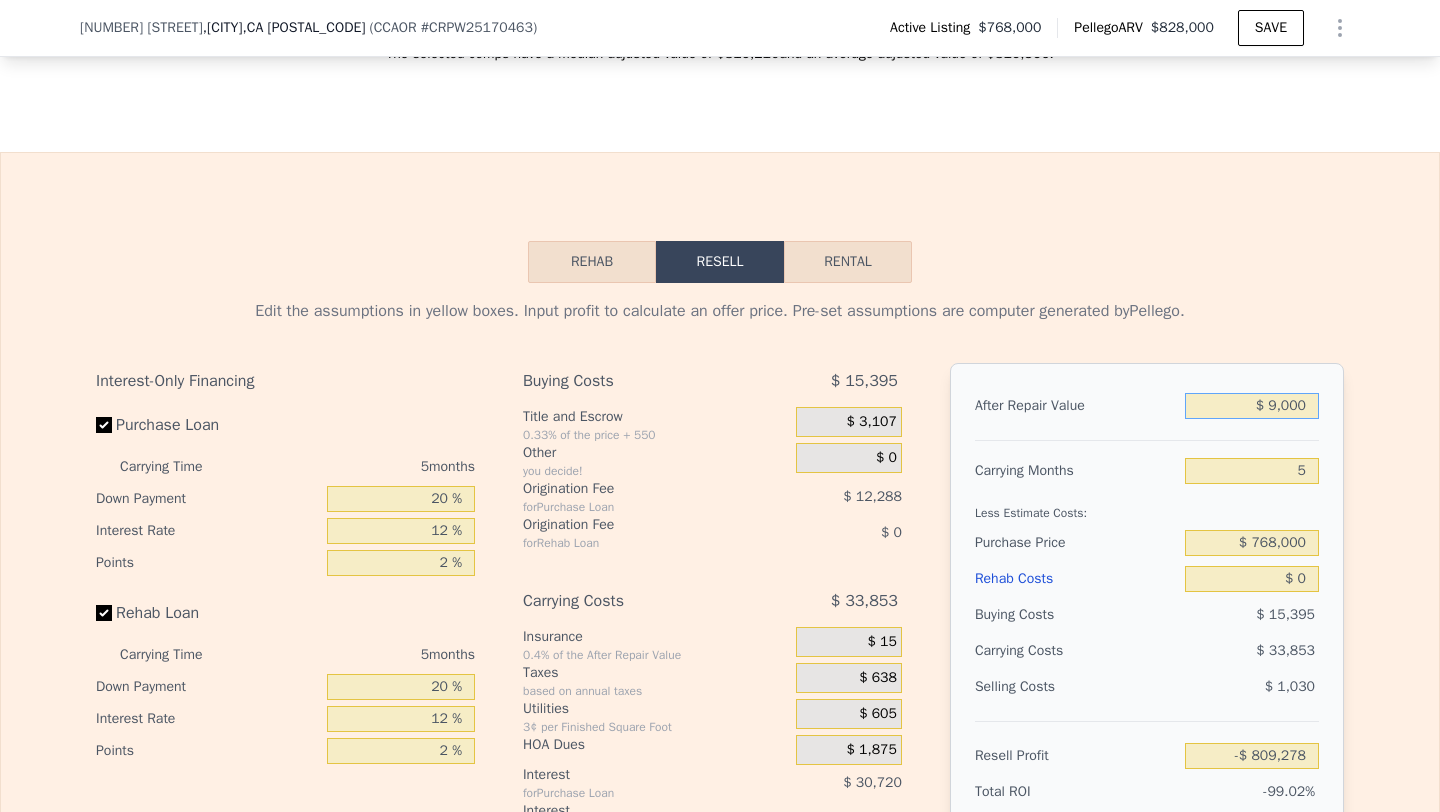 type on "$ 900" 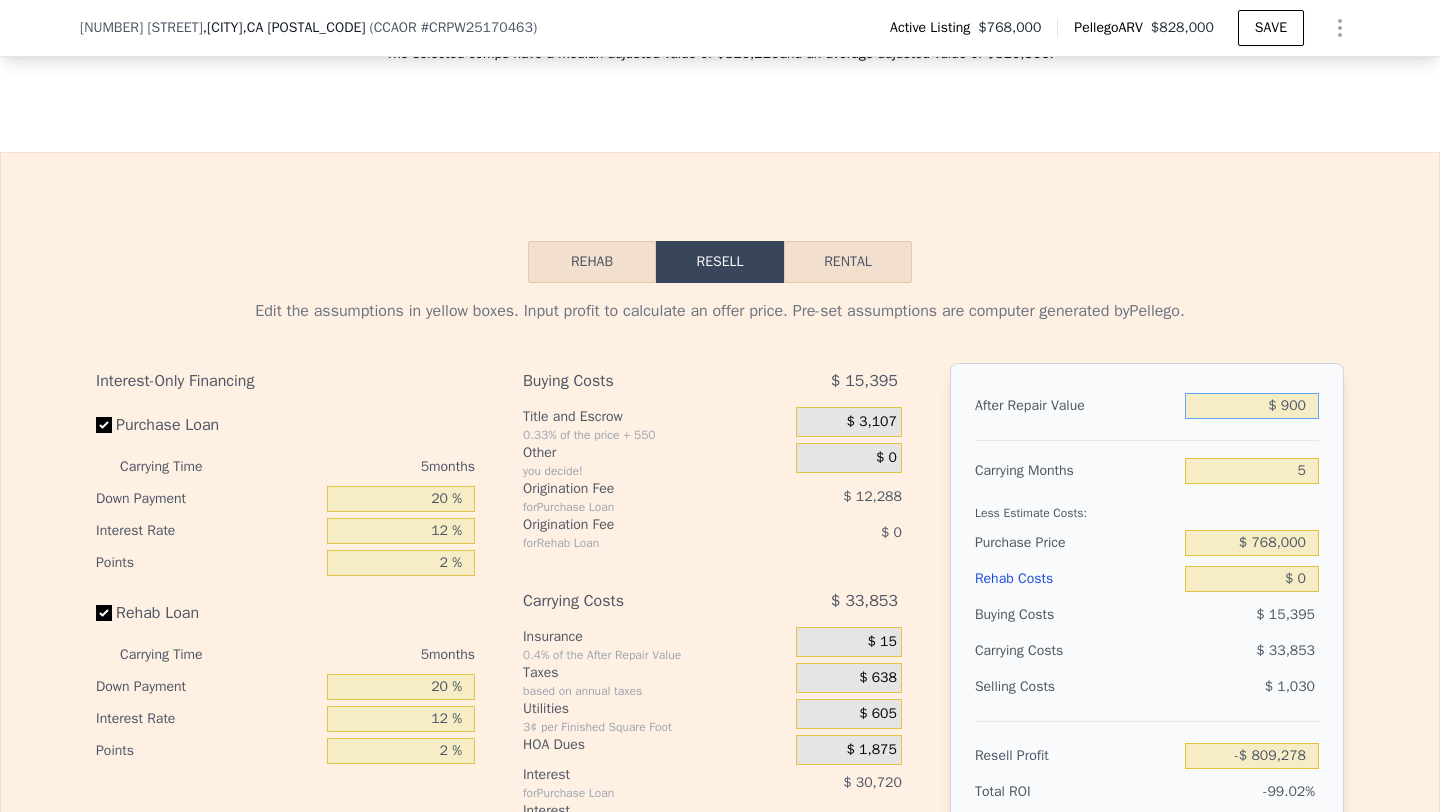 type on "-$ 816,934" 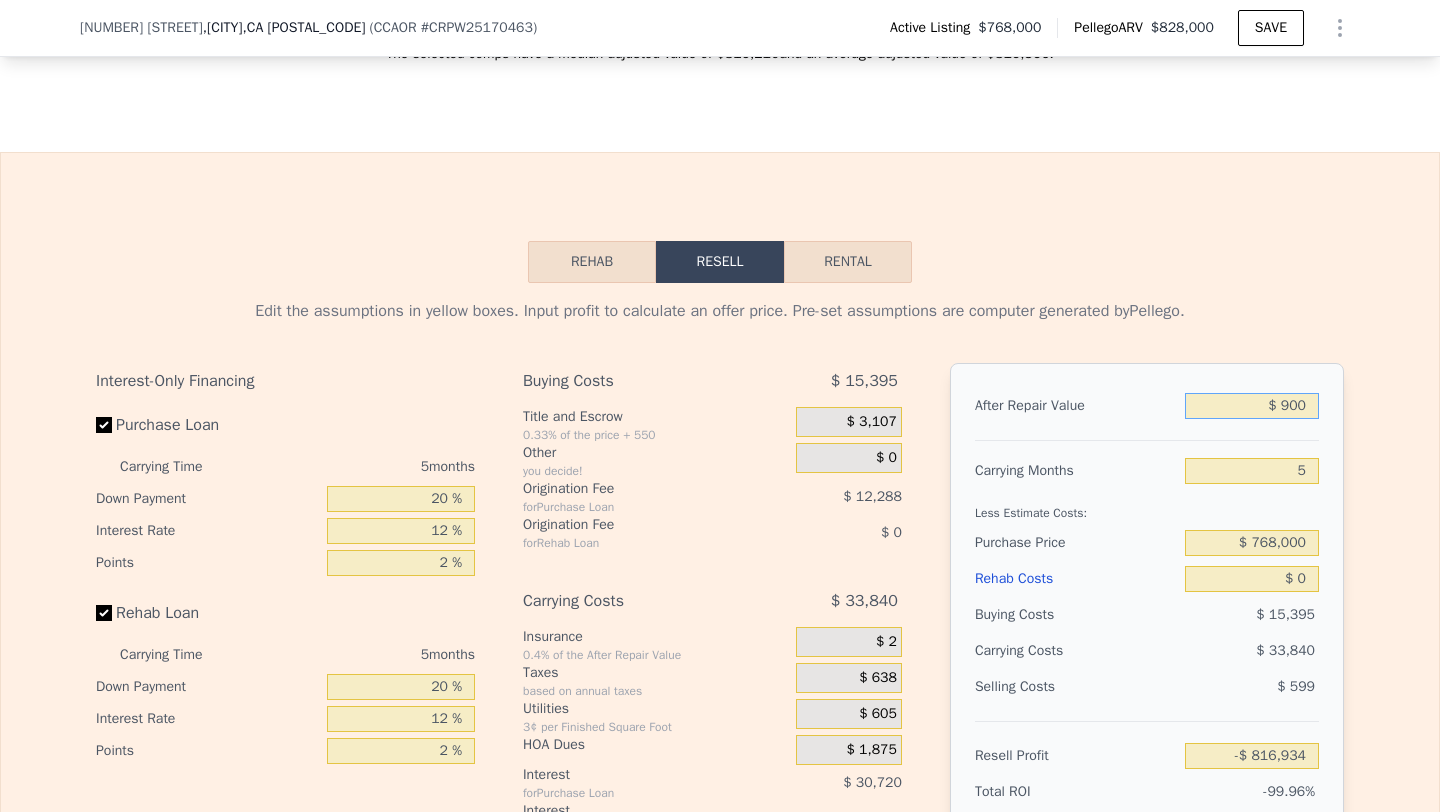 type on "$ 90" 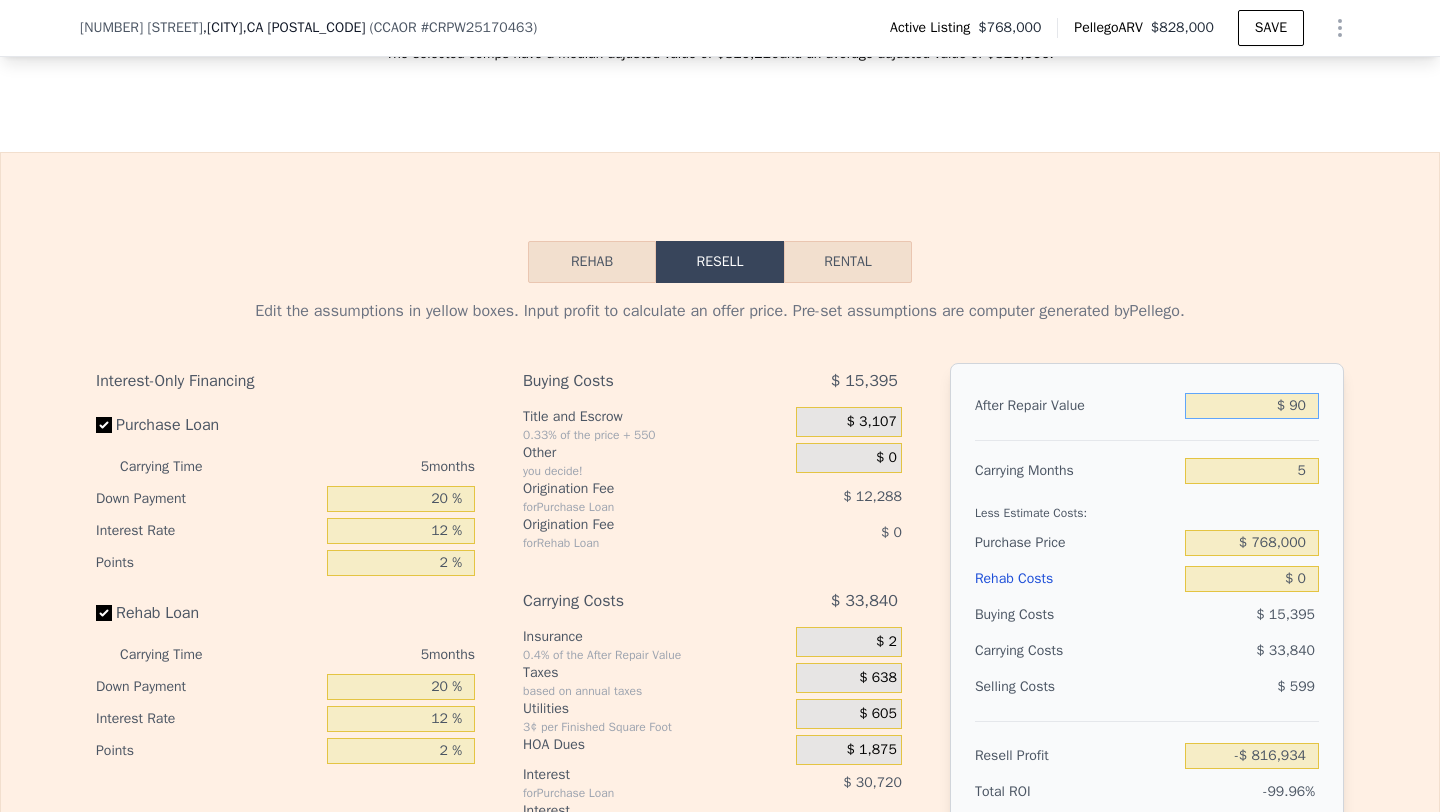type on "-$ 817,697" 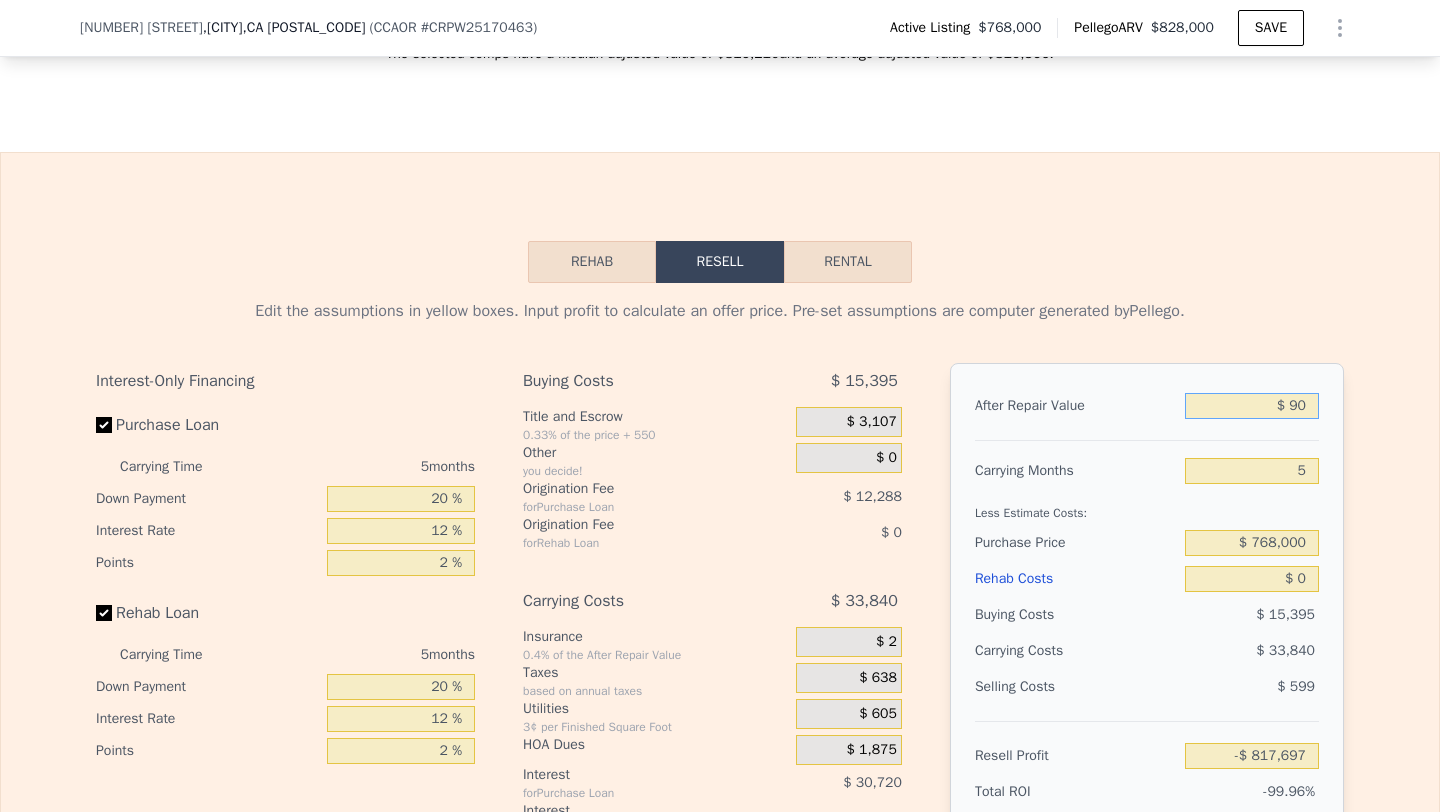 type on "$ 9" 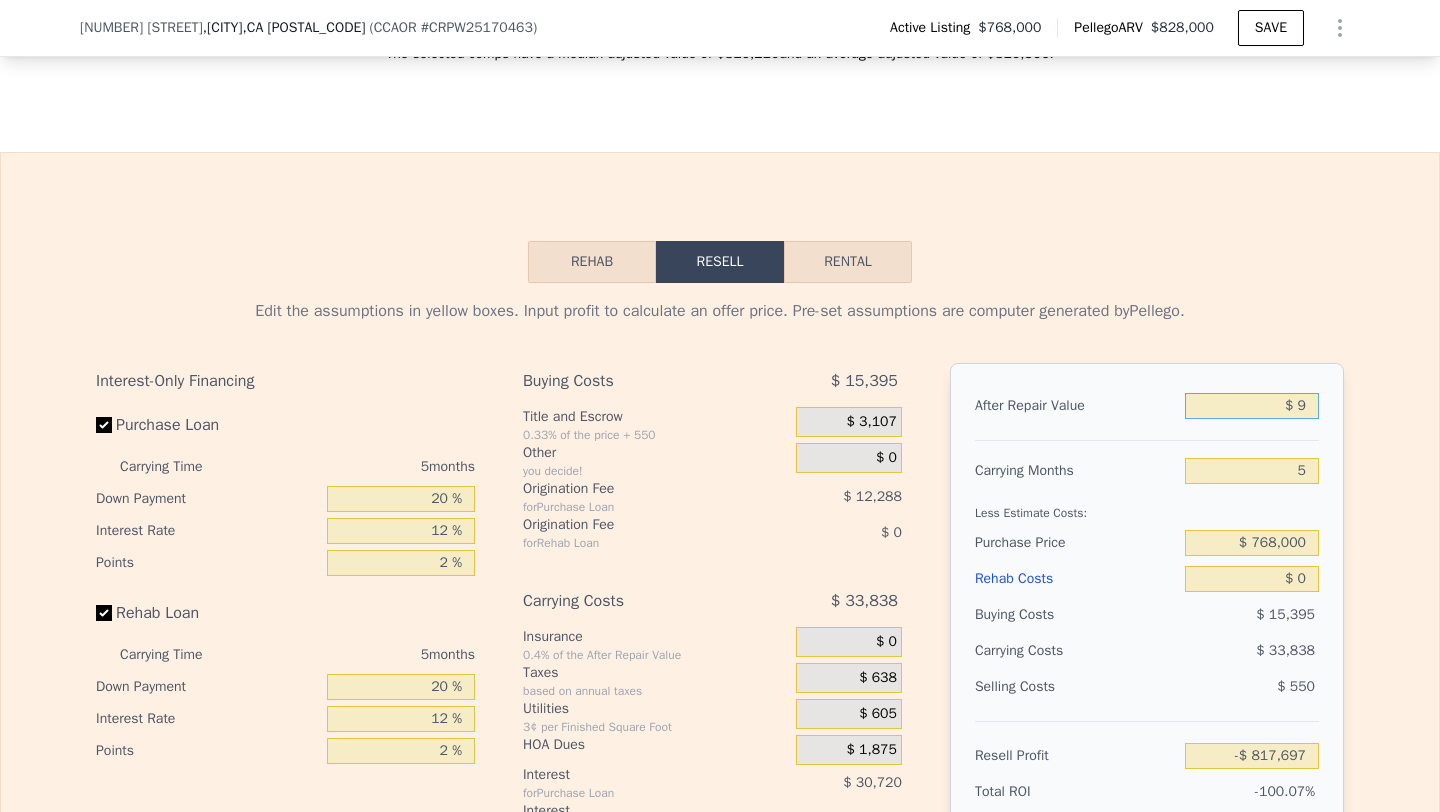type on "-$ 817,774" 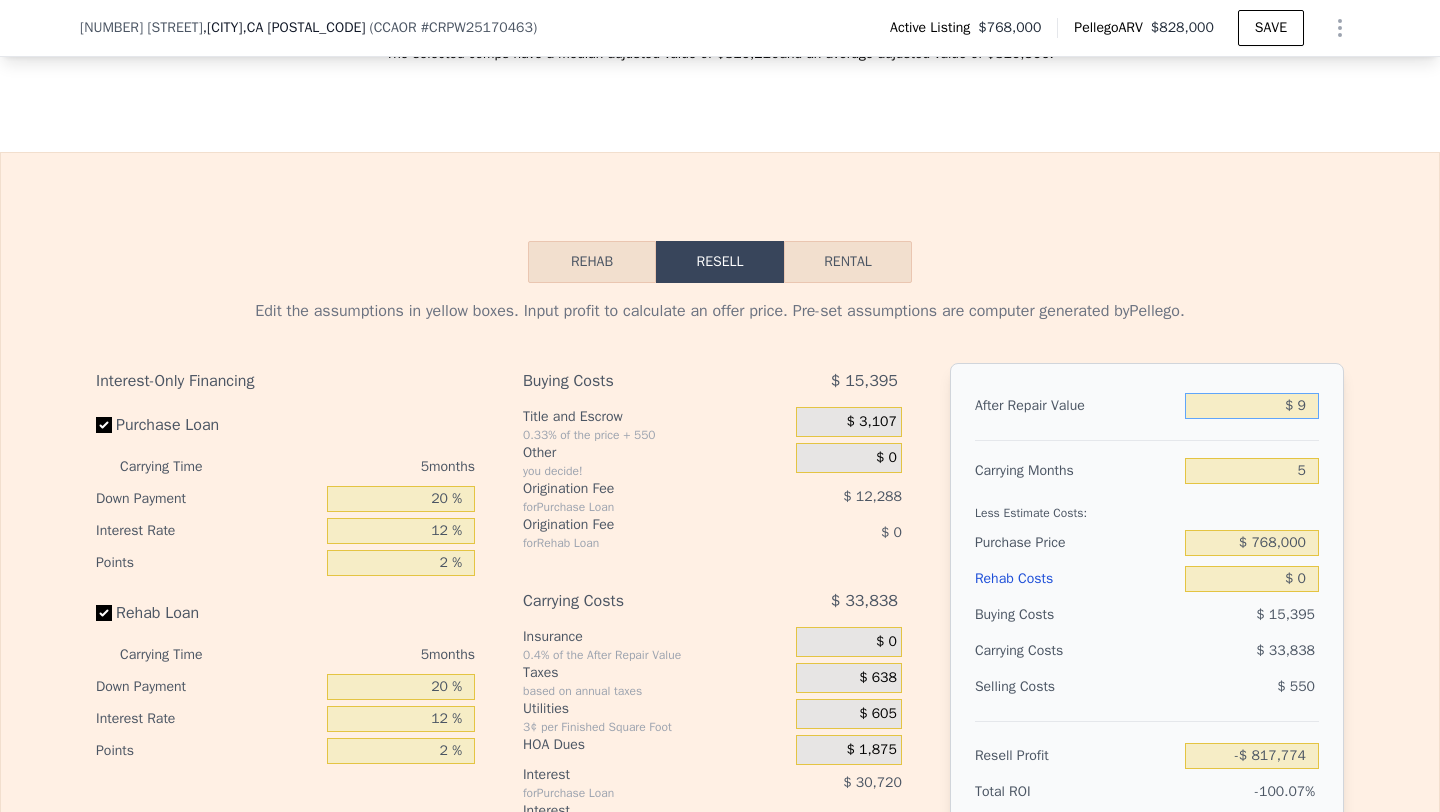 type on "$ 91" 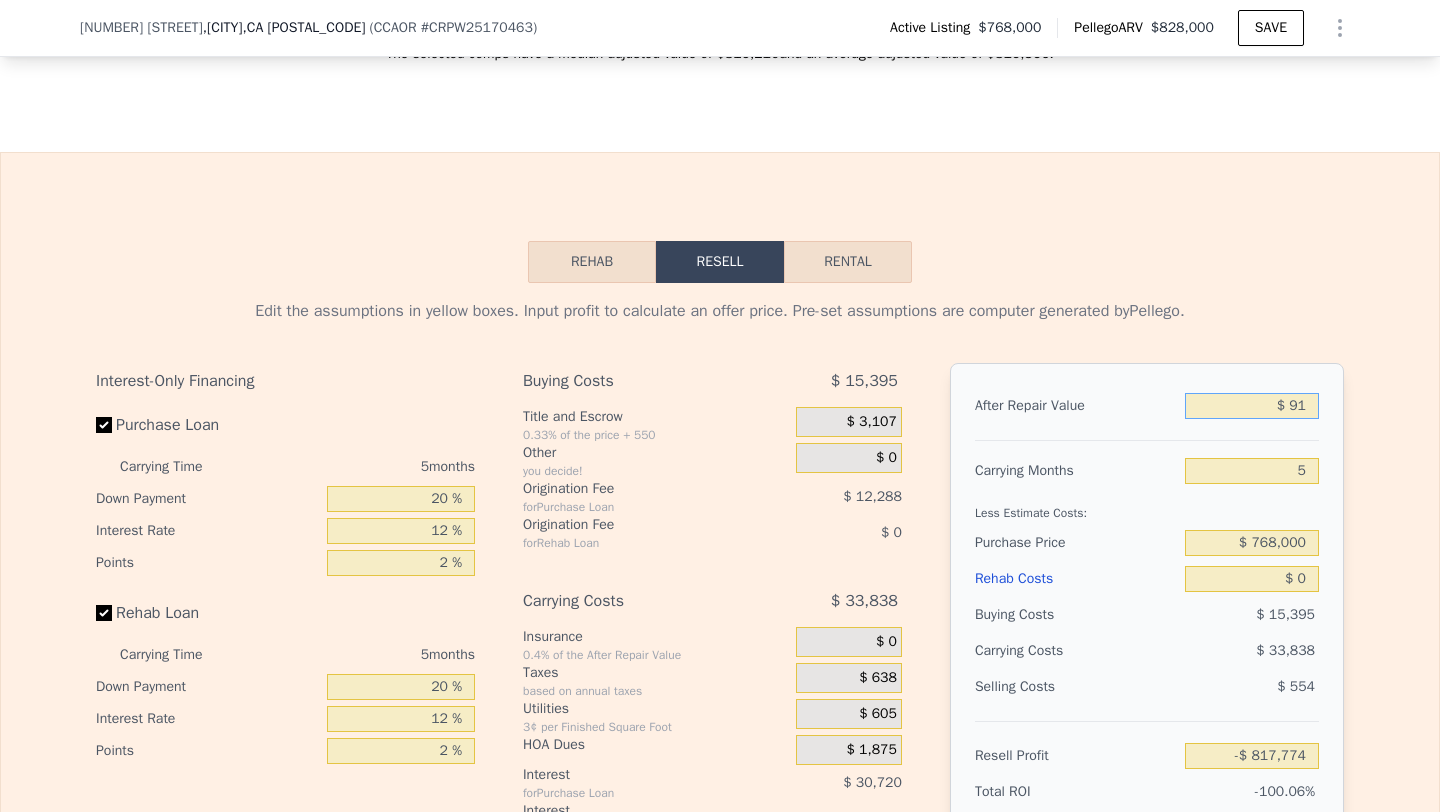 type on "-$ 817,696" 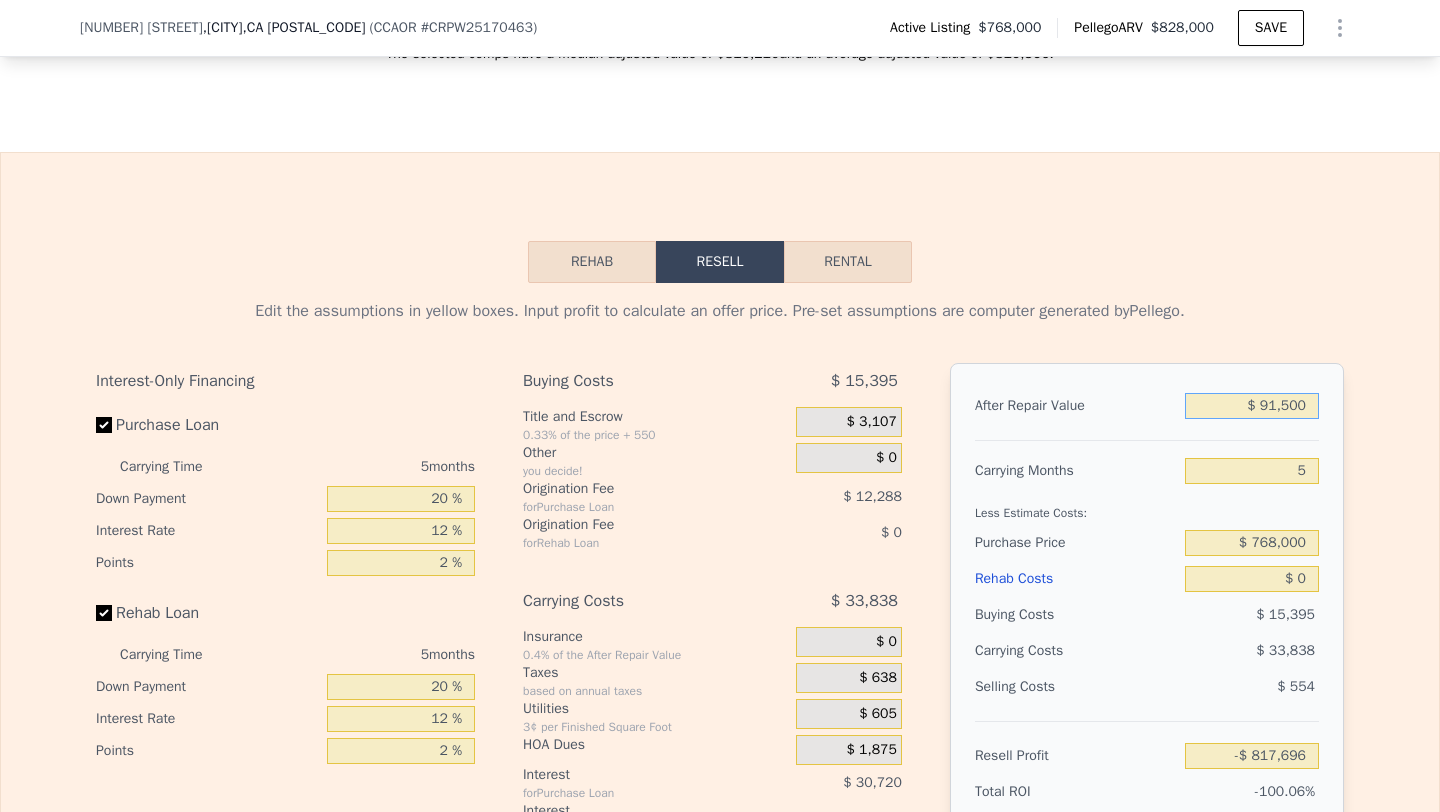 type on "$ 915,000" 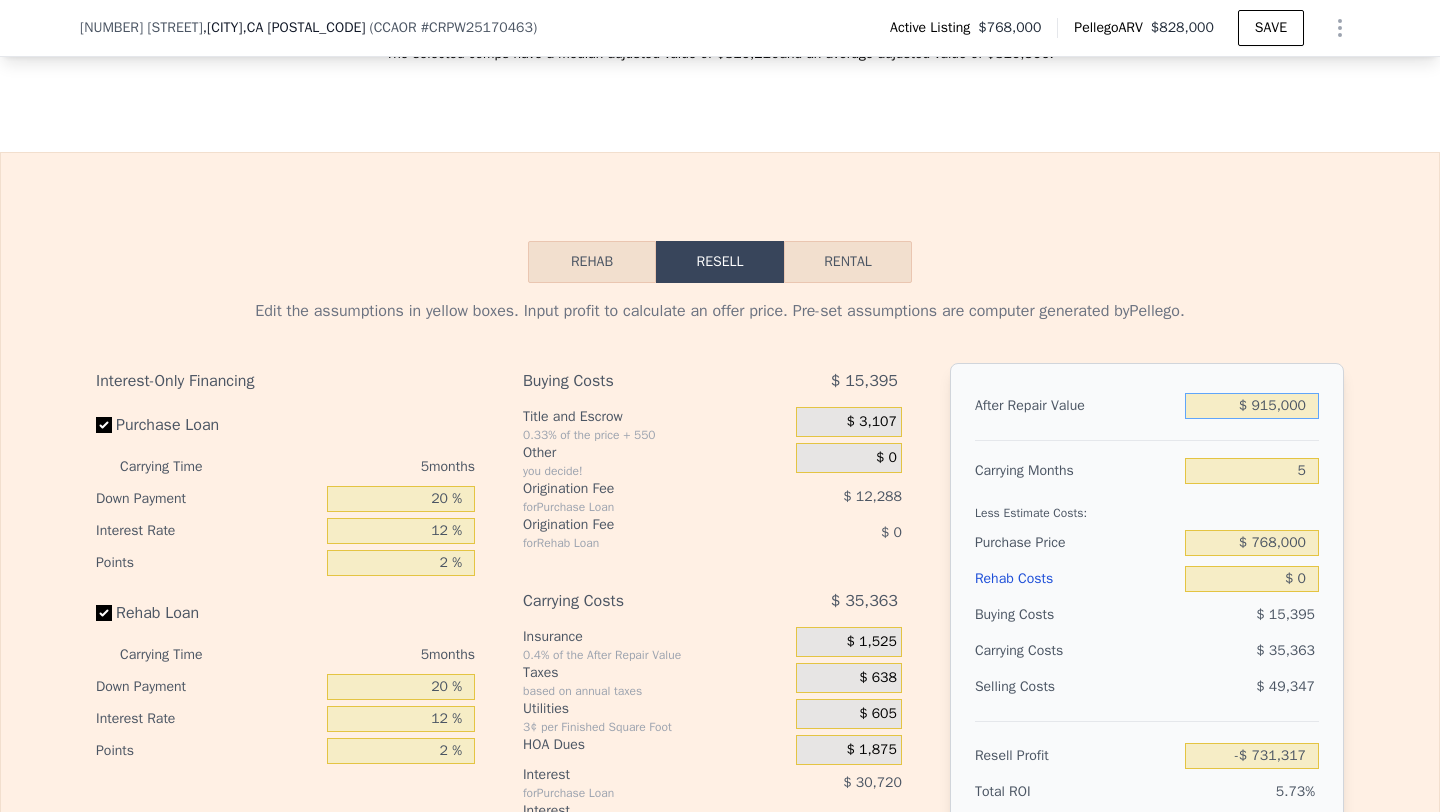 type on "$ 46,895" 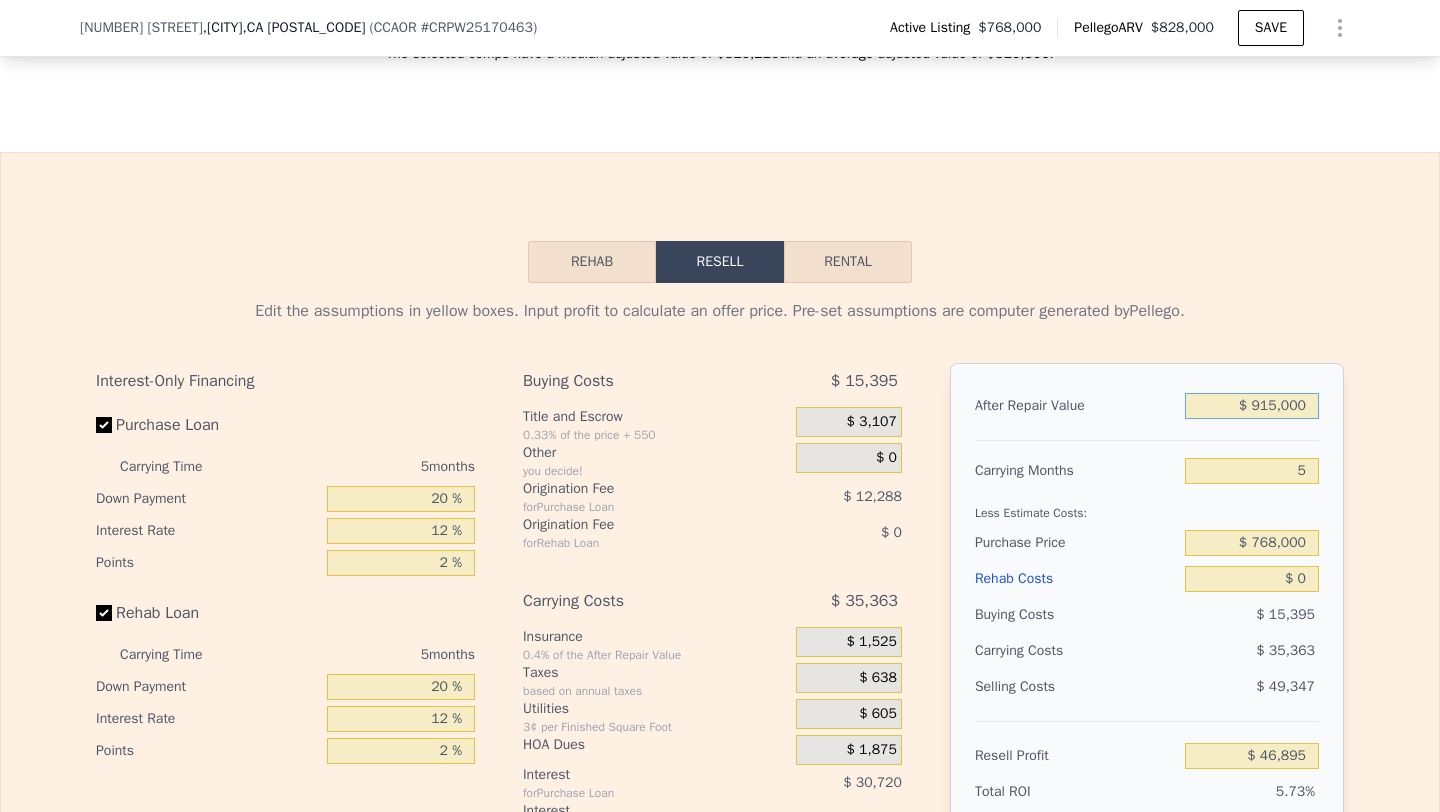 type on "$ 91,500" 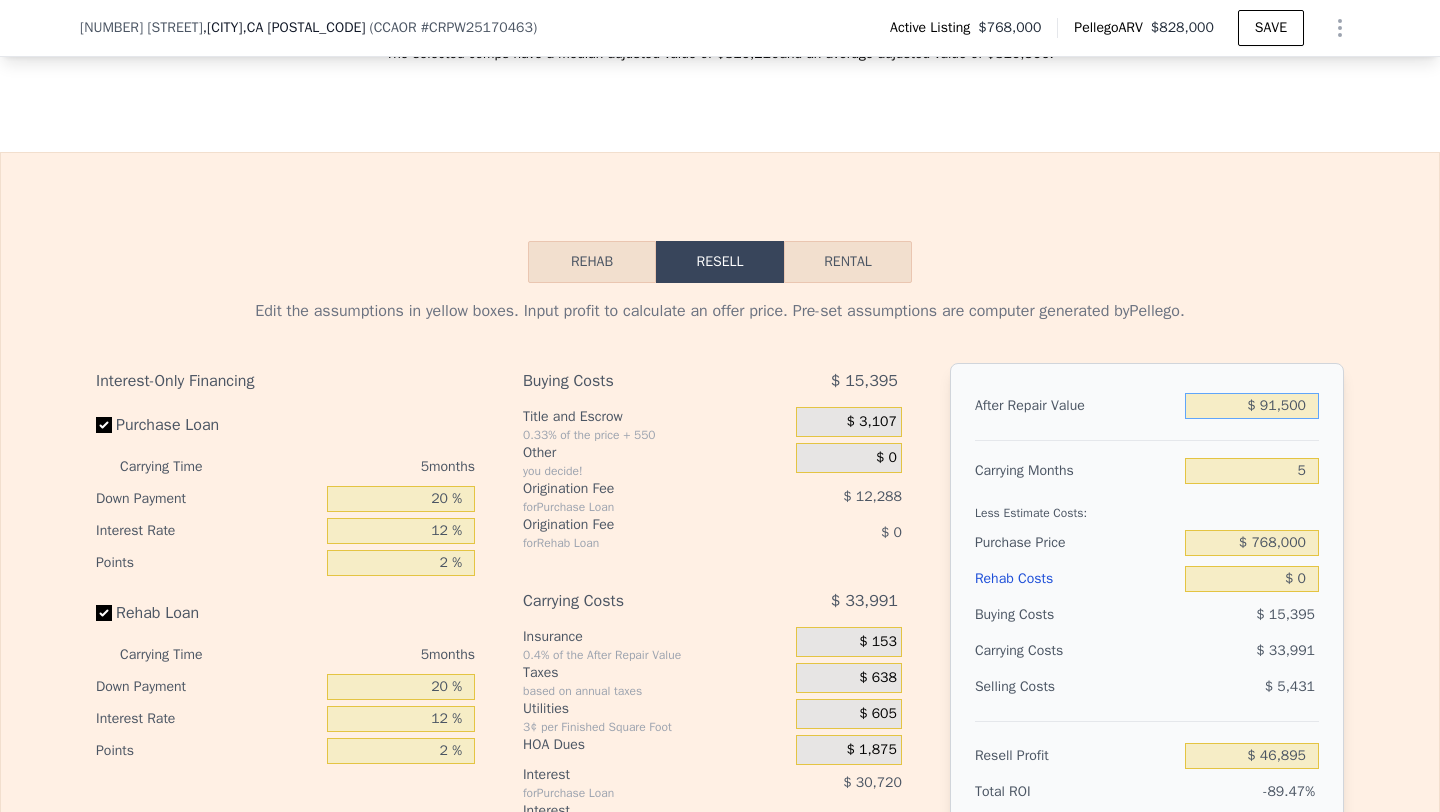 type on "-$ 731,317" 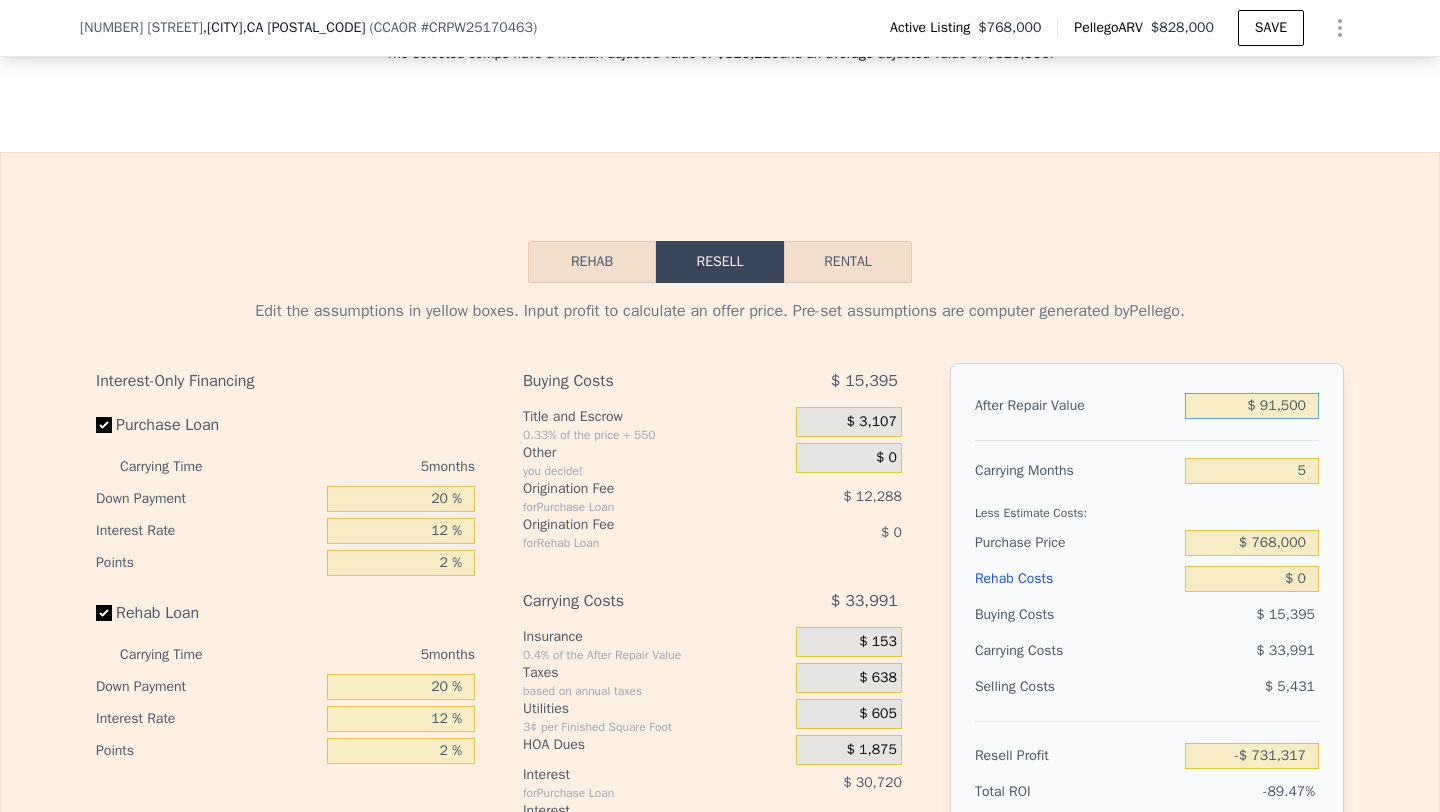 type on "$ 9,150" 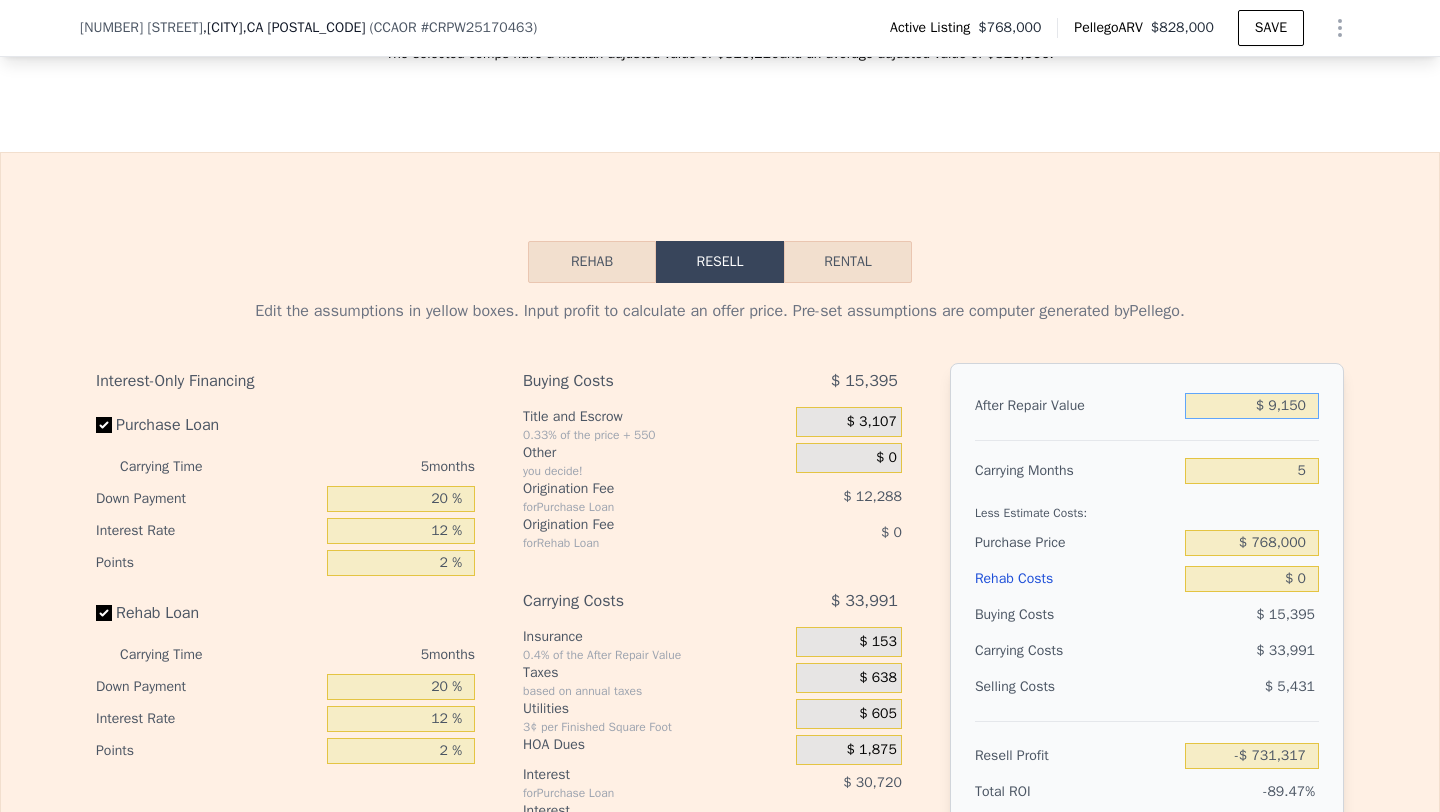 type on "-$ 809,136" 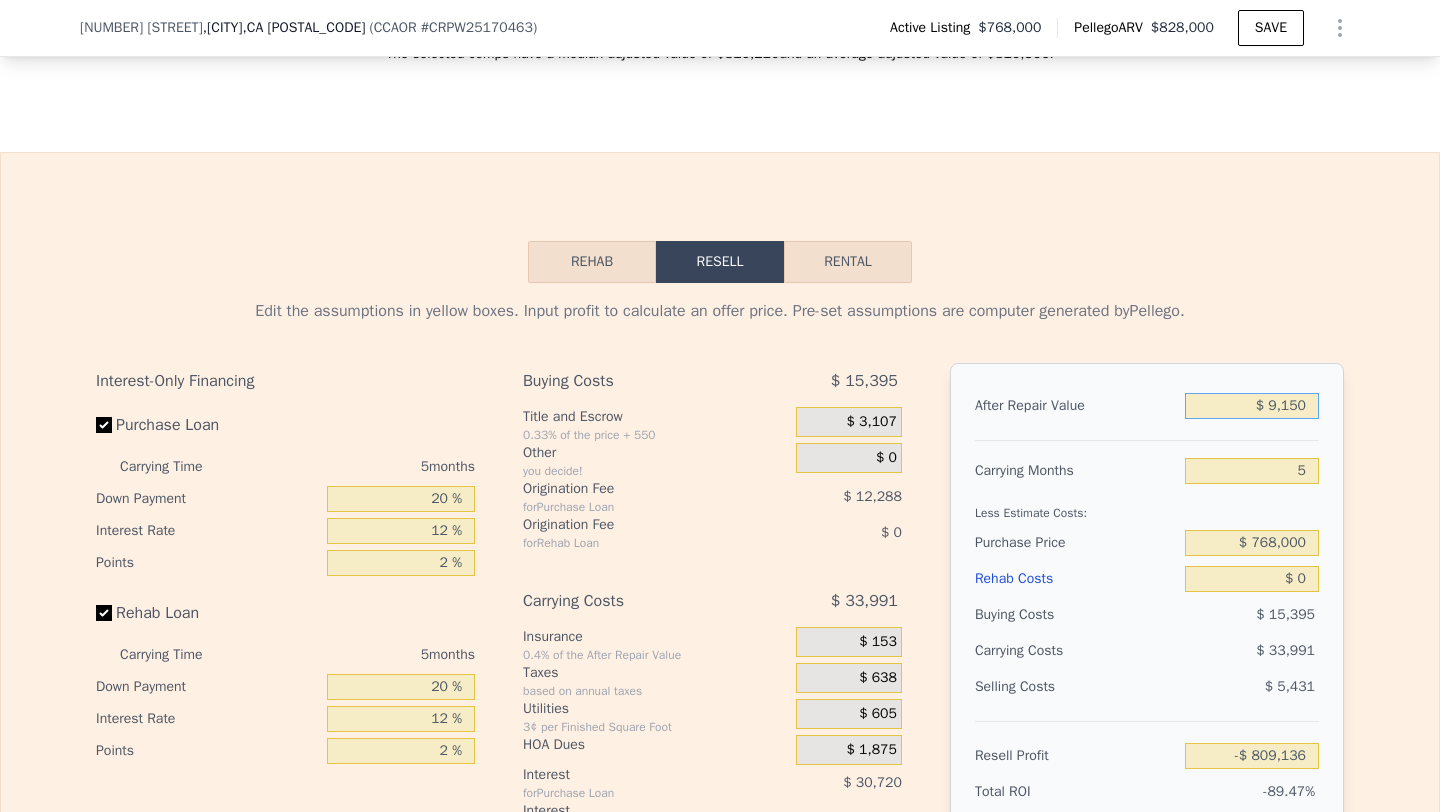 type on "$ 915" 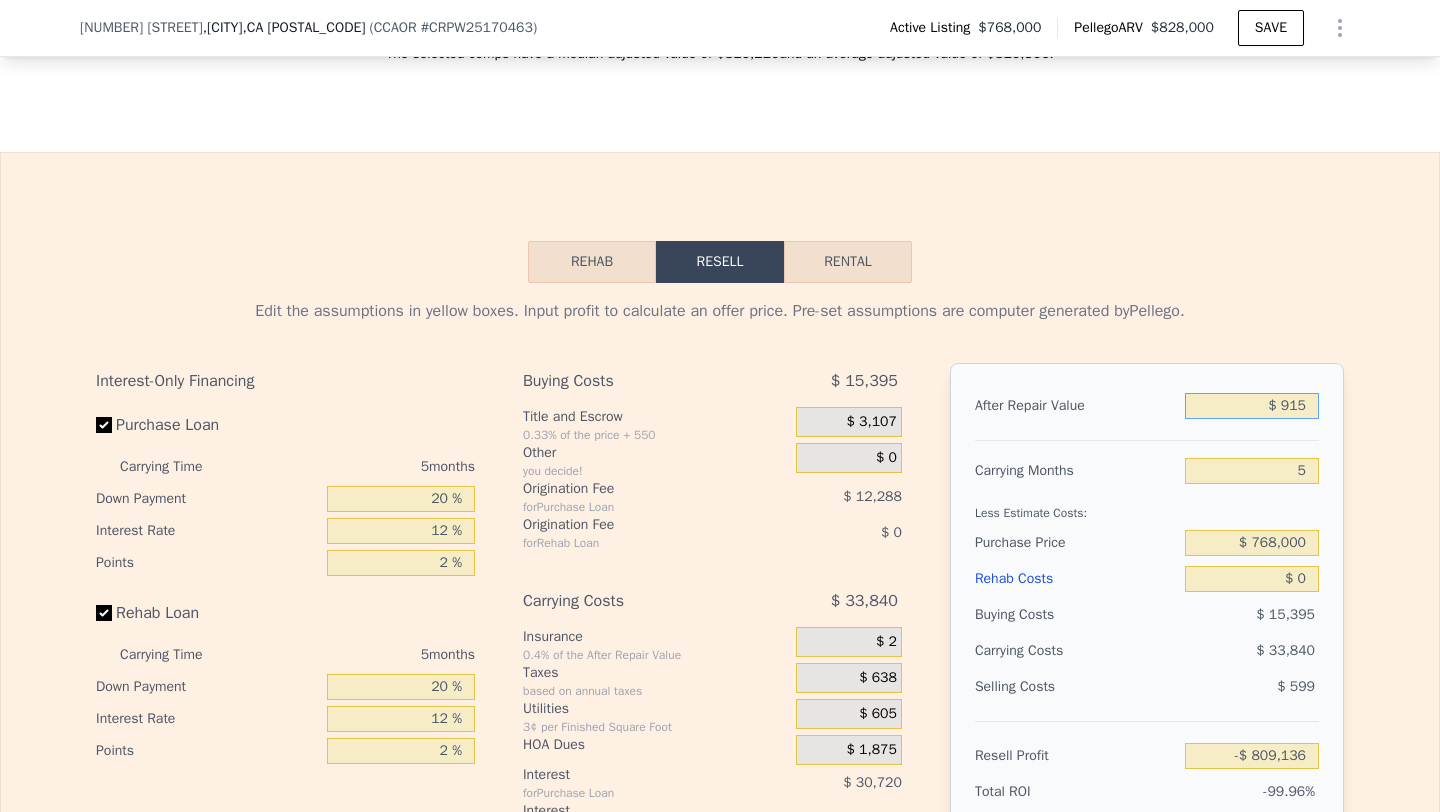 type on "-$ 816,919" 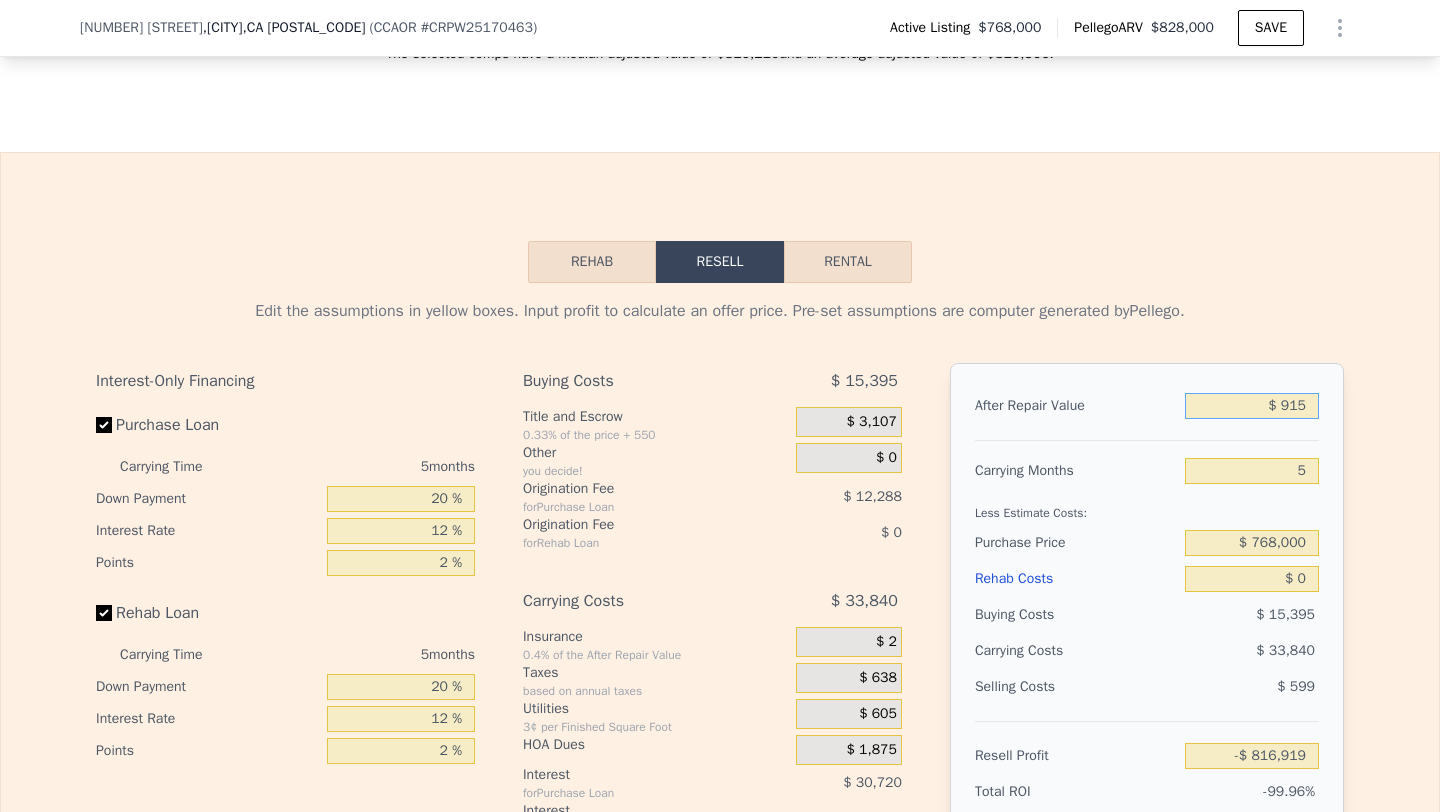 type on "$ 91" 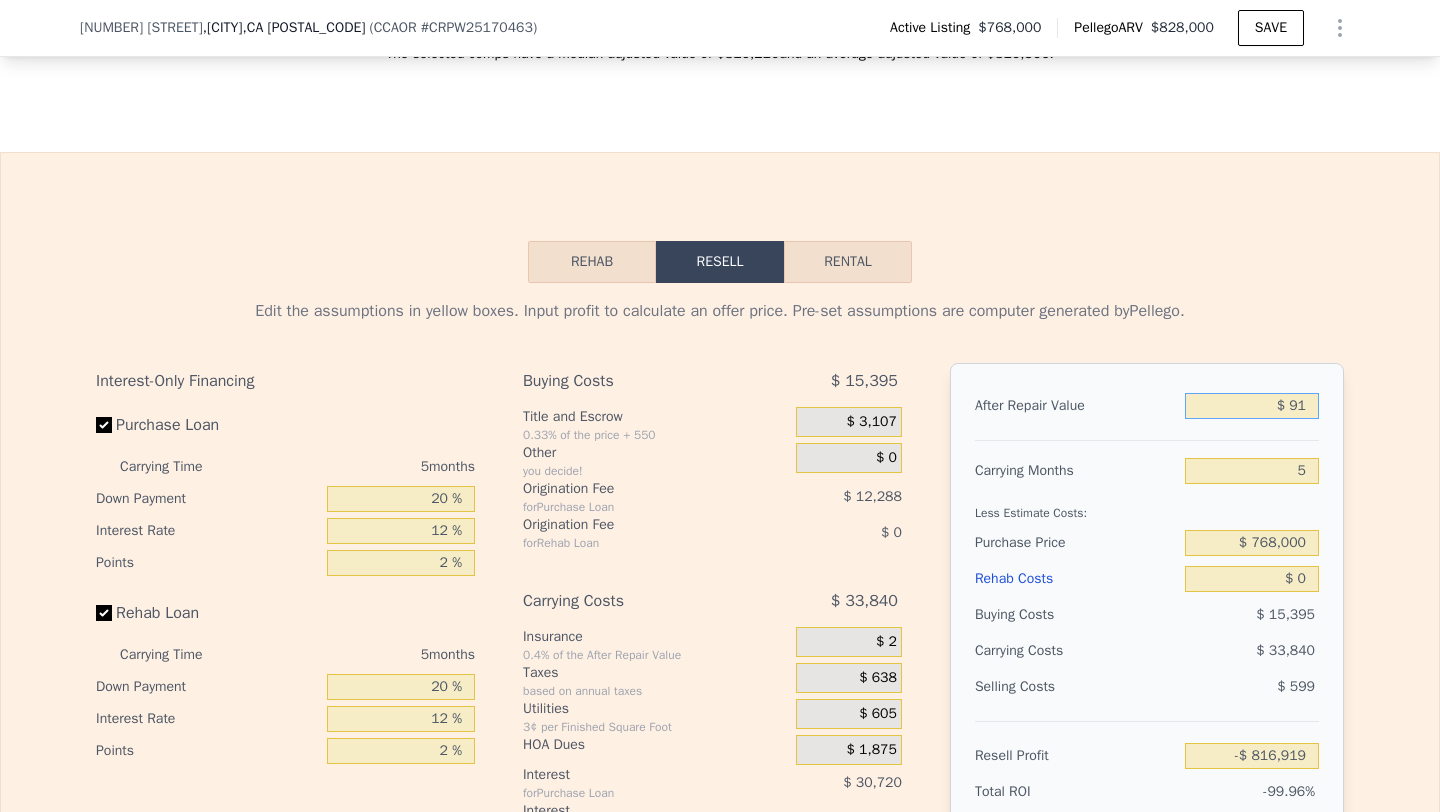 type on "-$ 817,696" 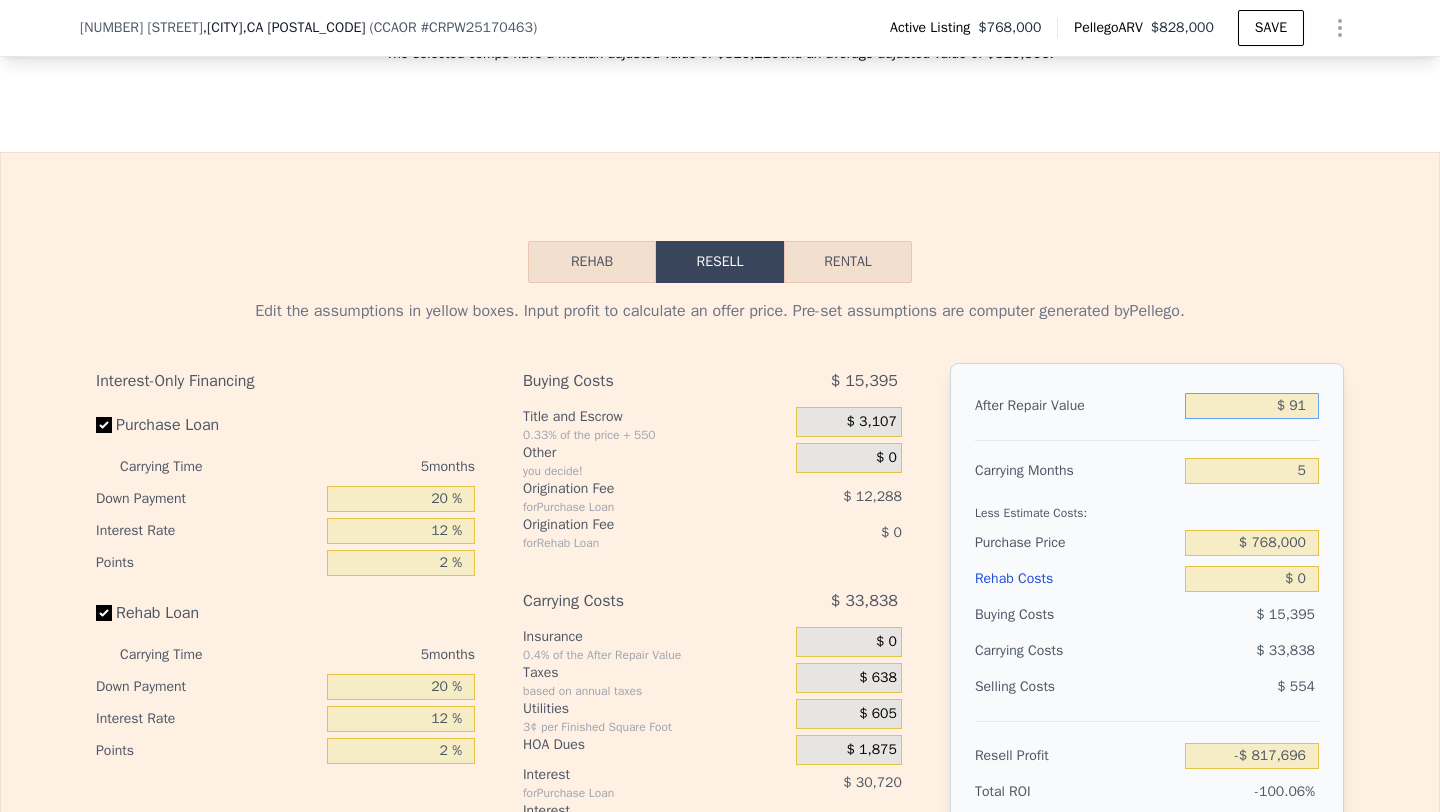type on "$ 9" 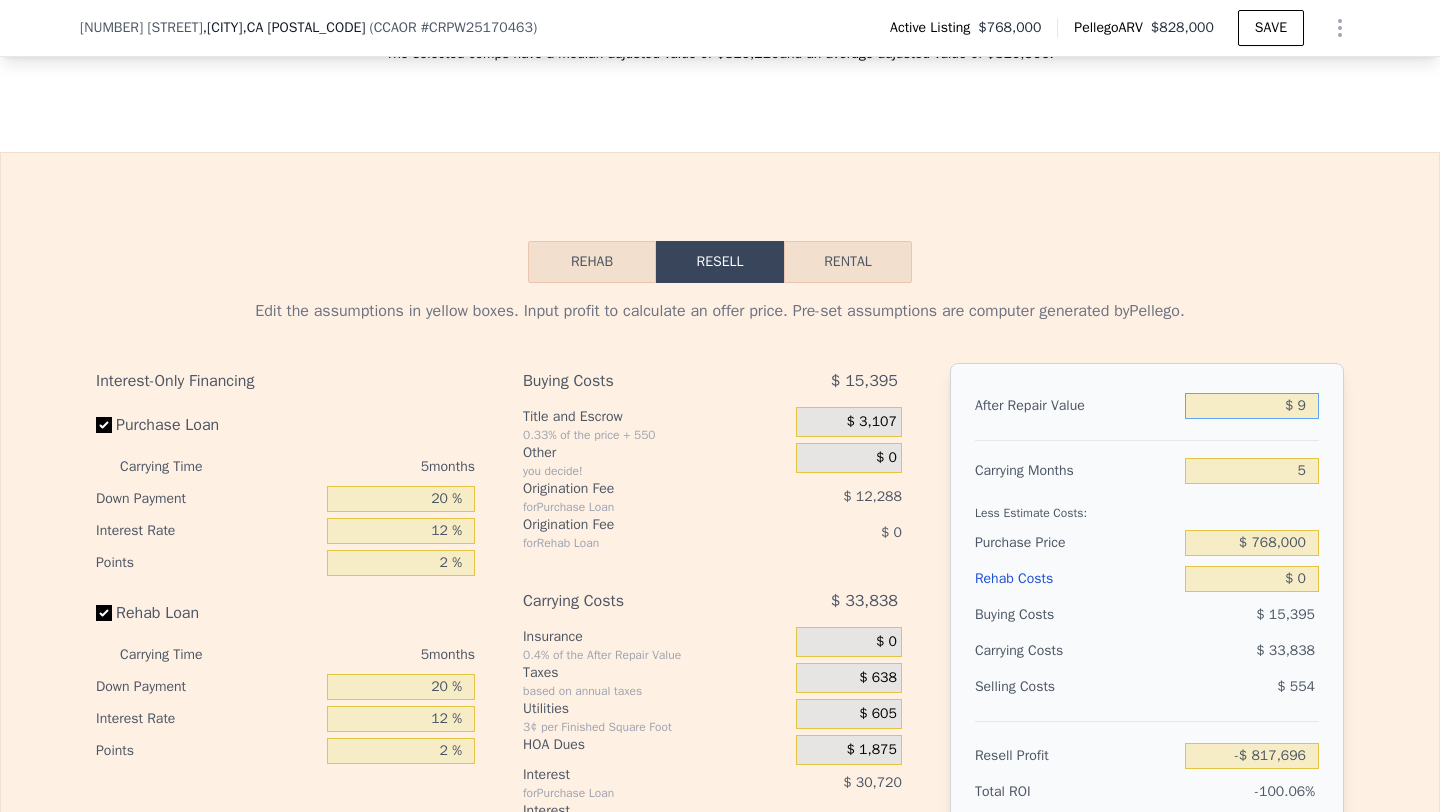 type on "-$ 817,774" 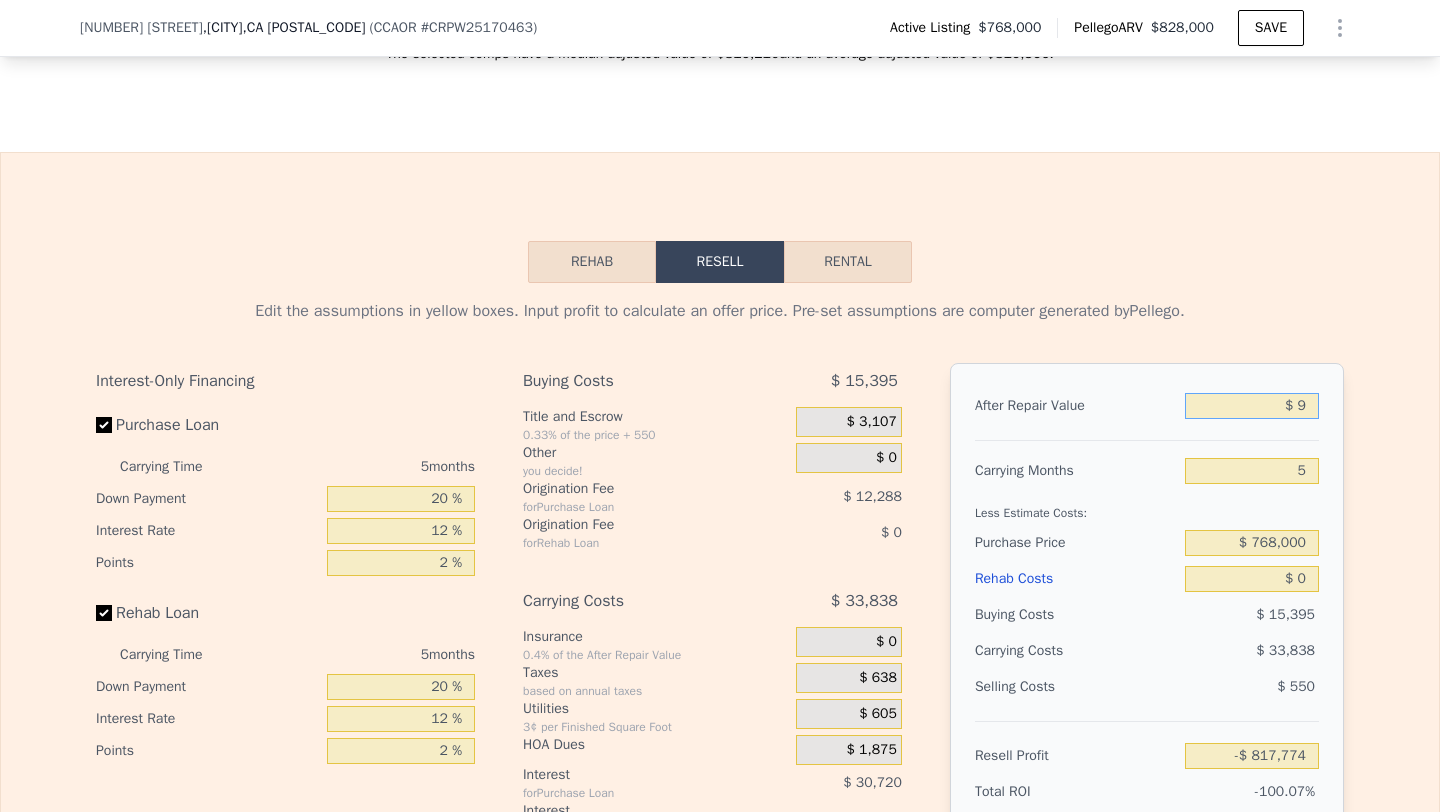 type on "$ 90" 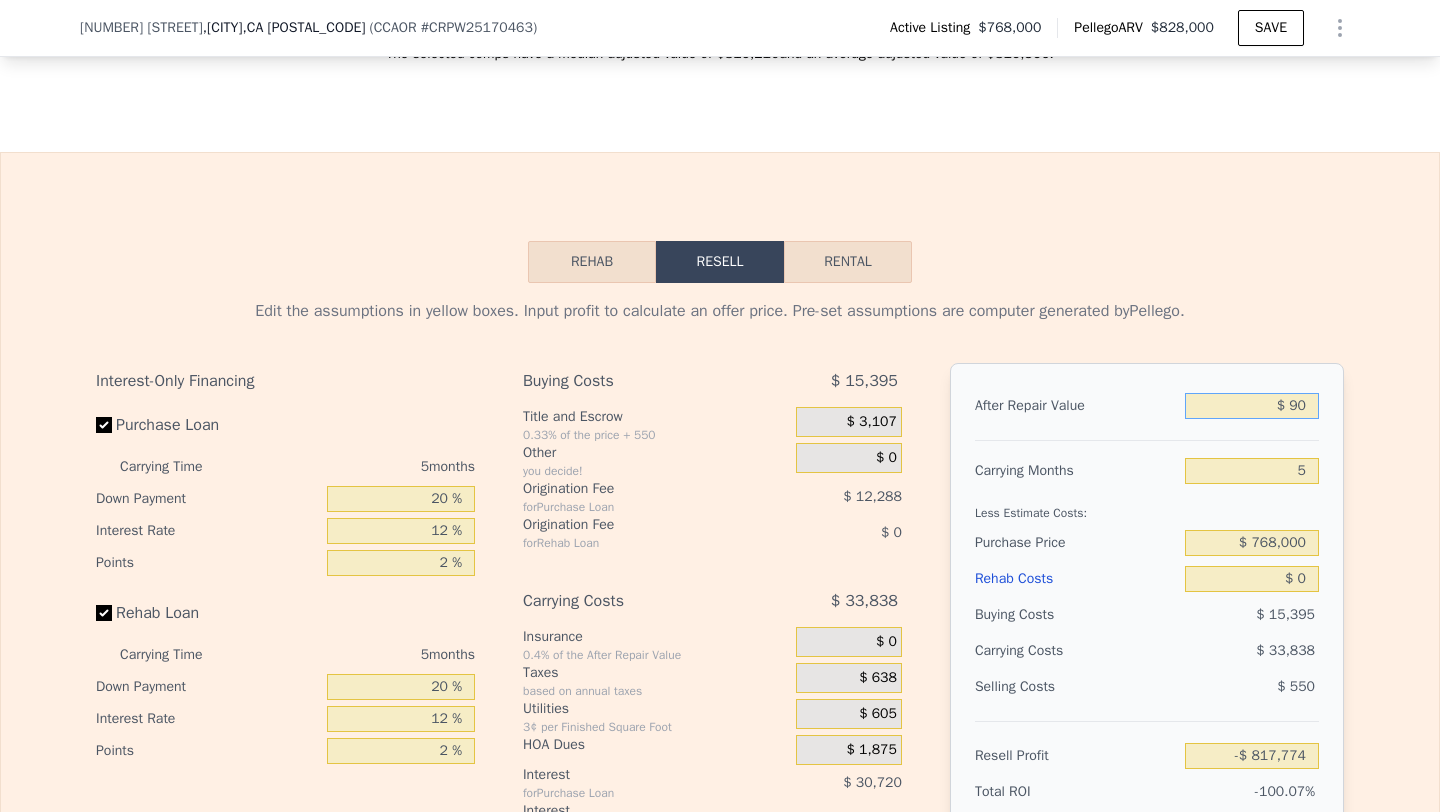 type on "-$ 817,697" 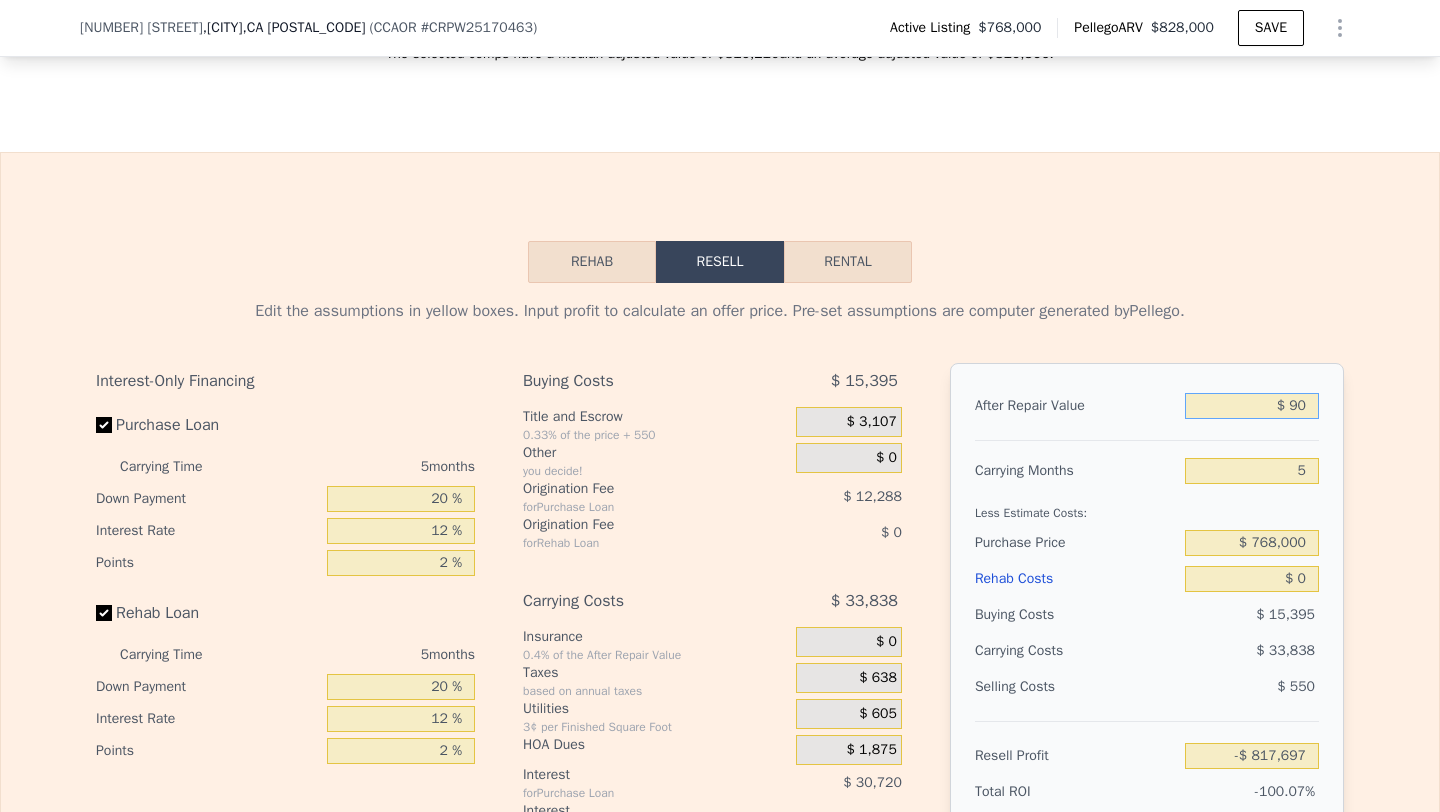 type on "$ 900" 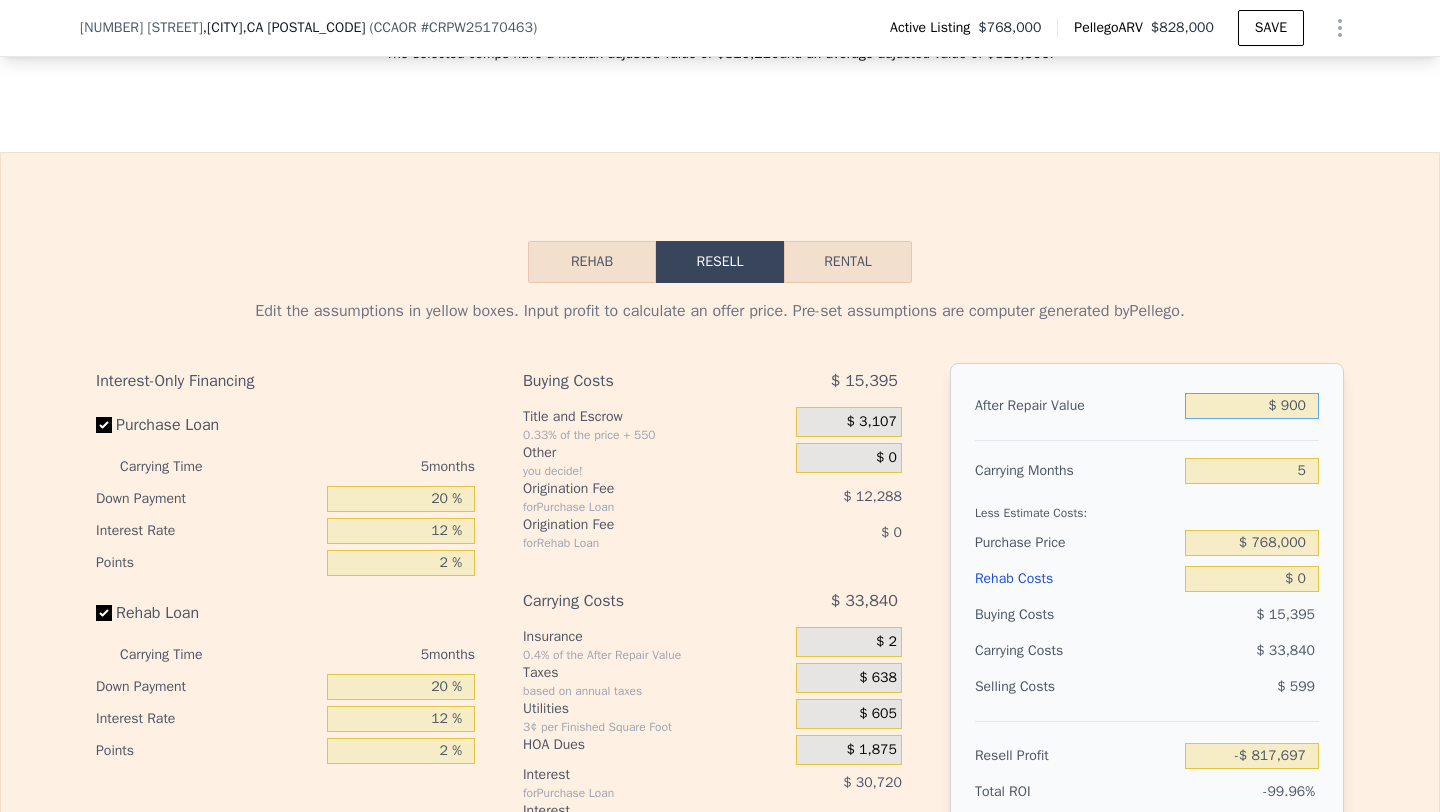 type on "-$ 816,934" 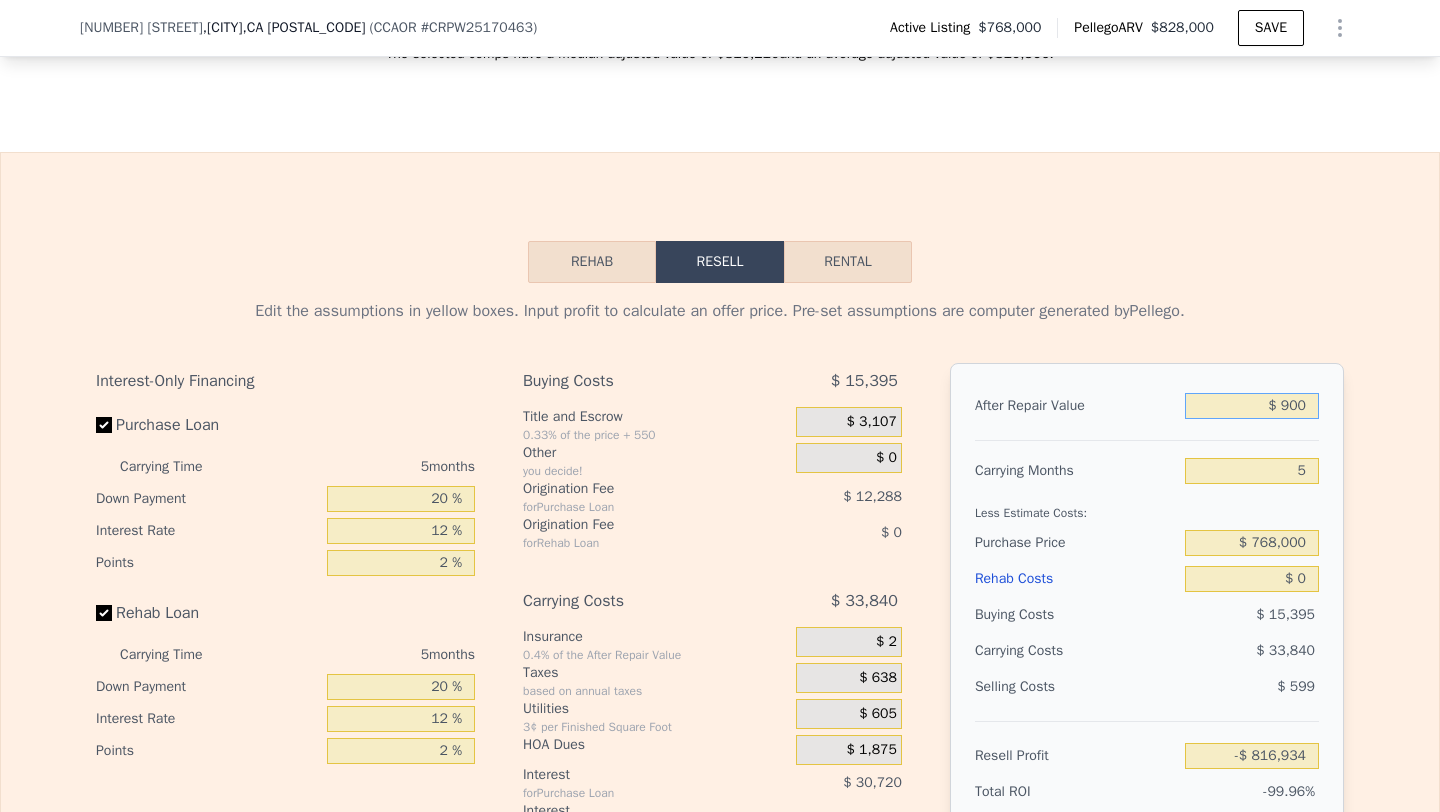 type on "$ 9,000" 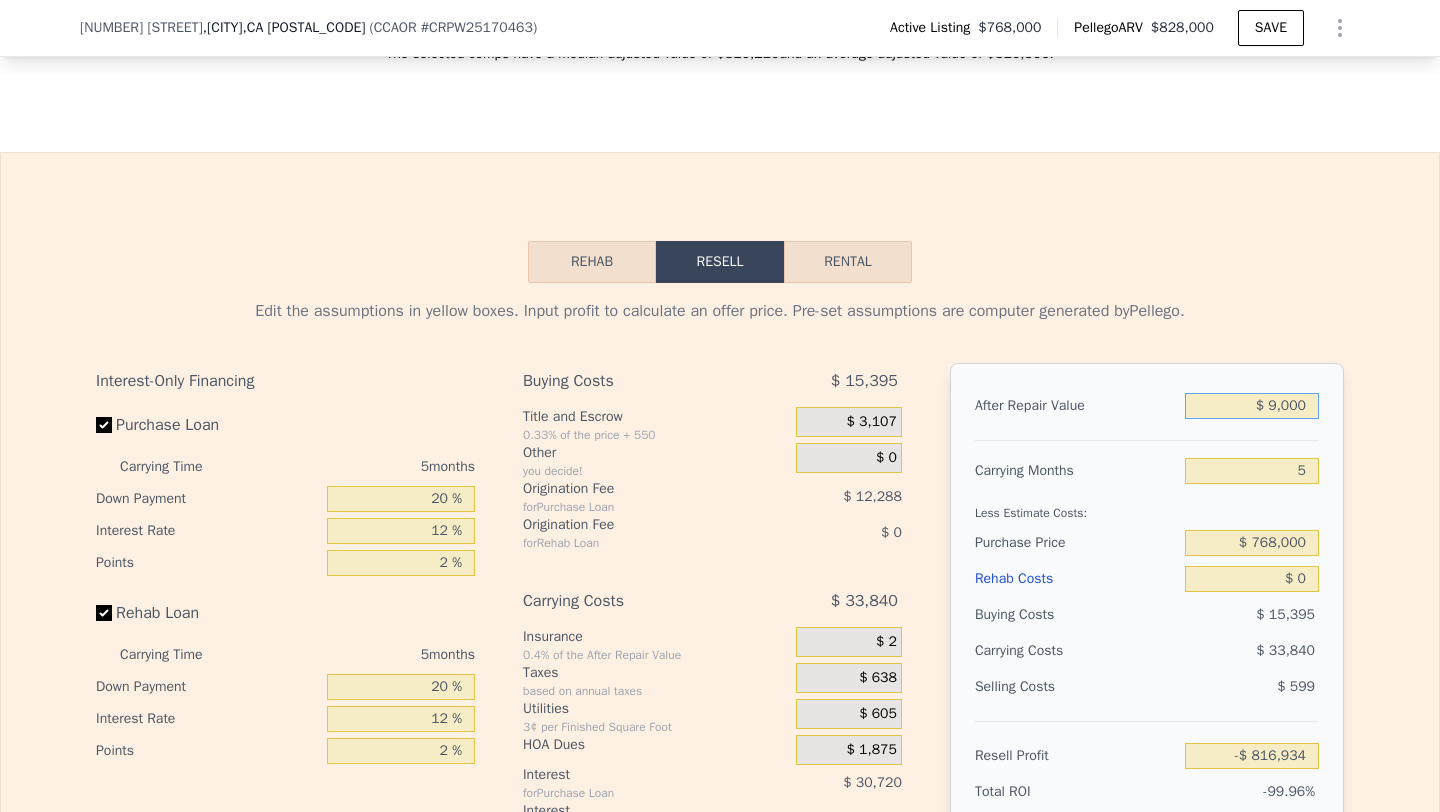 type on "-$ 809,278" 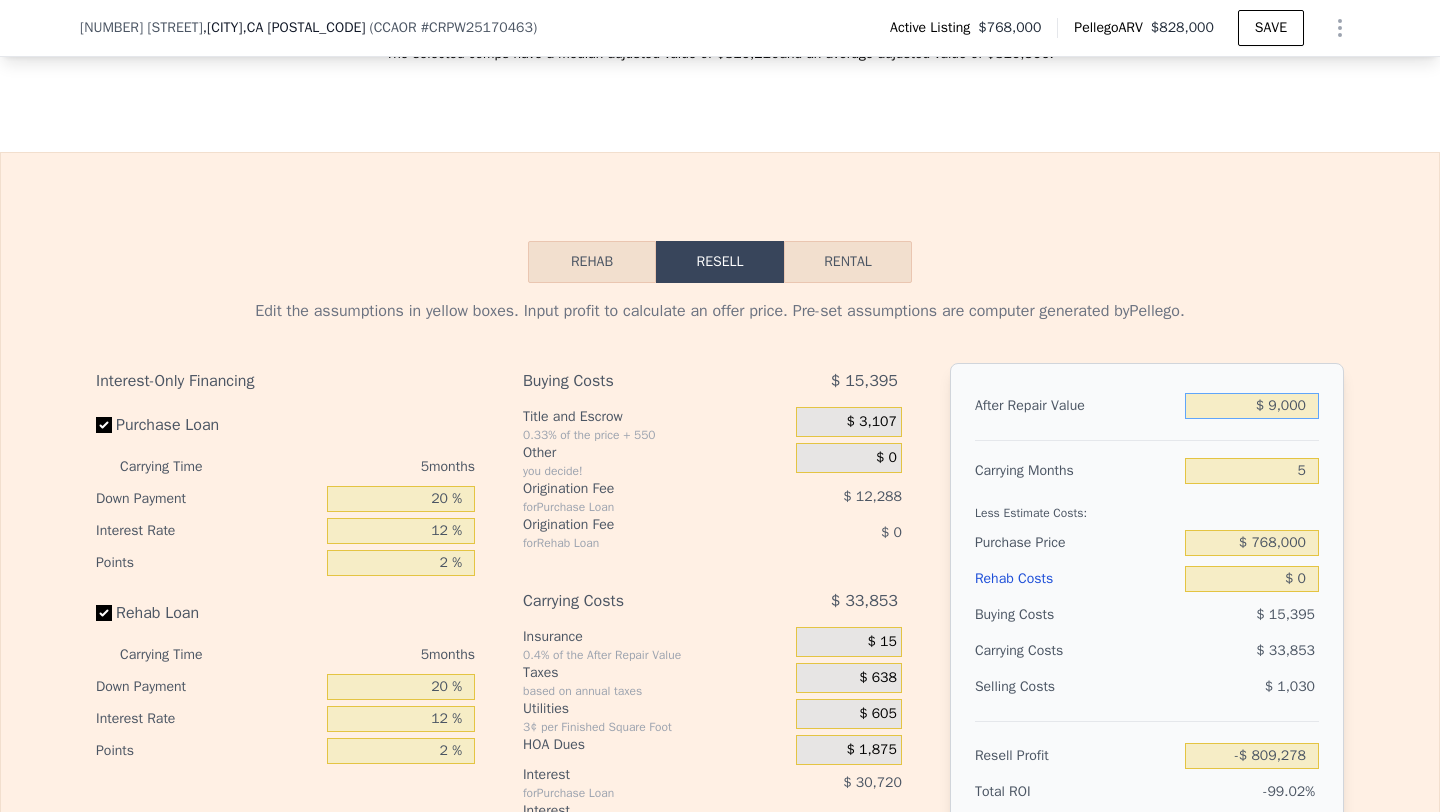 type on "$ 90,000" 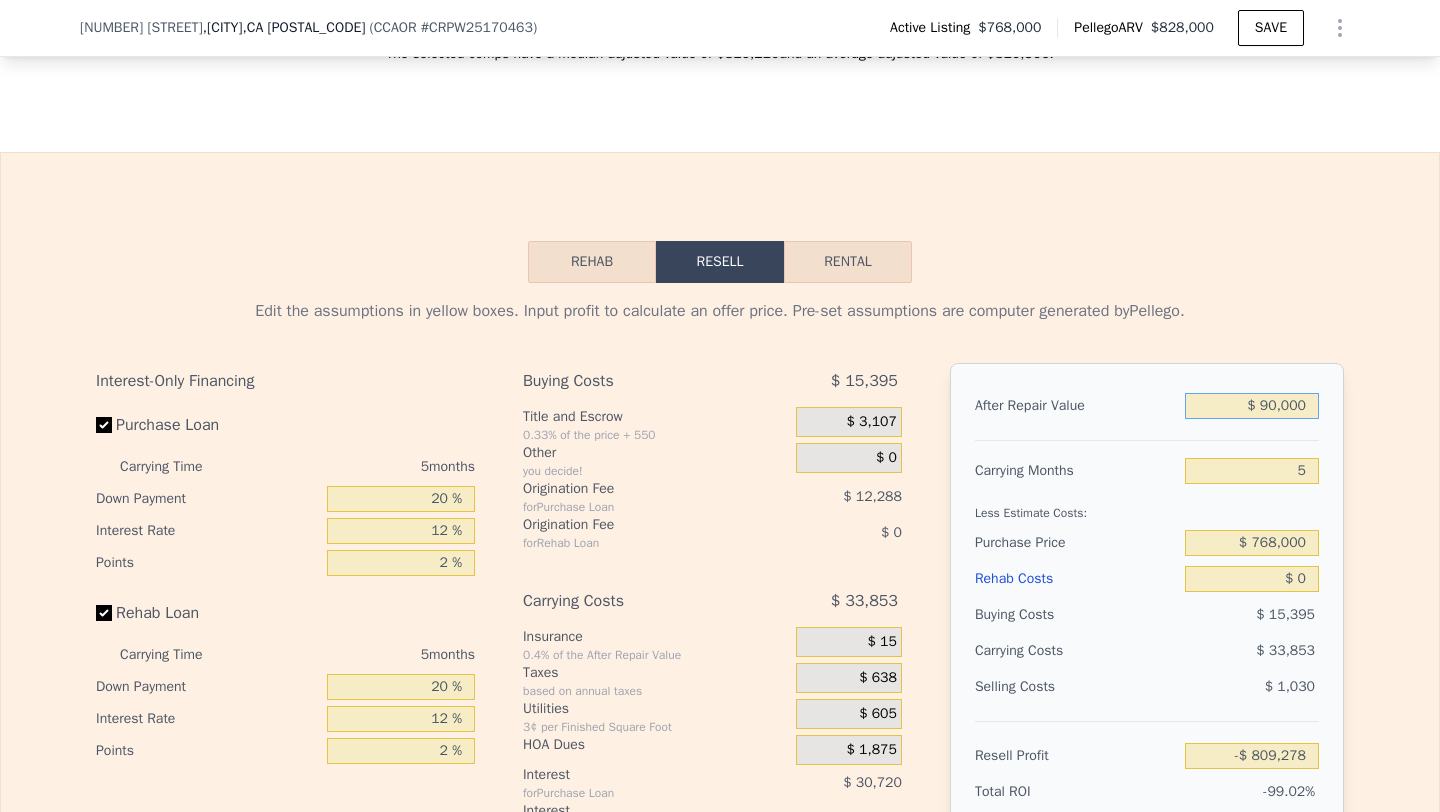 type on "-$ 732,733" 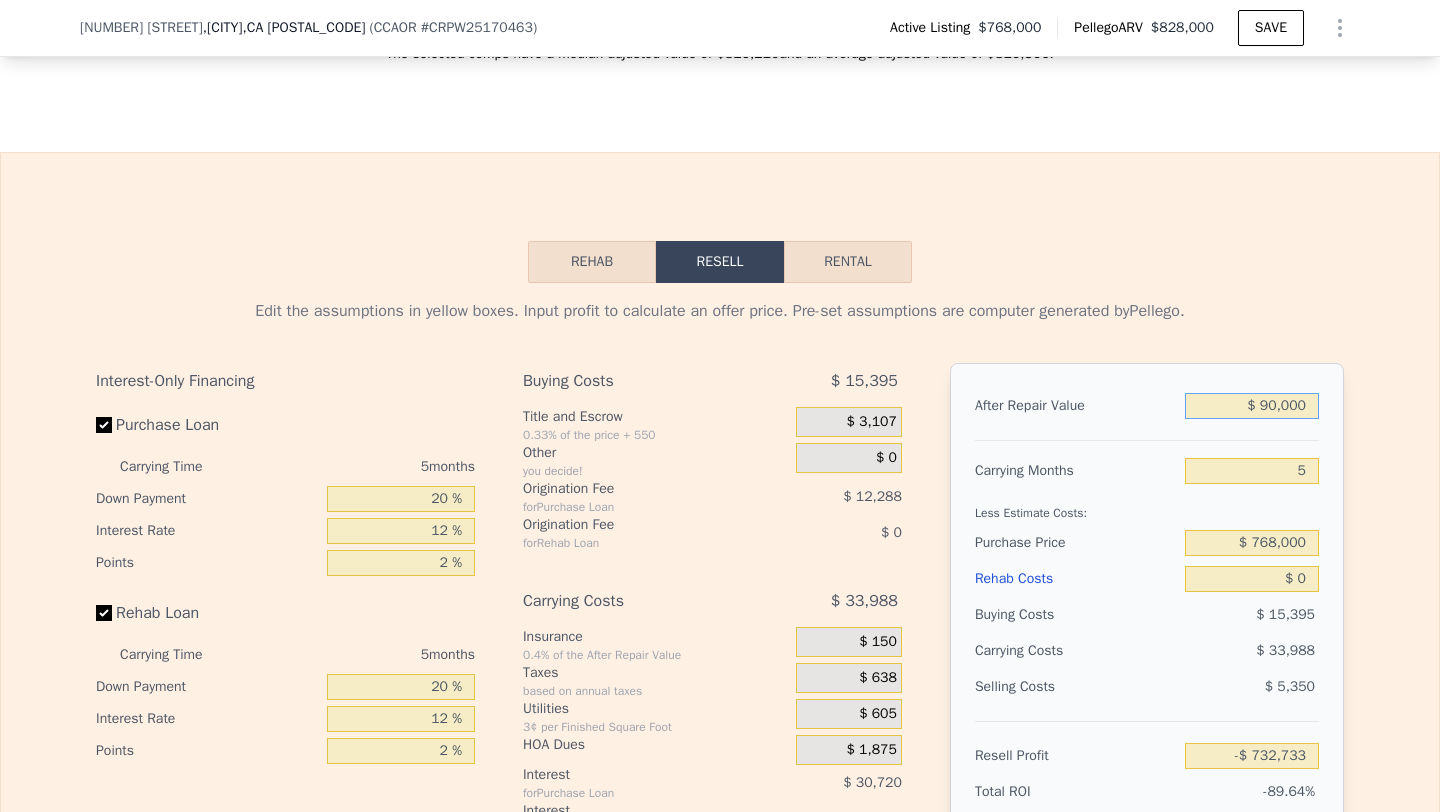 type on "$ 900,000" 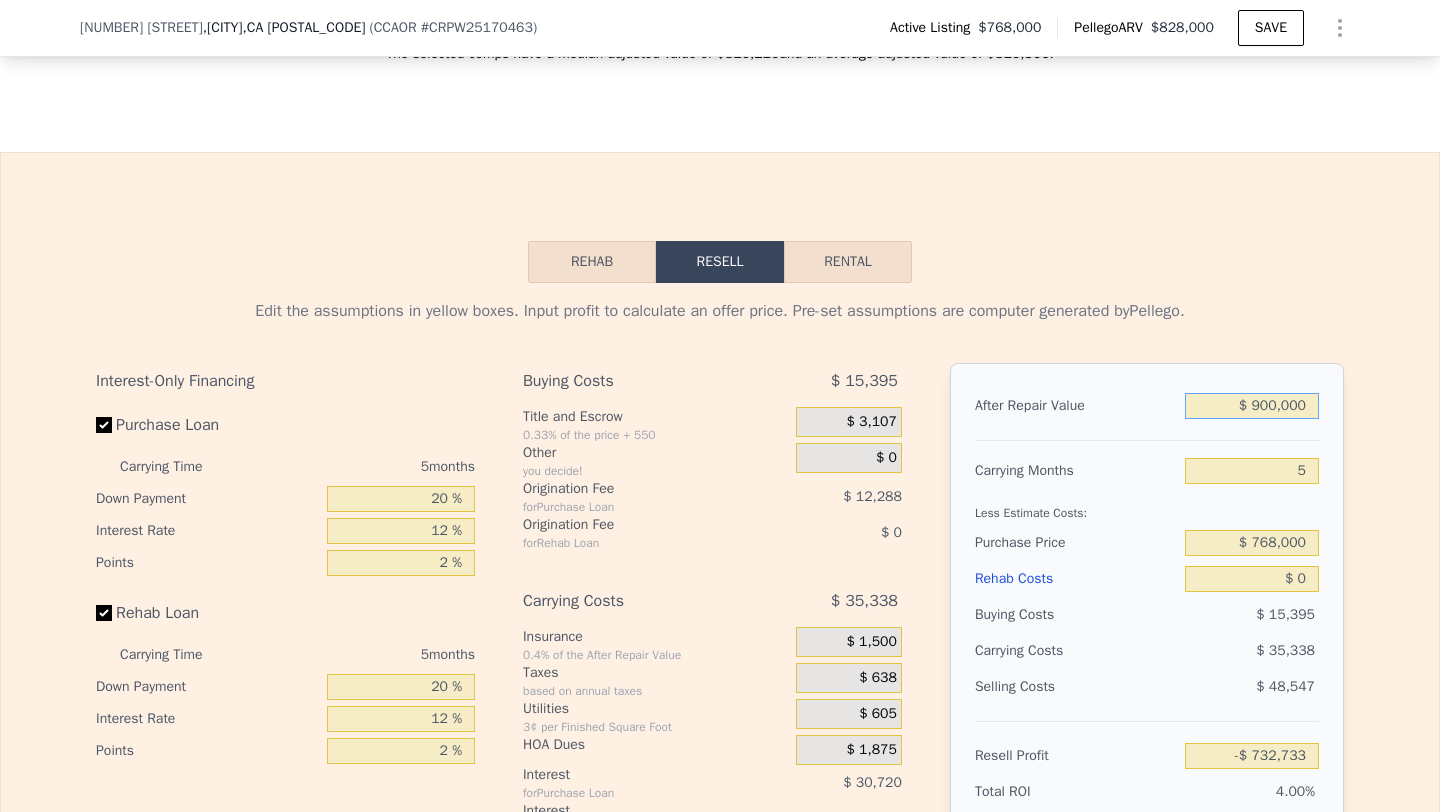 type on "$ 32,720" 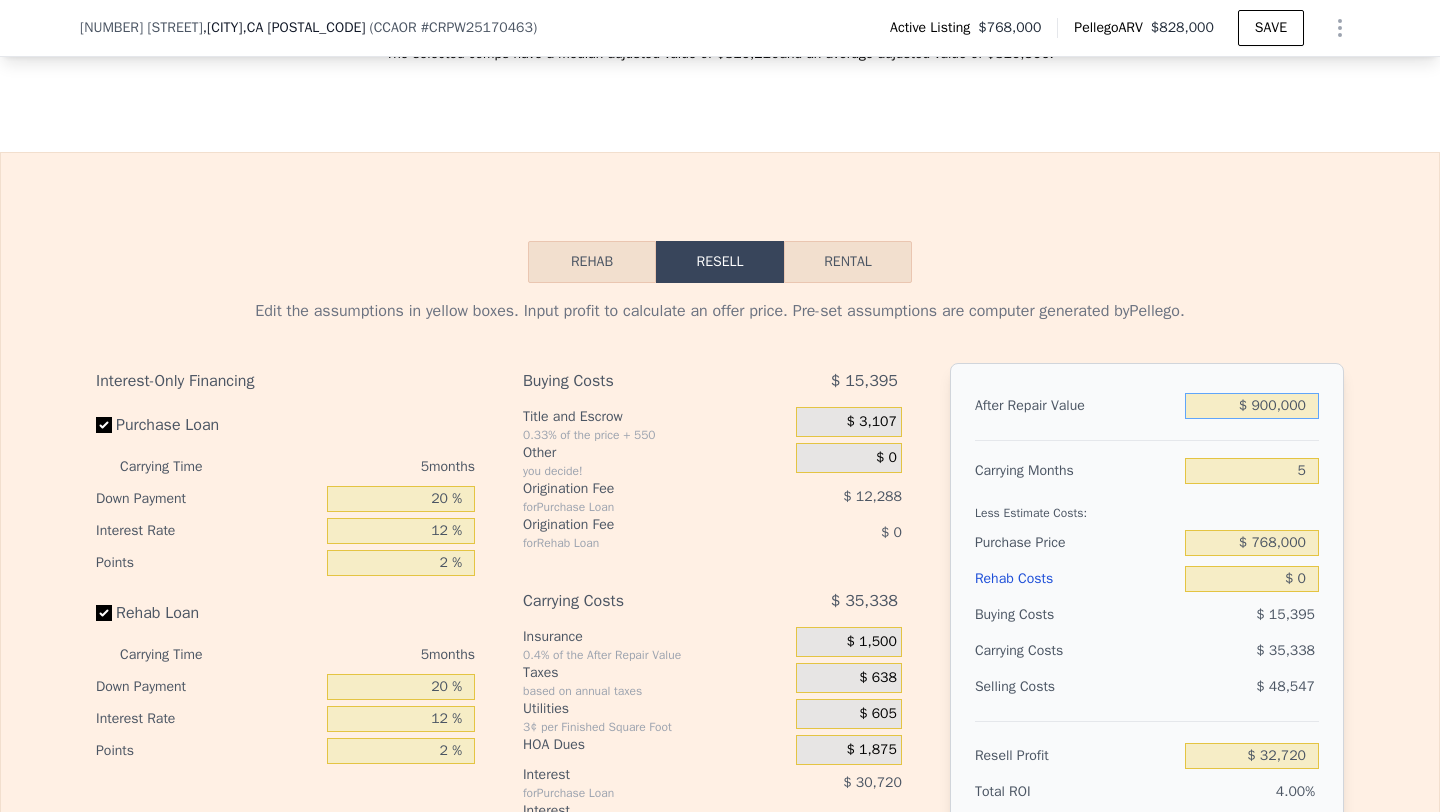 type on "$ 900,000" 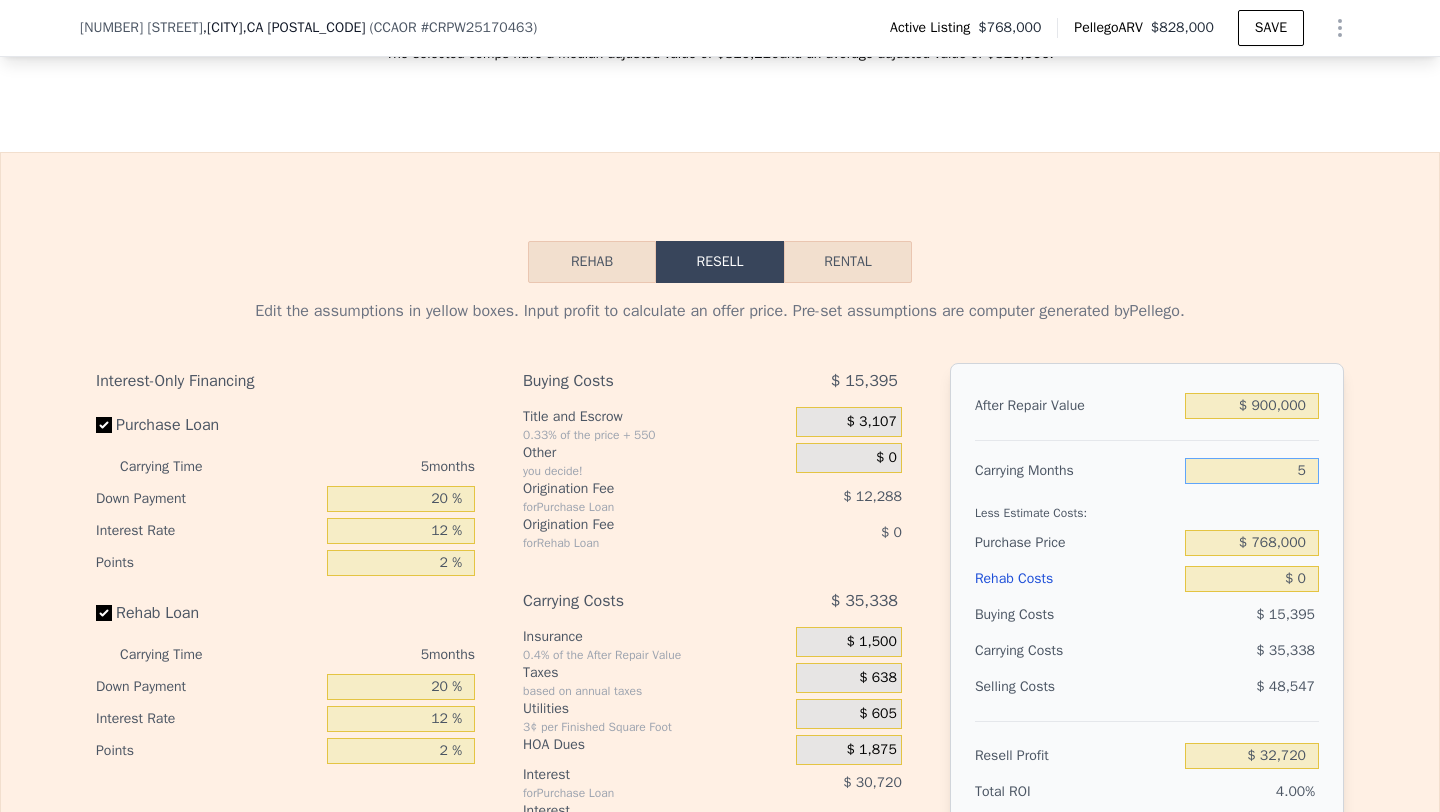 click on "5" at bounding box center (1252, 471) 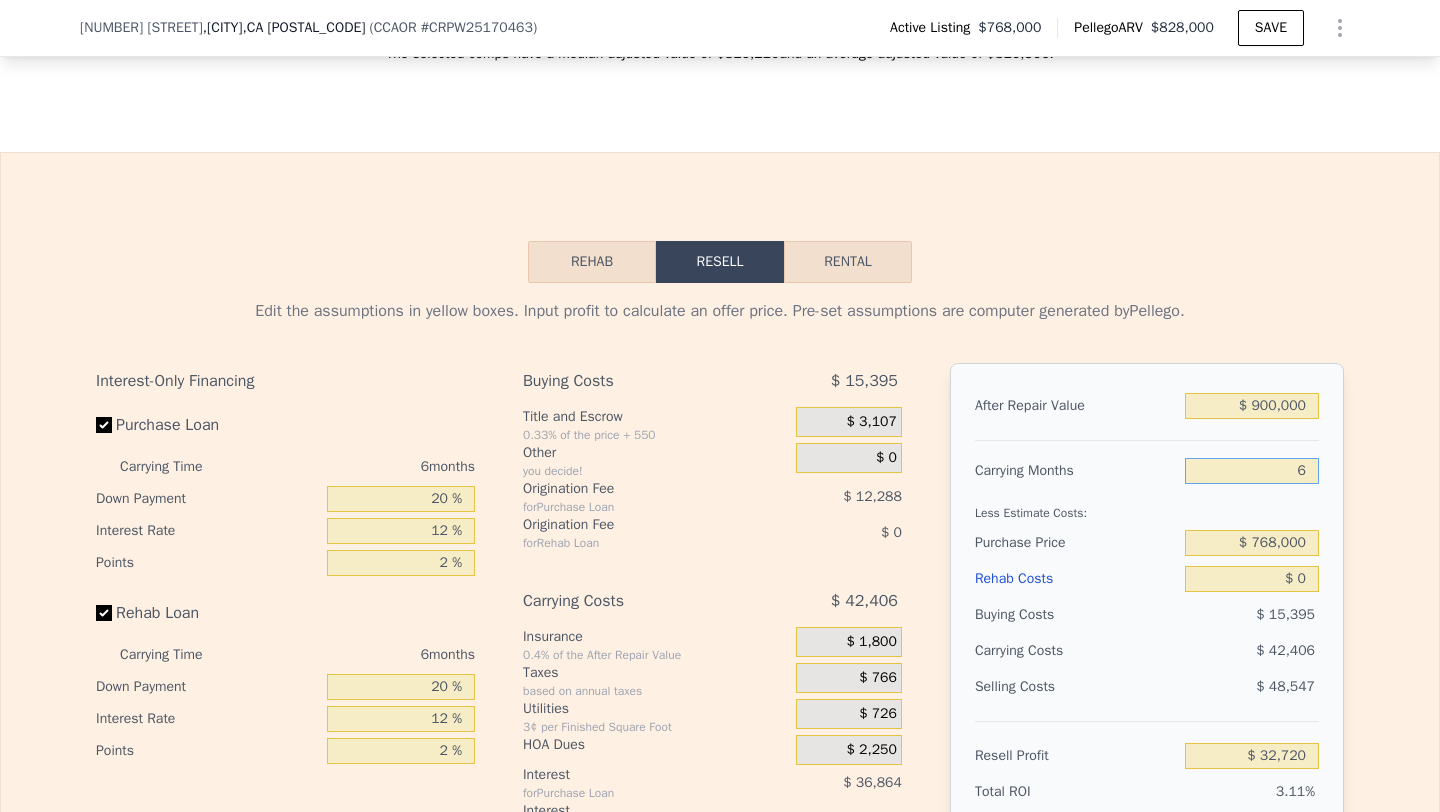 type on "$ 25,652" 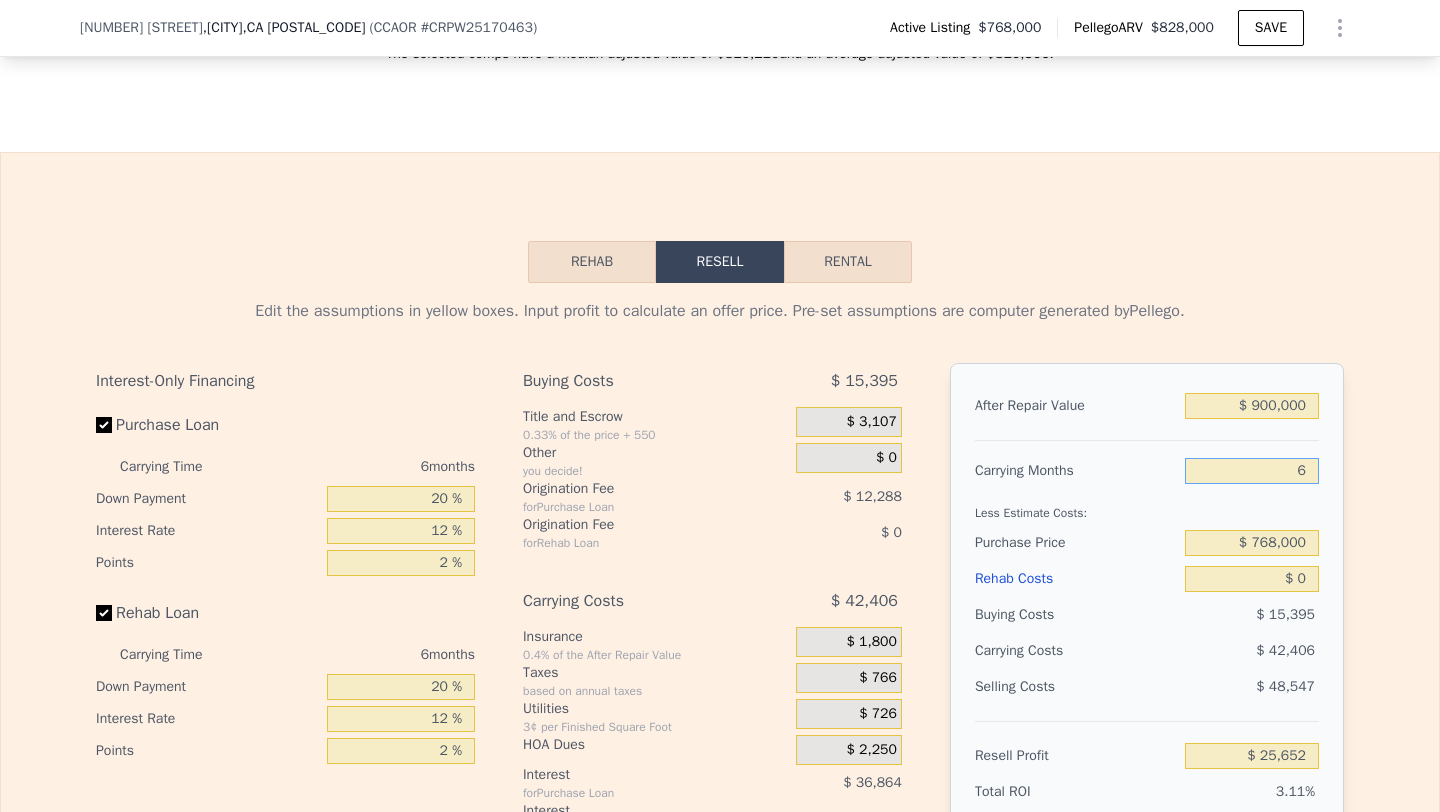 type on "6" 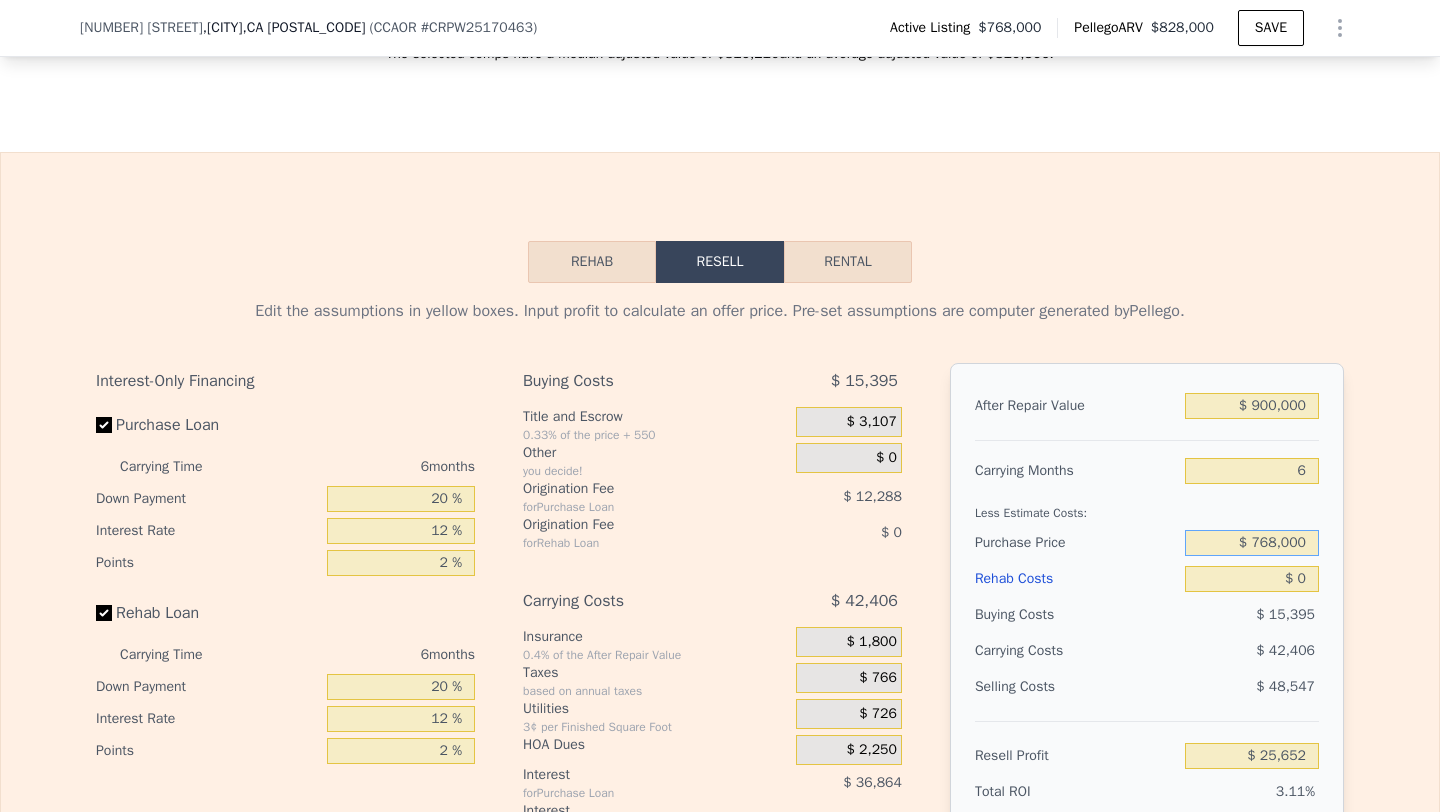 click on "$ 768,000" at bounding box center (1252, 543) 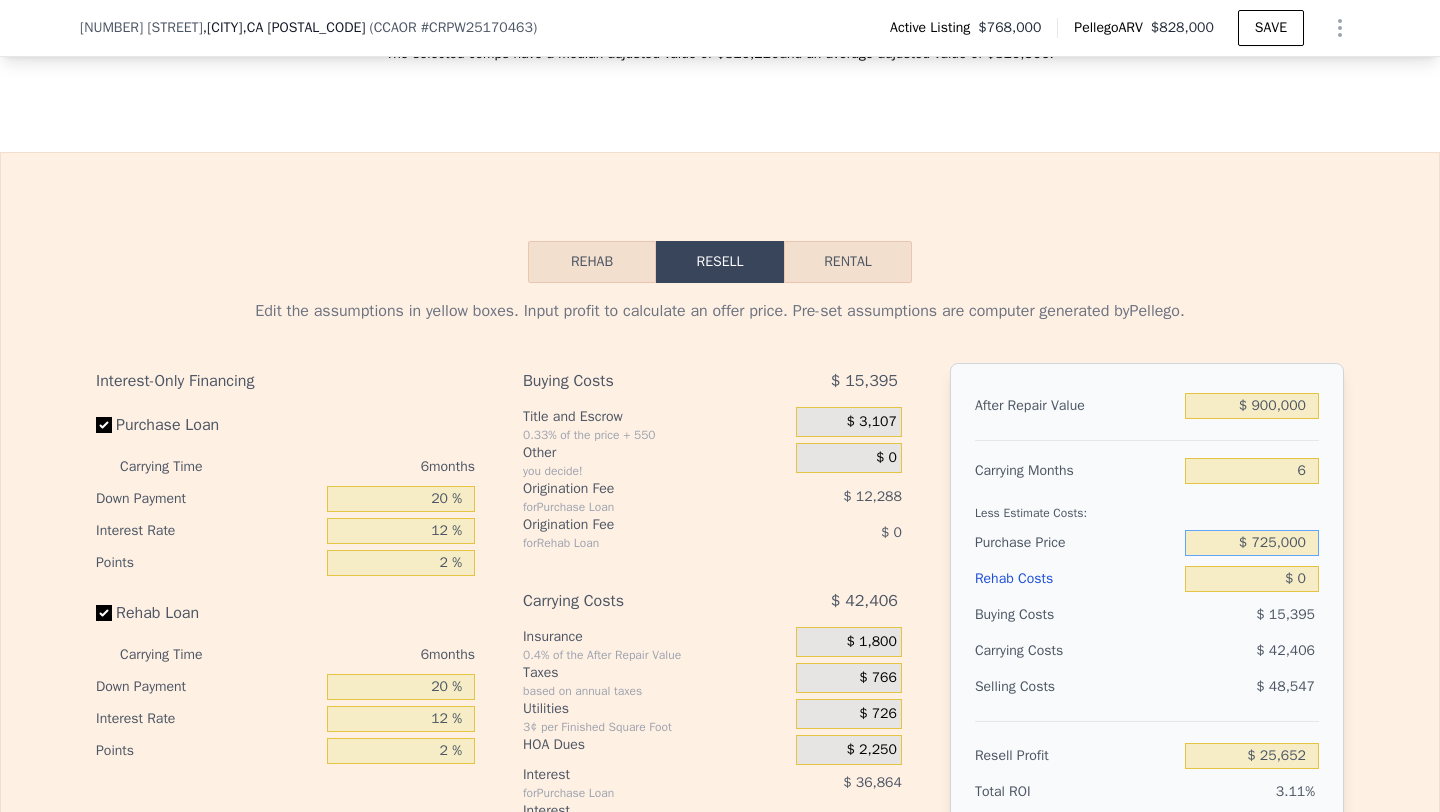 type on "$ 725,000" 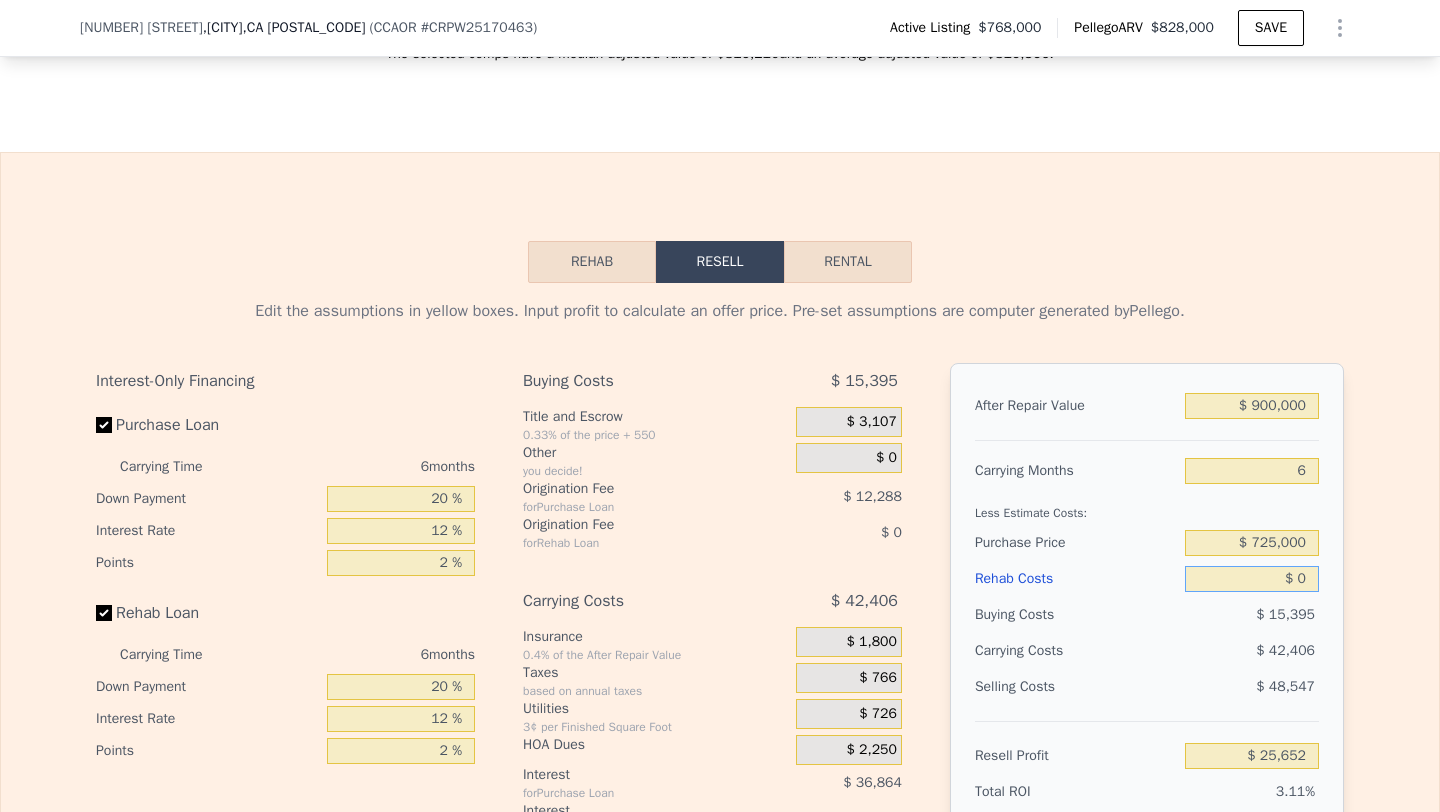 click on "$ 0" at bounding box center [1252, 579] 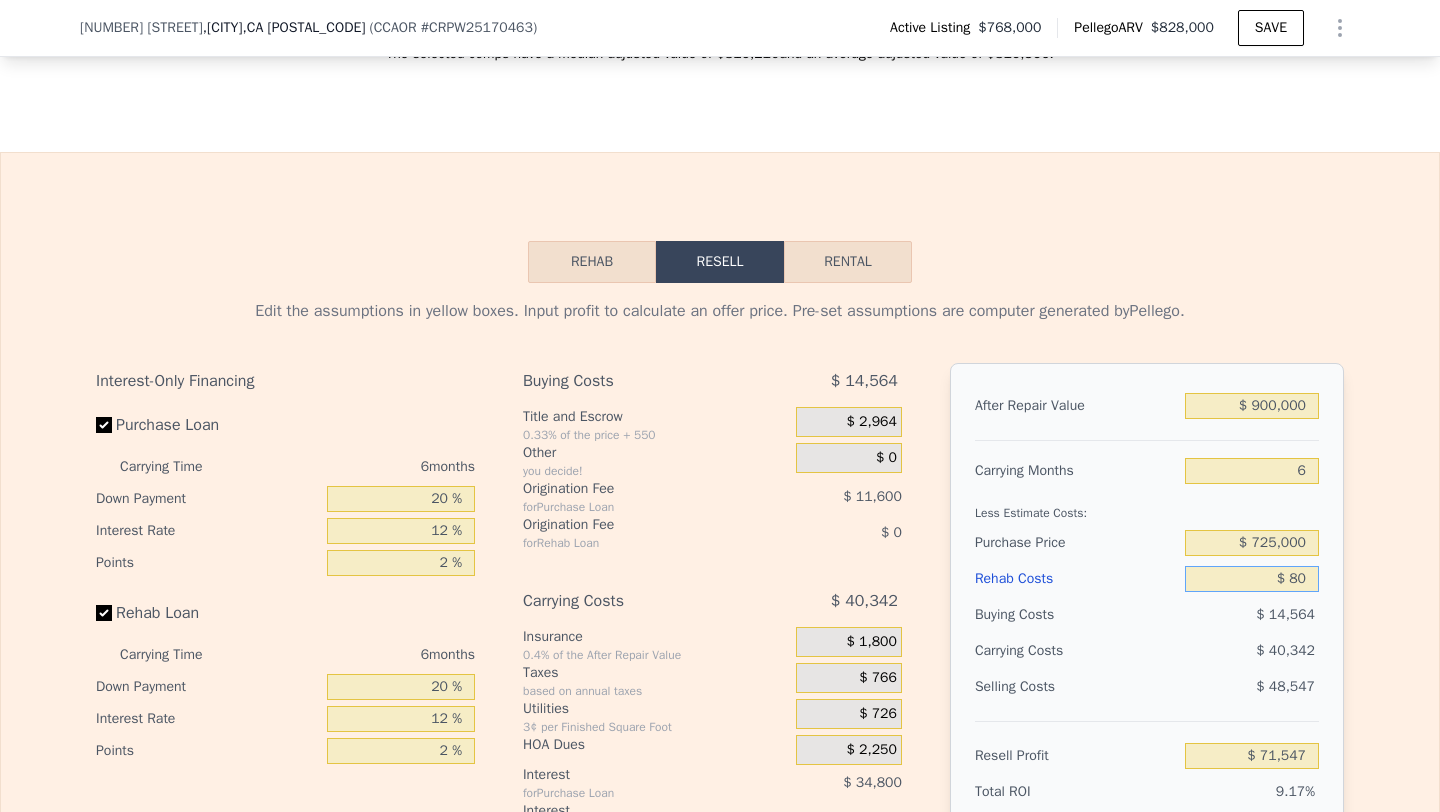 type on "$ 800" 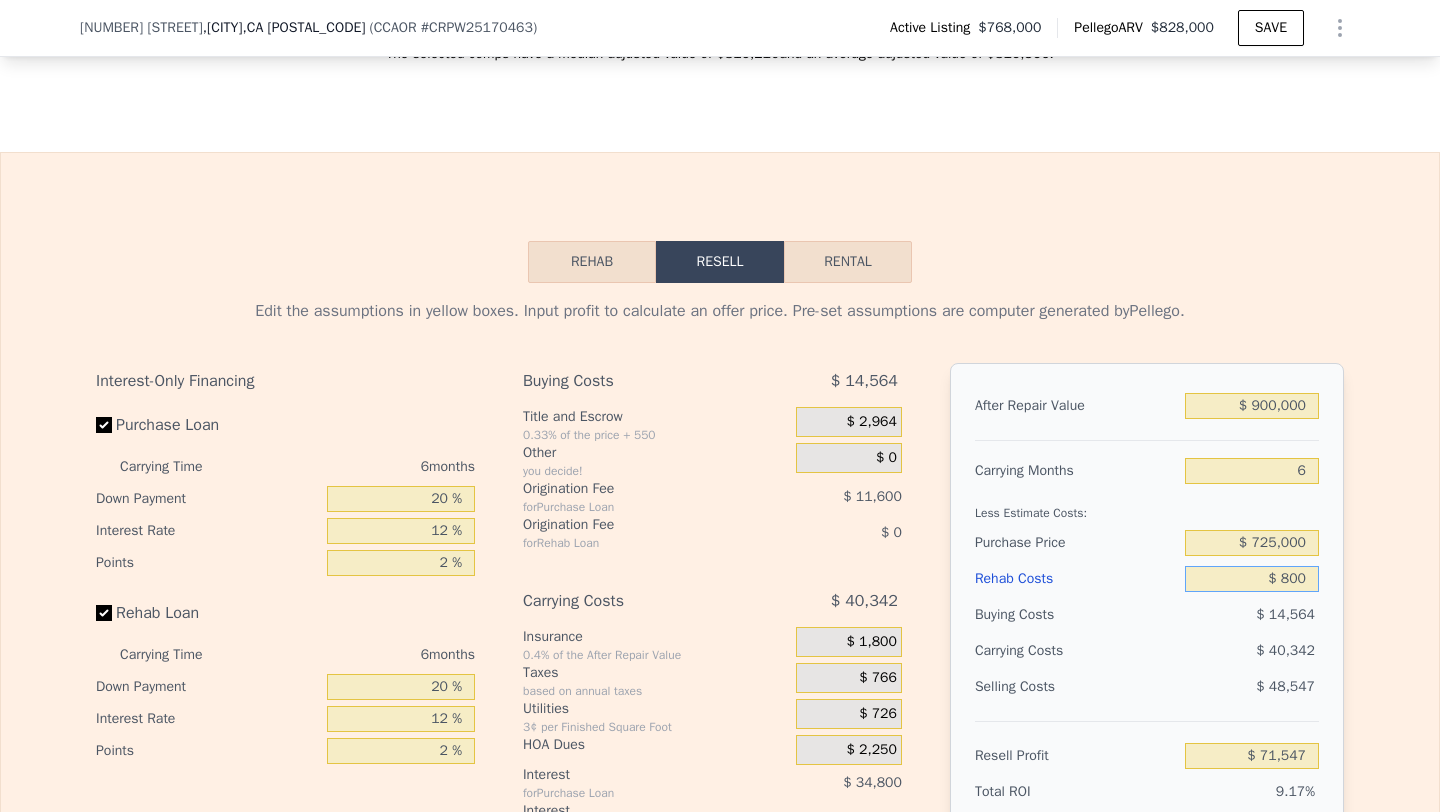type on "$ 71,460" 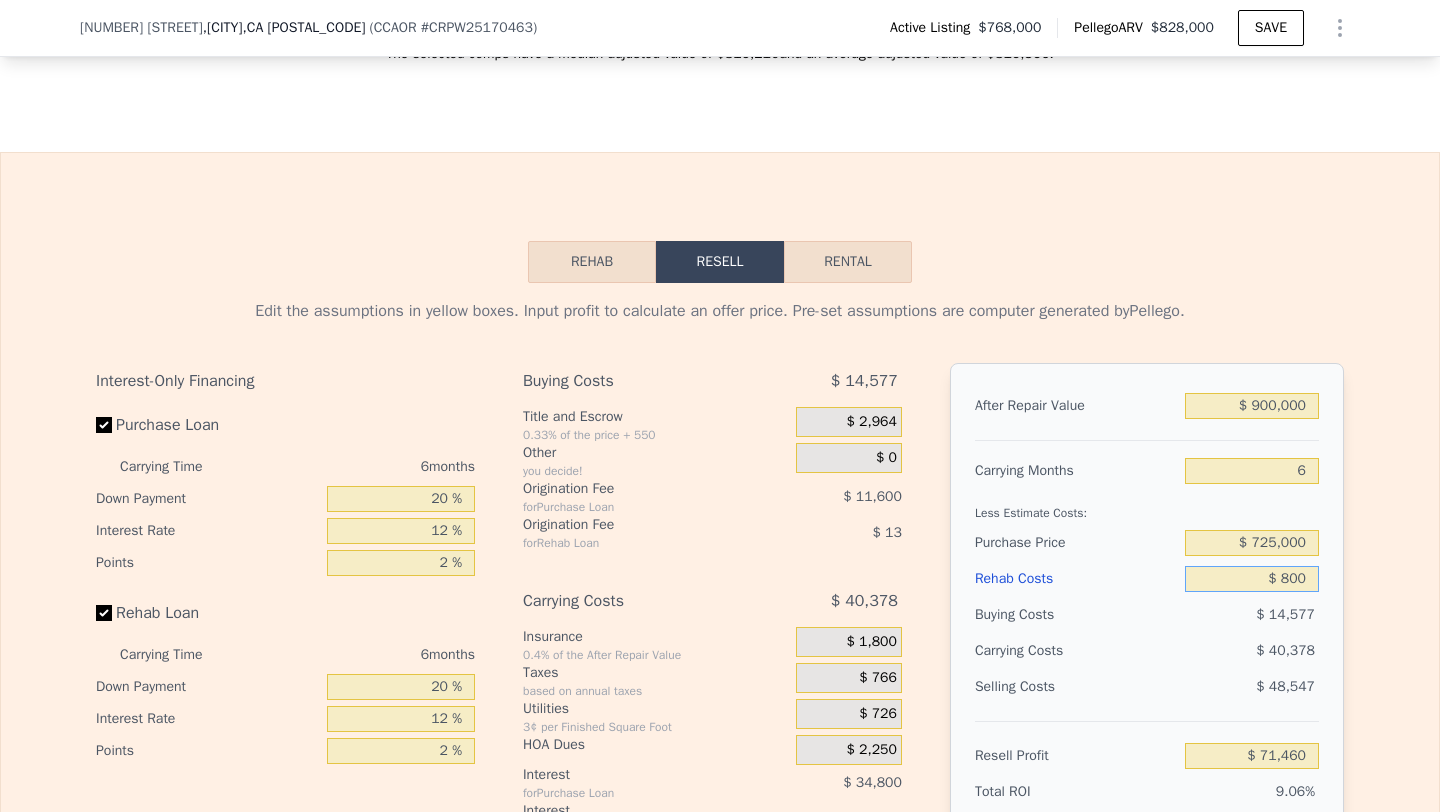 type on "$ 8,000" 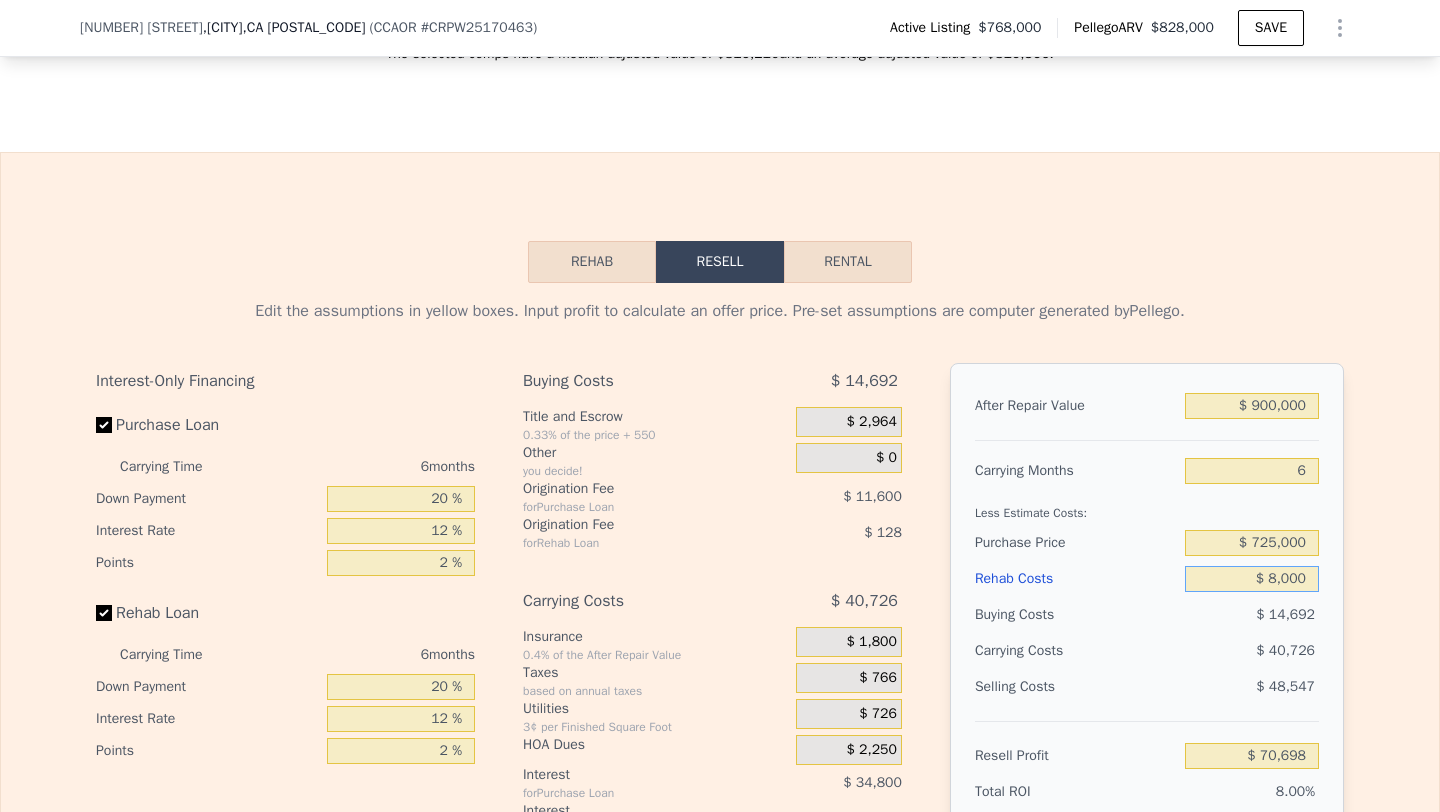 type on "$ 63,035" 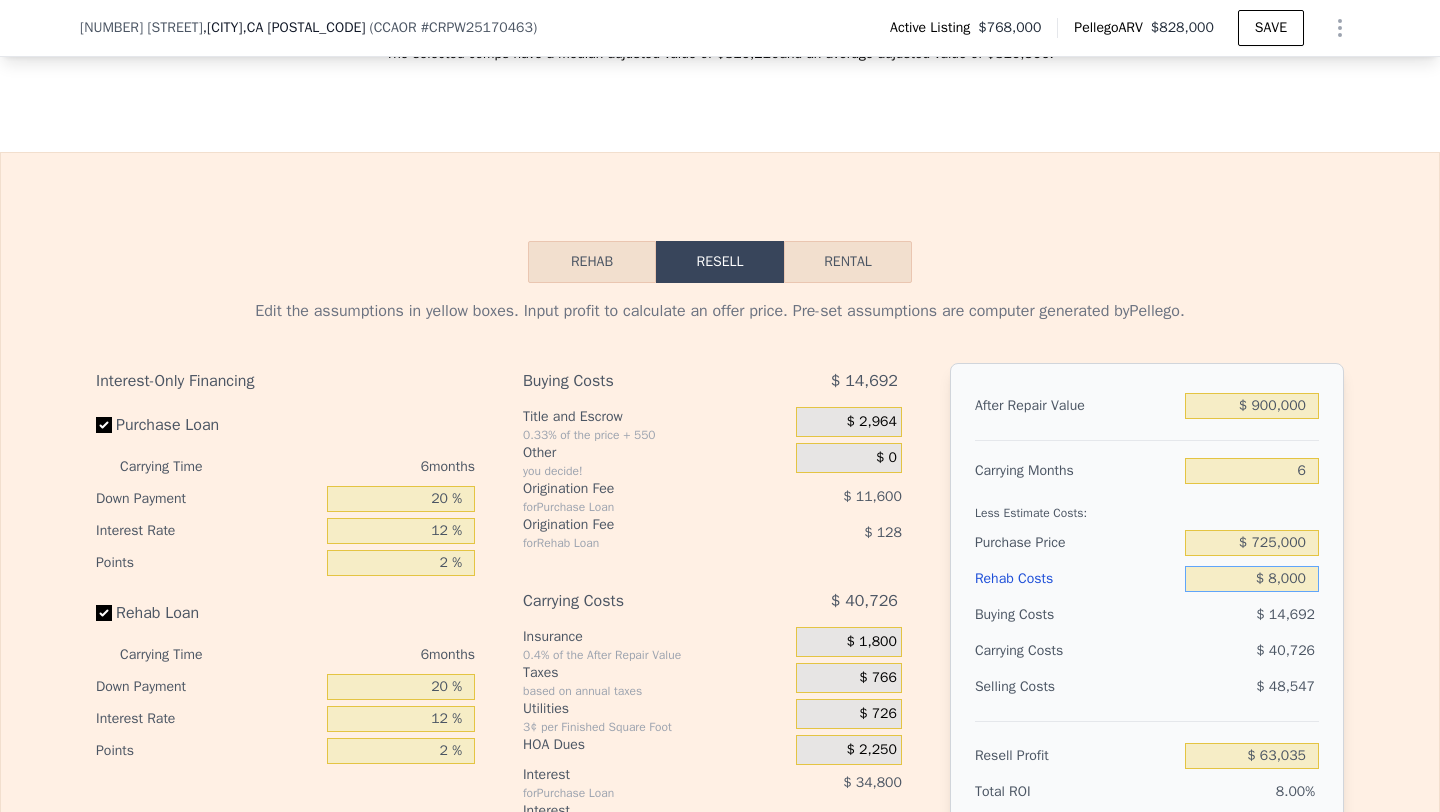 type on "$ 80,000" 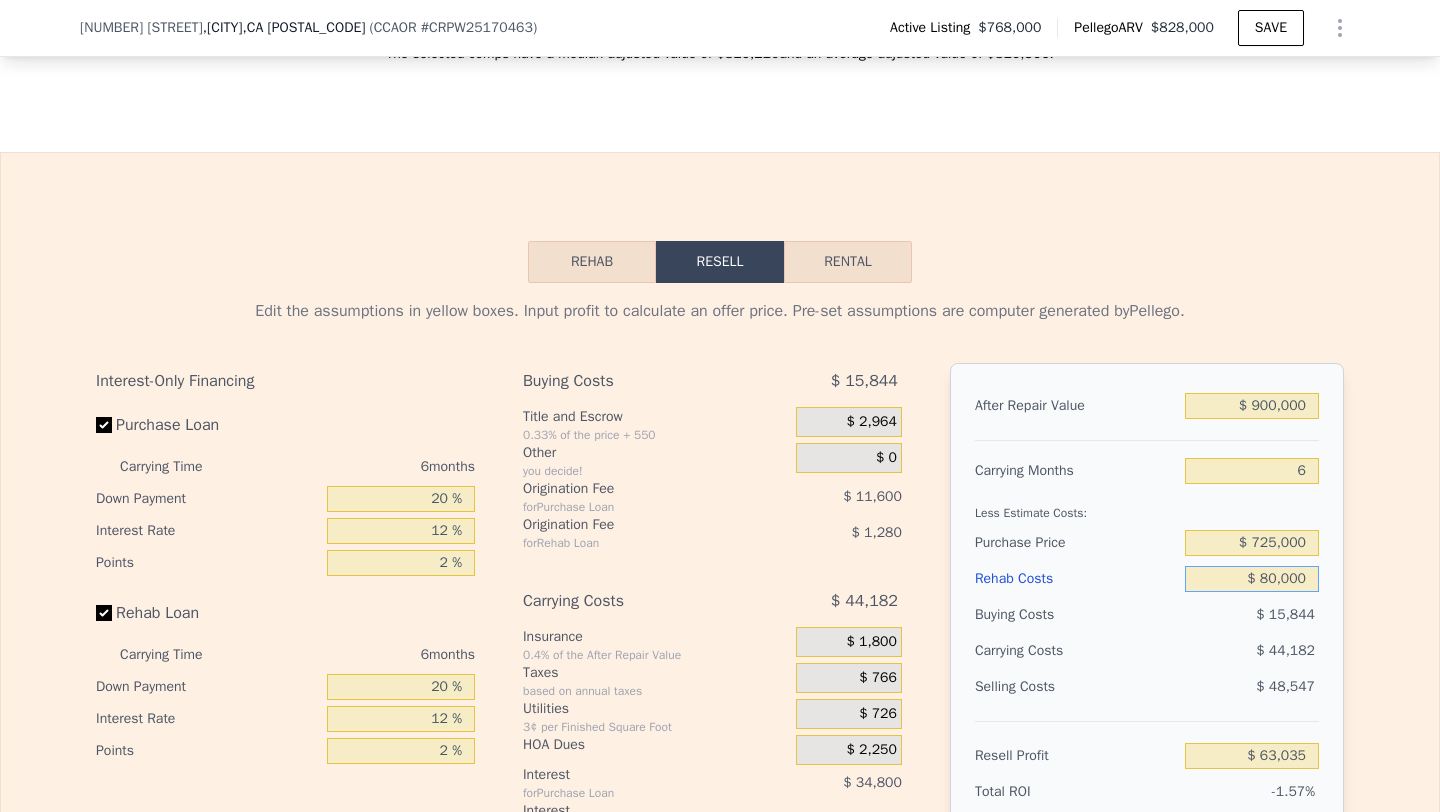 type on "-$ 13,573" 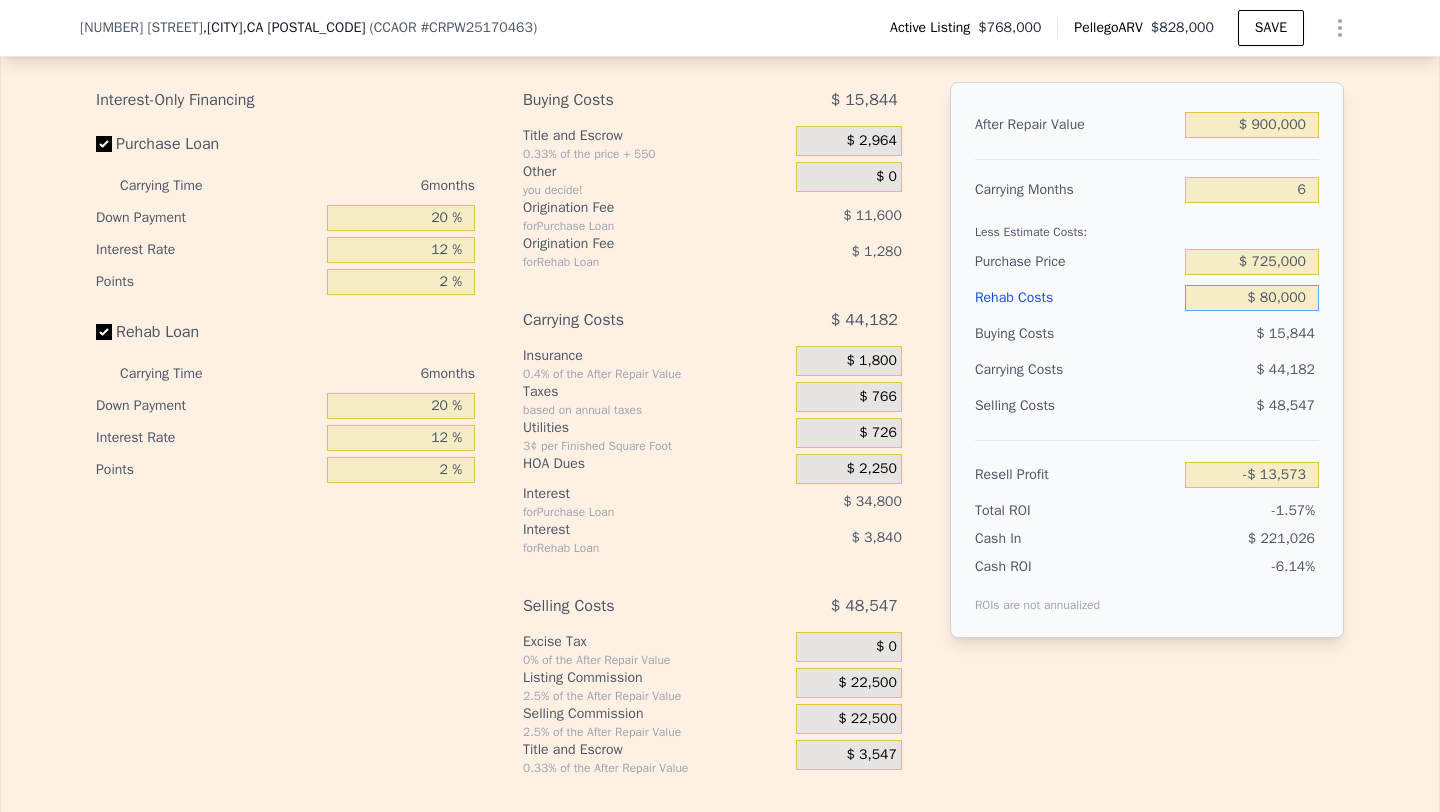scroll, scrollTop: 3083, scrollLeft: 0, axis: vertical 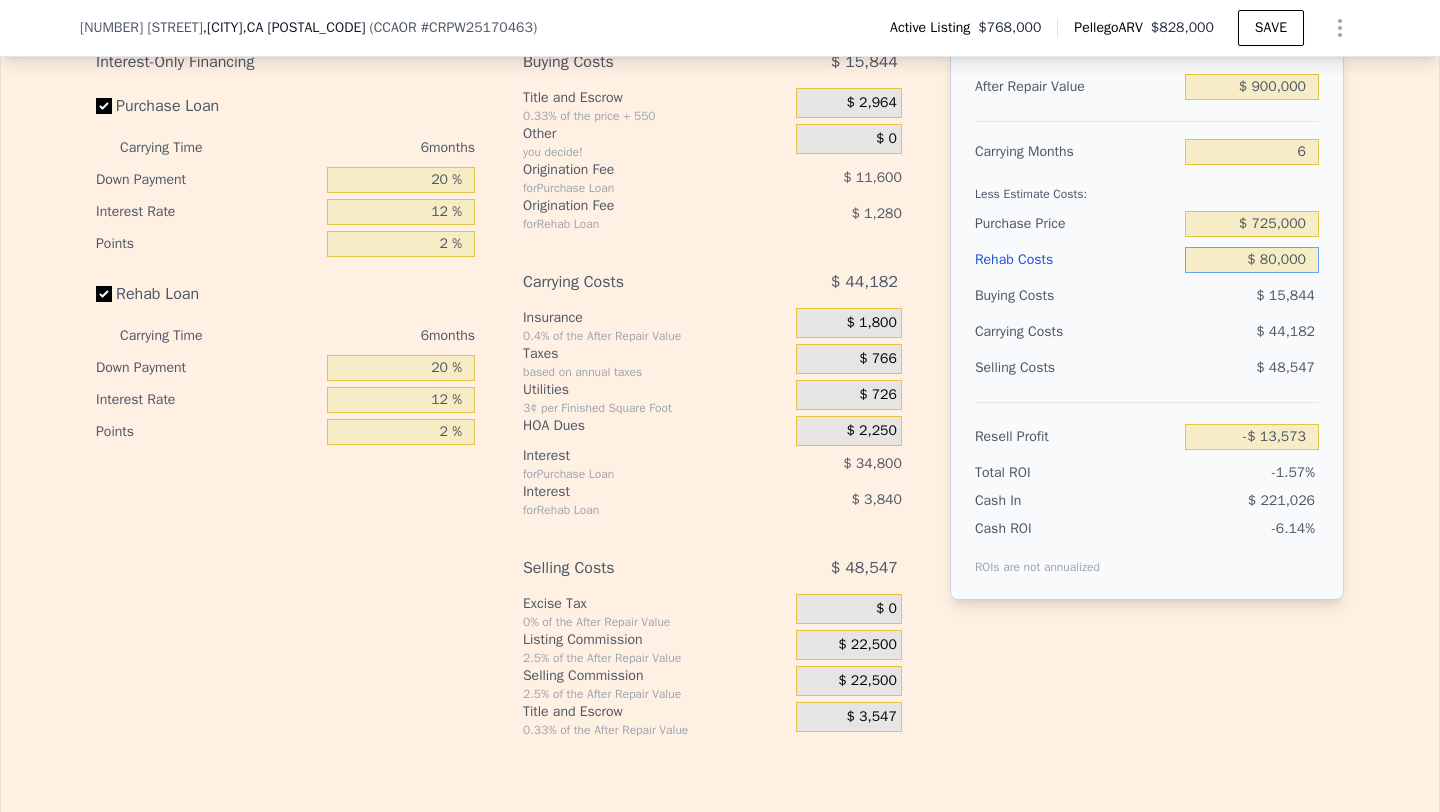 type on "$ 80,000" 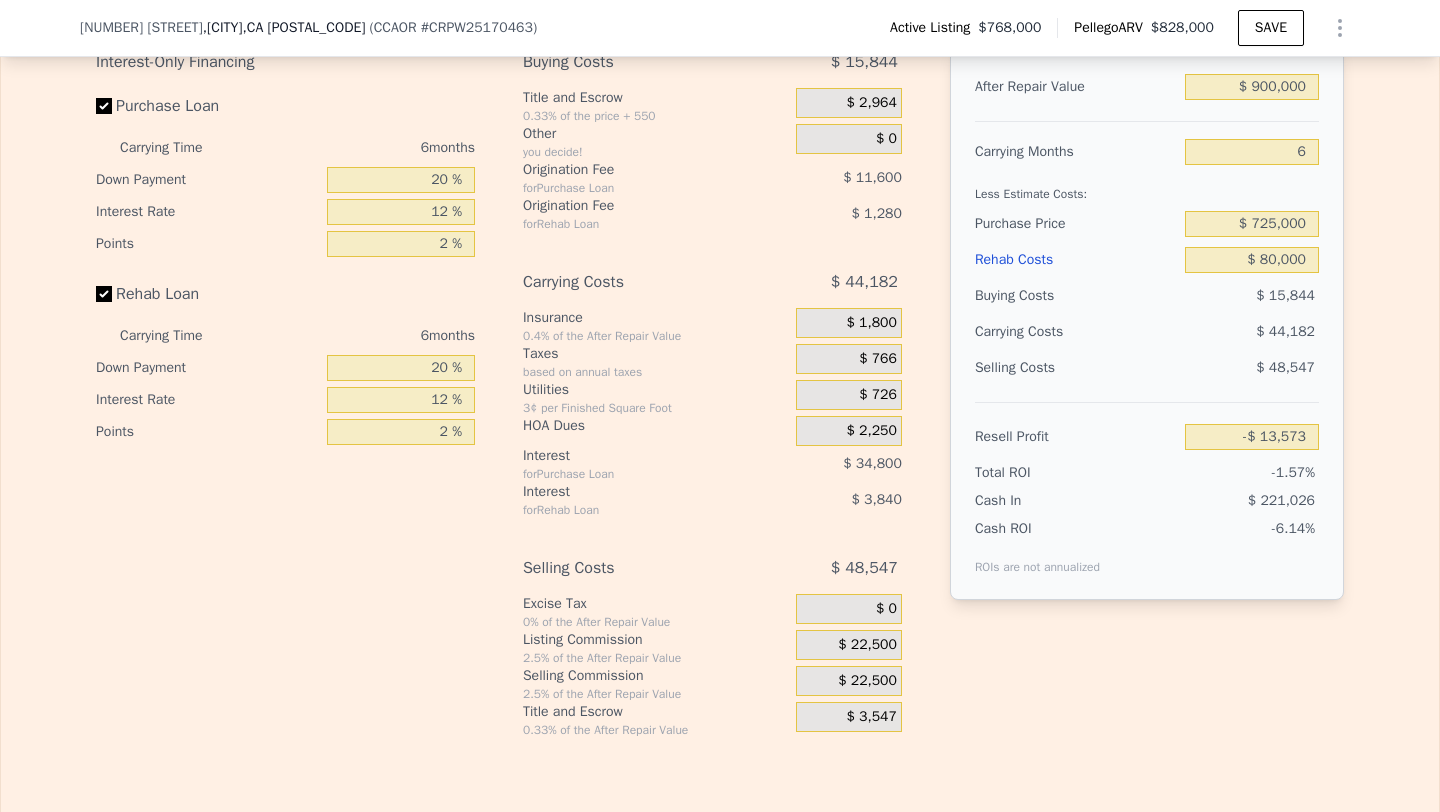 click on "$ 22,500" at bounding box center [867, 681] 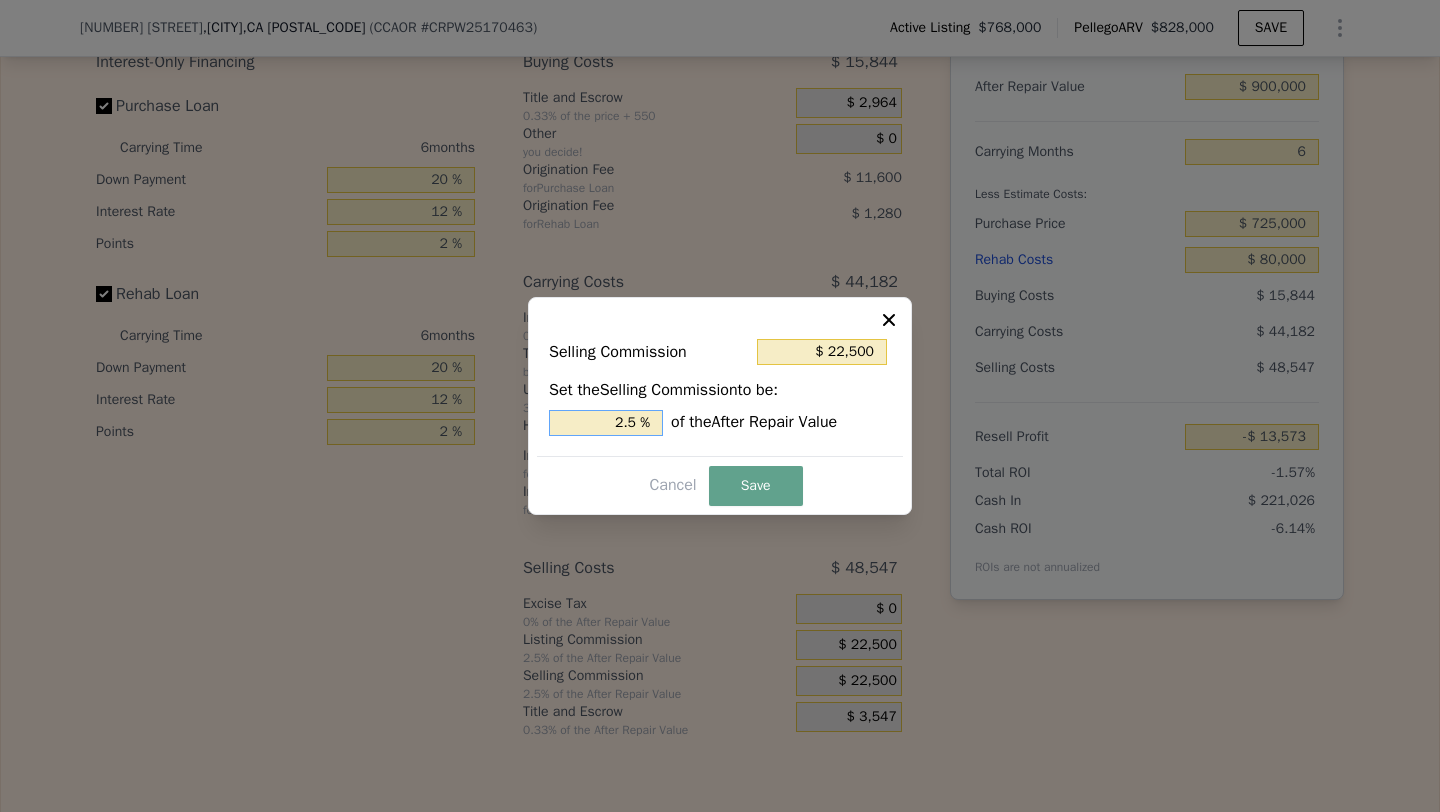 click on "2.5 %" at bounding box center [606, 423] 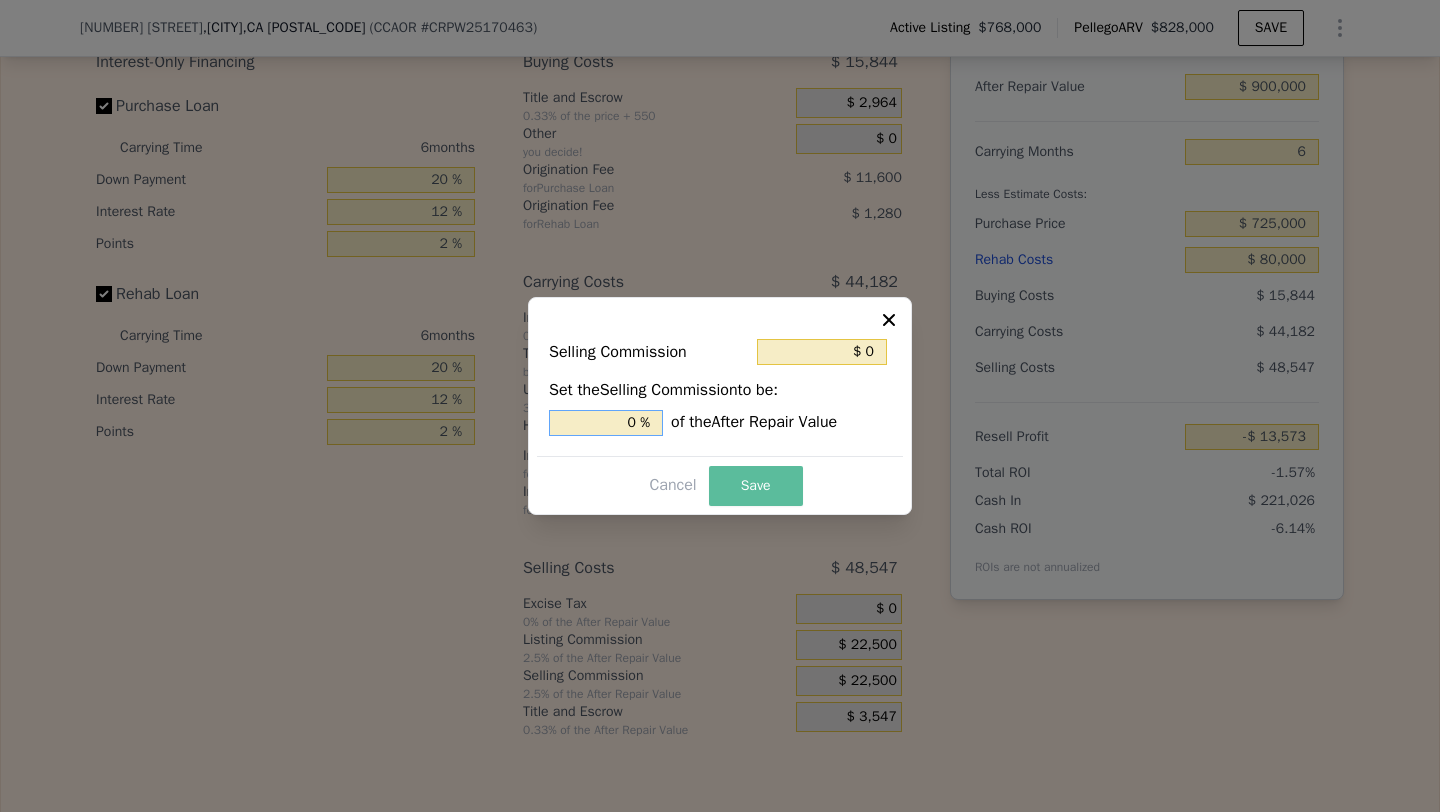 type on "0 %" 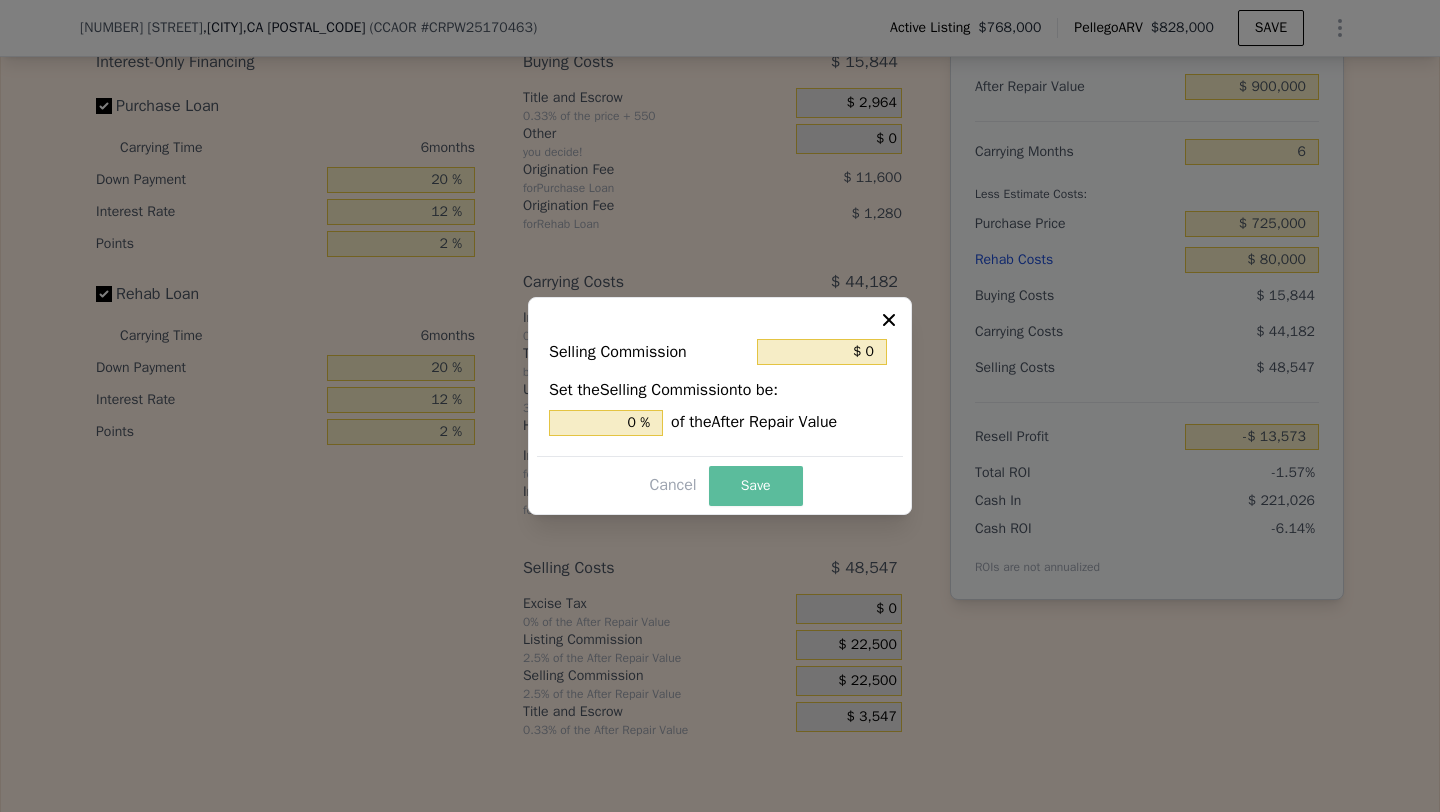 click on "Save" at bounding box center [756, 486] 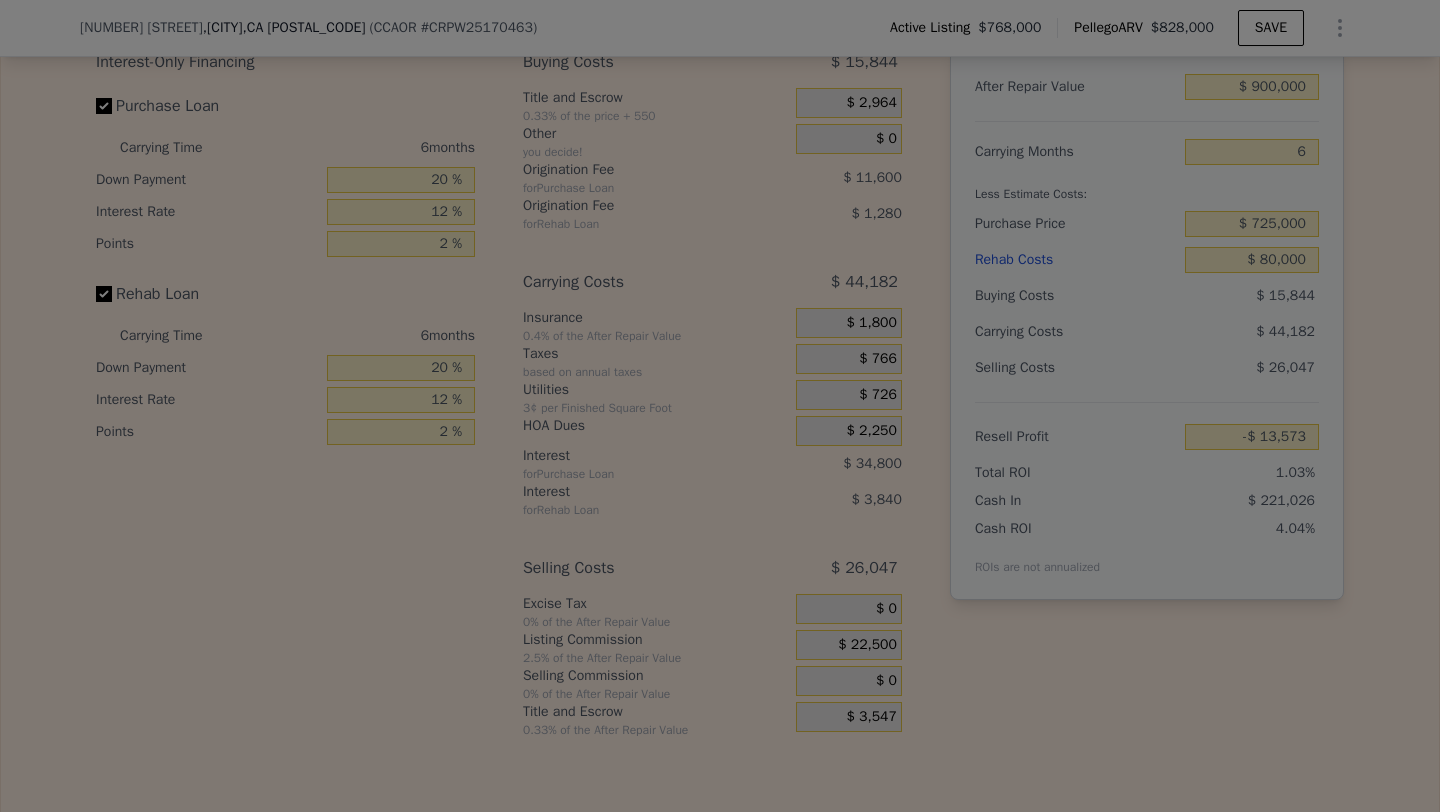type on "$ 8,927" 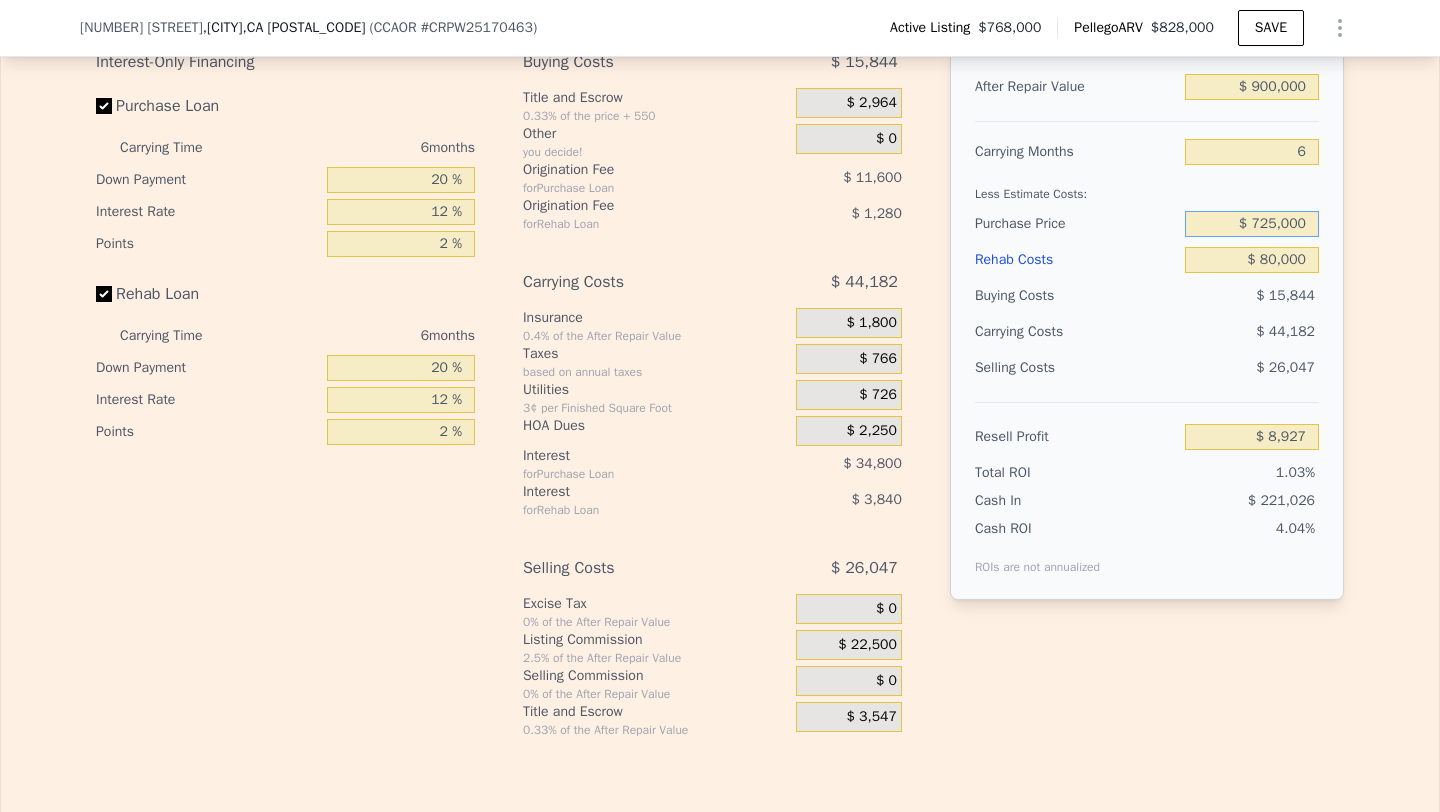 click on "$ 725,000" at bounding box center (1252, 224) 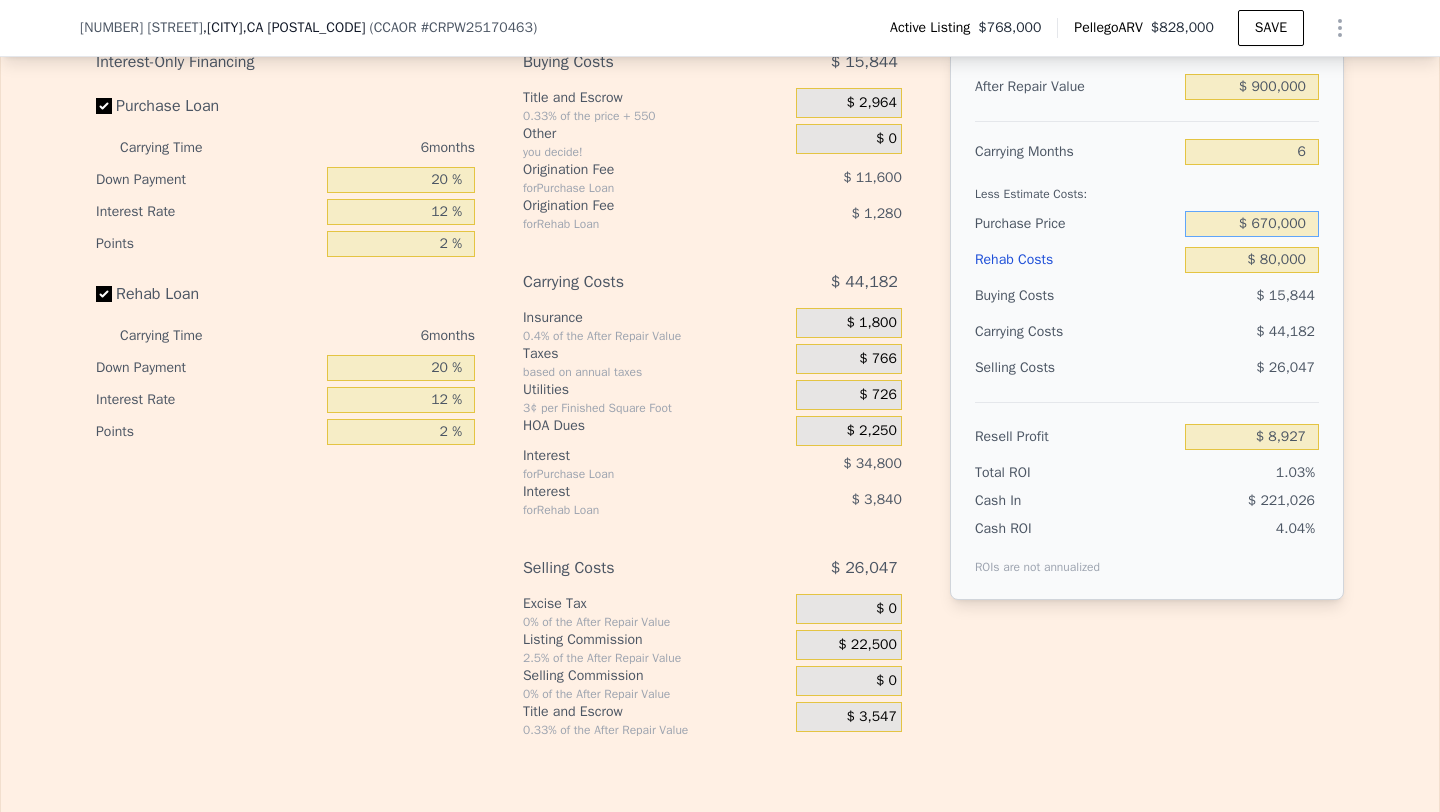 type on "$ 670,000" 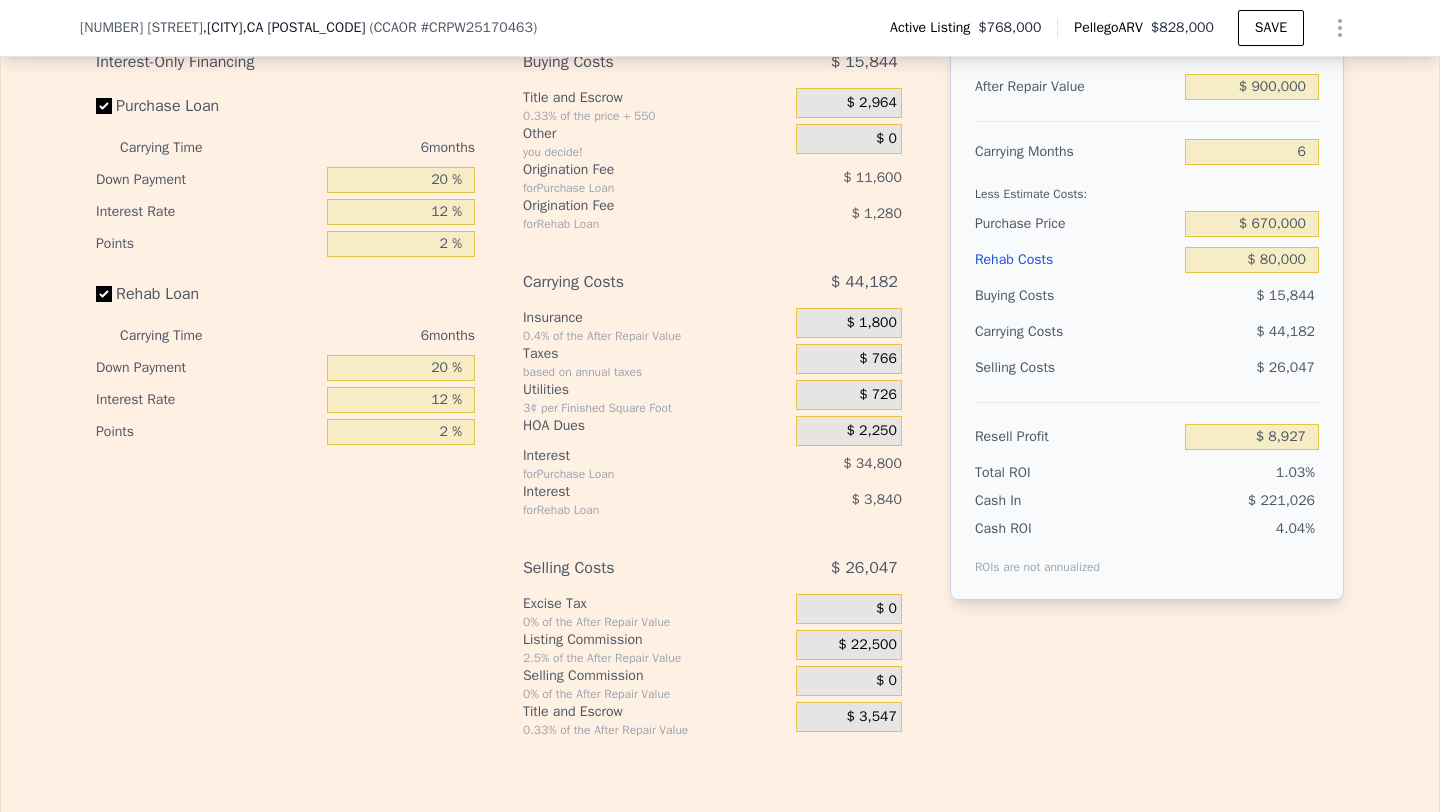 click on "$ 44,182" at bounding box center [1213, 332] 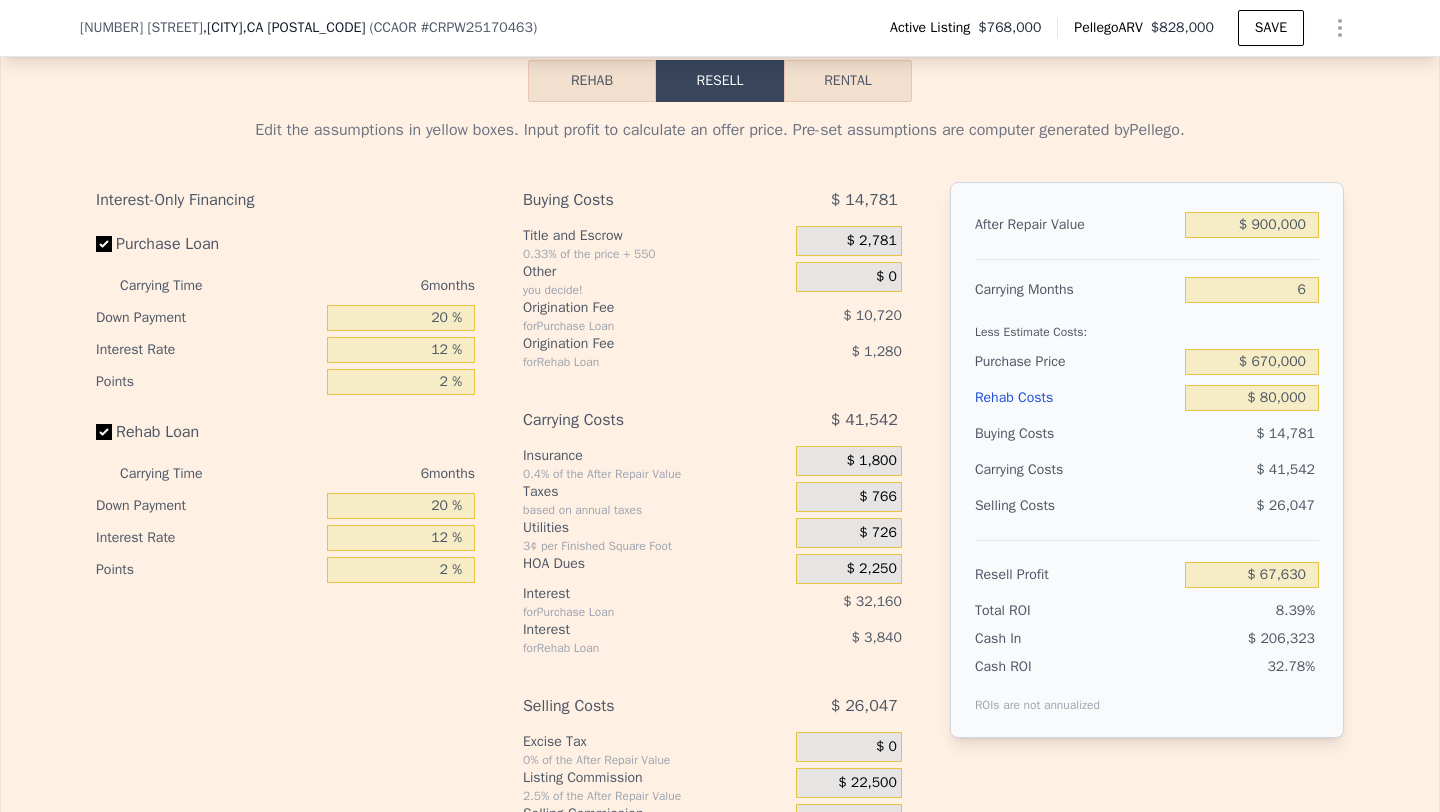 scroll, scrollTop: 2951, scrollLeft: 0, axis: vertical 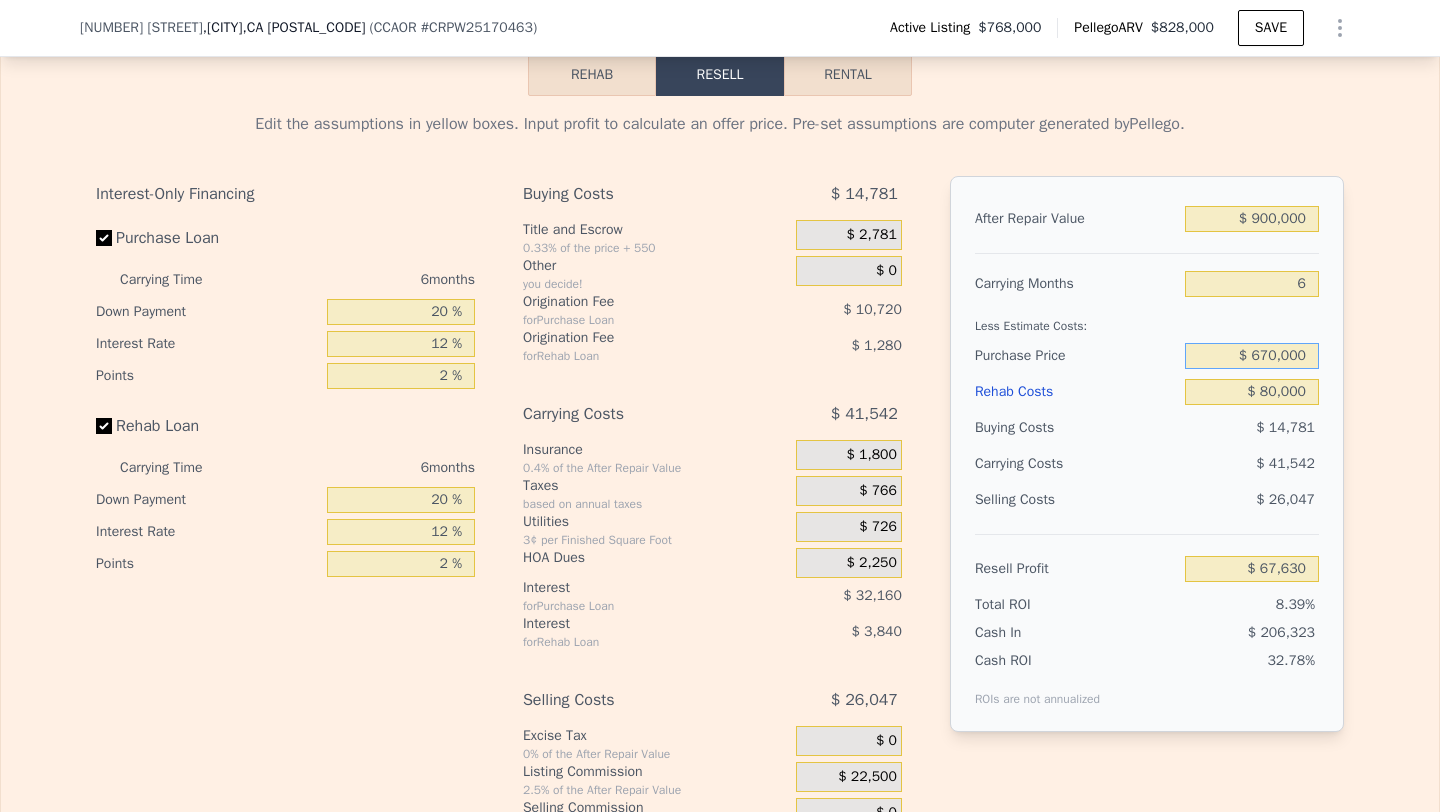 click on "$ 670,000" at bounding box center [1252, 356] 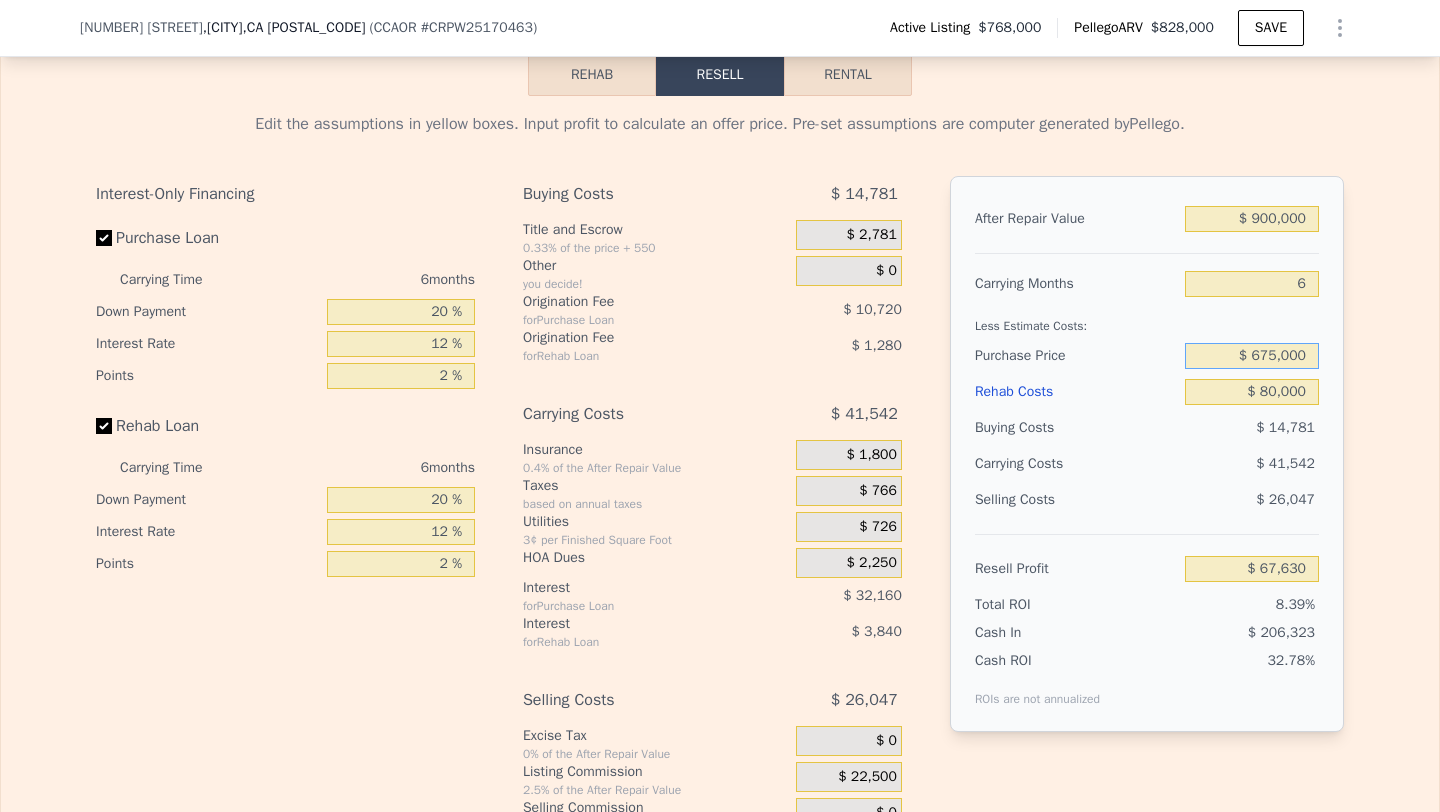 type on "$ 675,000" 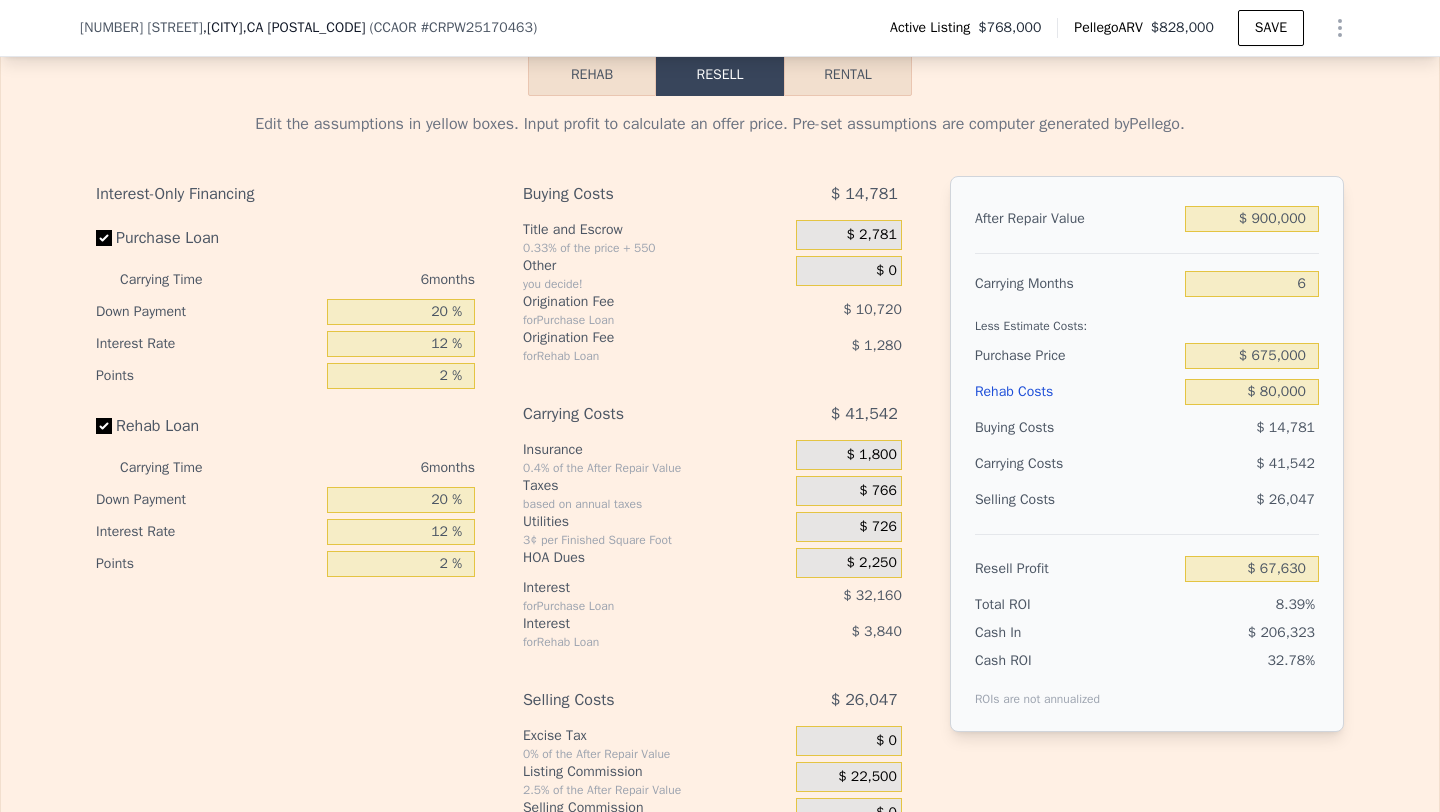 click on "$ 14,781" at bounding box center [1252, 428] 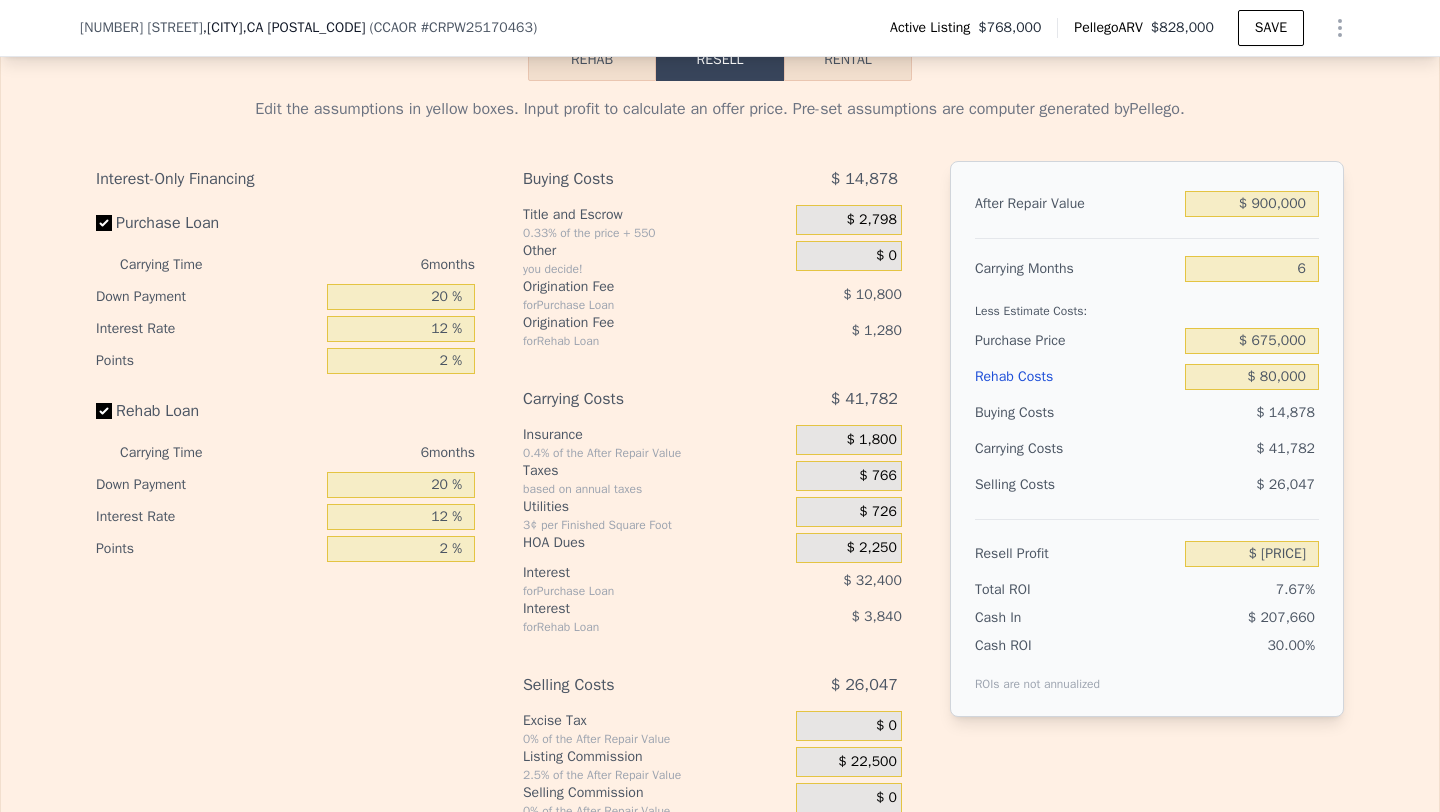 scroll, scrollTop: 2944, scrollLeft: 0, axis: vertical 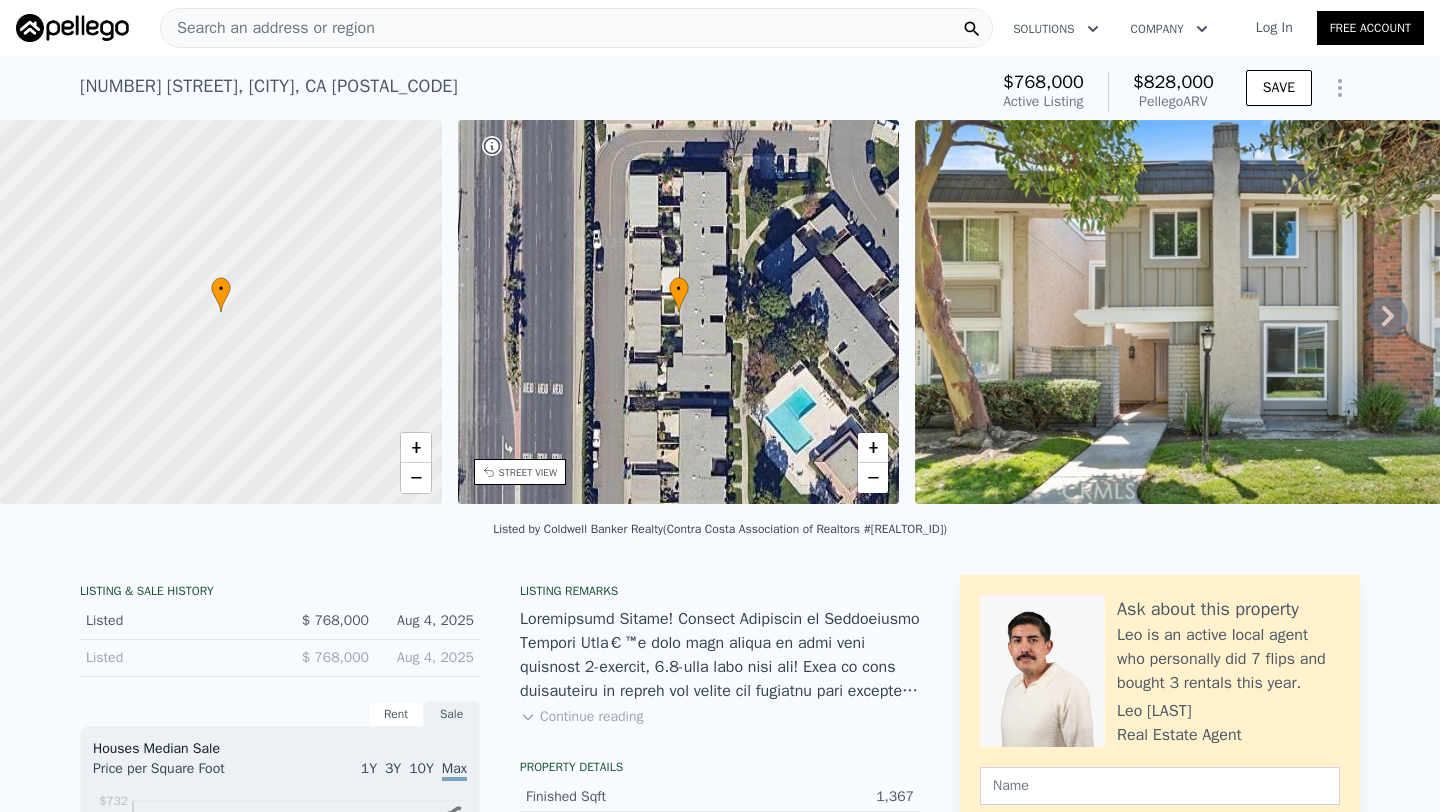 click on "Search an address or region" at bounding box center [268, 28] 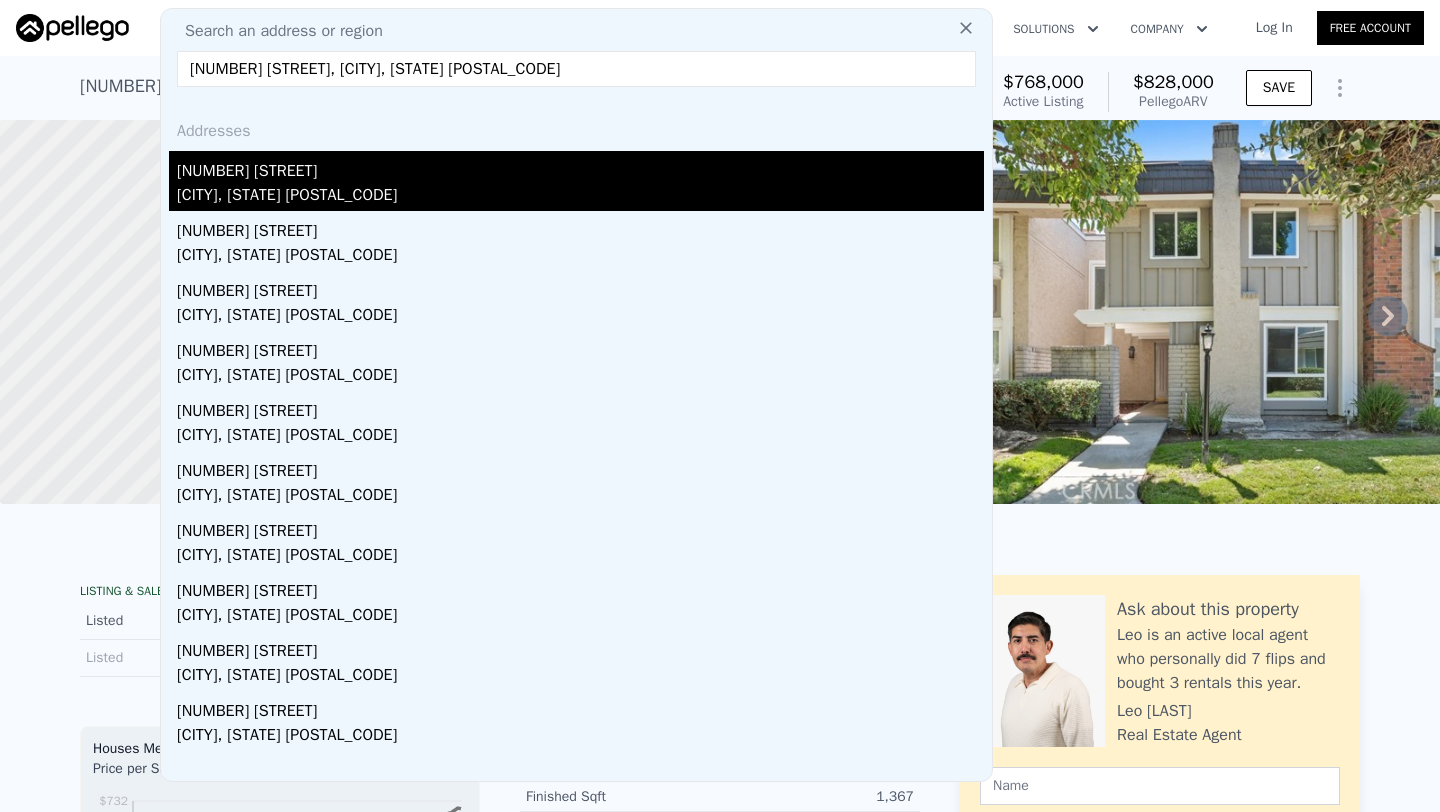 type on "[NUMBER] [STREET], [CITY], [STATE] [POSTAL_CODE]" 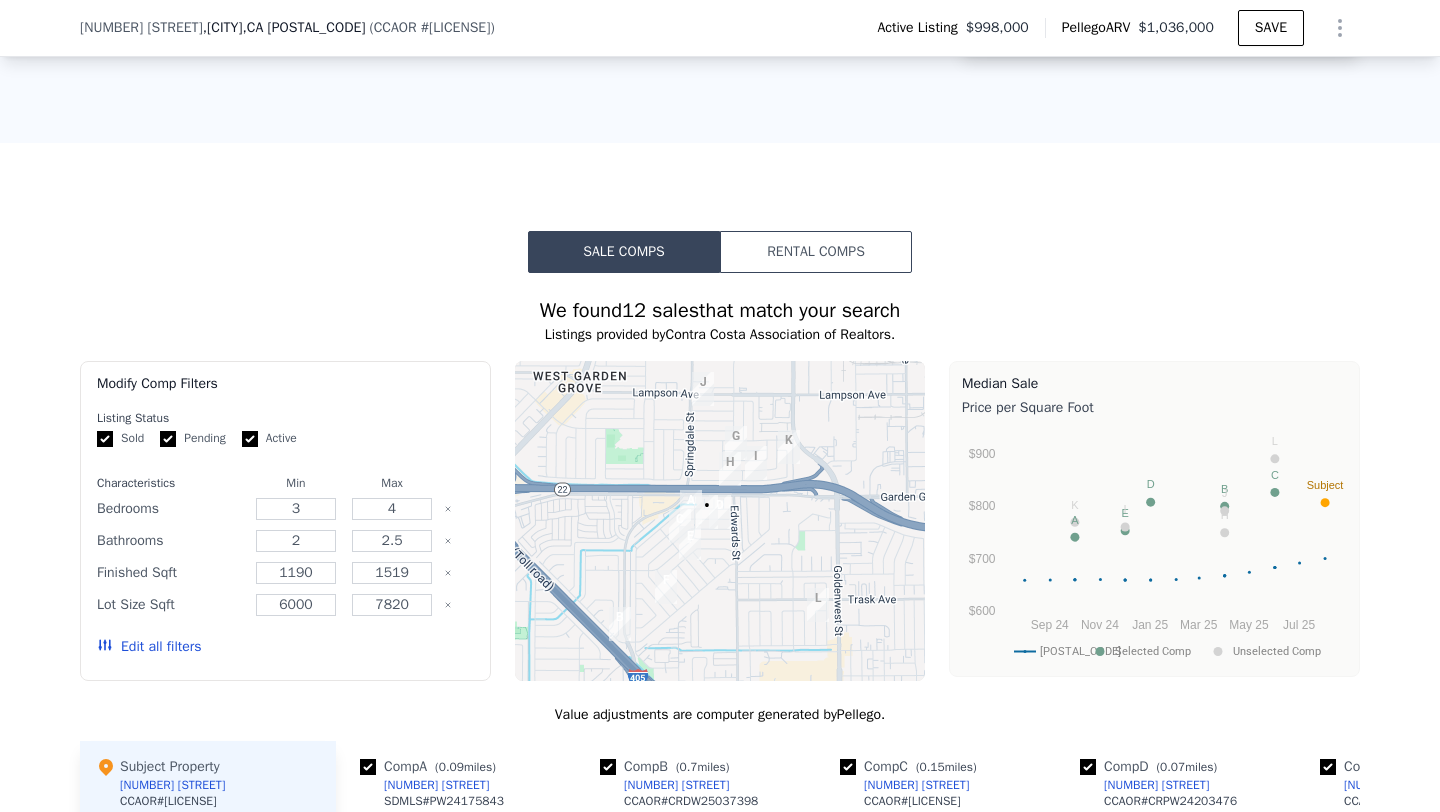 scroll, scrollTop: 1377, scrollLeft: 0, axis: vertical 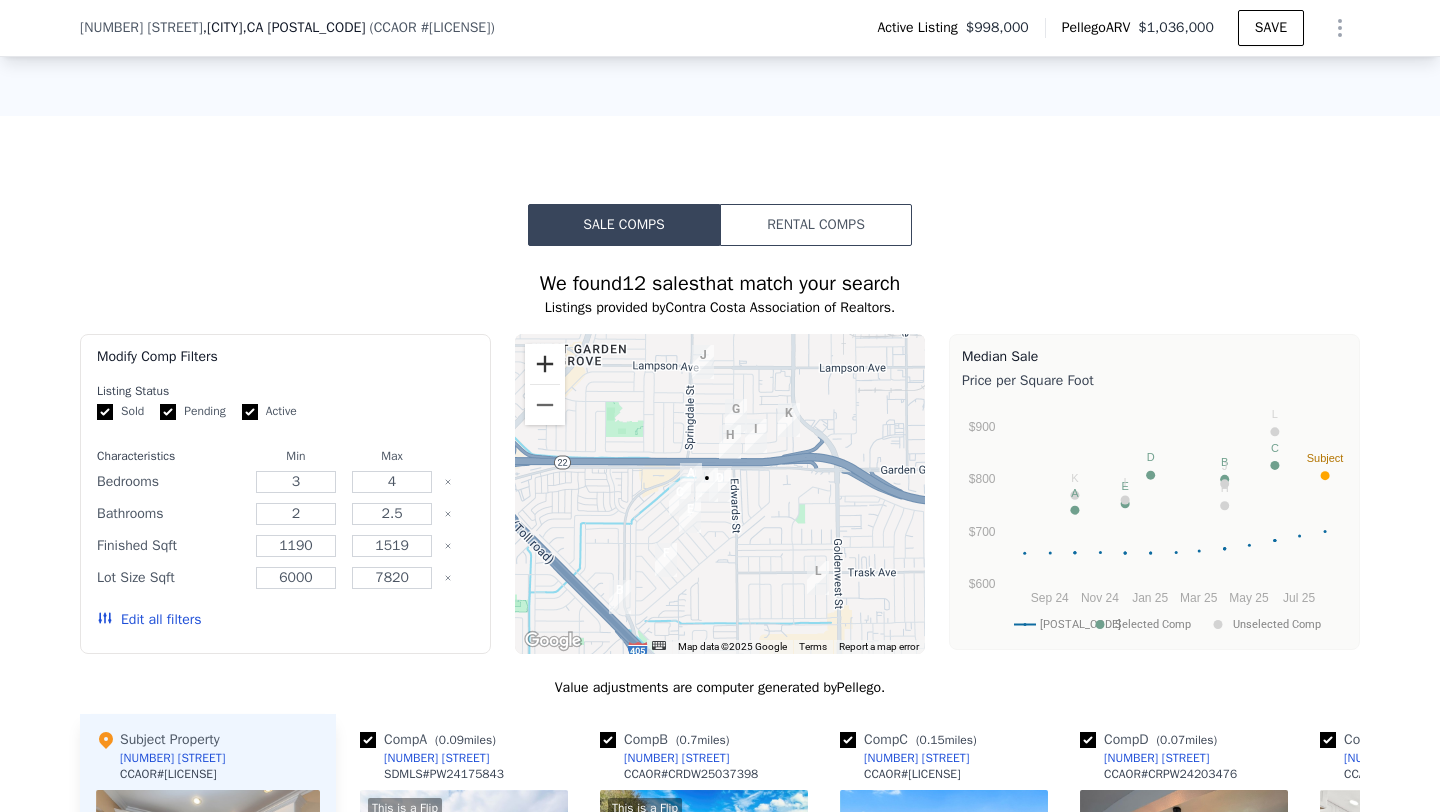 click at bounding box center (545, 364) 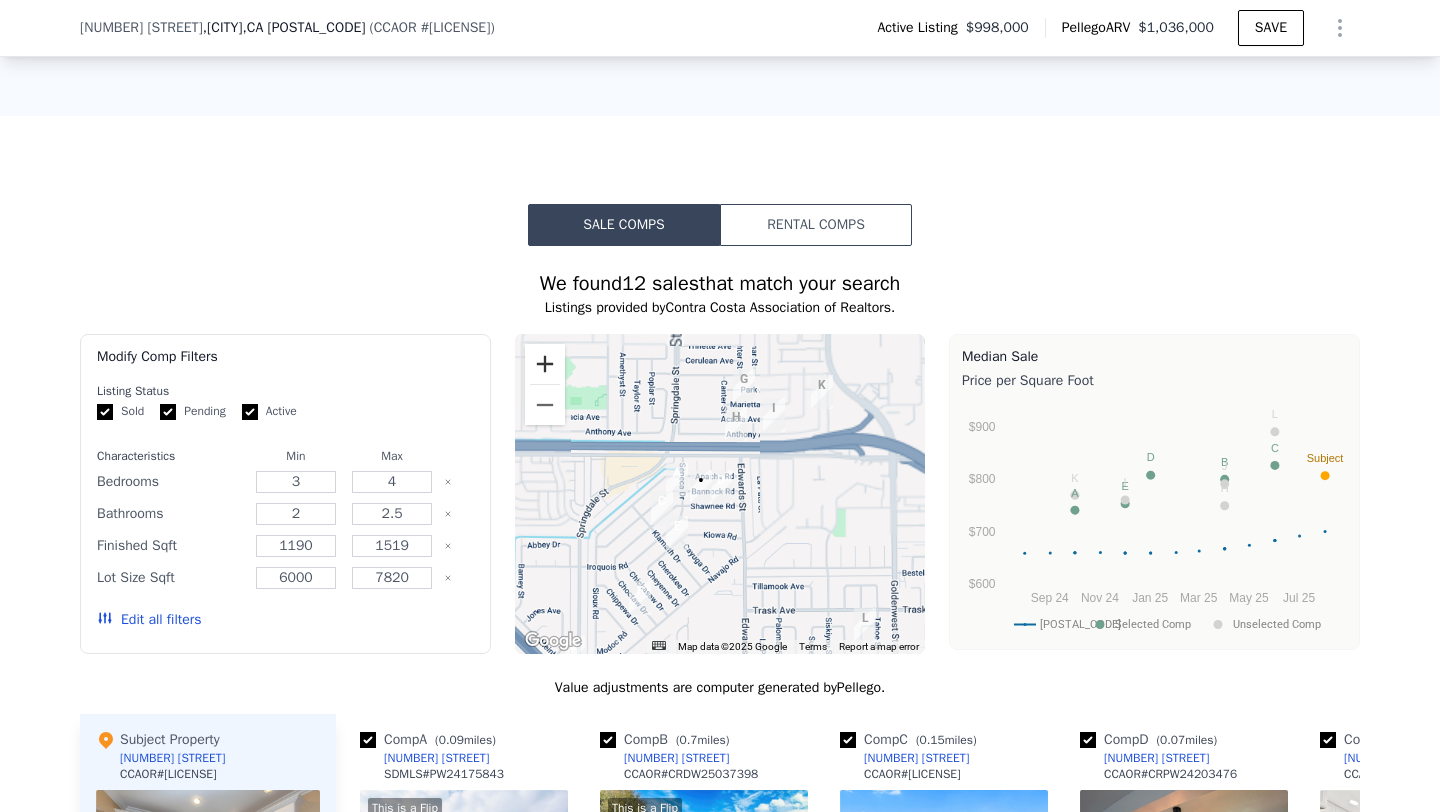 click at bounding box center (545, 364) 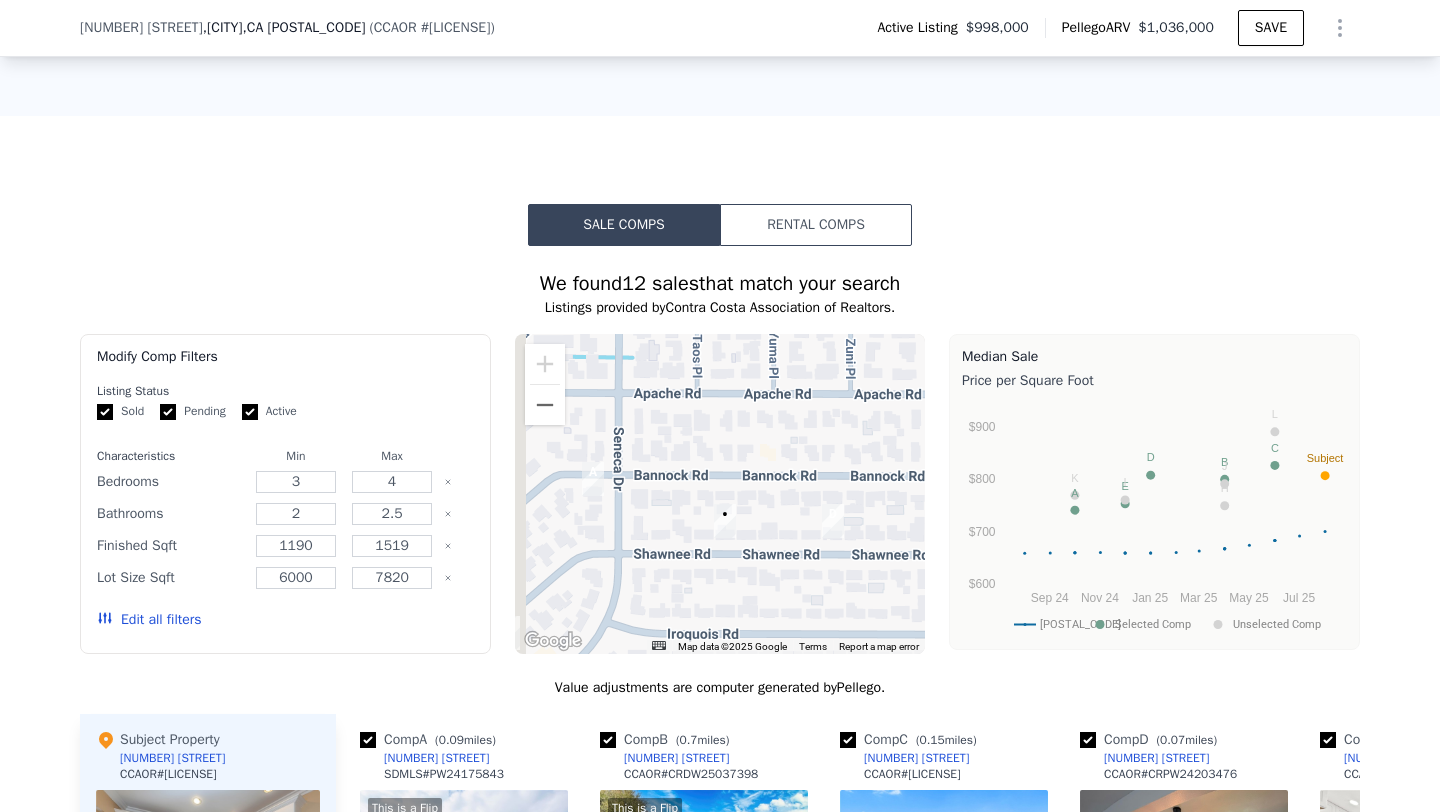 drag, startPoint x: 649, startPoint y: 466, endPoint x: 768, endPoint y: 465, distance: 119.0042 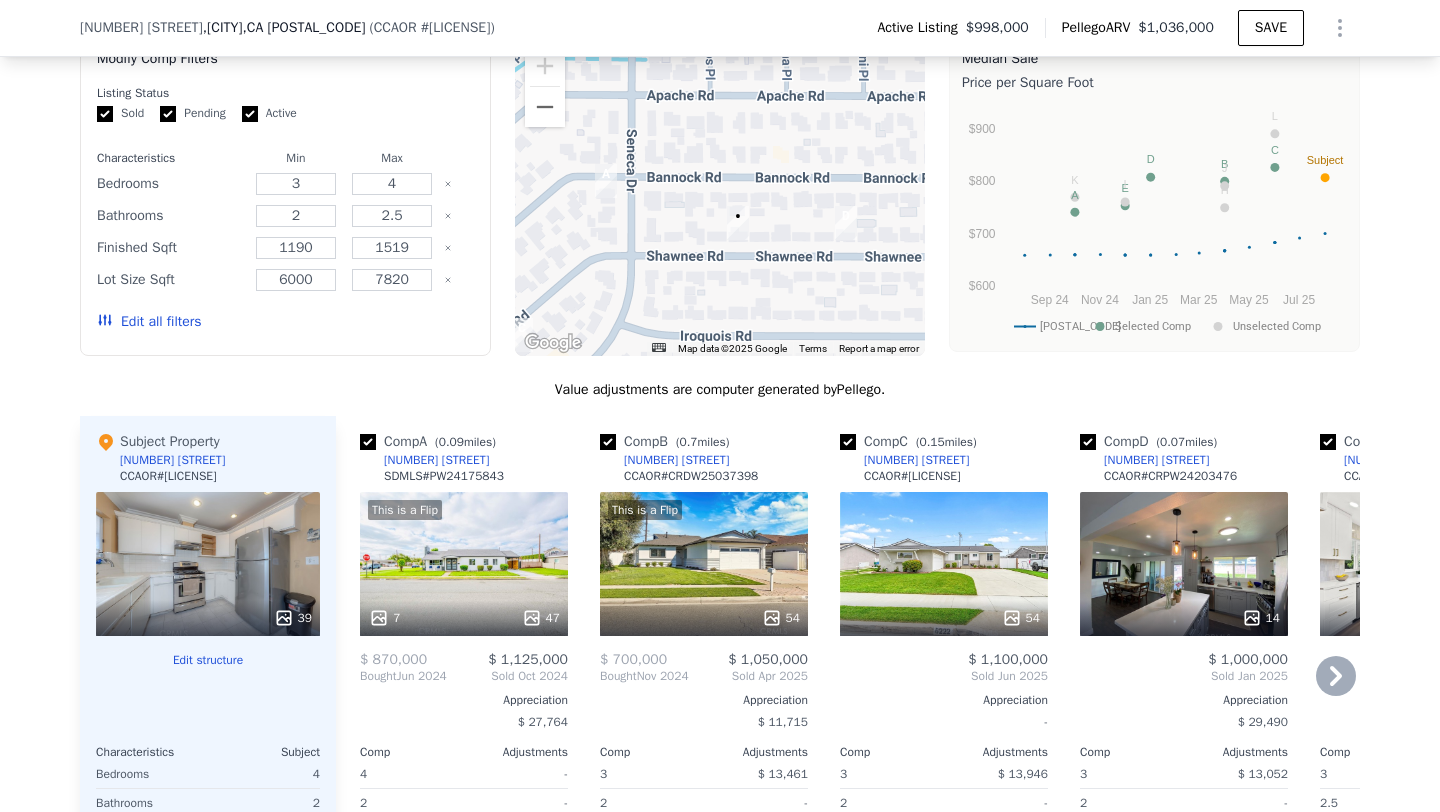 scroll, scrollTop: 1796, scrollLeft: 0, axis: vertical 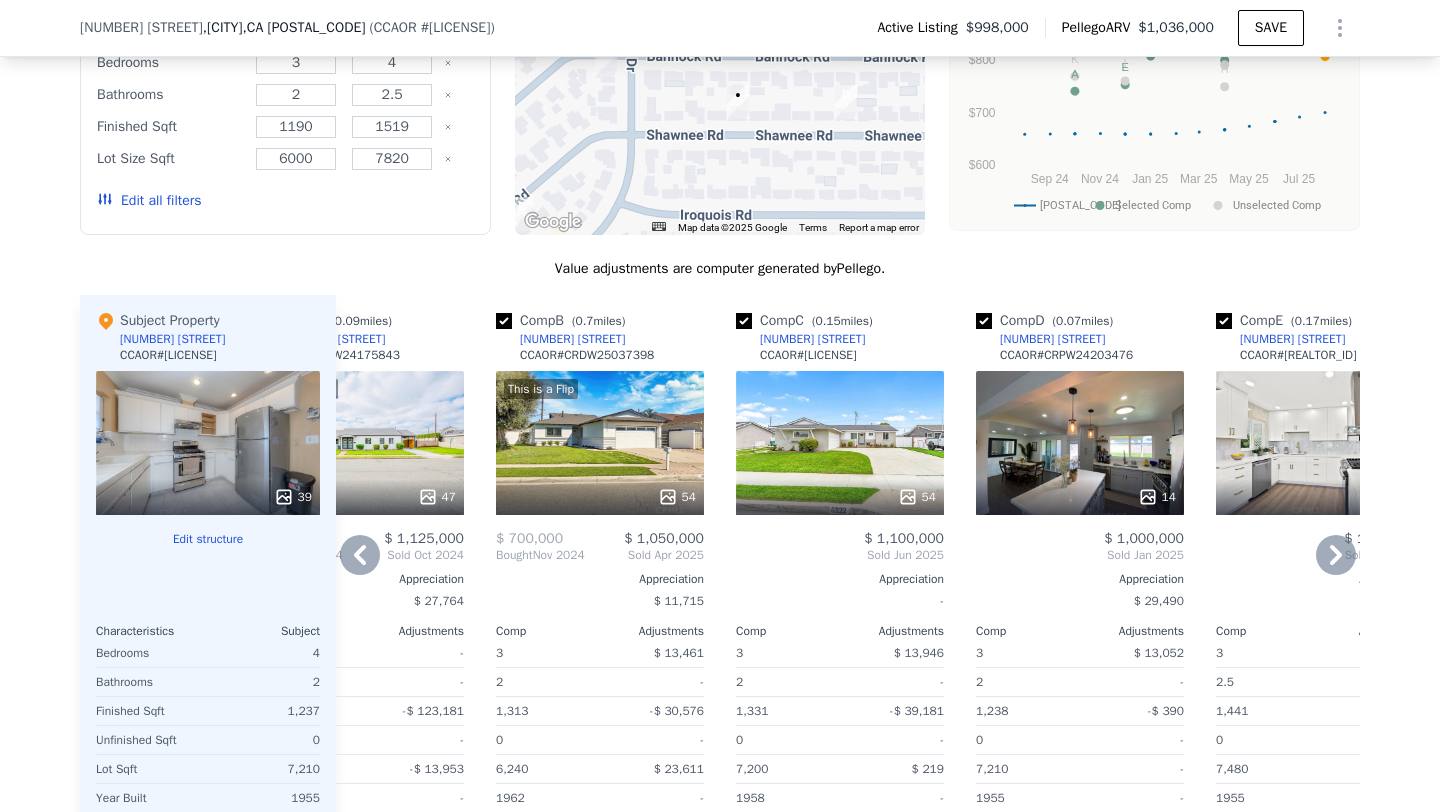 click on "14" at bounding box center (1080, 443) 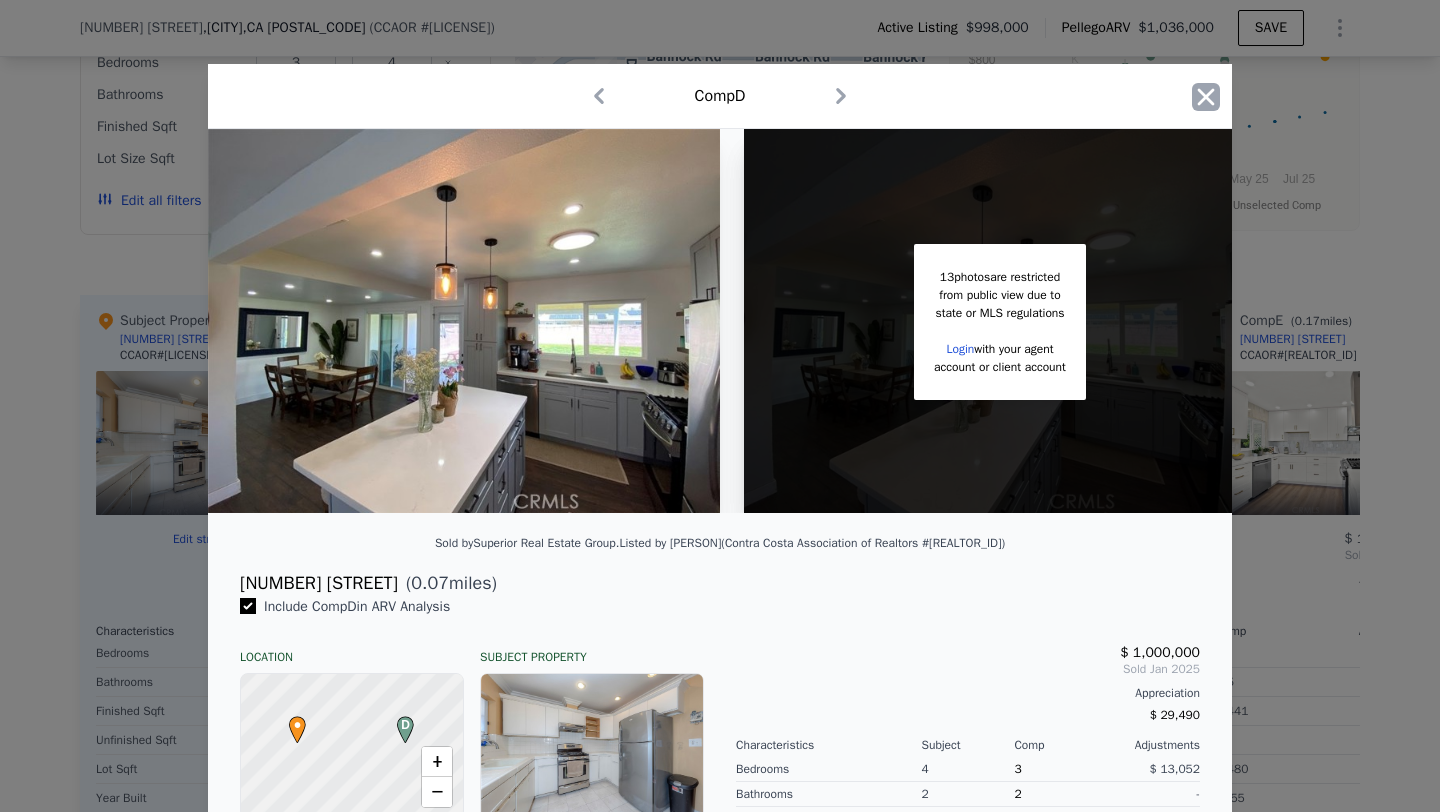click 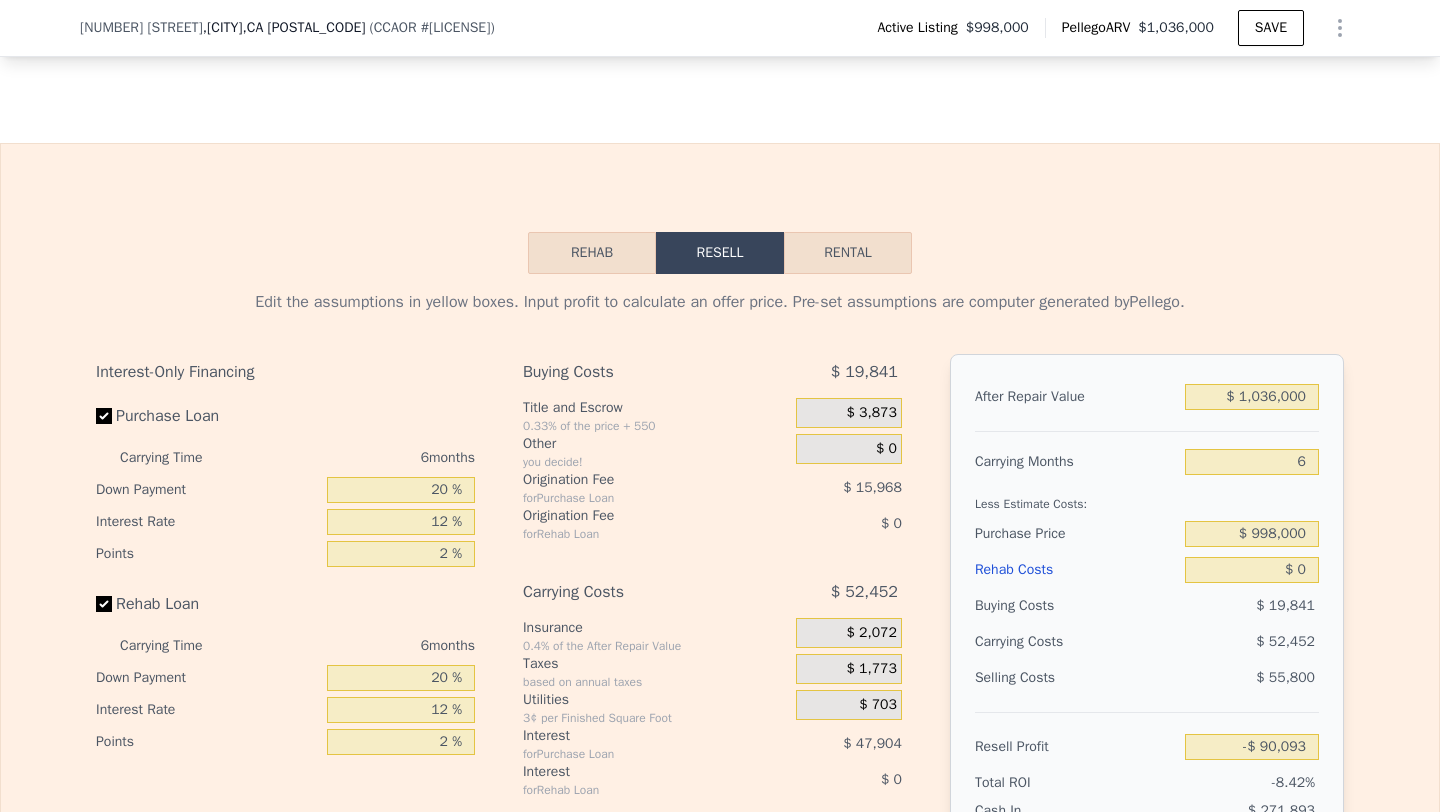 scroll, scrollTop: 2784, scrollLeft: 0, axis: vertical 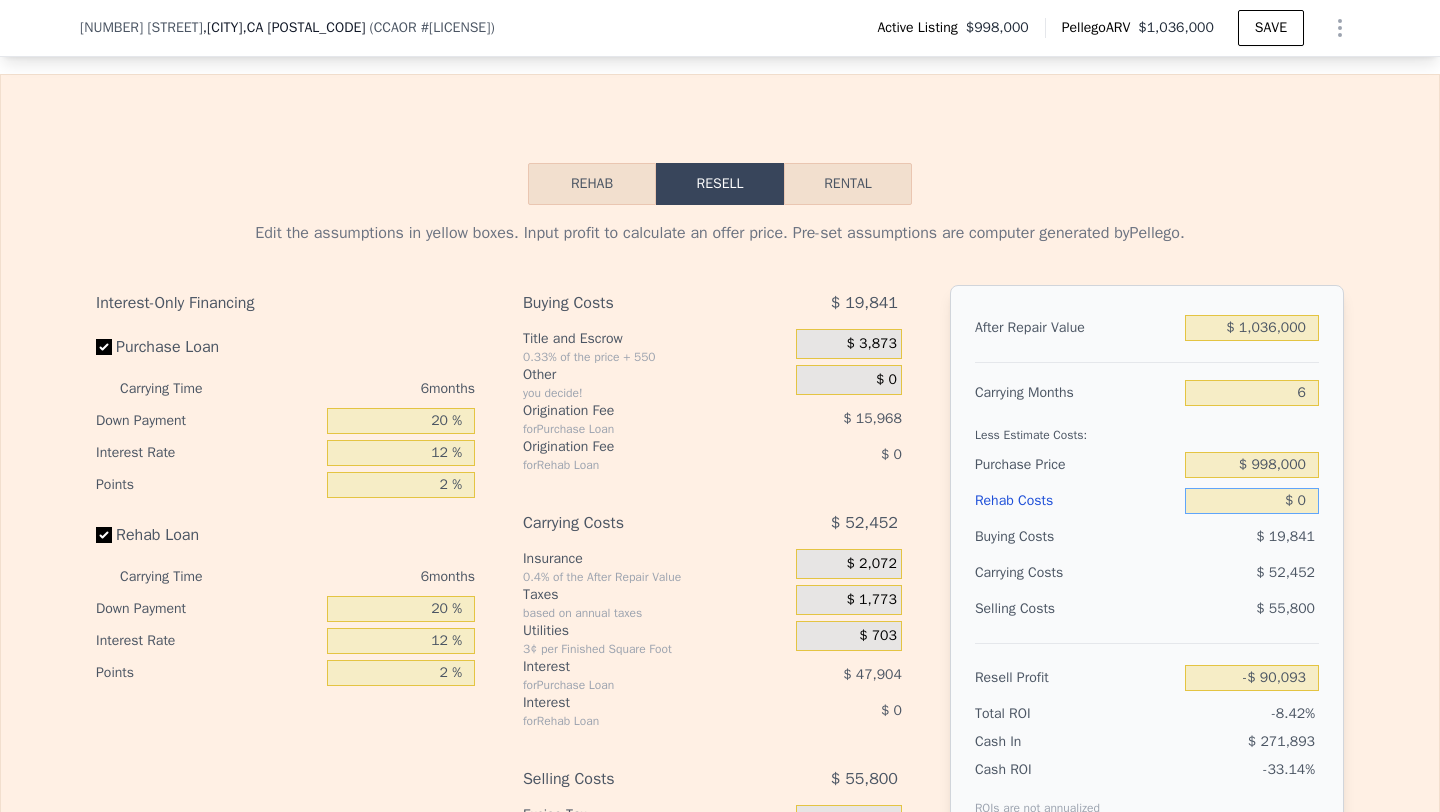 click on "$ 0" at bounding box center (1252, 501) 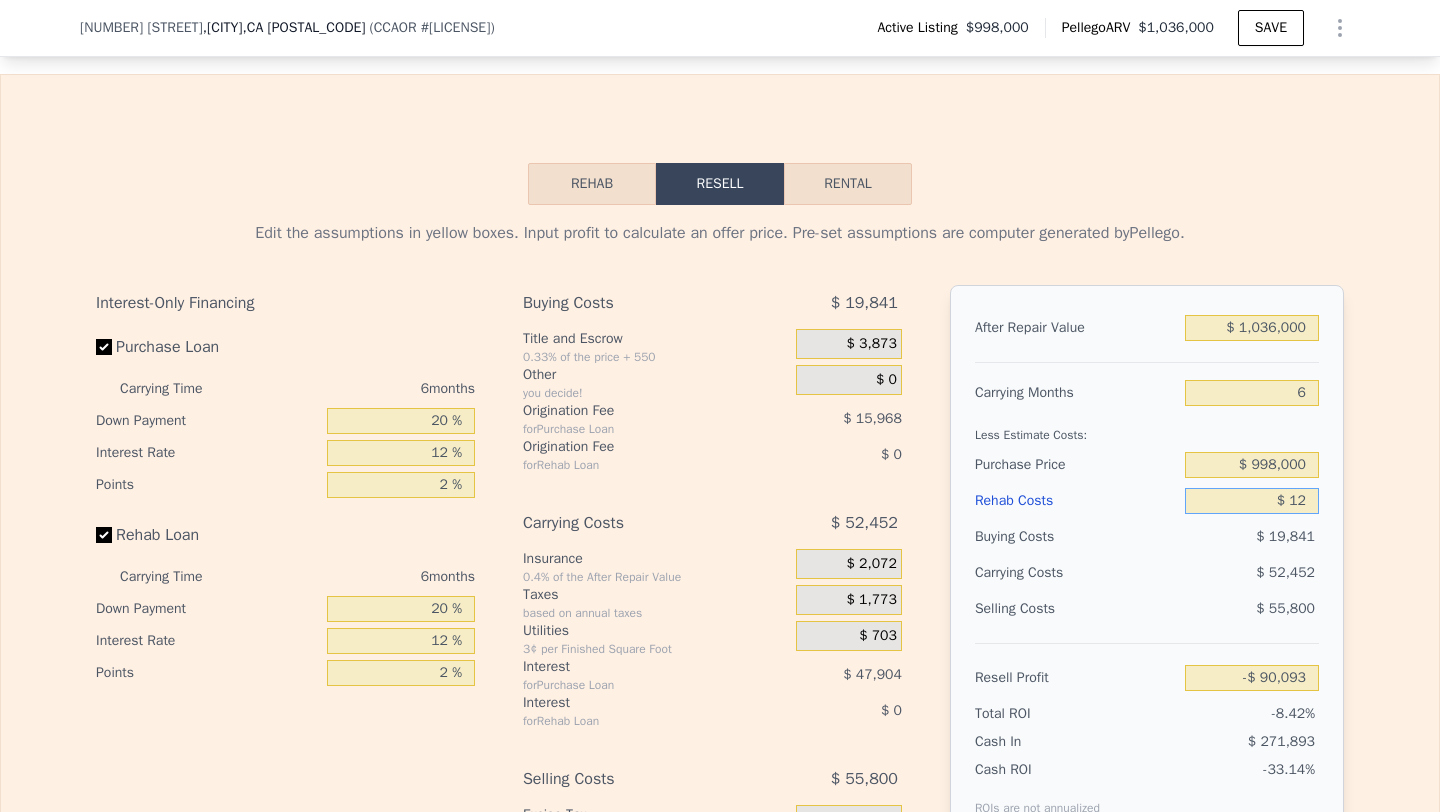 type on "$ 120" 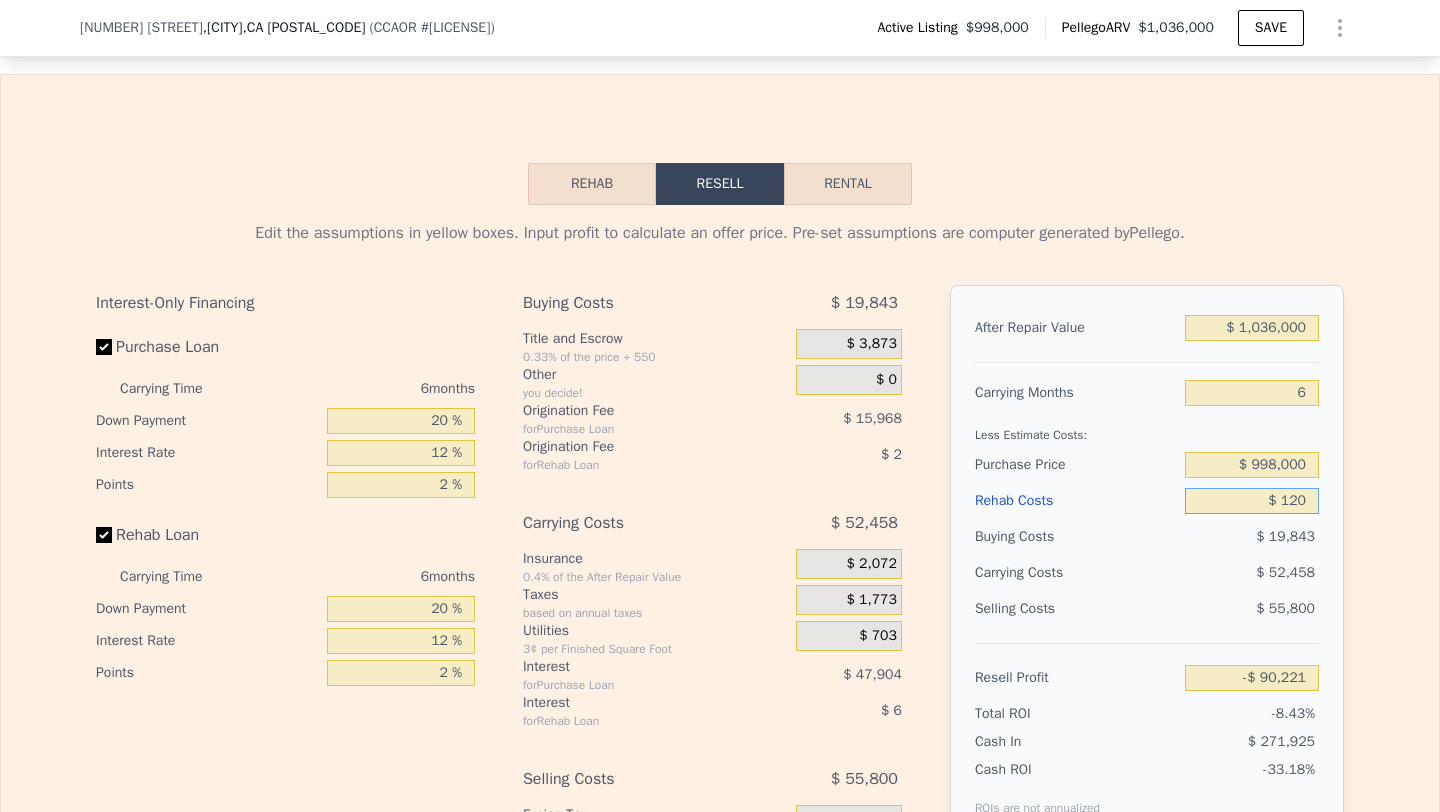 type on "-$ 90,221" 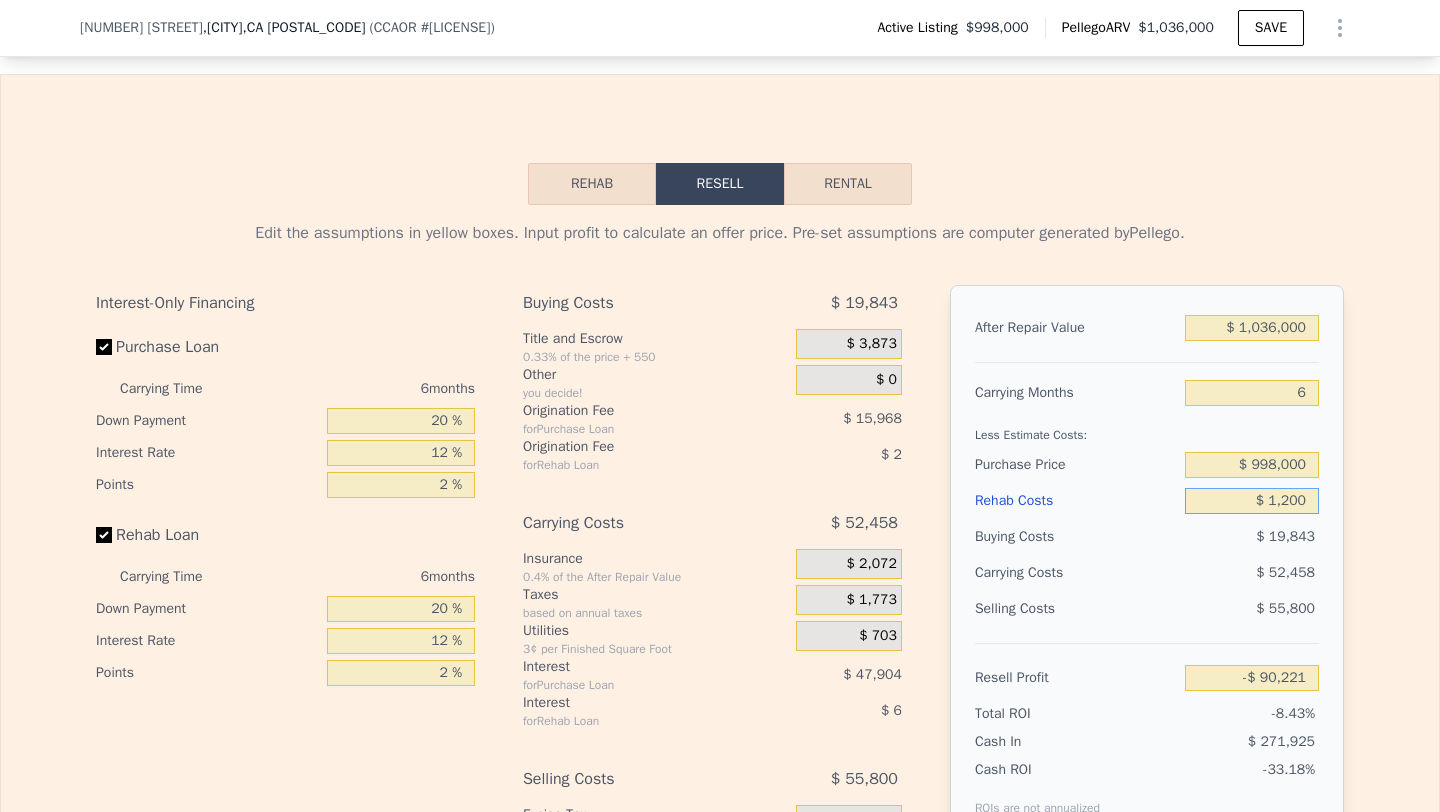 type on "$ 12,000" 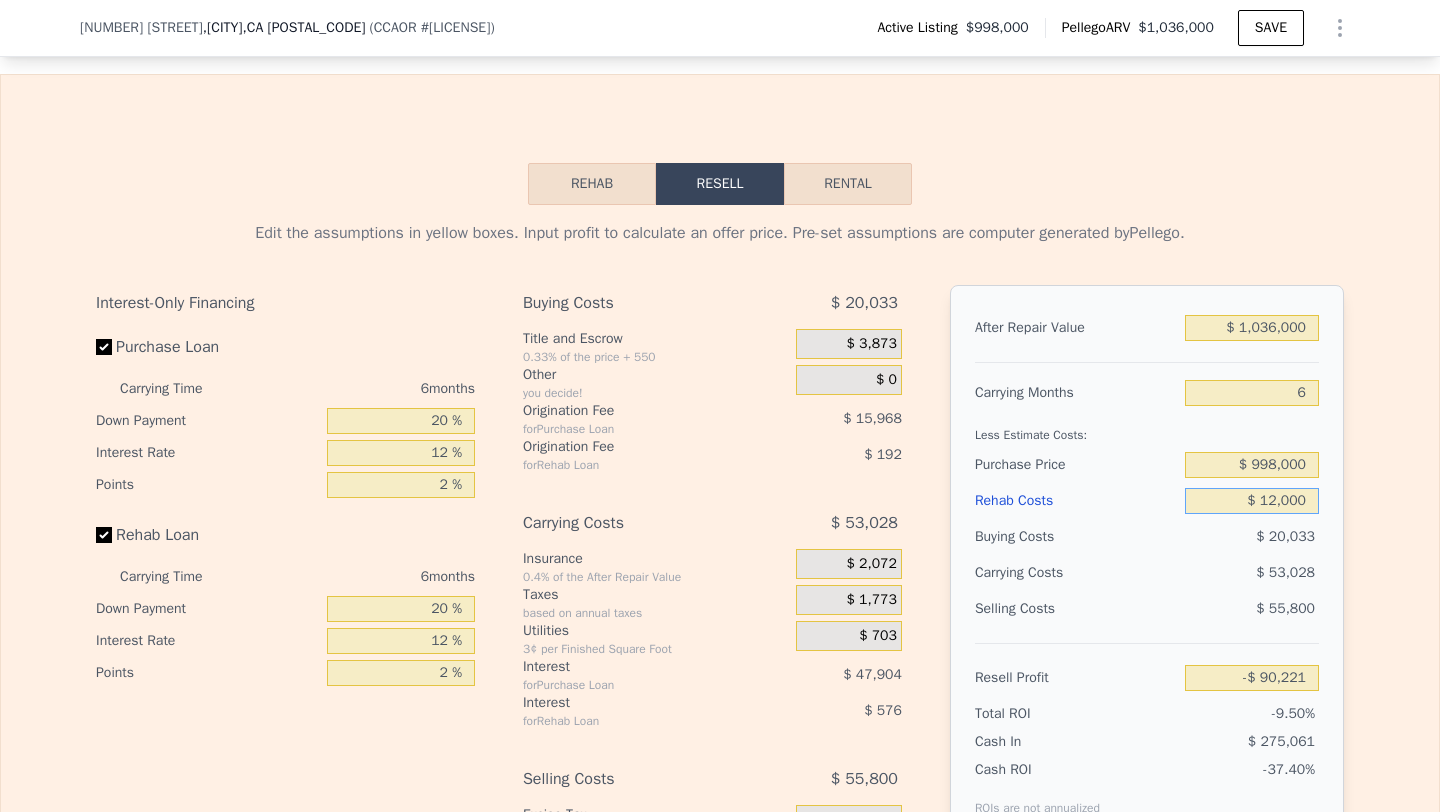 type on "-$ 102,861" 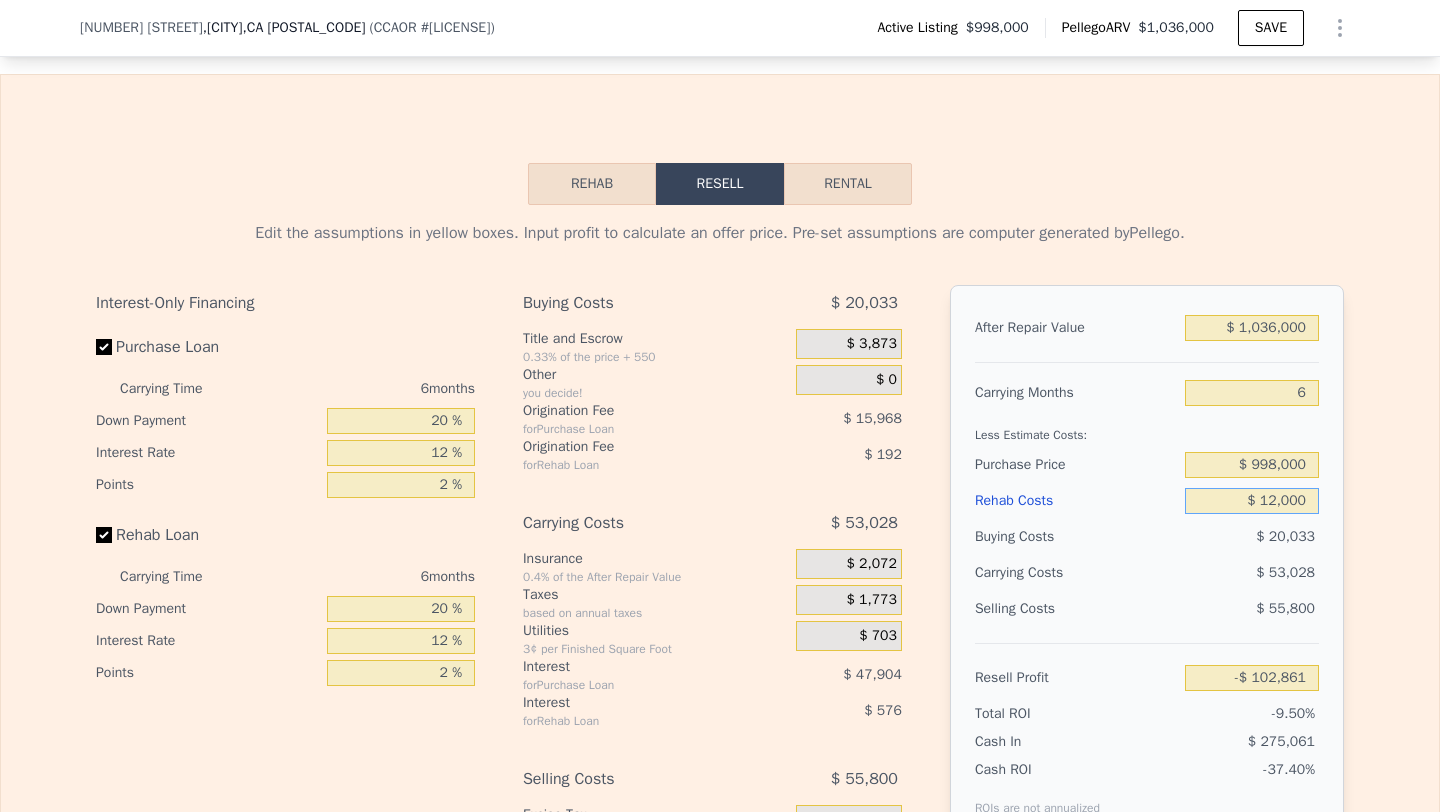 type on "$ 120,000" 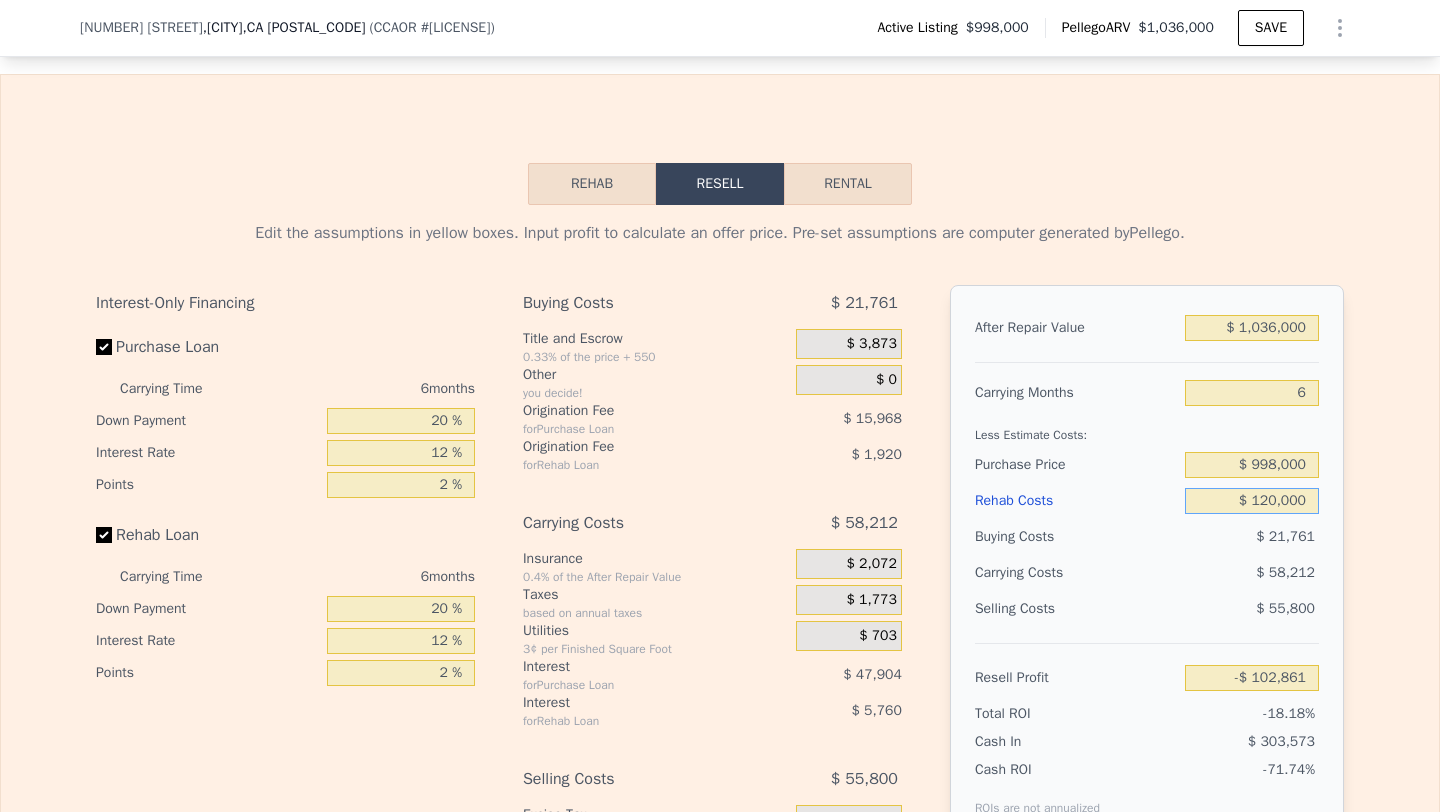 type on "-$ 217,773" 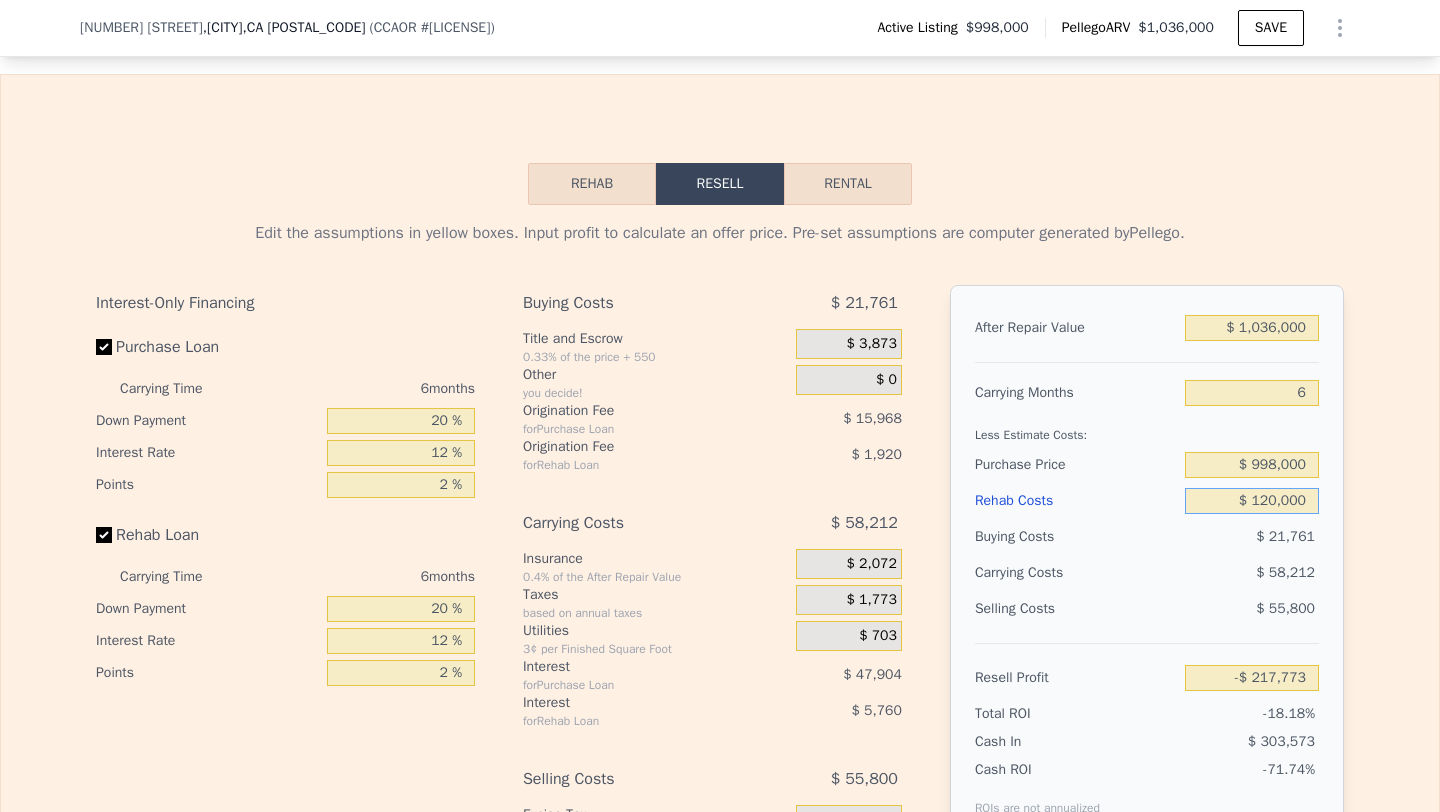 type on "$ 120,000" 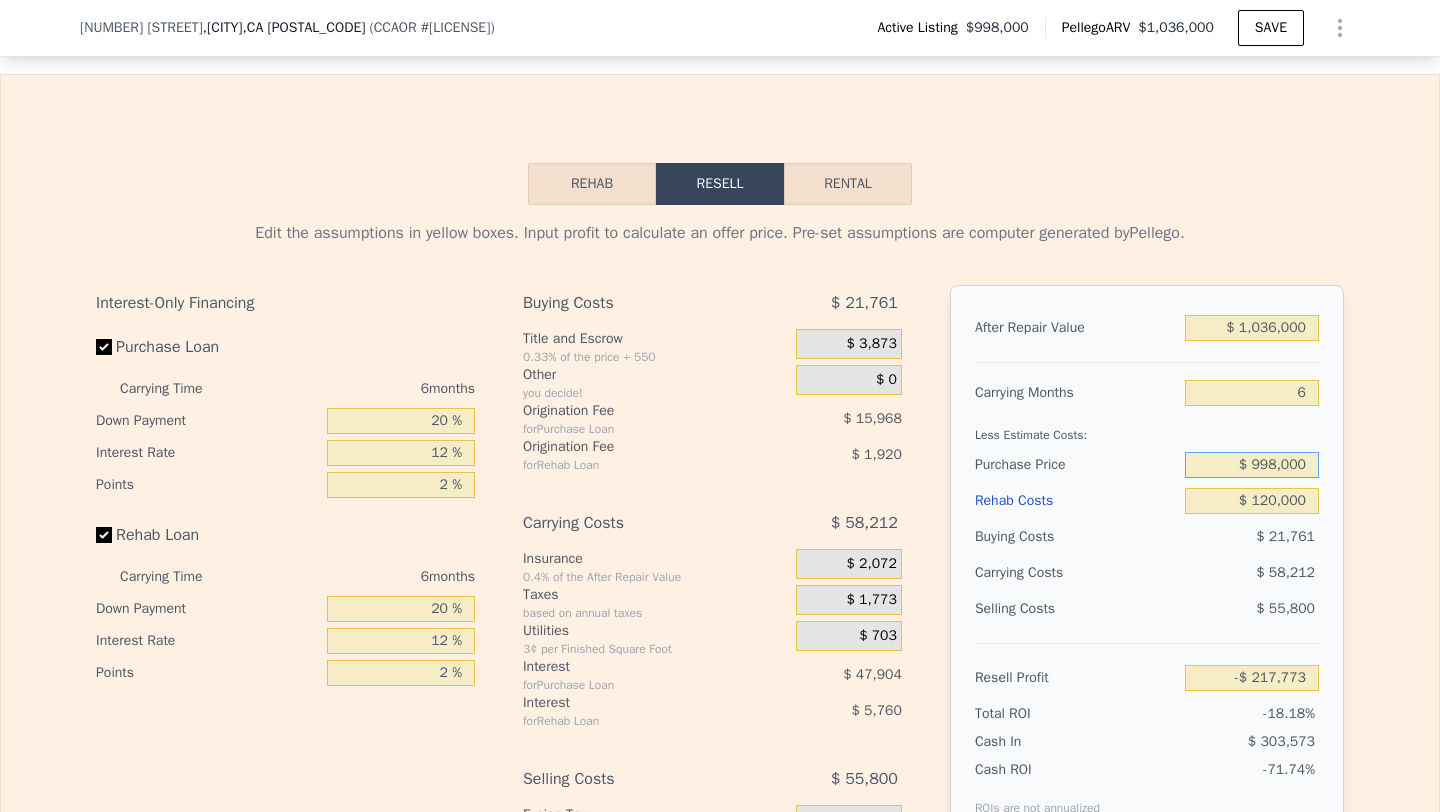 click on "$ 998,000" at bounding box center [1252, 465] 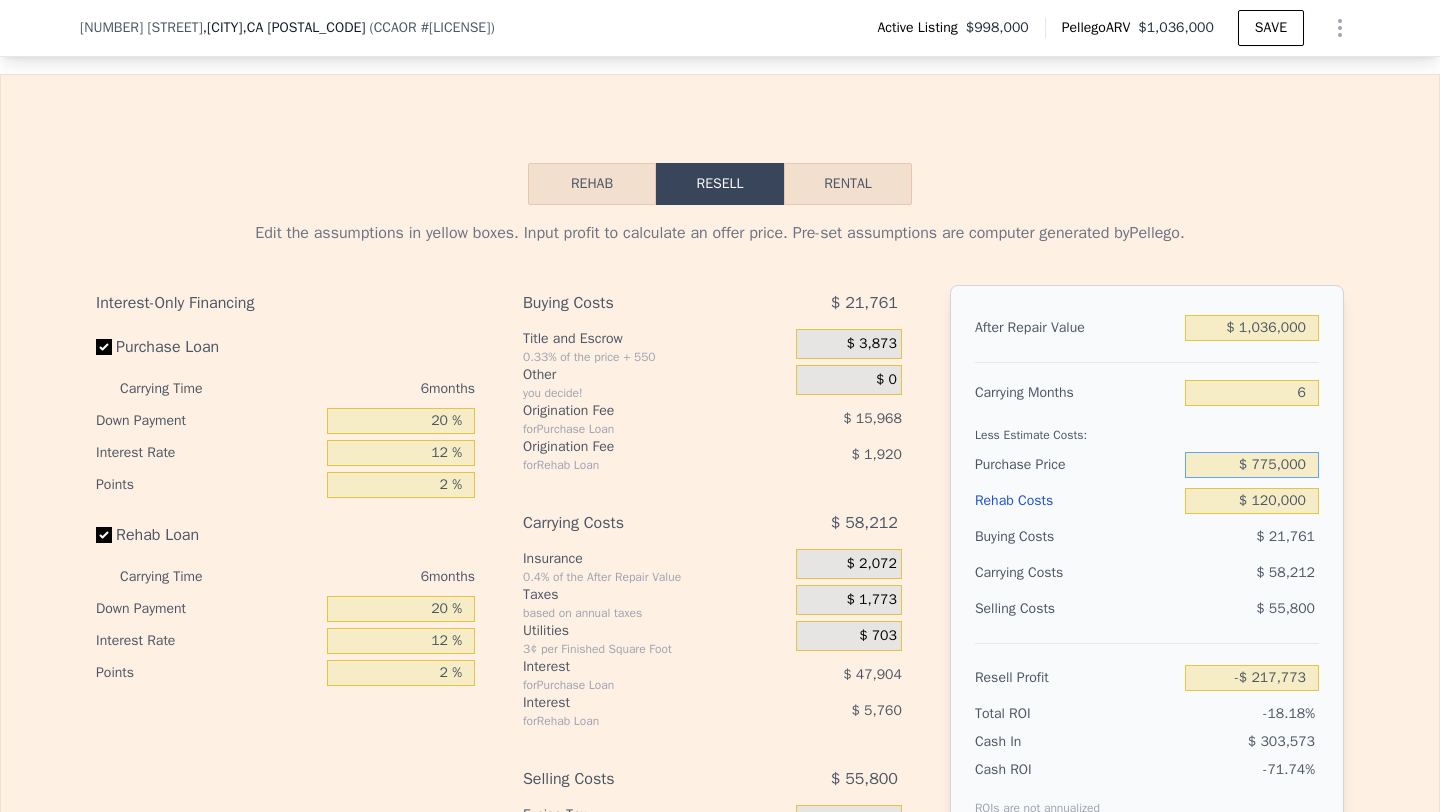 type on "$ 775,000" 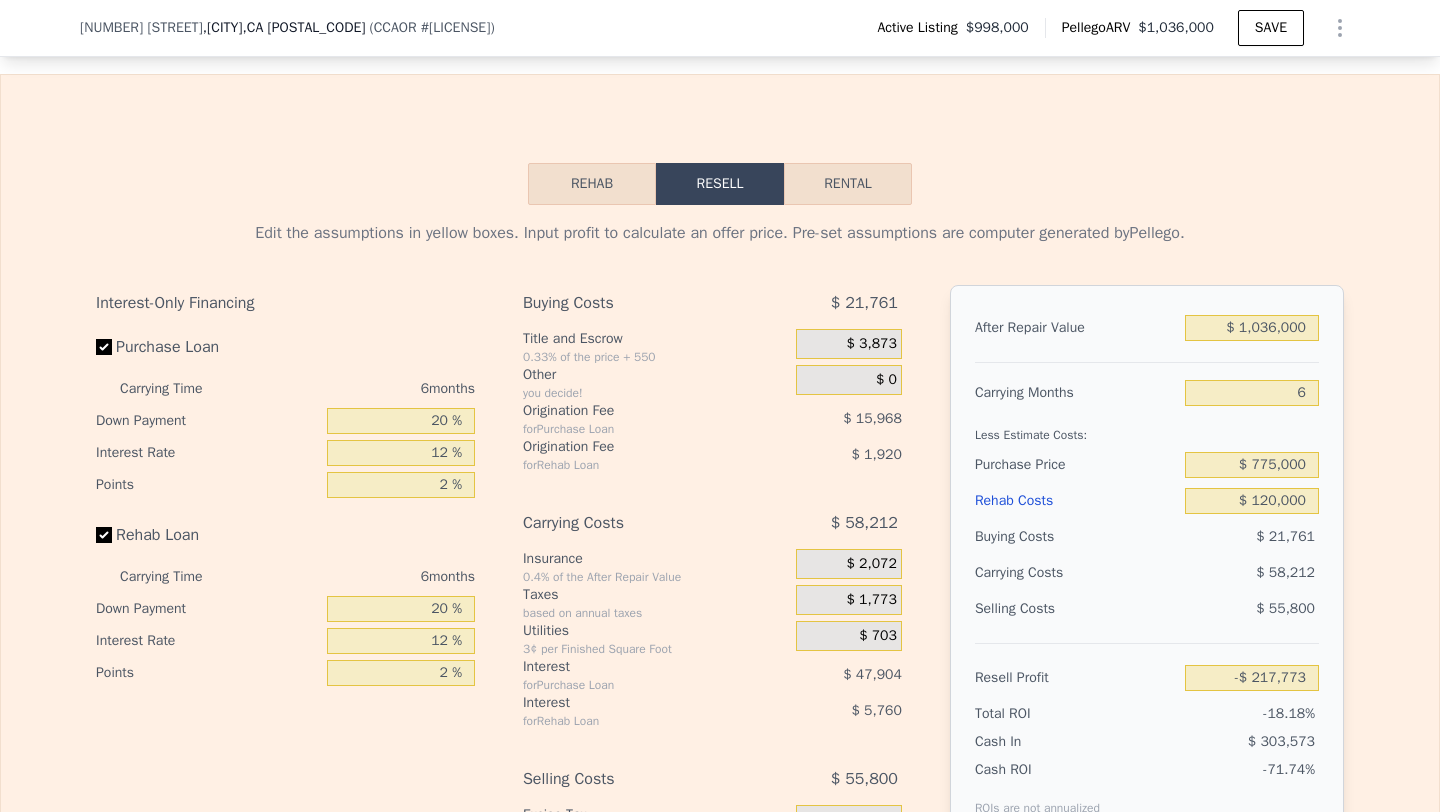 click on "Rehab Costs $ 120,000" at bounding box center [1147, 501] 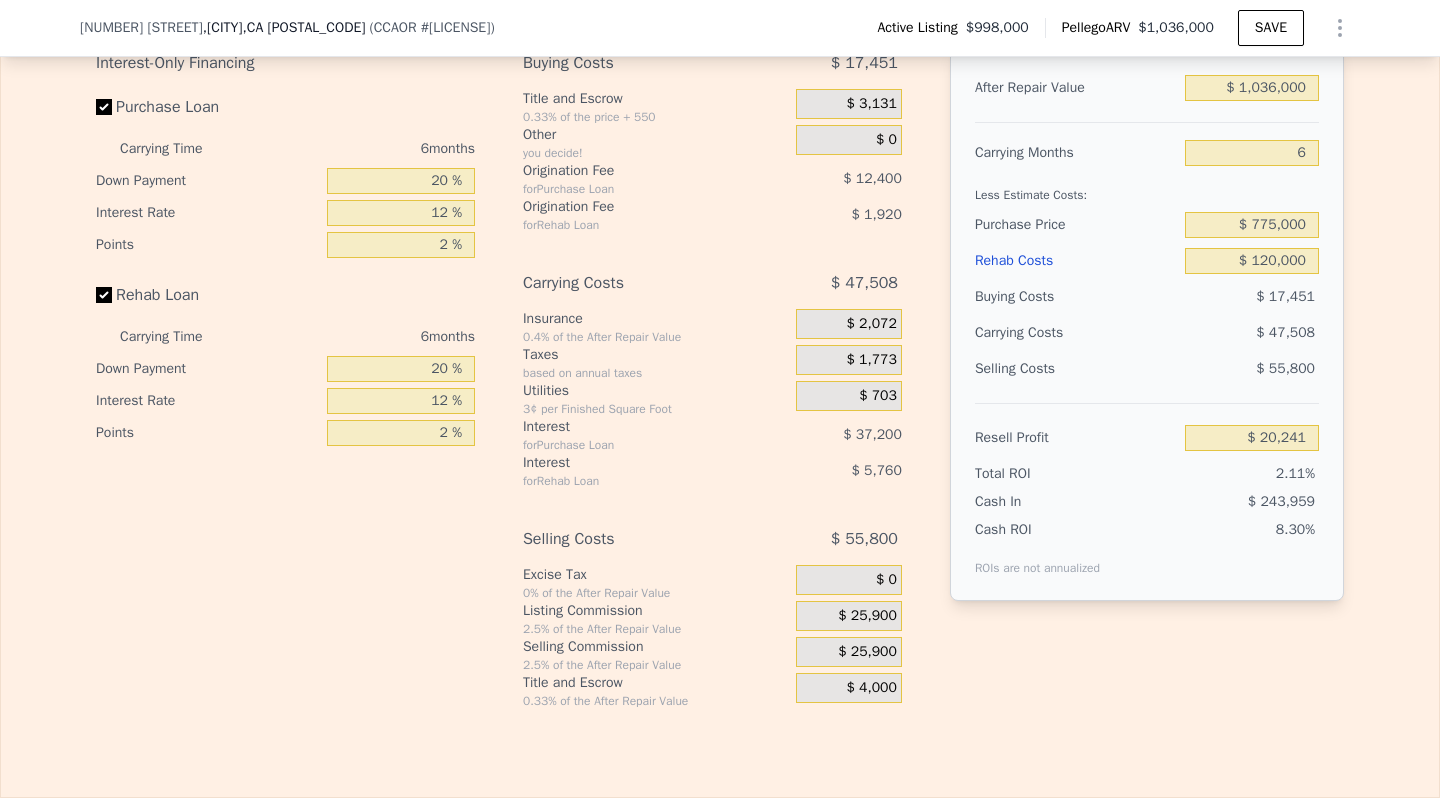 scroll, scrollTop: 3034, scrollLeft: 0, axis: vertical 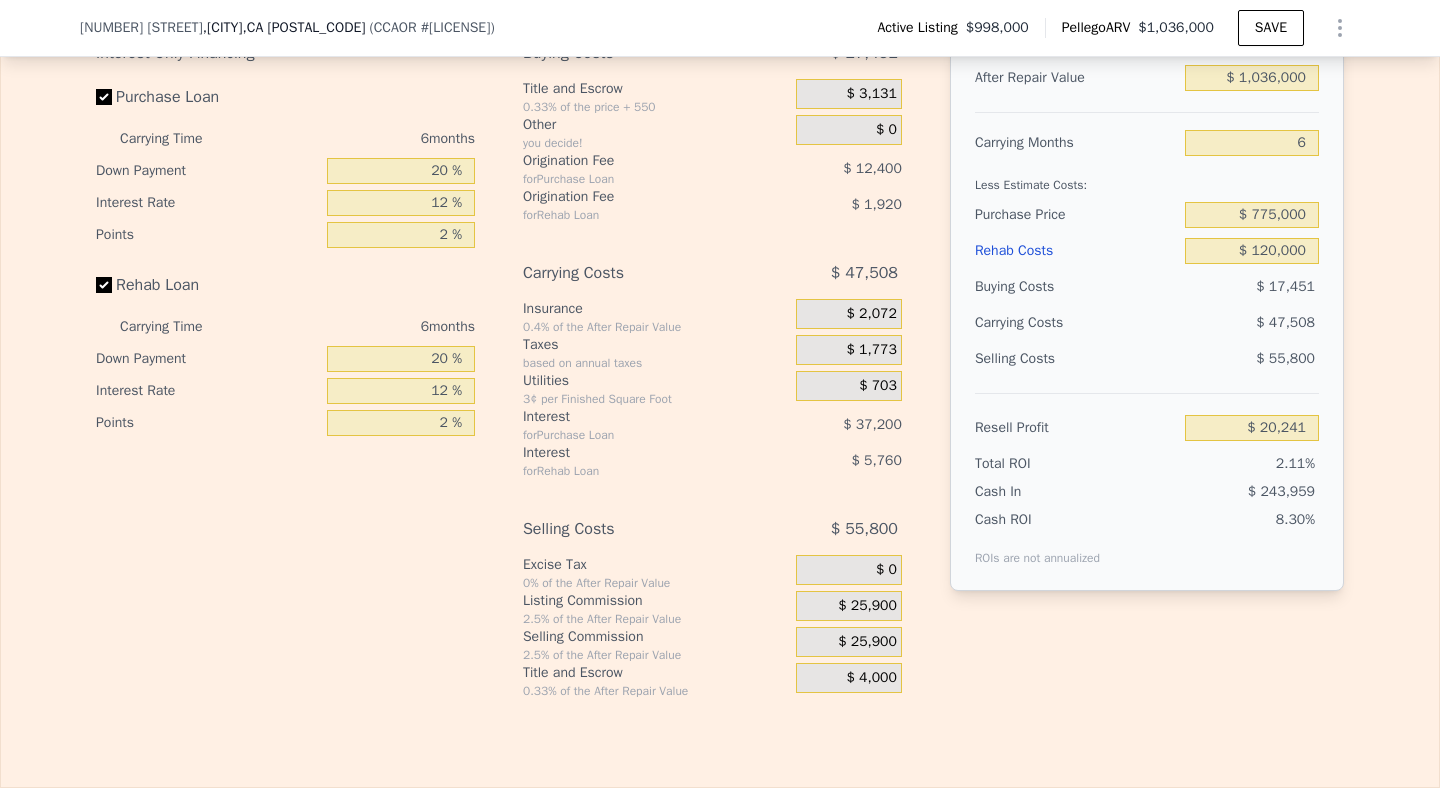 click on "$ 25,900" at bounding box center [867, 642] 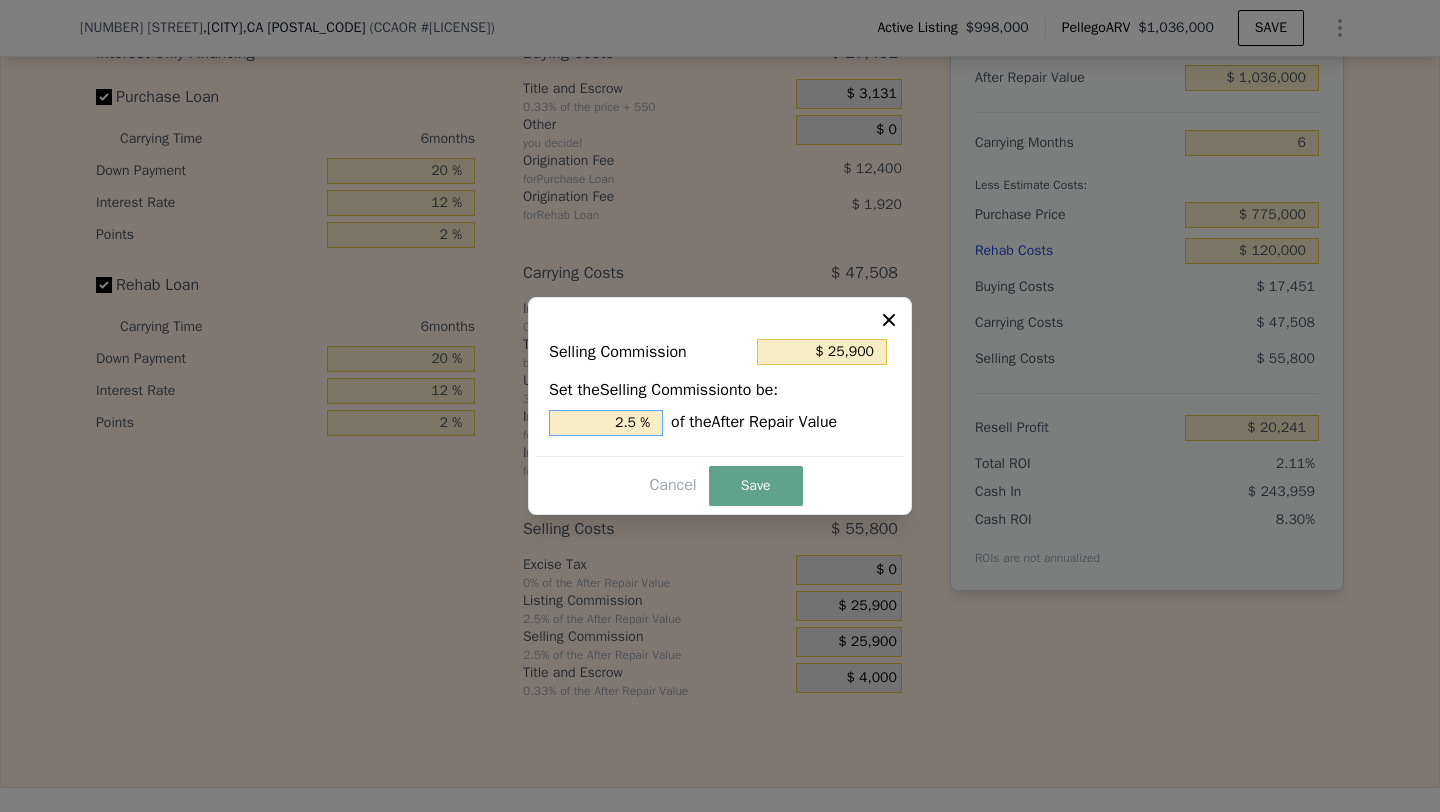 click on "2.5 %" at bounding box center [606, 423] 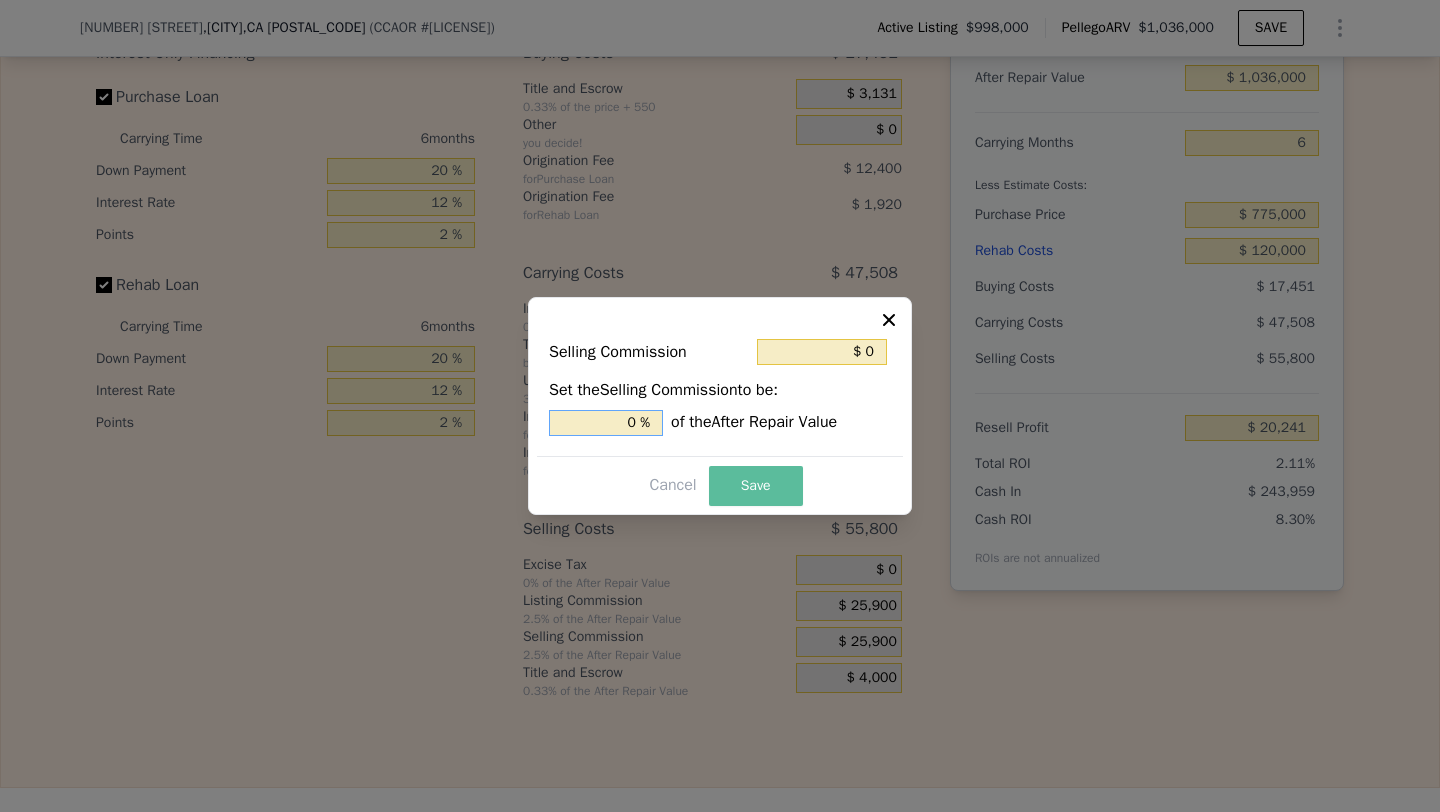 type on "0 %" 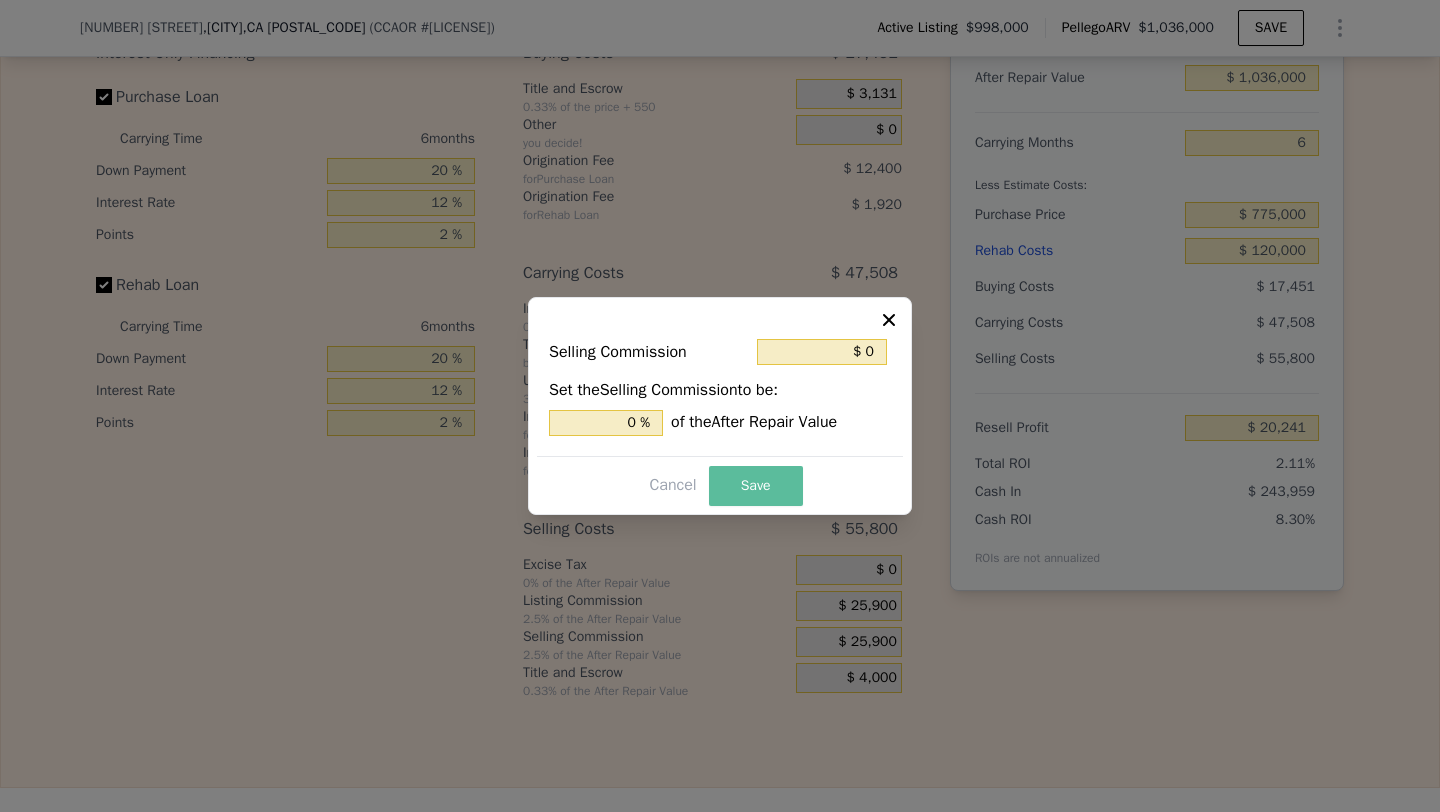 click on "Save" at bounding box center [756, 486] 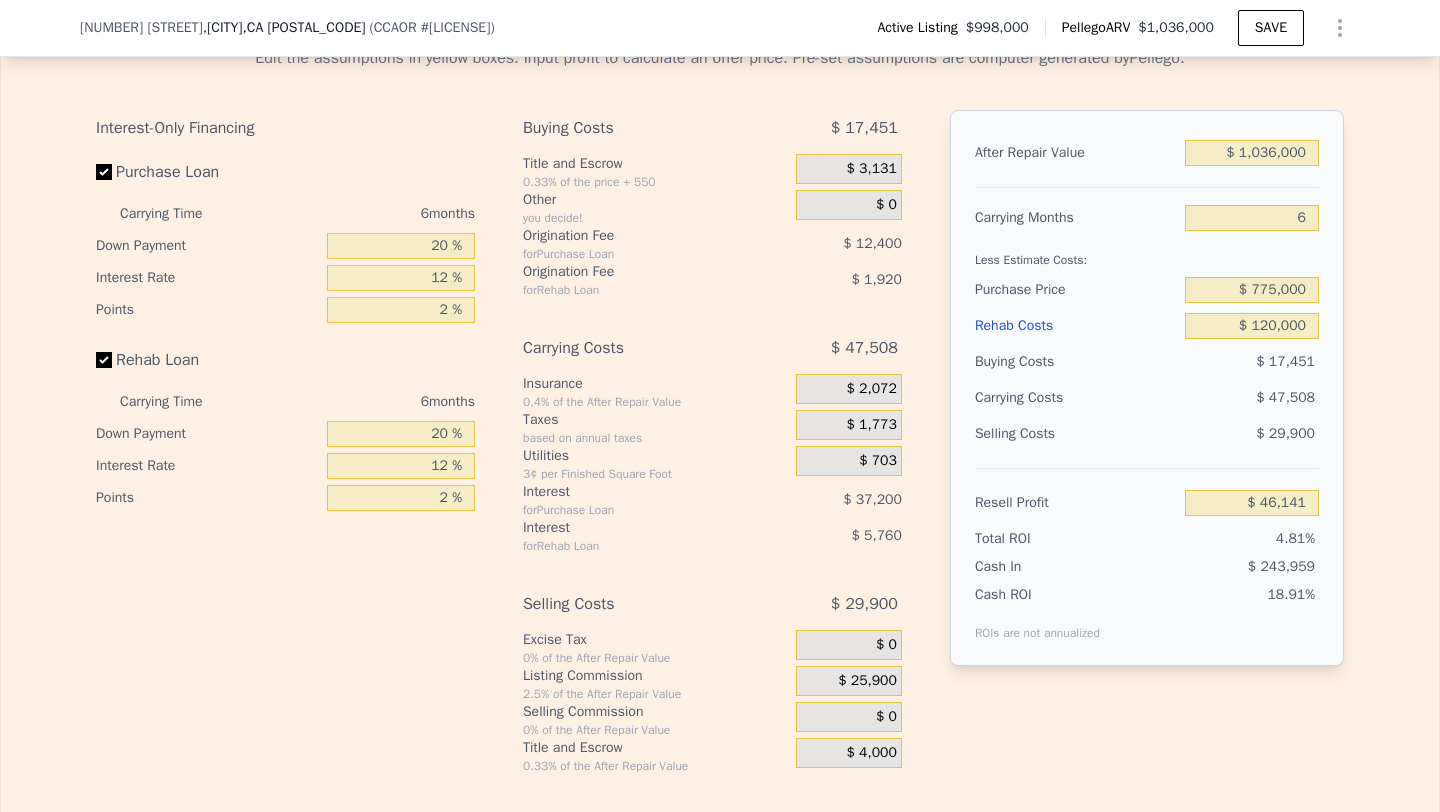 scroll, scrollTop: 2926, scrollLeft: 0, axis: vertical 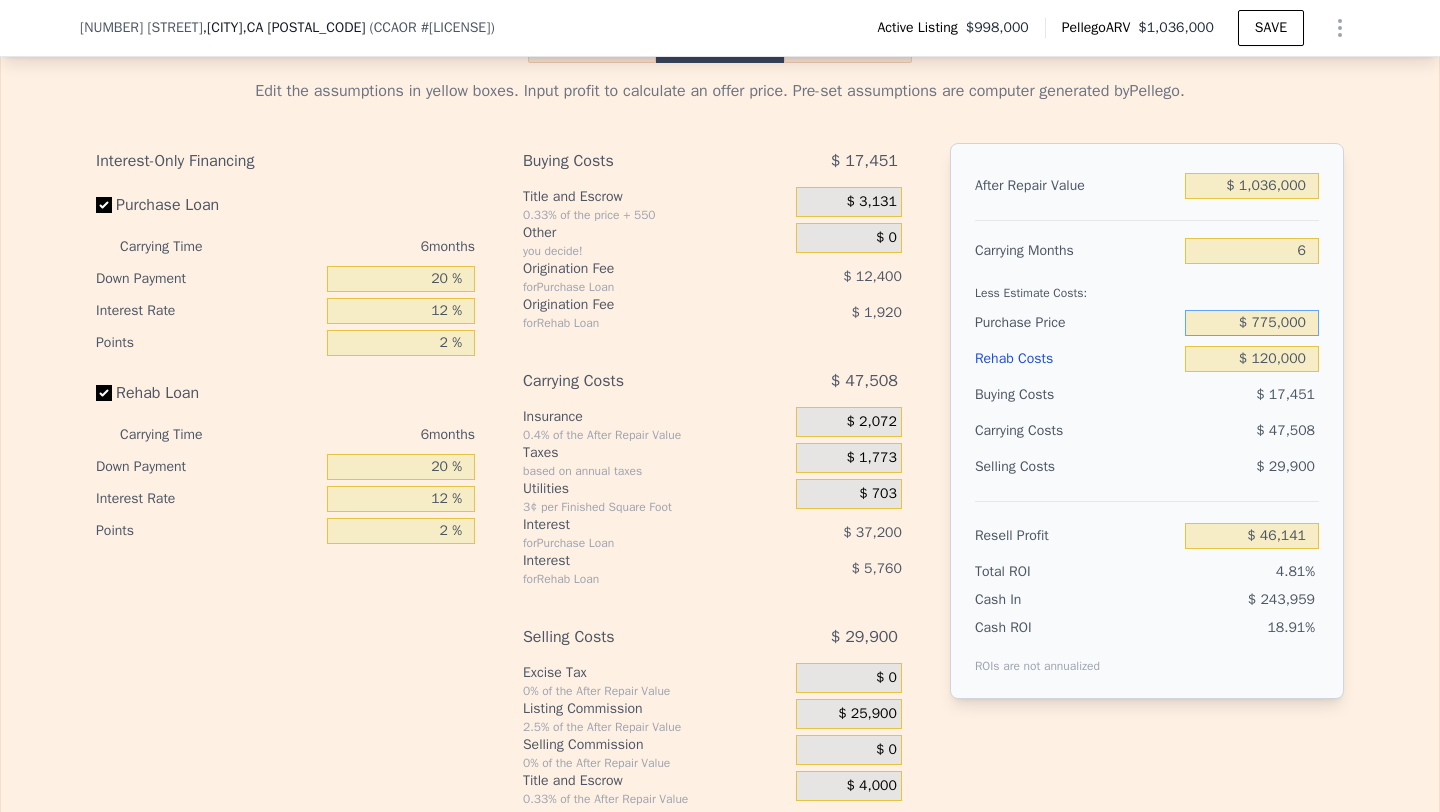 click on "$ 775,000" at bounding box center [1252, 323] 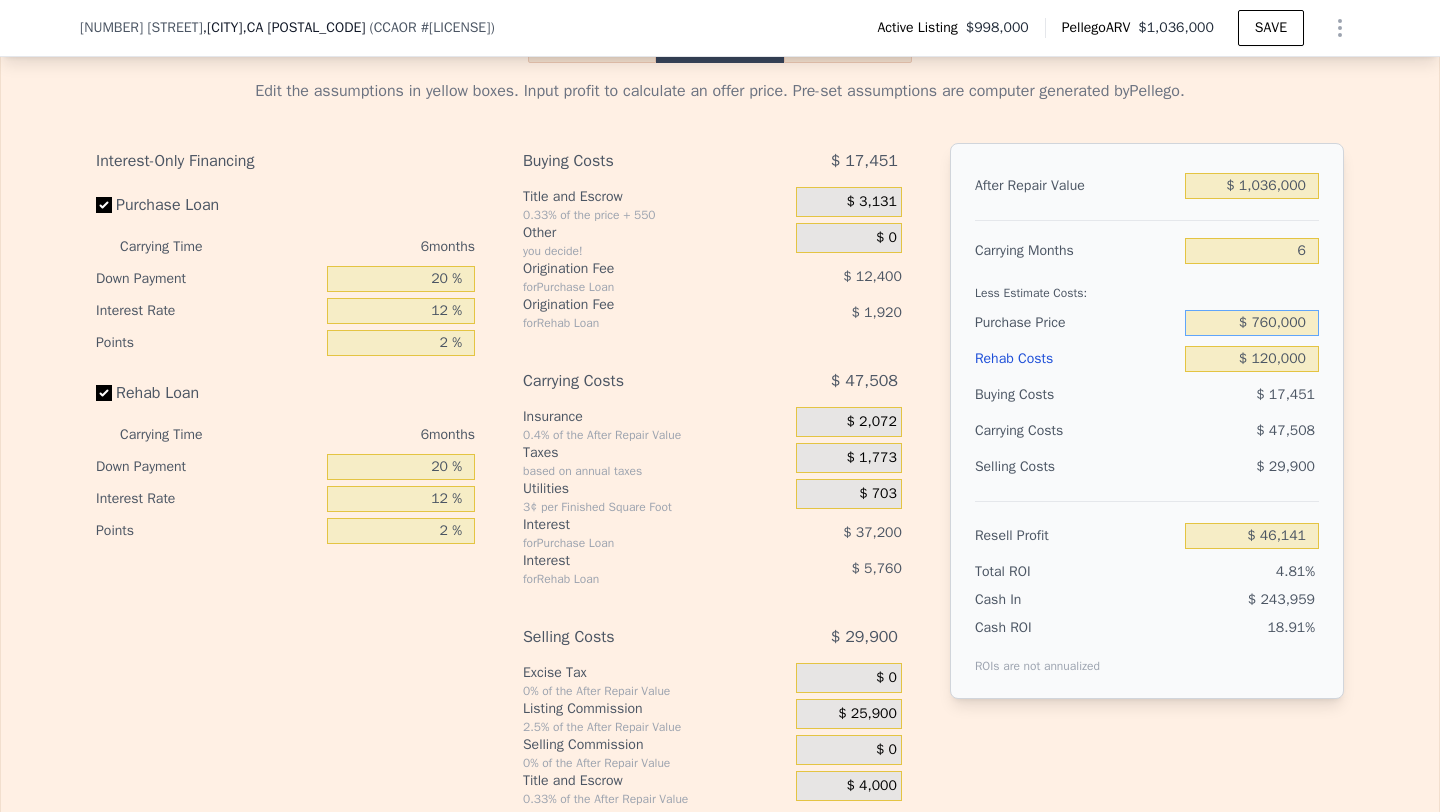 type on "$ 760,000" 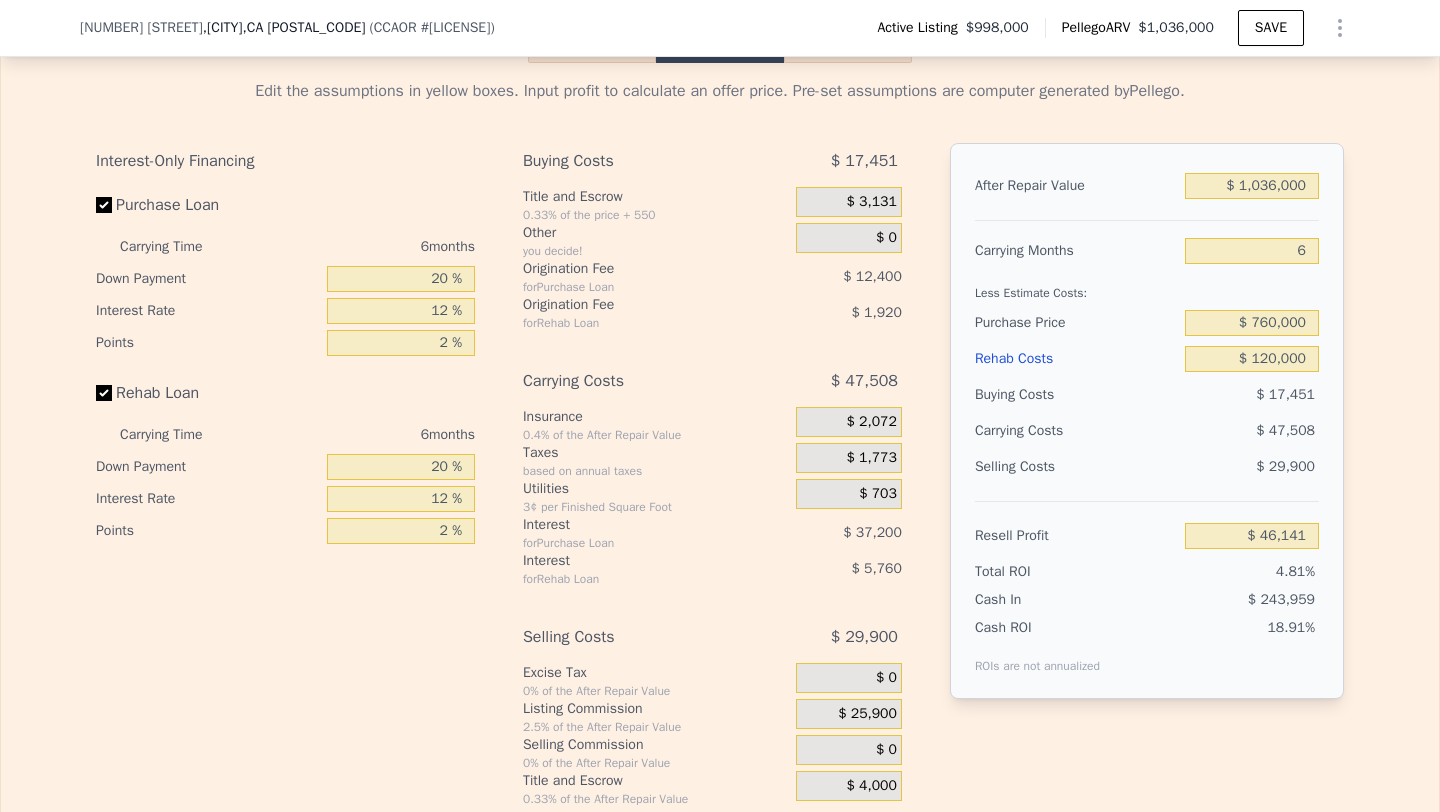 click on "$ 47,508" at bounding box center (1213, 431) 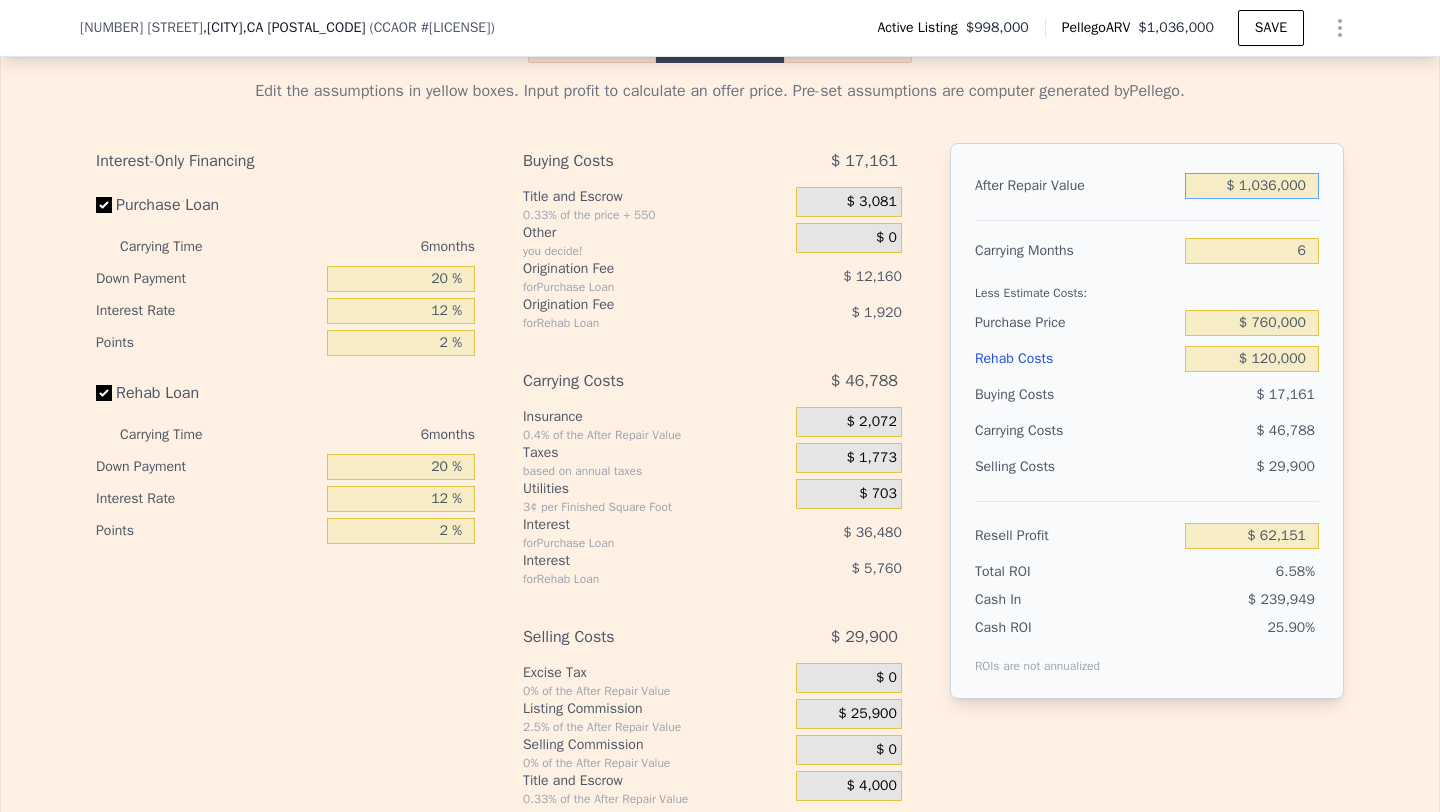click on "$ 1,036,000" at bounding box center (1252, 186) 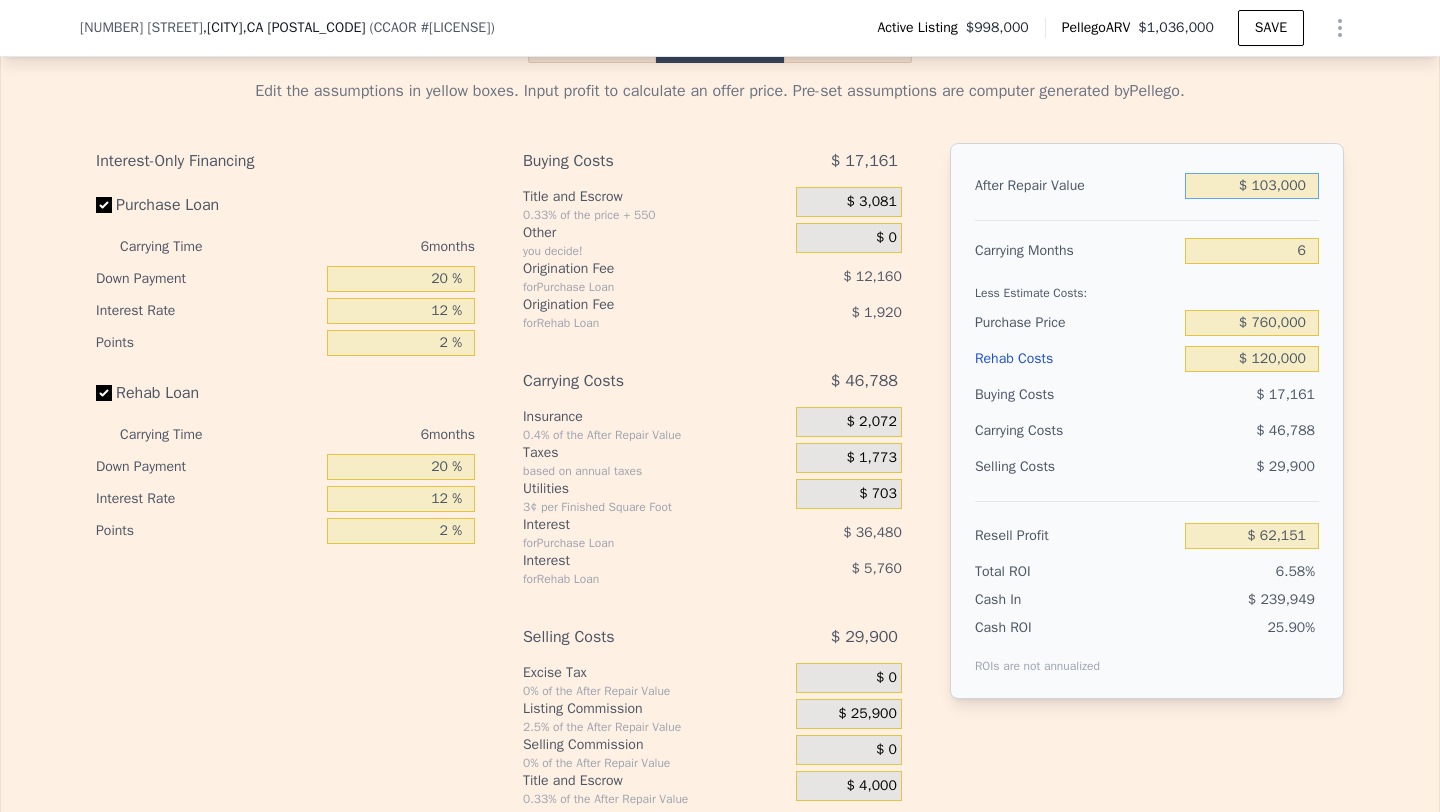 type on "$ 10,000" 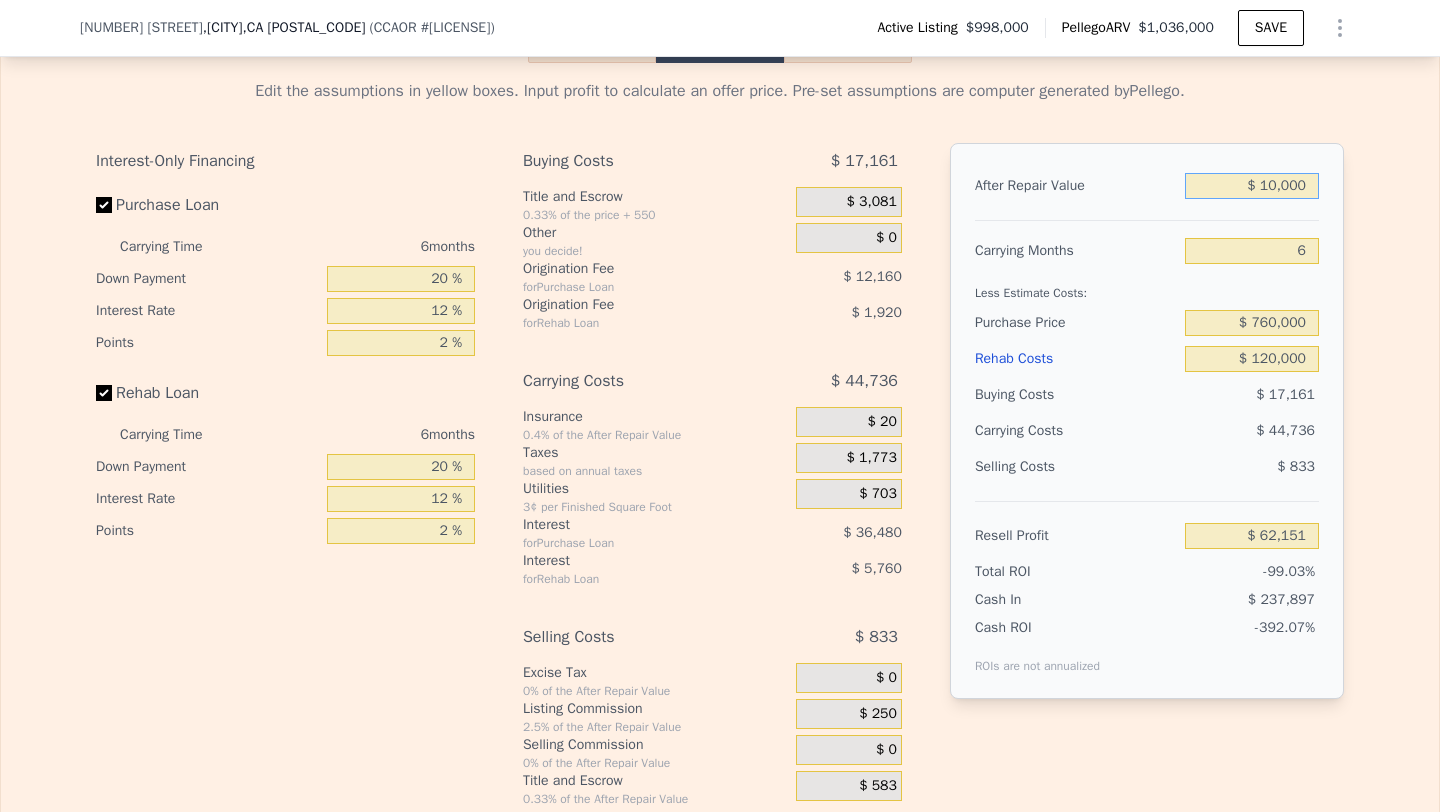 type on "-$ 932,730" 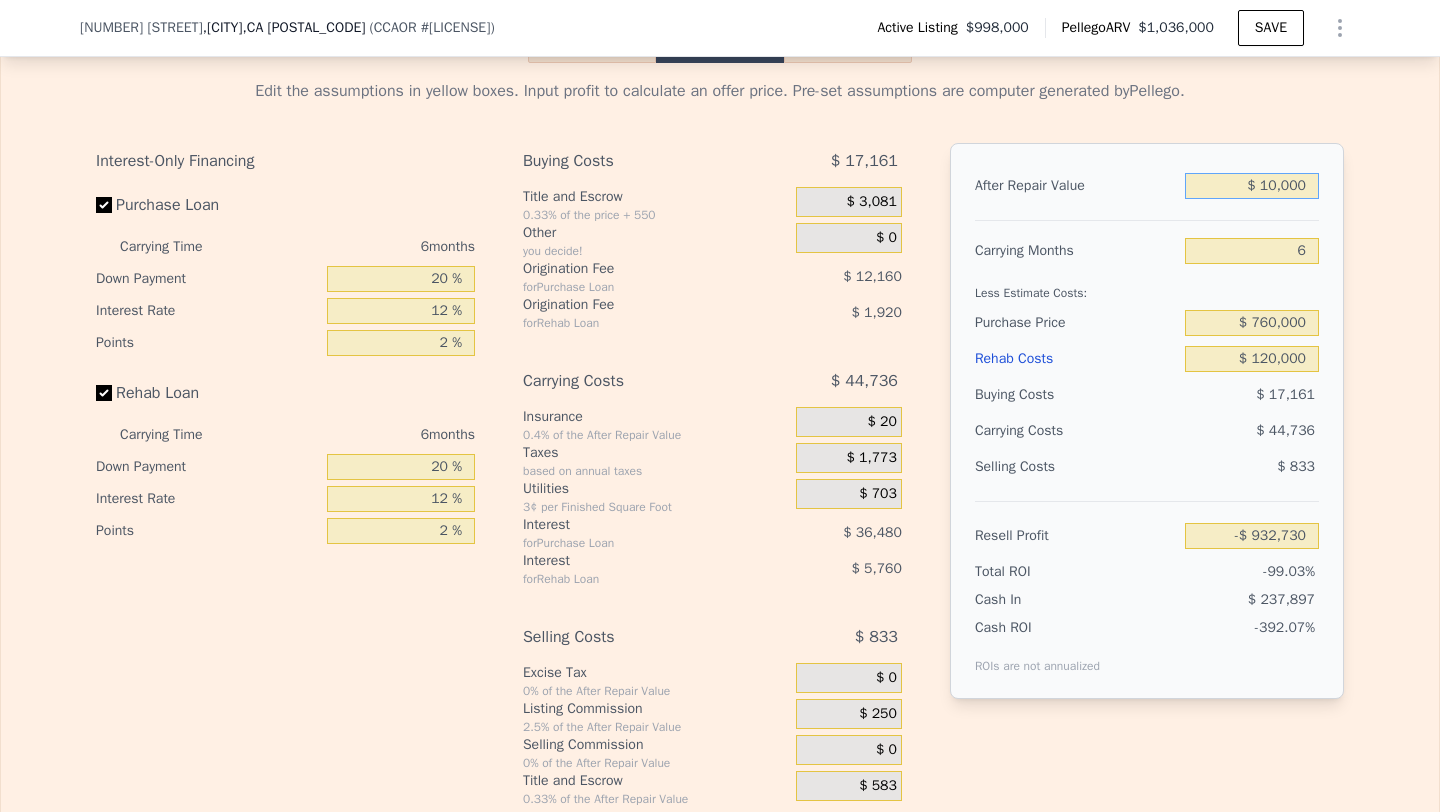 type on "$ 102,000" 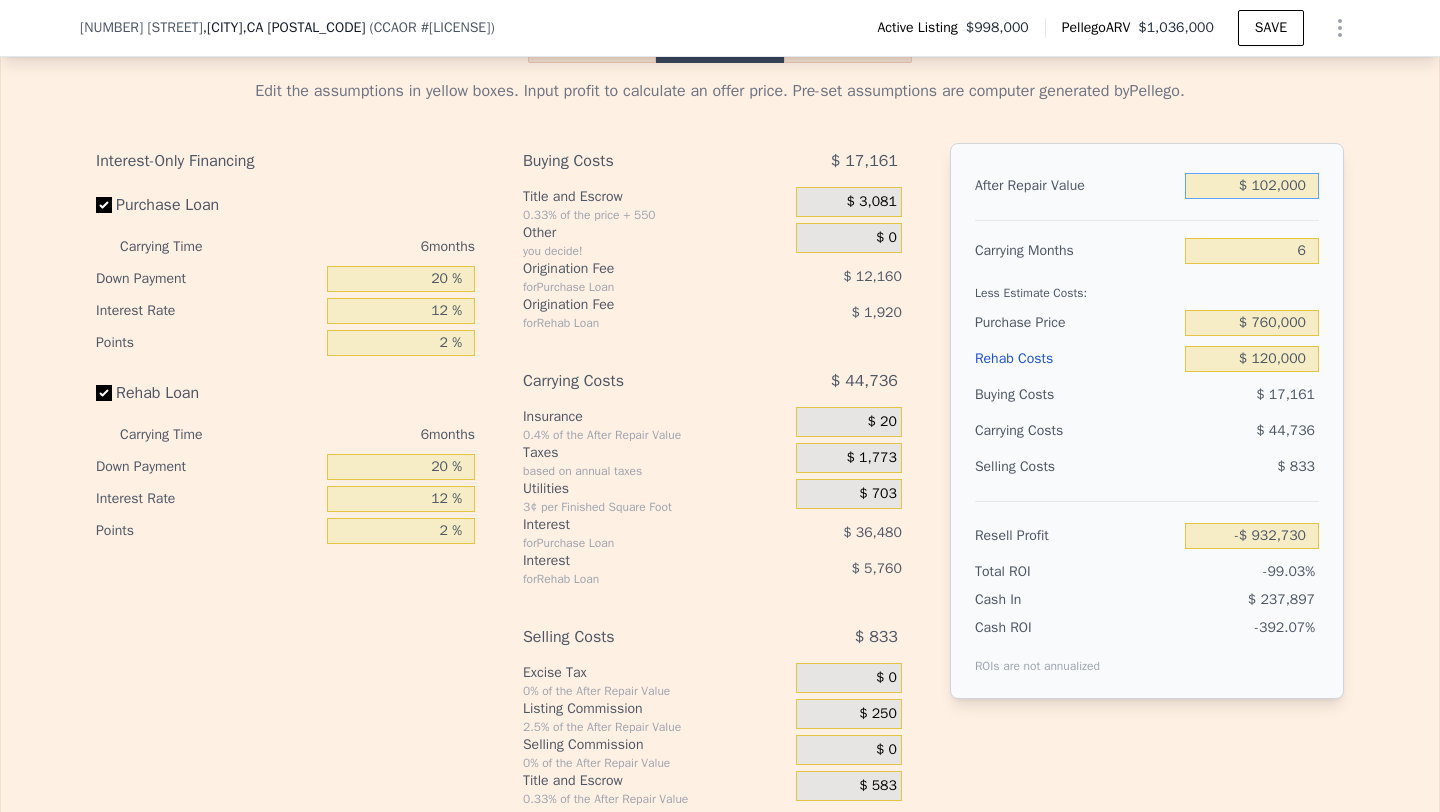 type on "-$ 843,521" 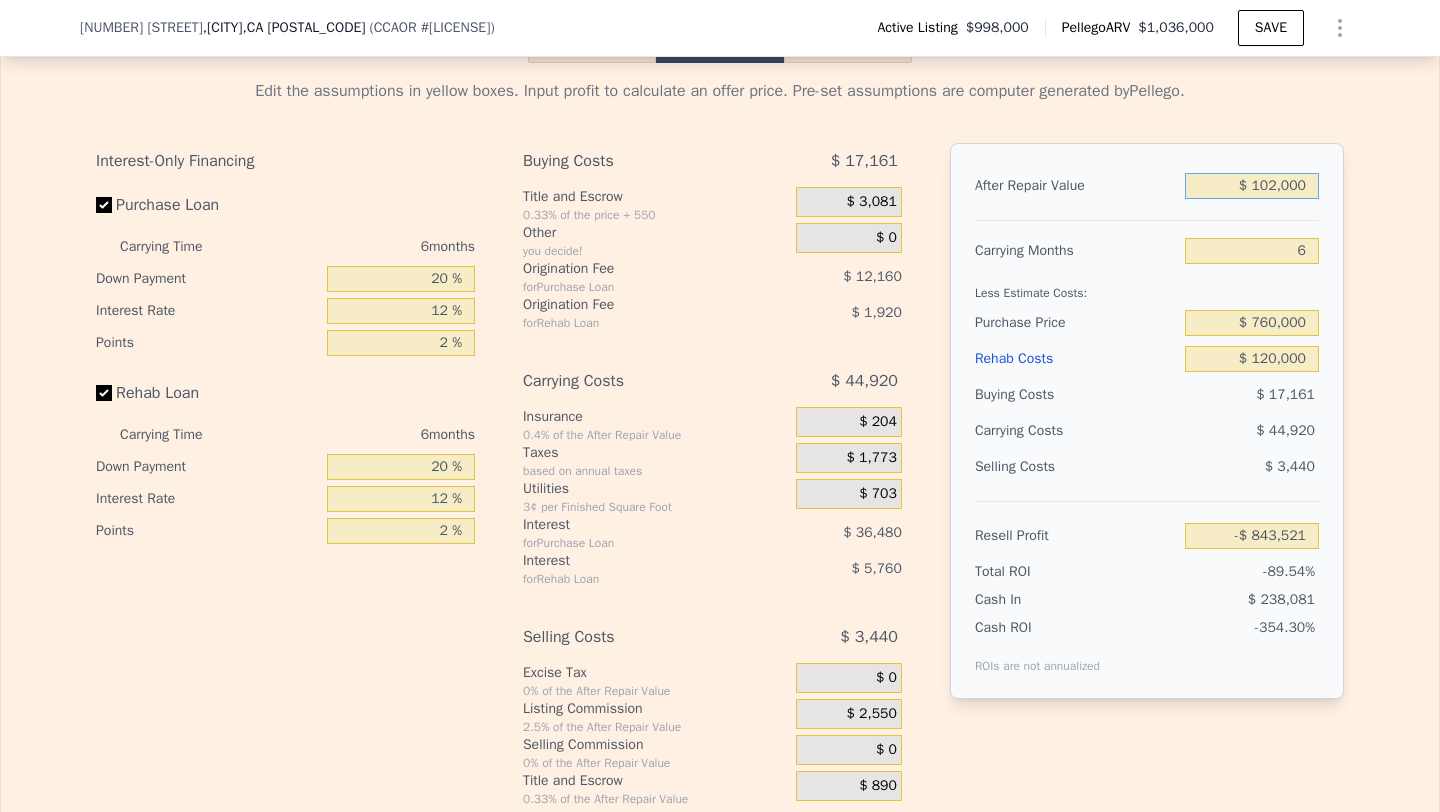 type on "$ 1,025,000" 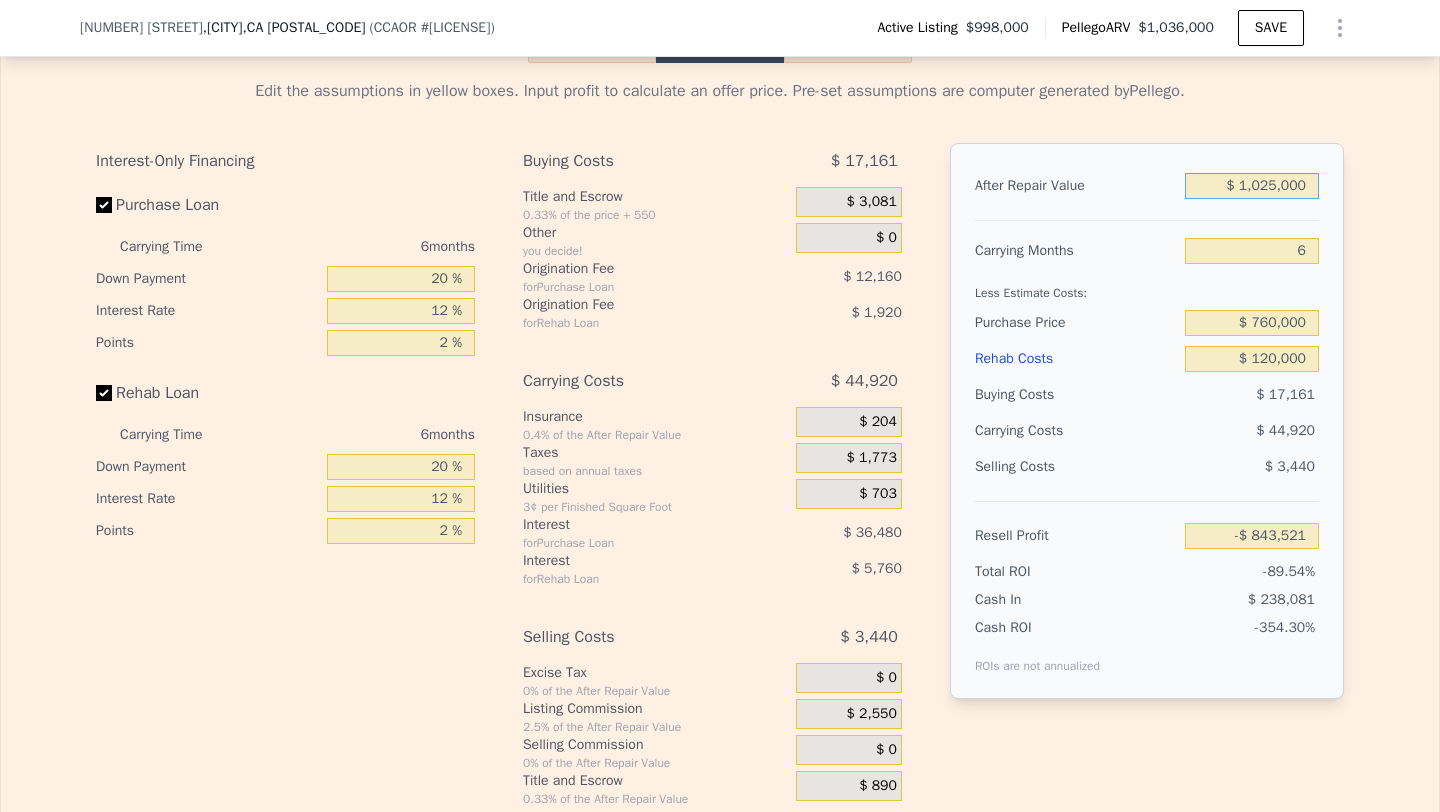 type on "$ 51,485" 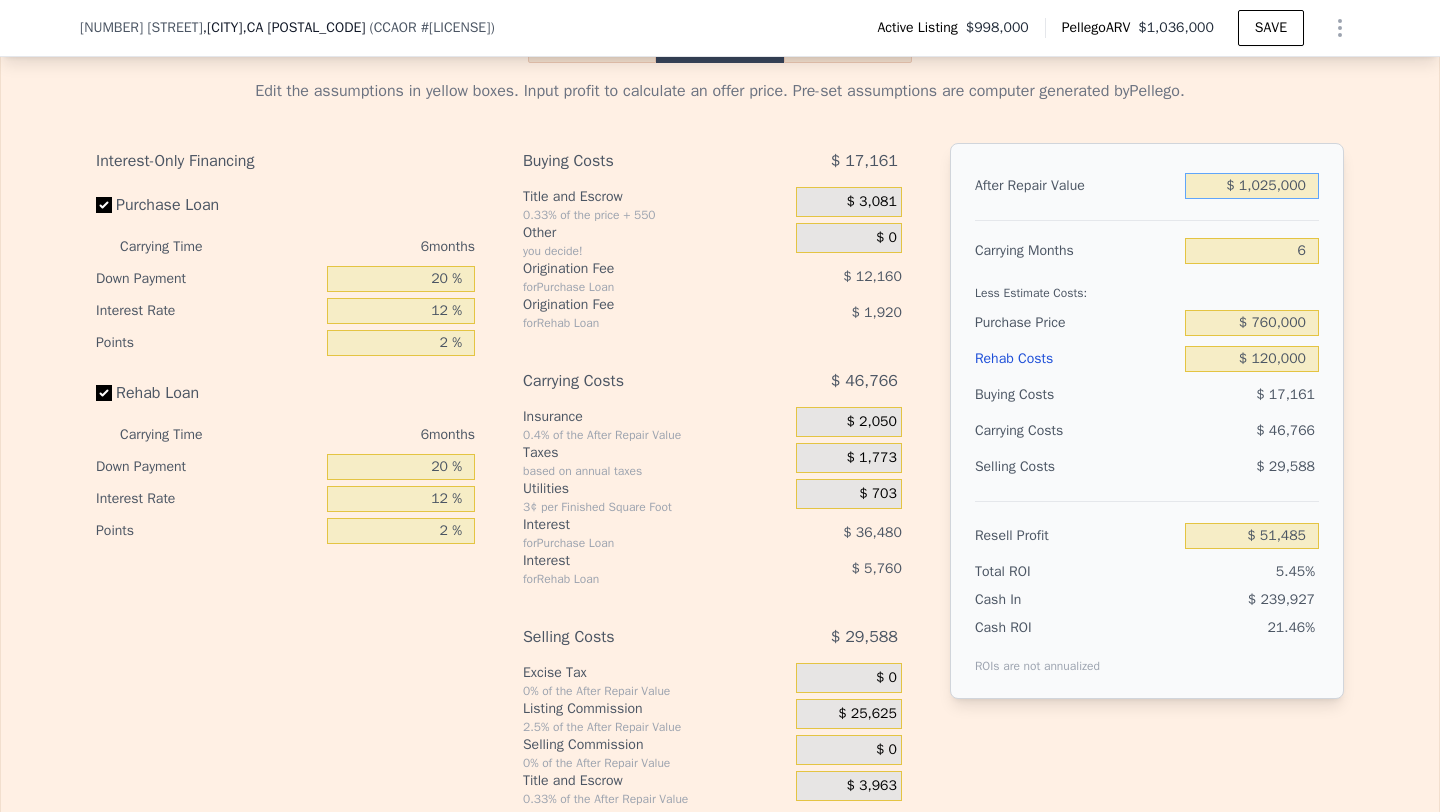 type on "$ 1,025,000" 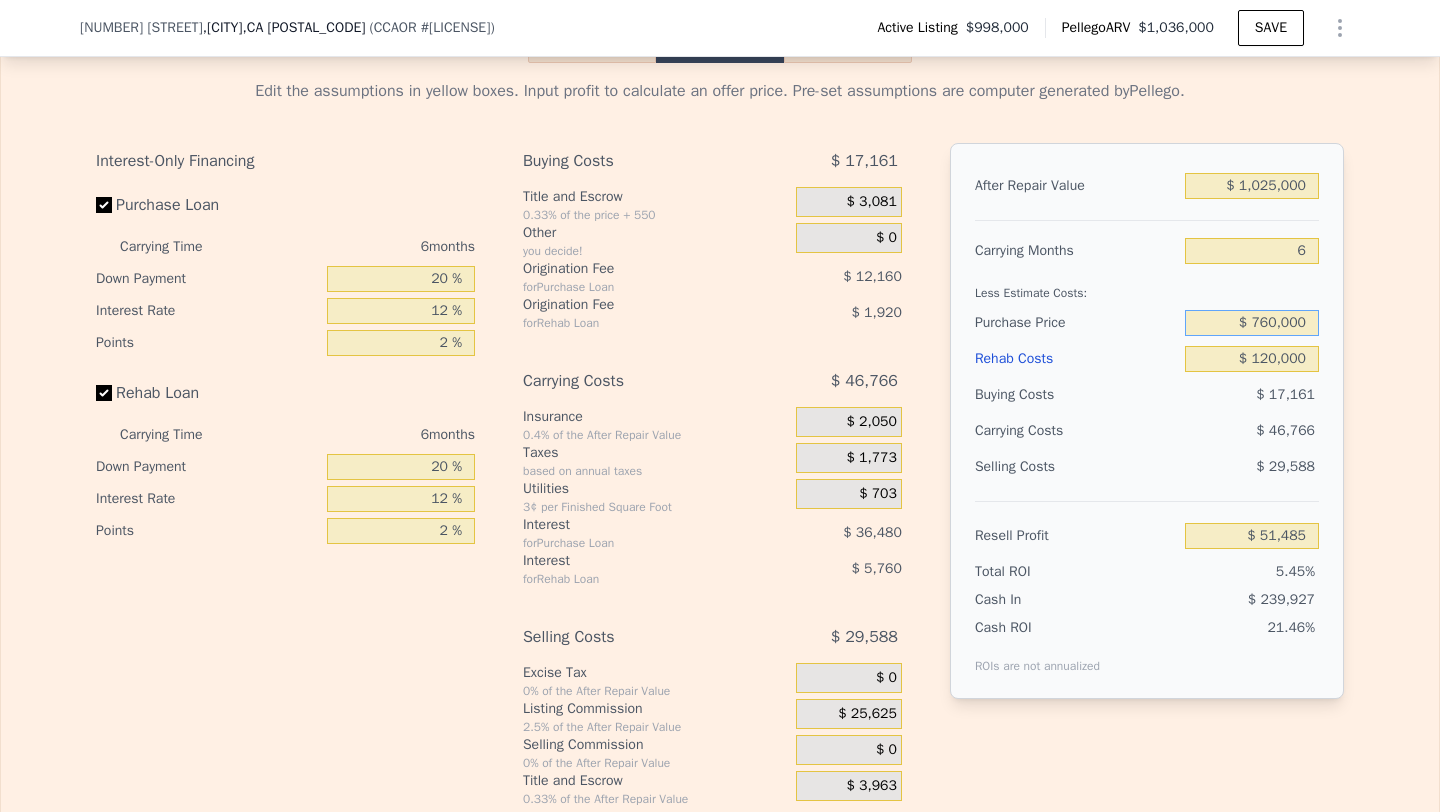 click on "$ 760,000" at bounding box center (1252, 323) 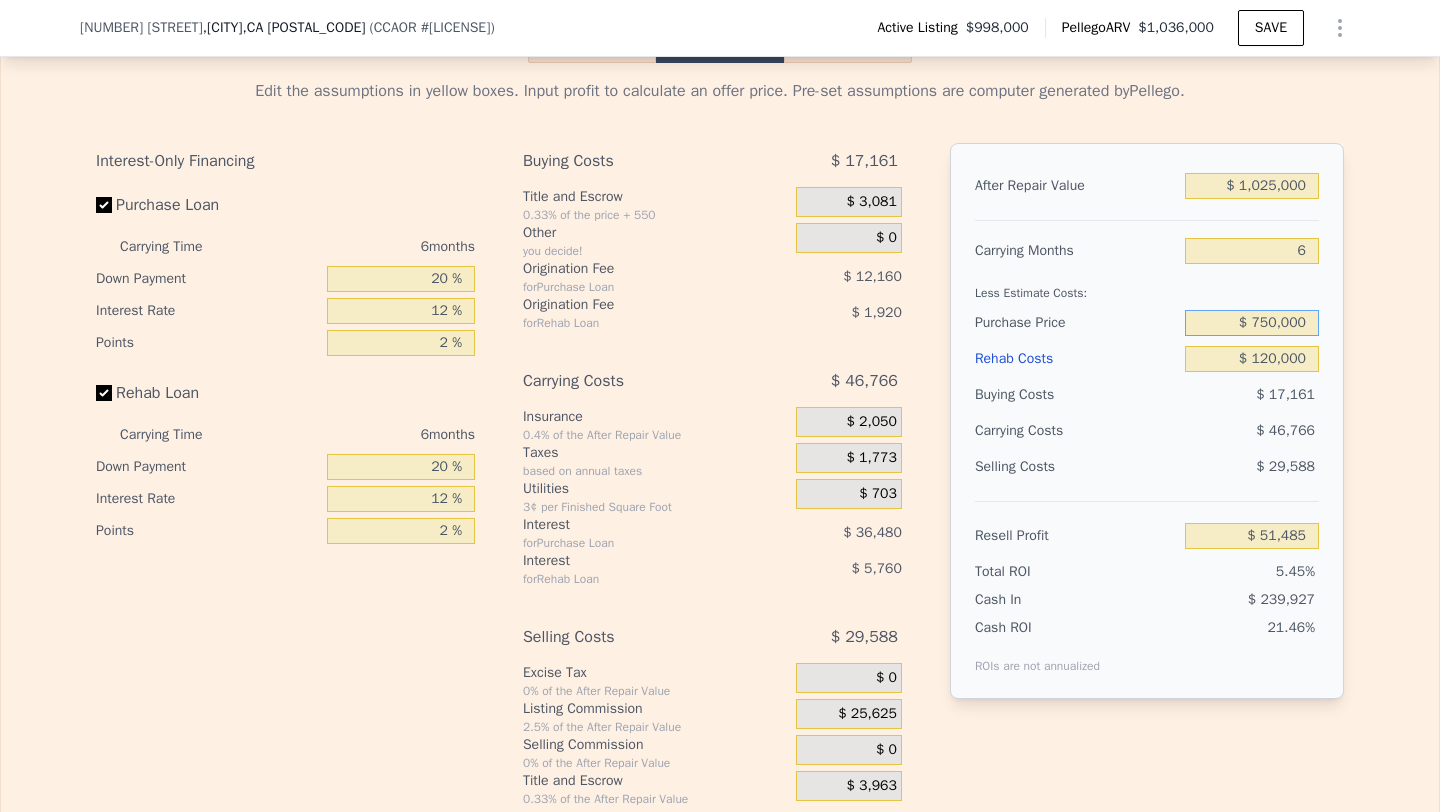 type on "$ 750,000" 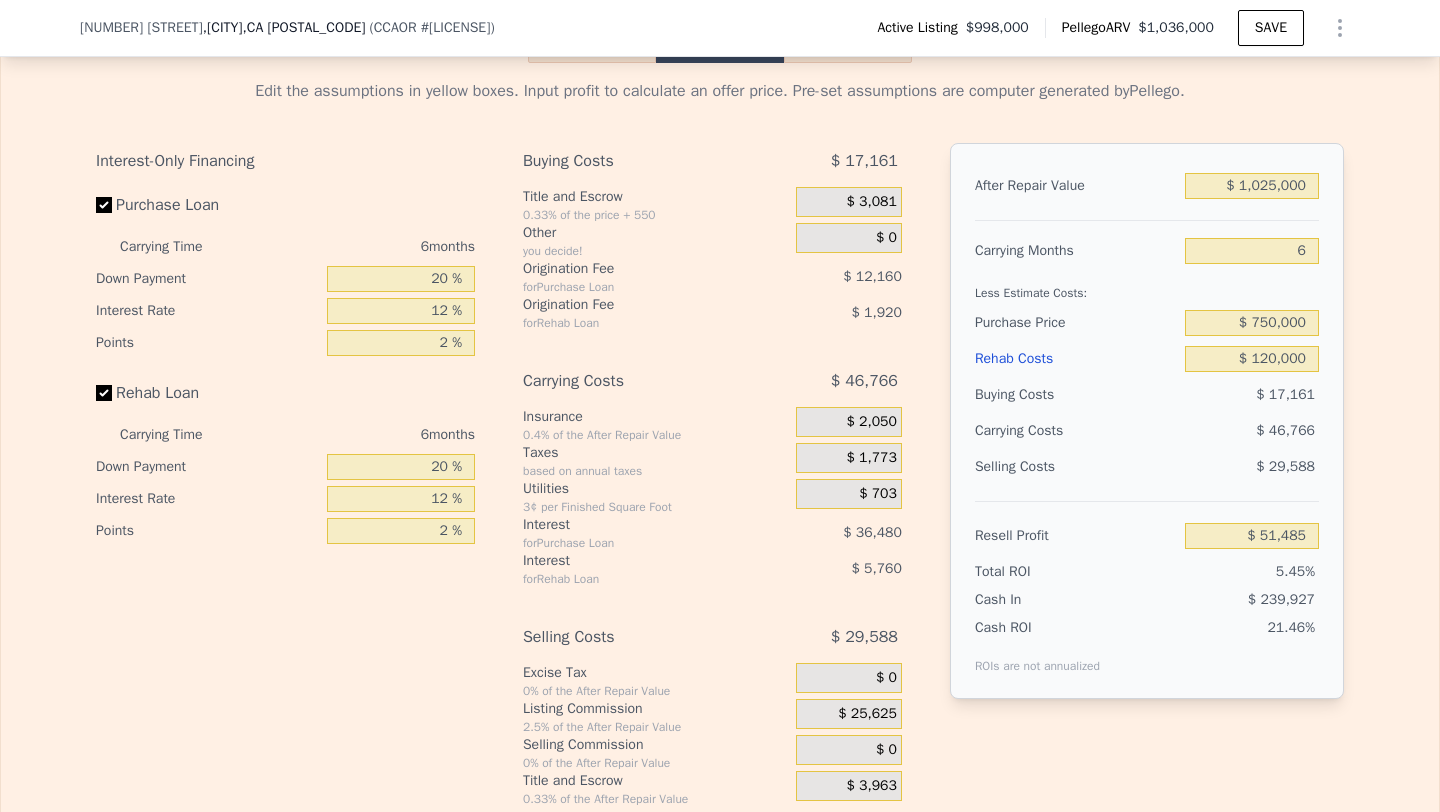 click on "$ 46,766" at bounding box center [1213, 431] 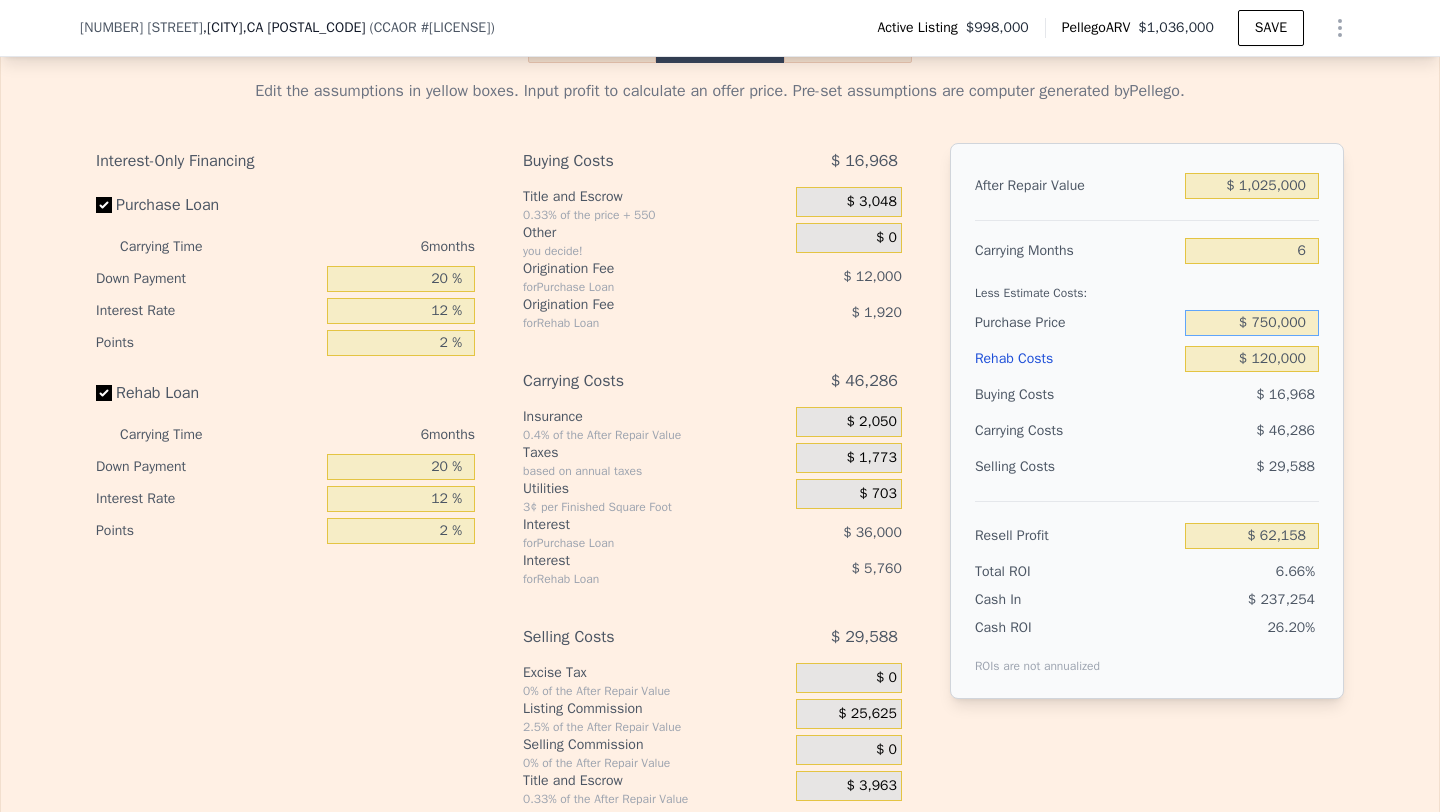 click on "$ 750,000" at bounding box center (1252, 323) 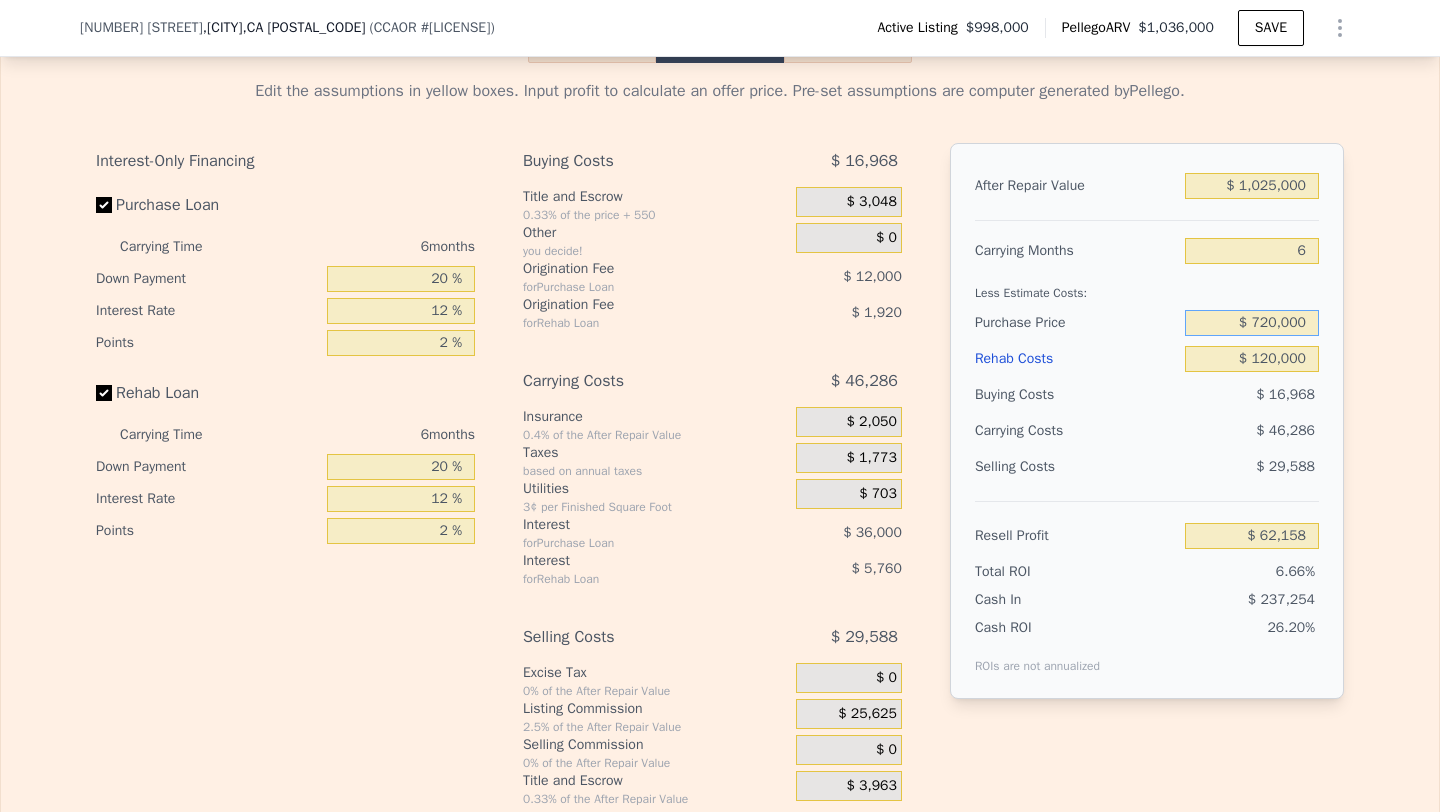 type on "$ 720,000" 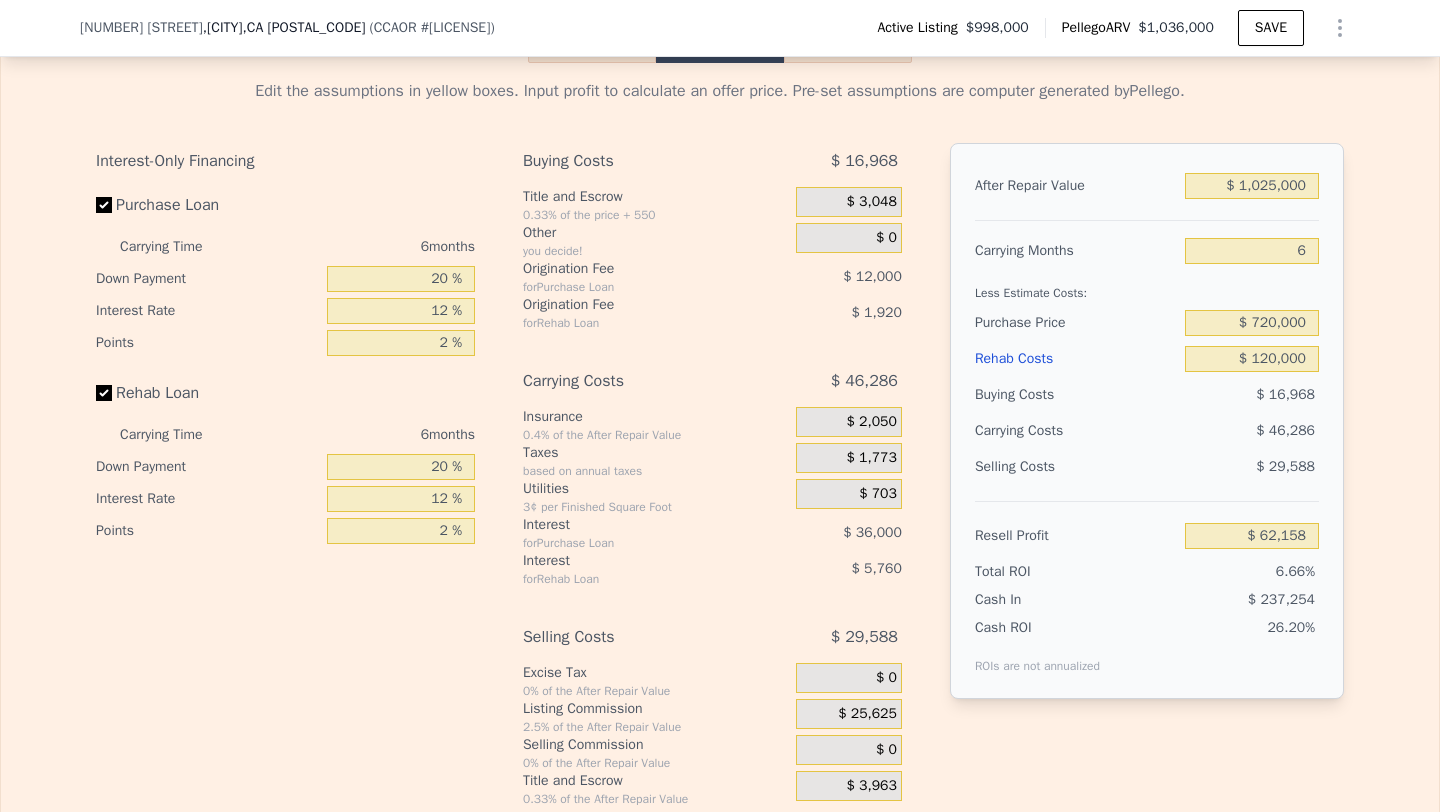 click on "$ 46,286" at bounding box center (1285, 430) 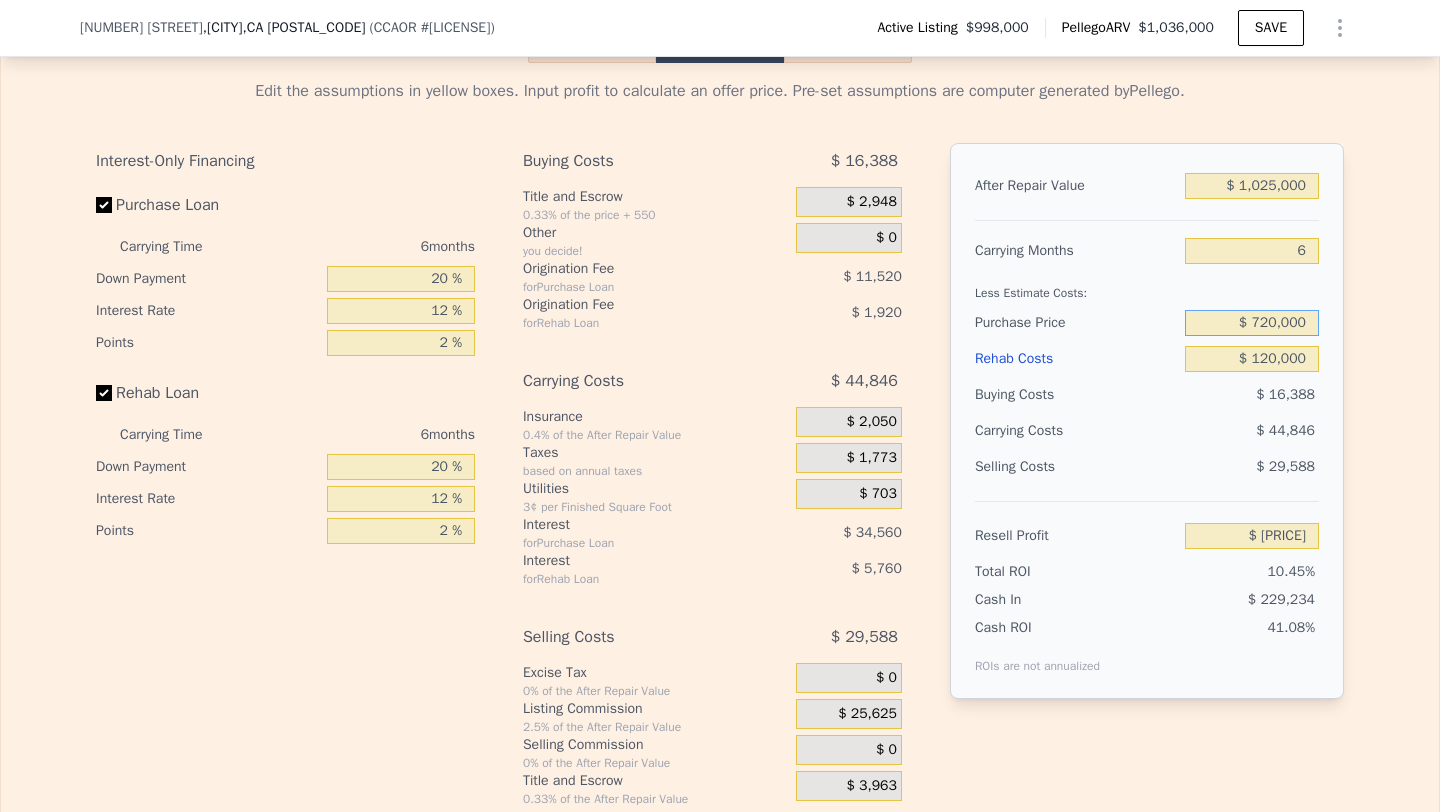 click on "$ 720,000" at bounding box center (1252, 323) 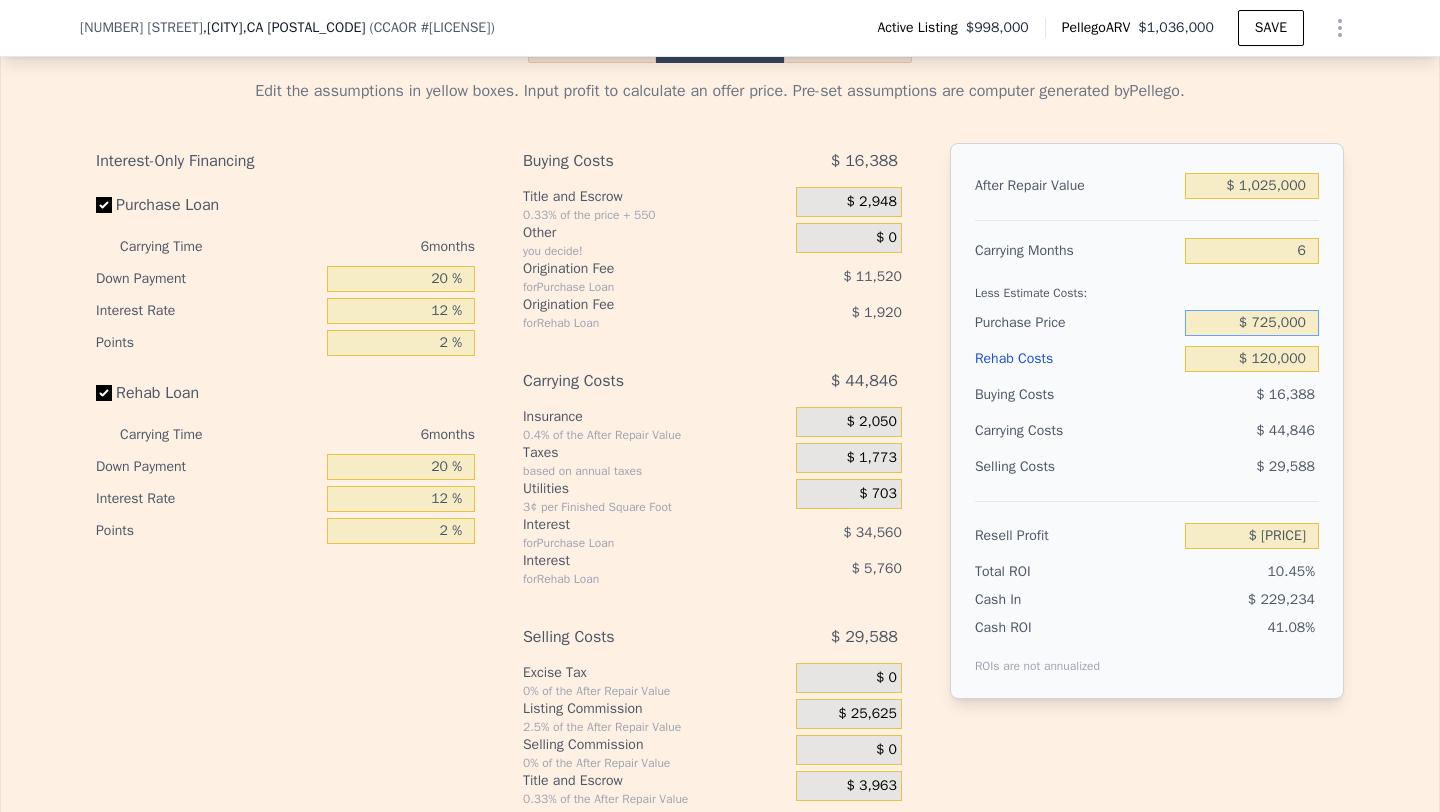 type on "$ 725,000" 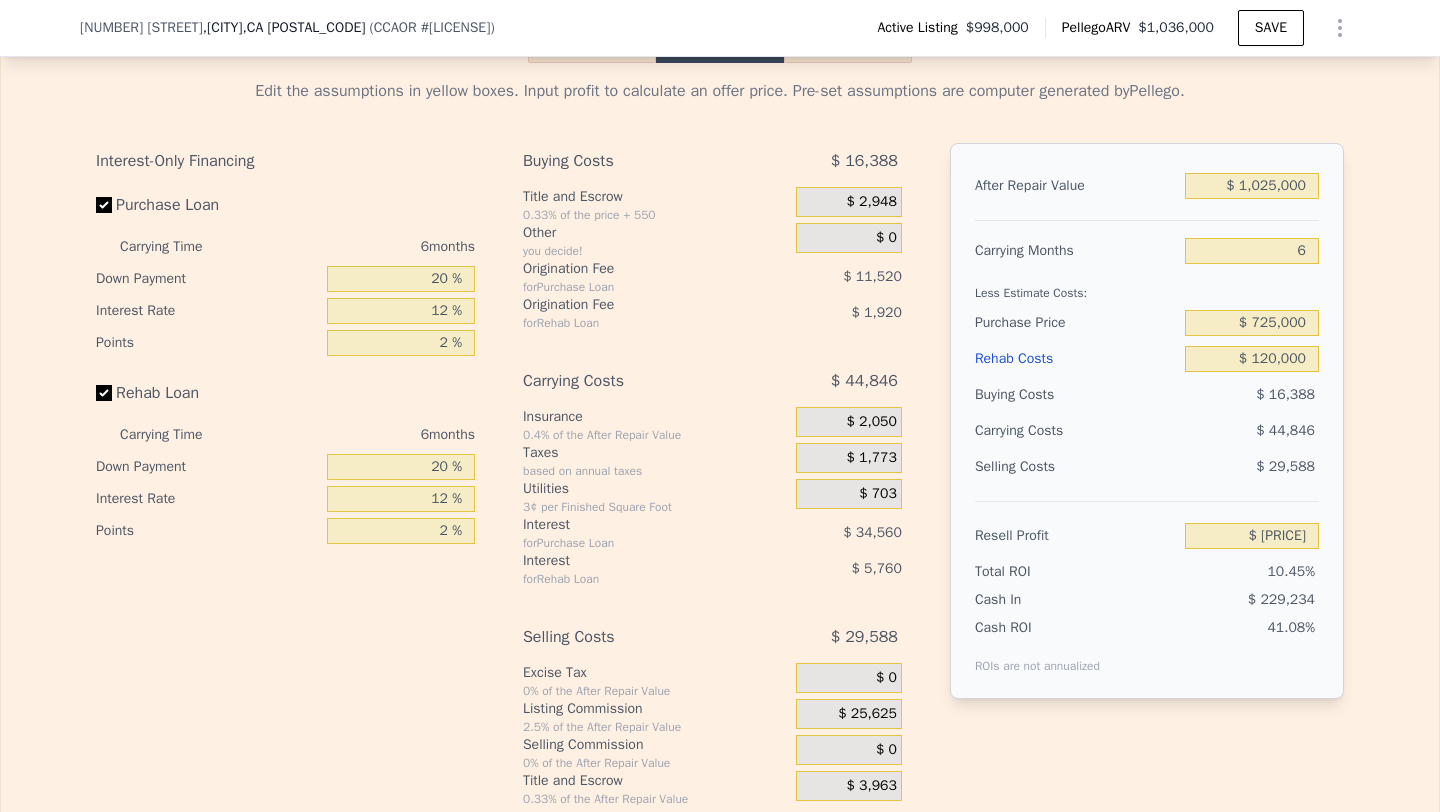 click on "$ 44,846" at bounding box center [1285, 430] 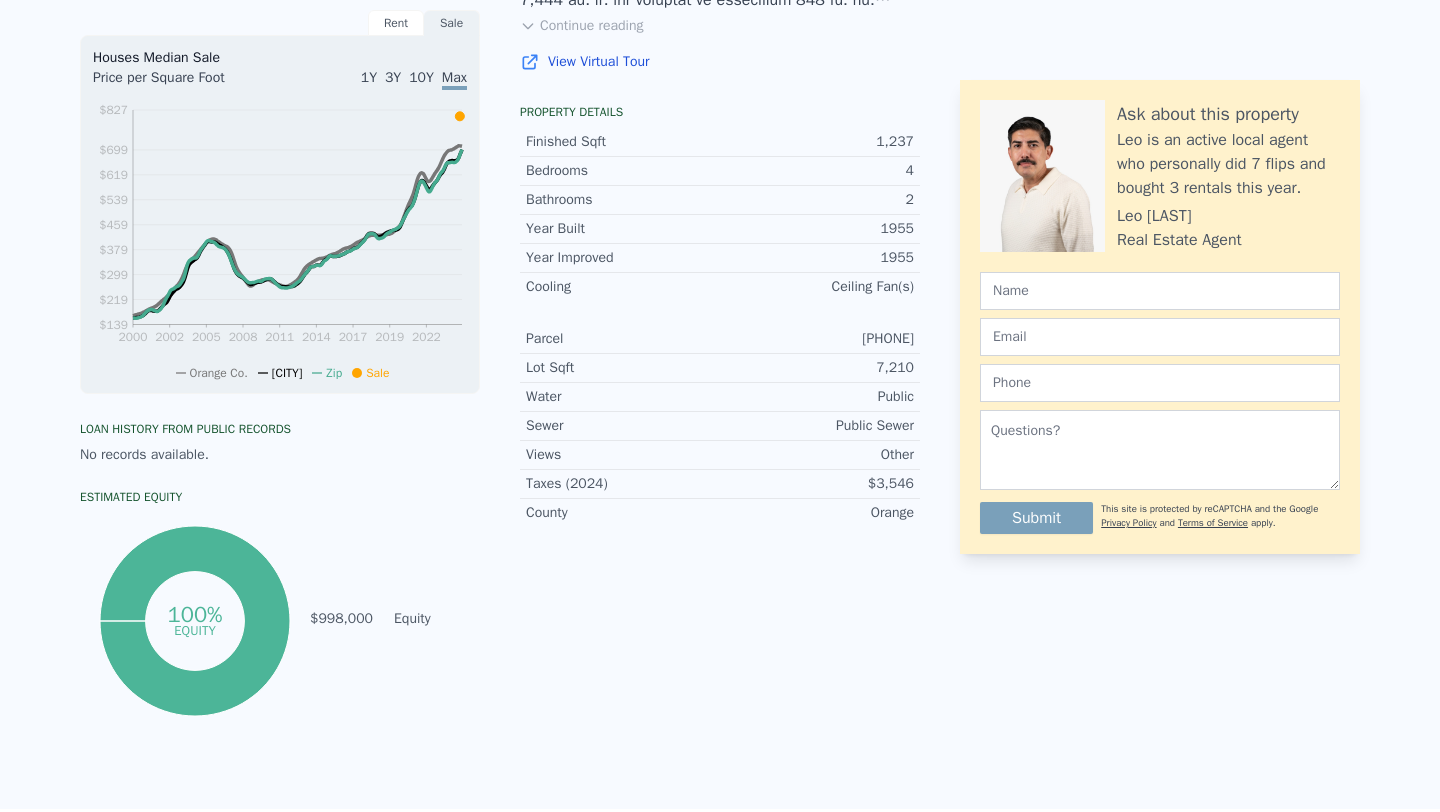 scroll, scrollTop: 0, scrollLeft: 0, axis: both 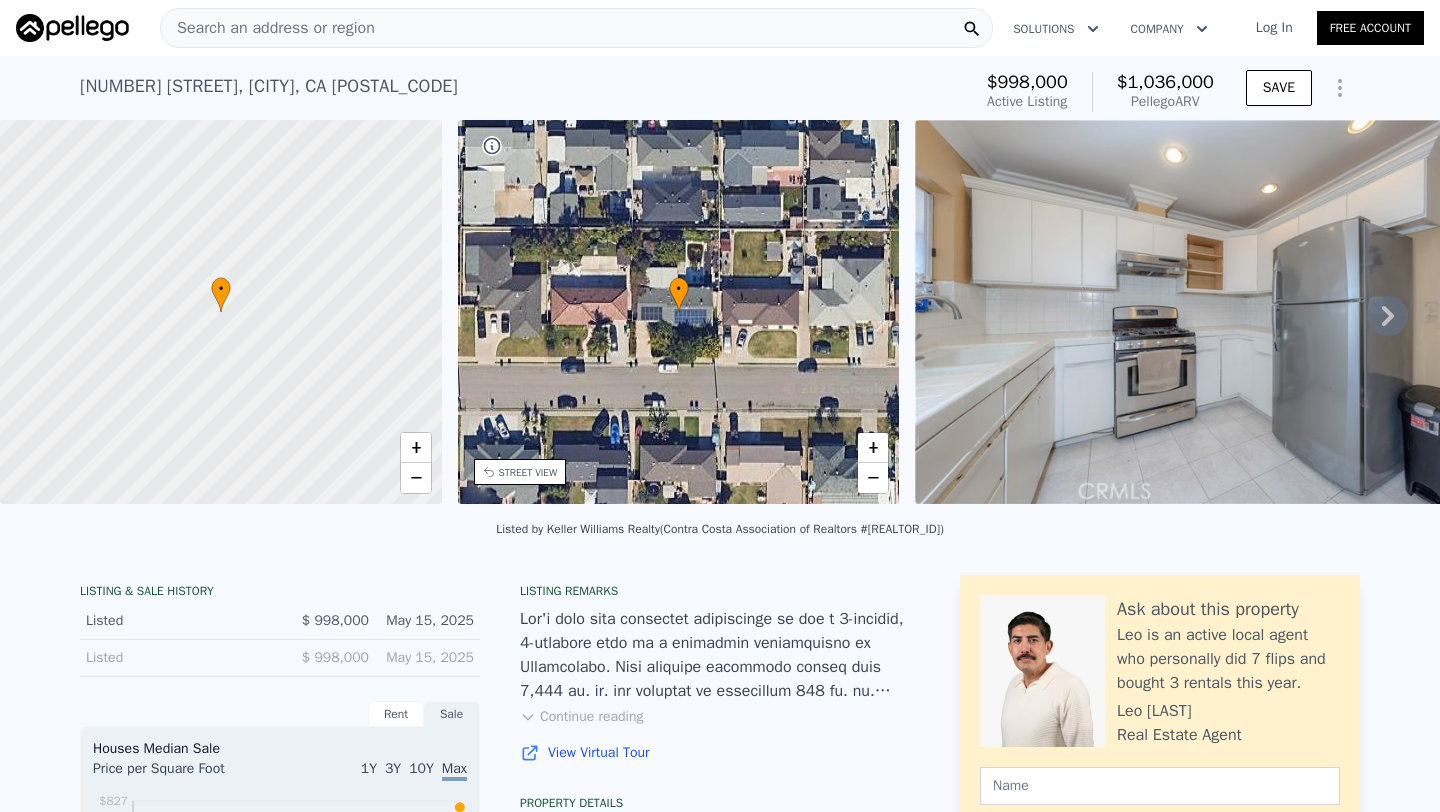 click on "Search an address or region" at bounding box center (268, 28) 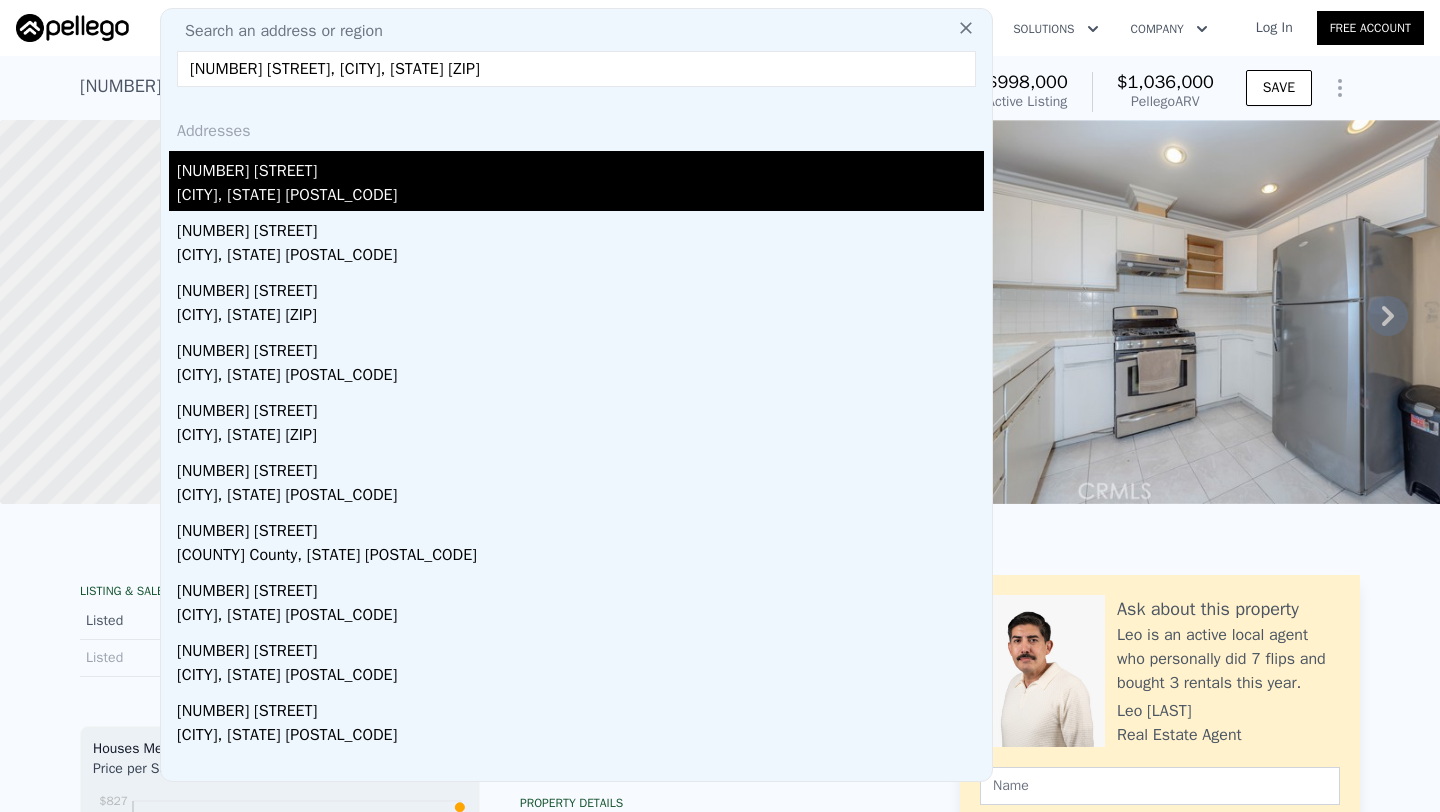 type on "[NUMBER] [STREET], [CITY], [STATE] [ZIP]" 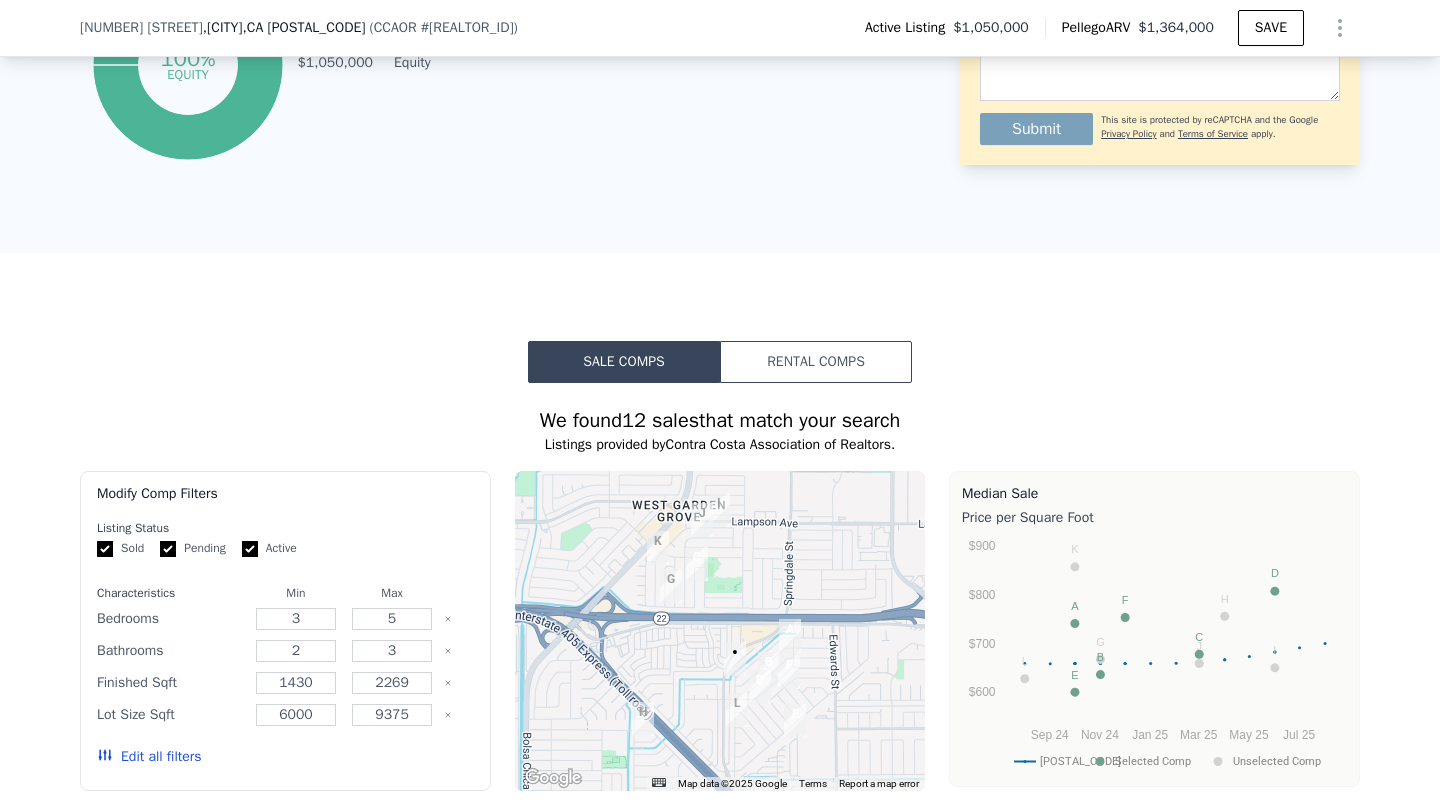scroll, scrollTop: 1472, scrollLeft: 0, axis: vertical 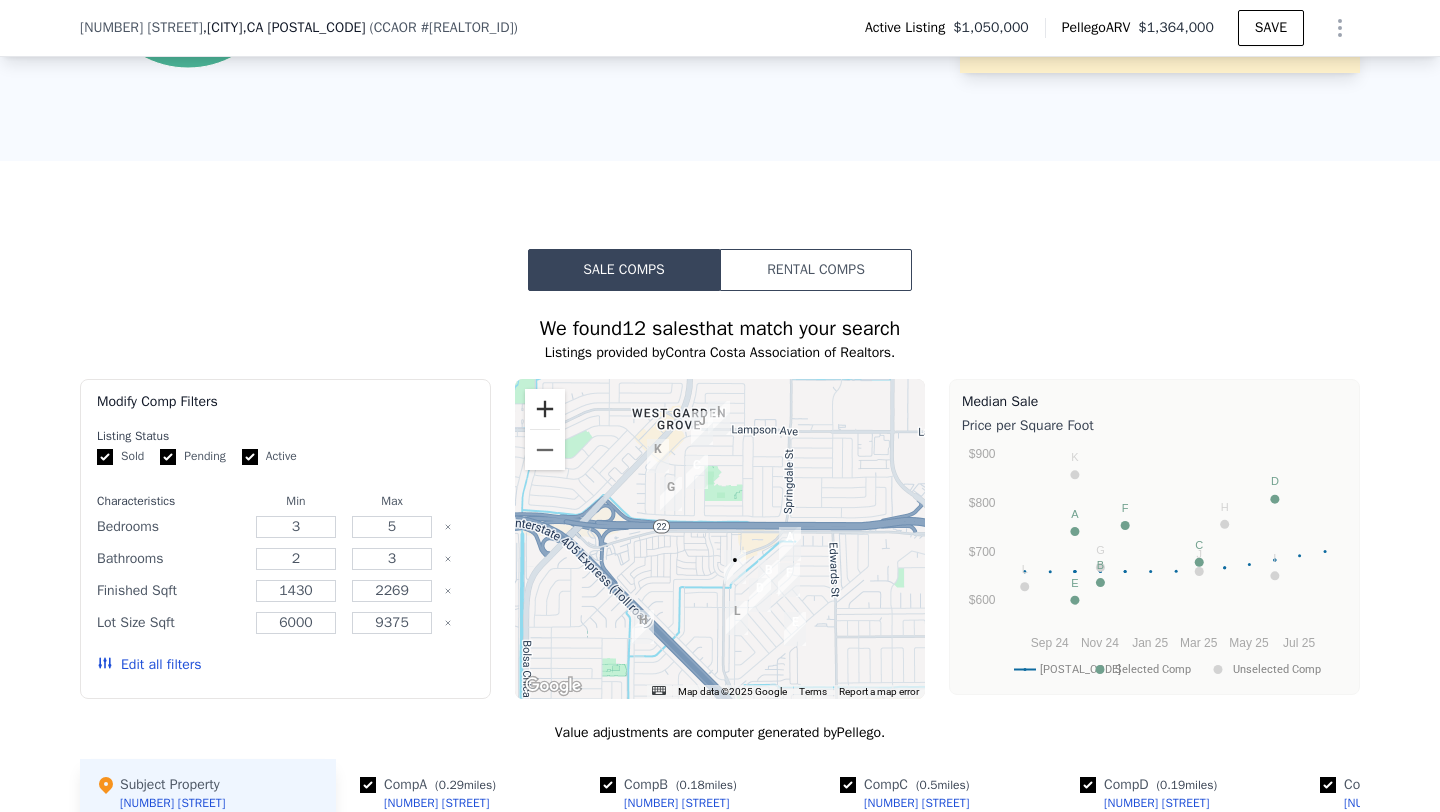 click at bounding box center (545, 409) 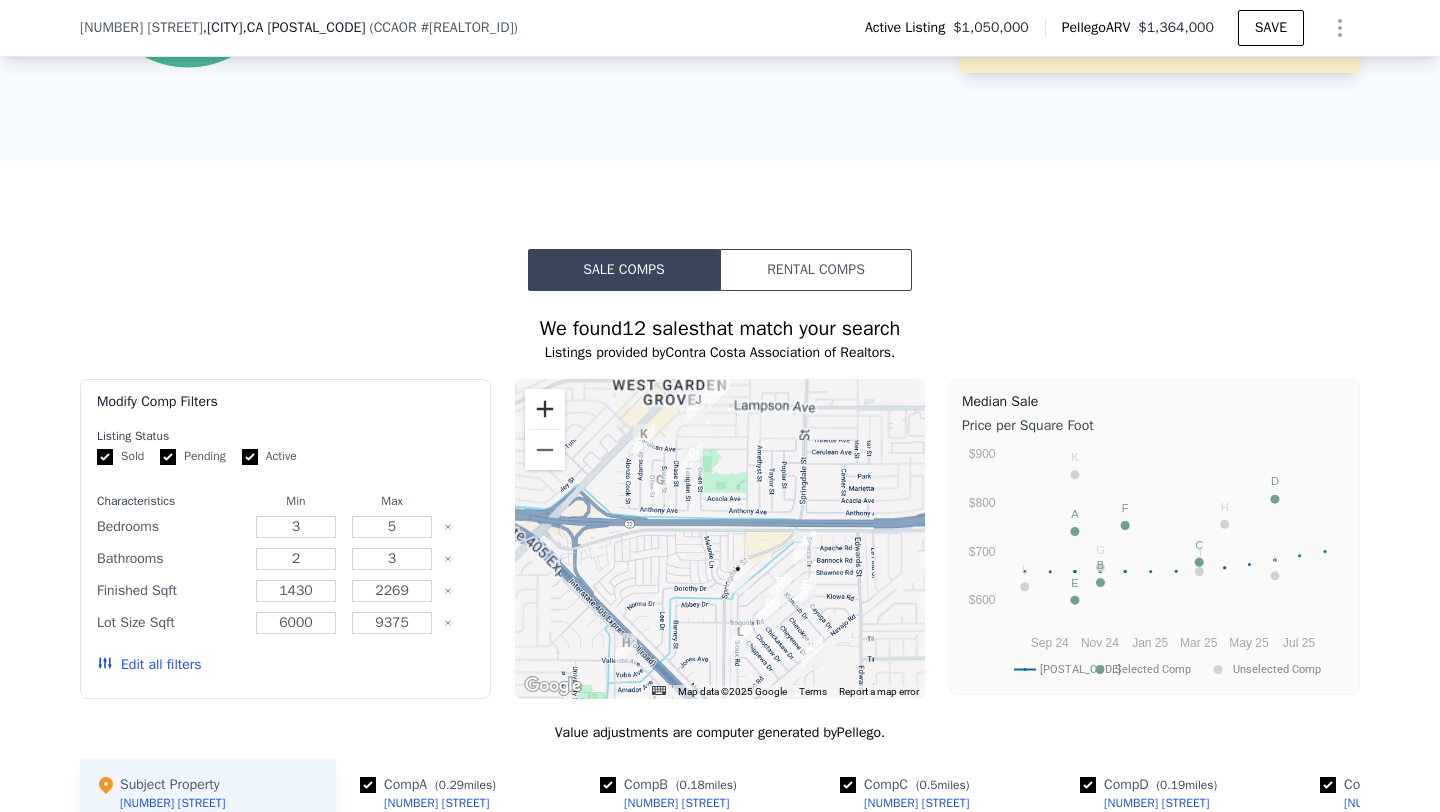 click at bounding box center (545, 409) 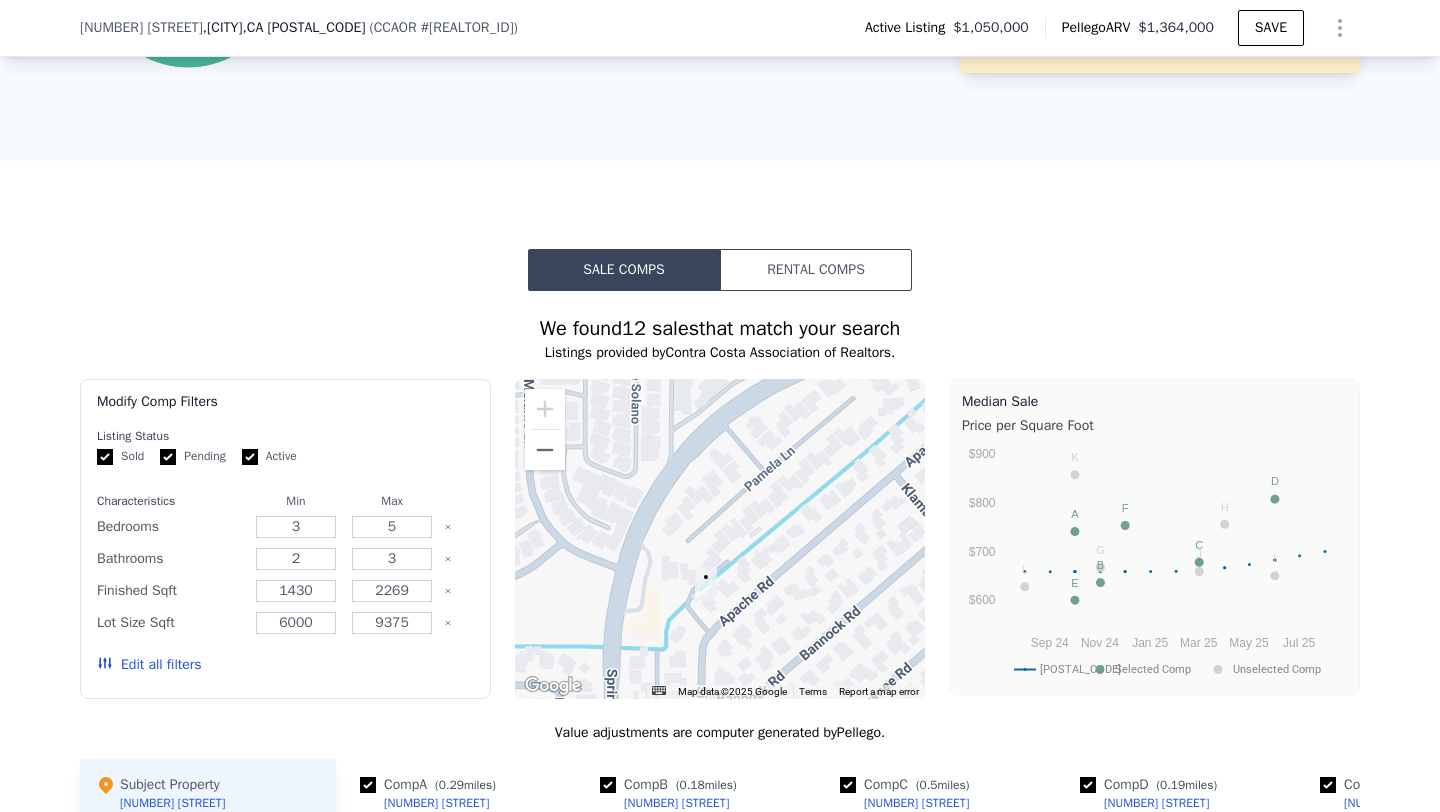 drag, startPoint x: 801, startPoint y: 609, endPoint x: 631, endPoint y: 295, distance: 357.06583 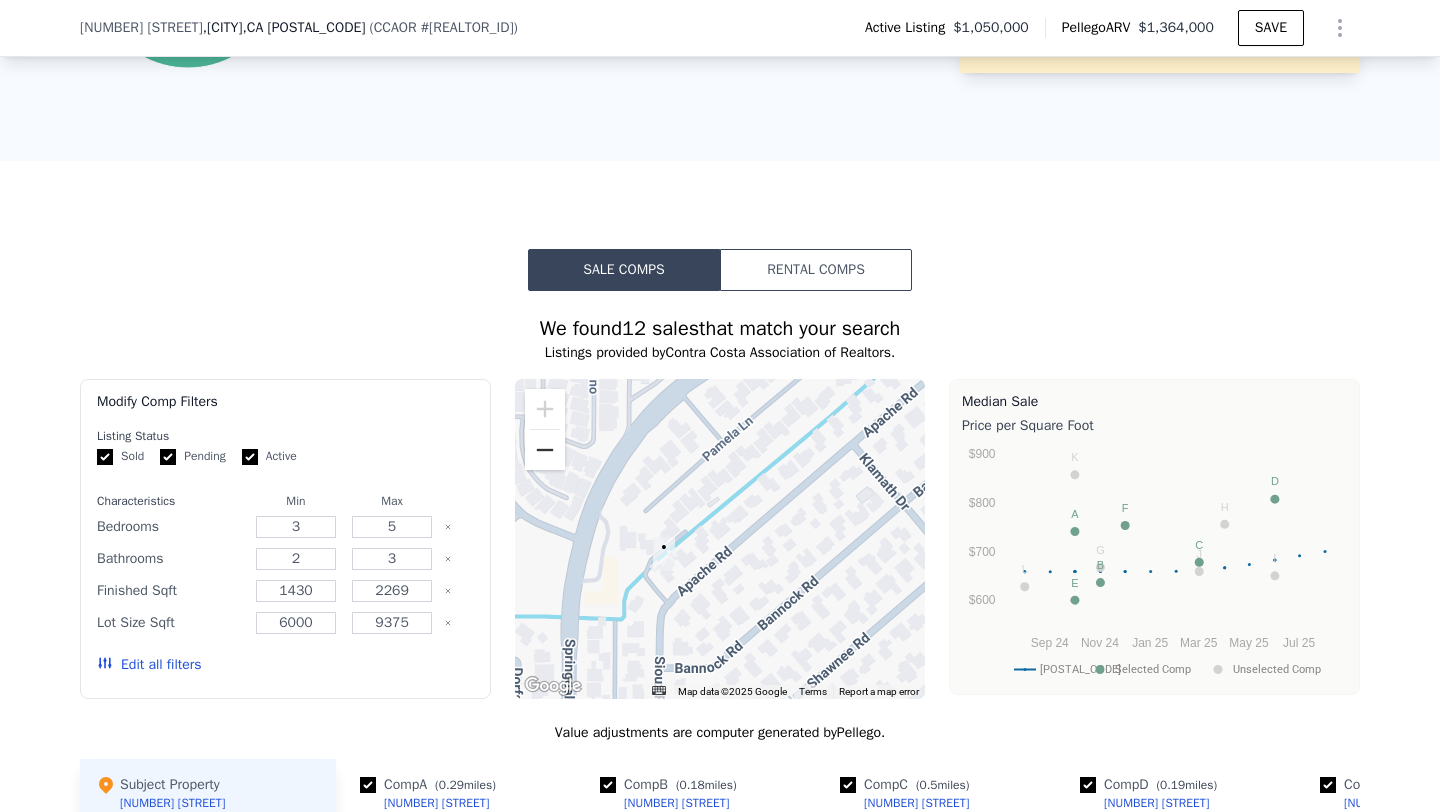click at bounding box center (545, 450) 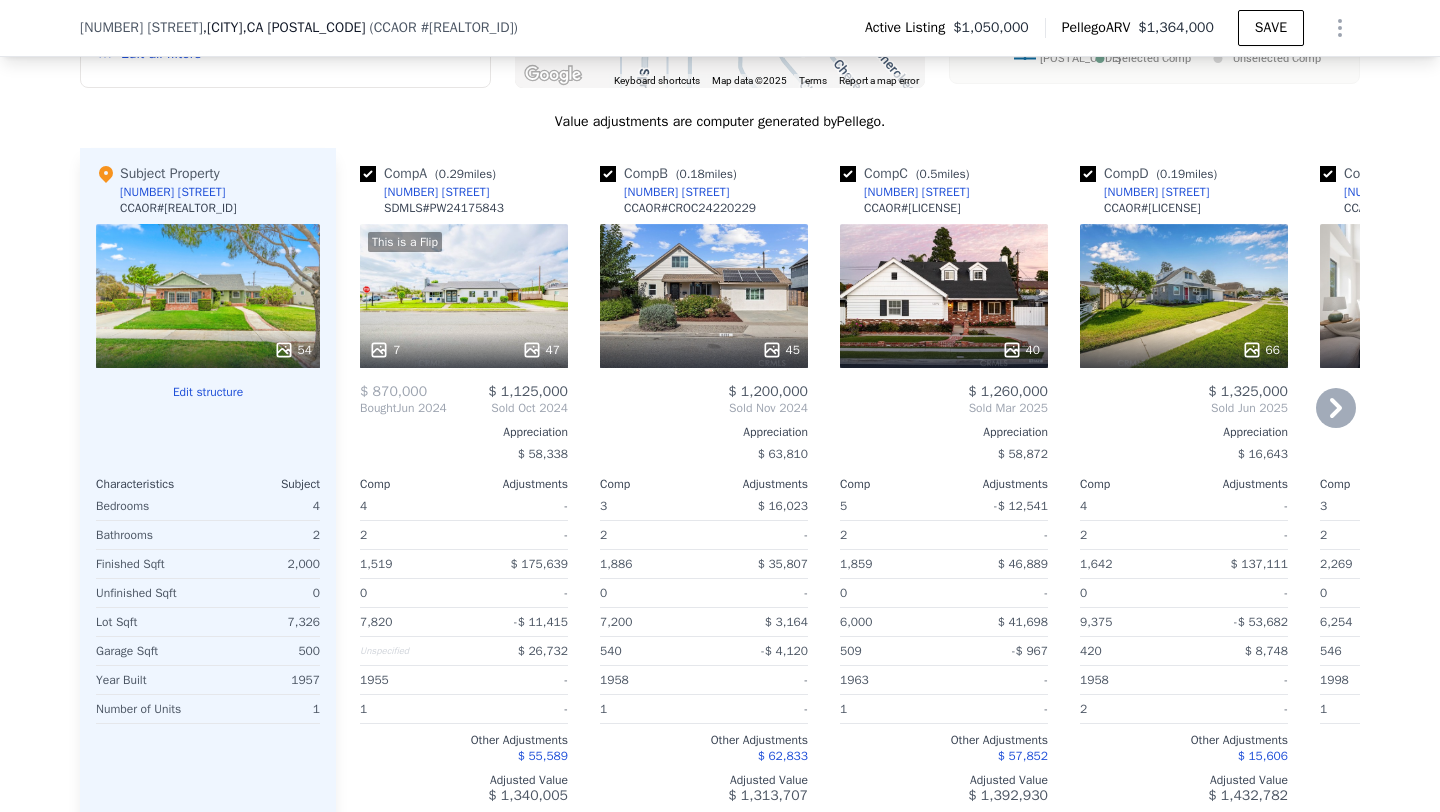 scroll, scrollTop: 2085, scrollLeft: 0, axis: vertical 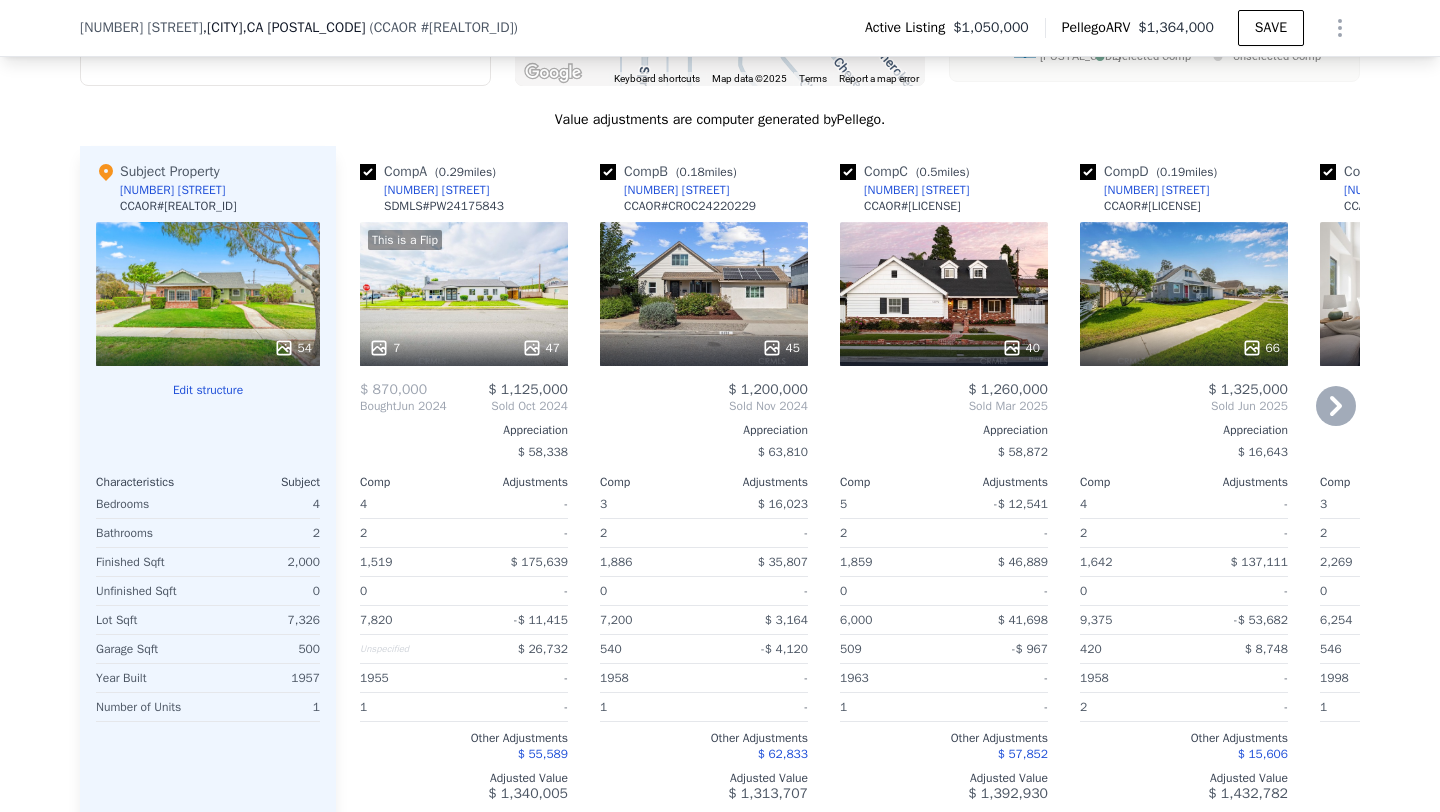 click on "This is a Flip 7 47" at bounding box center [464, 294] 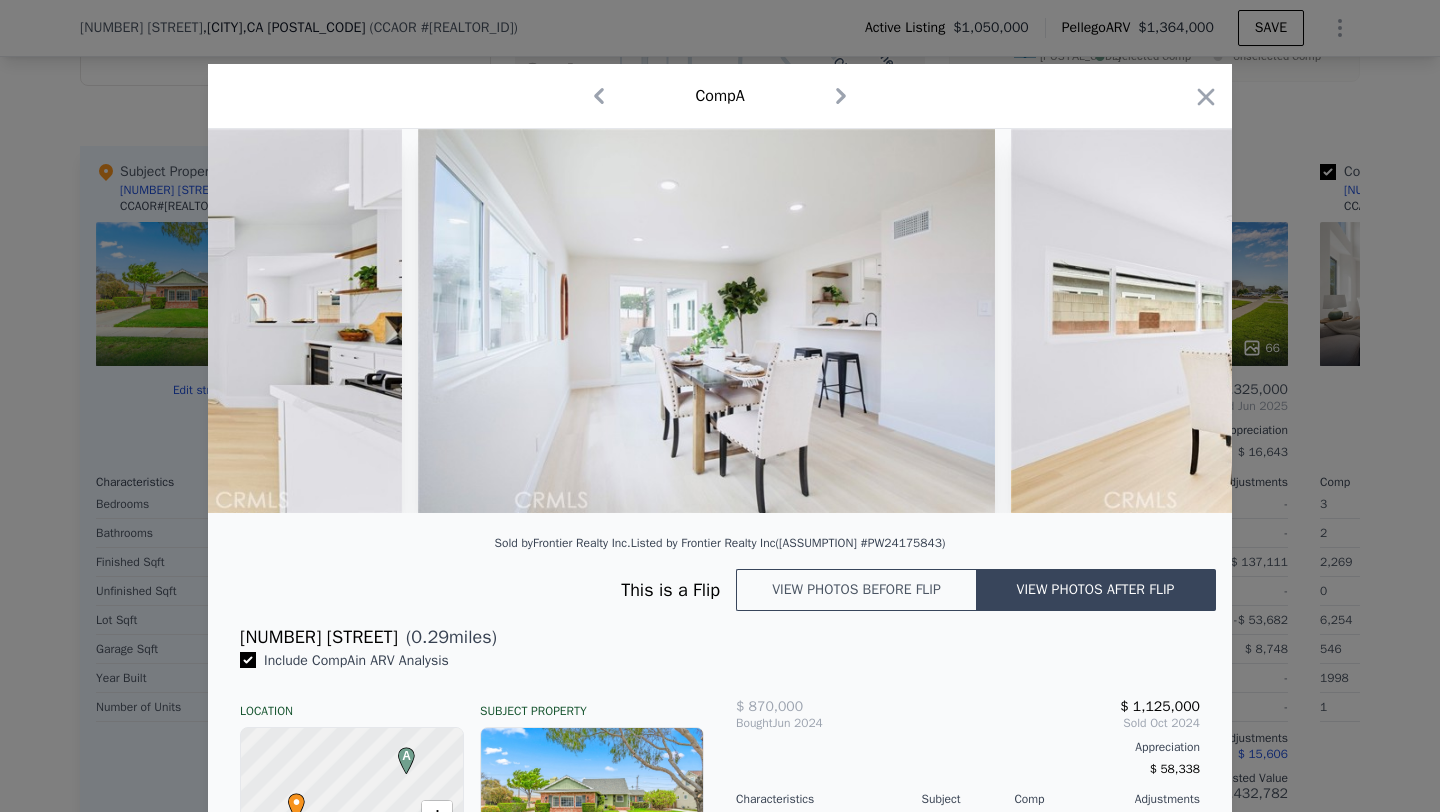 scroll, scrollTop: 0, scrollLeft: 6923, axis: horizontal 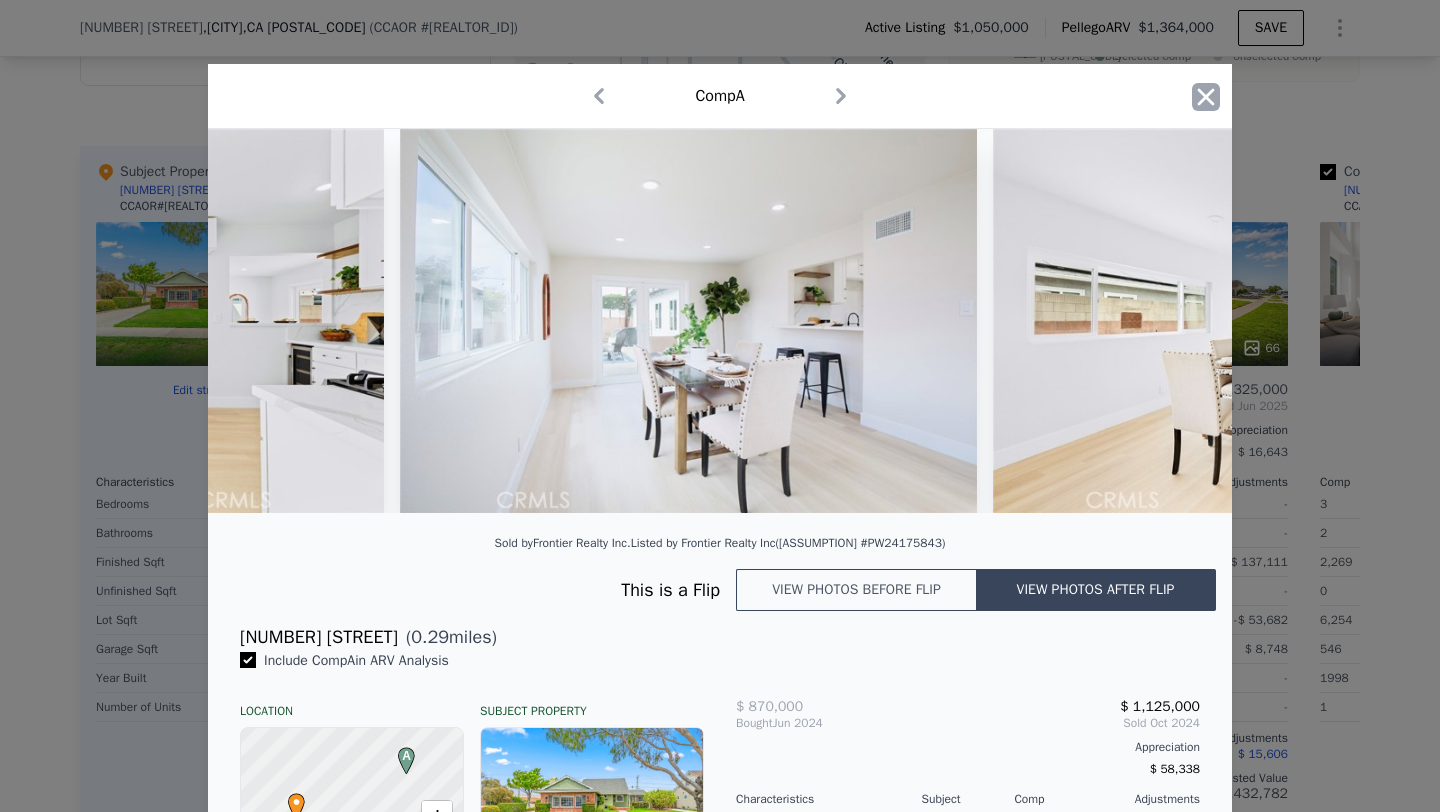 click 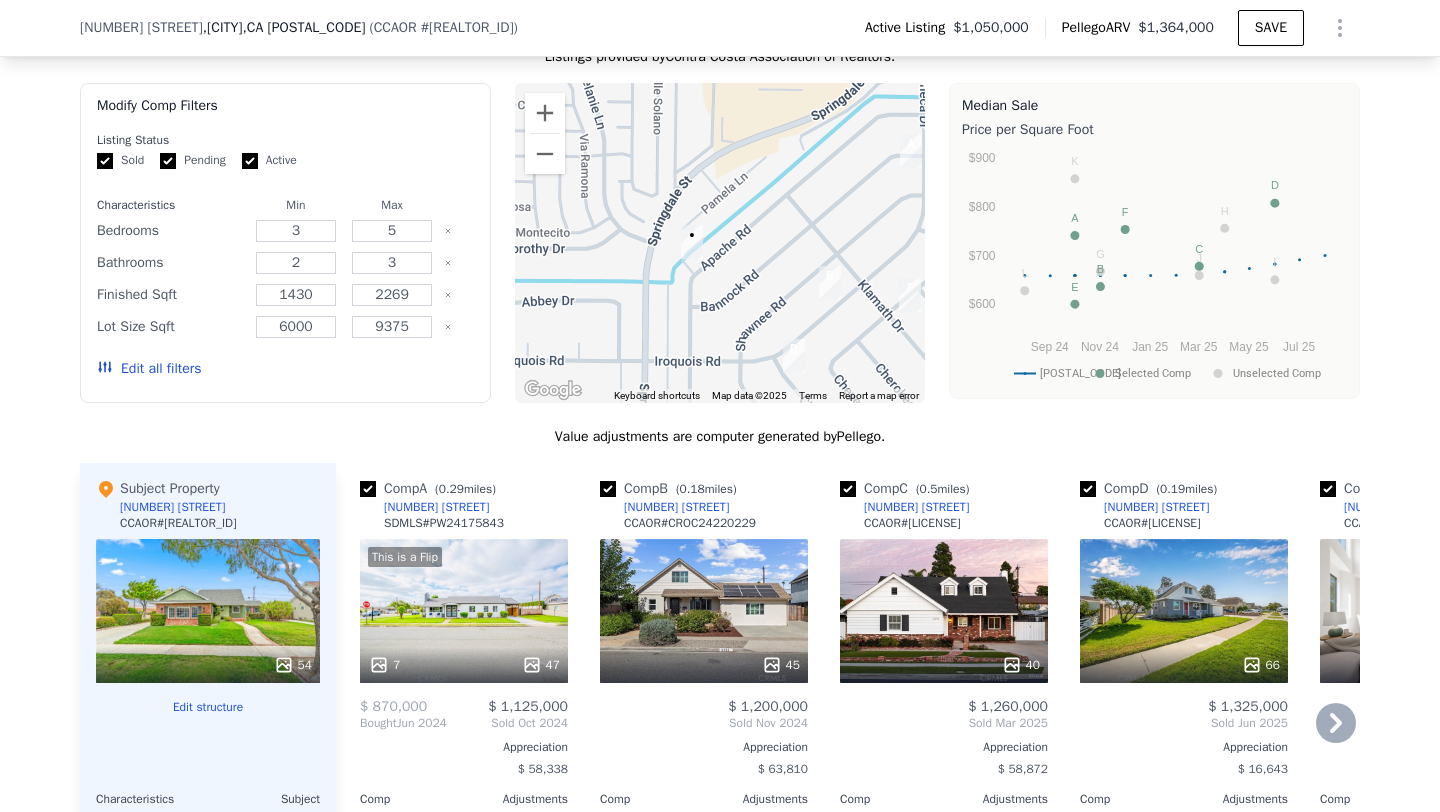 scroll, scrollTop: 1752, scrollLeft: 0, axis: vertical 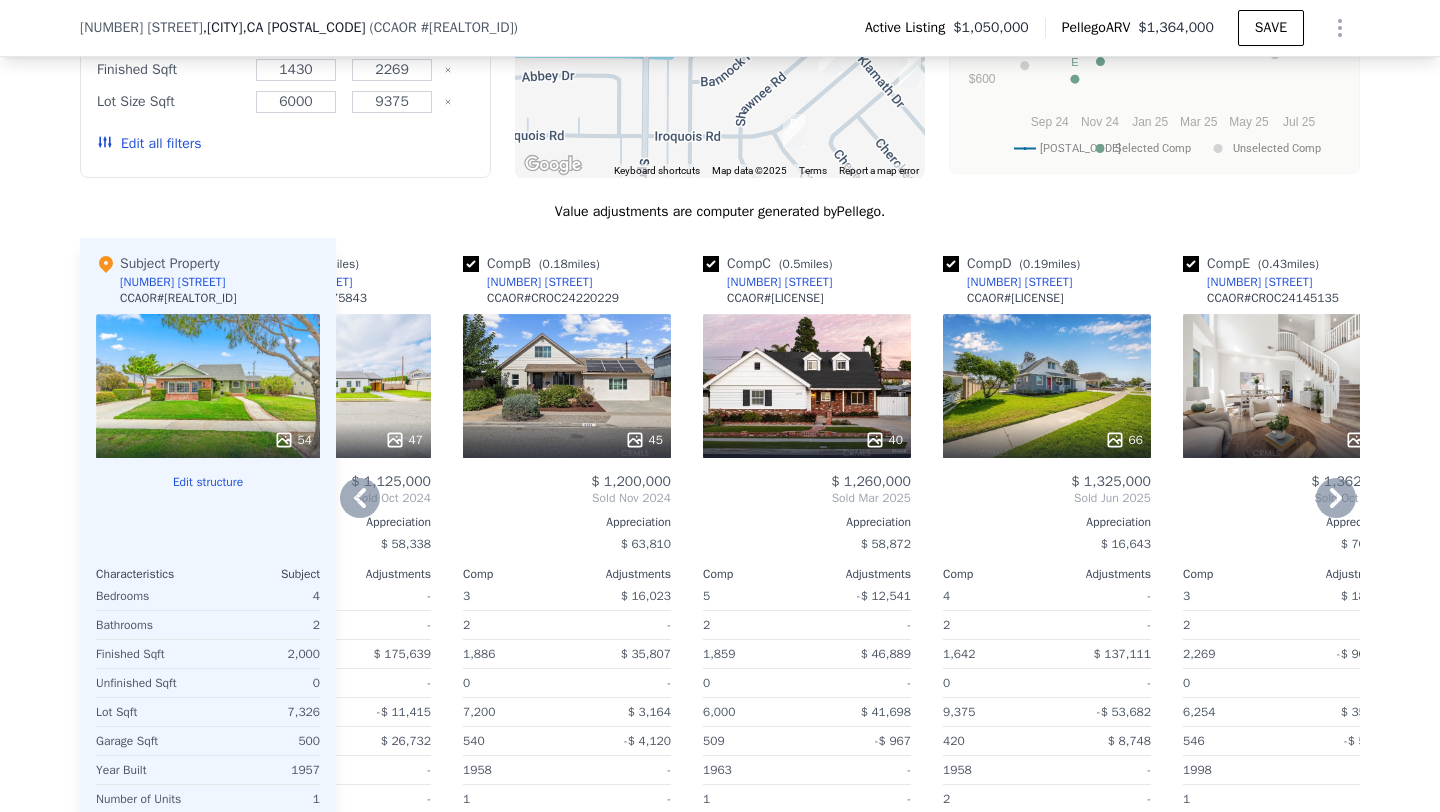 click on "66" at bounding box center (1047, 386) 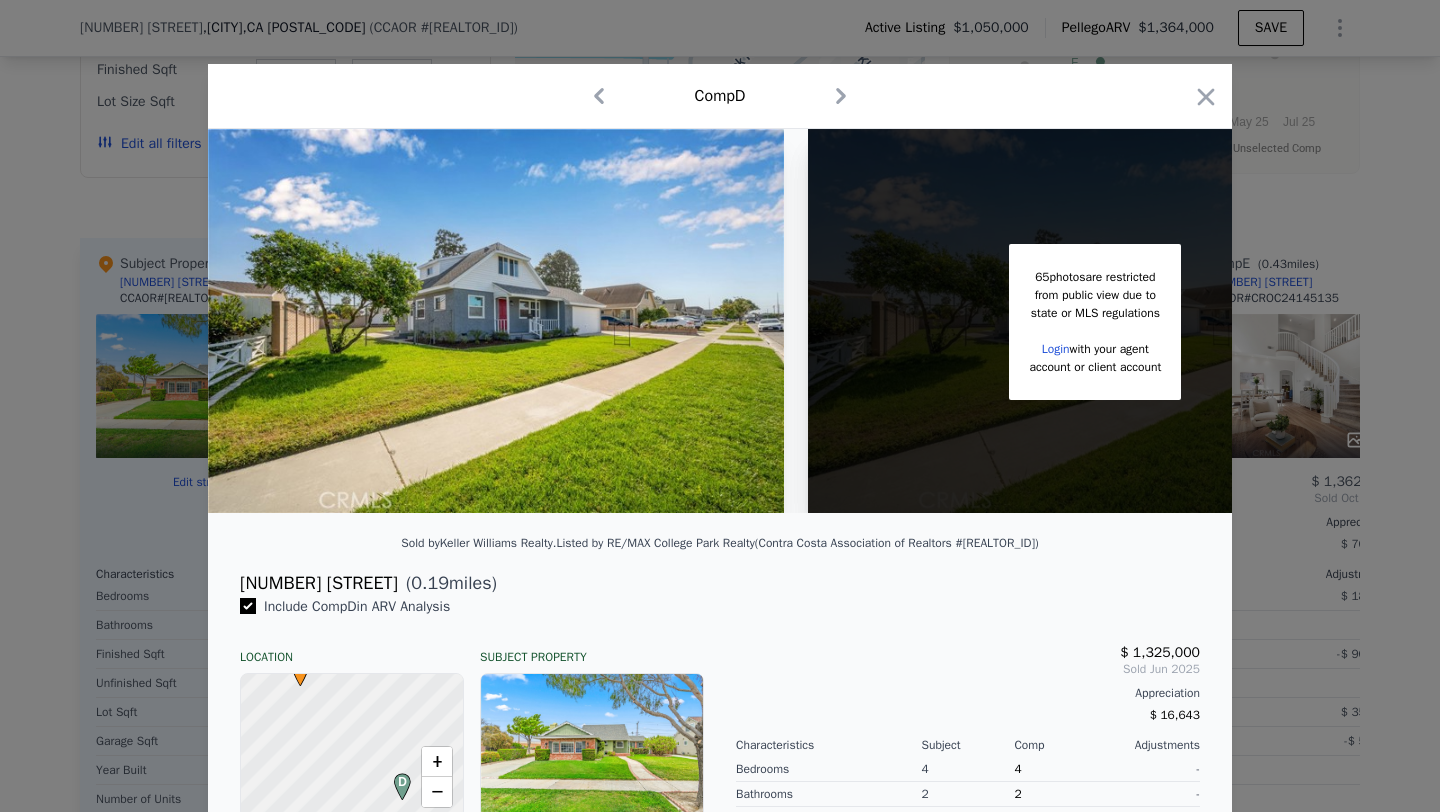 click on "[NUMBER] [STREET]" at bounding box center (319, 583) 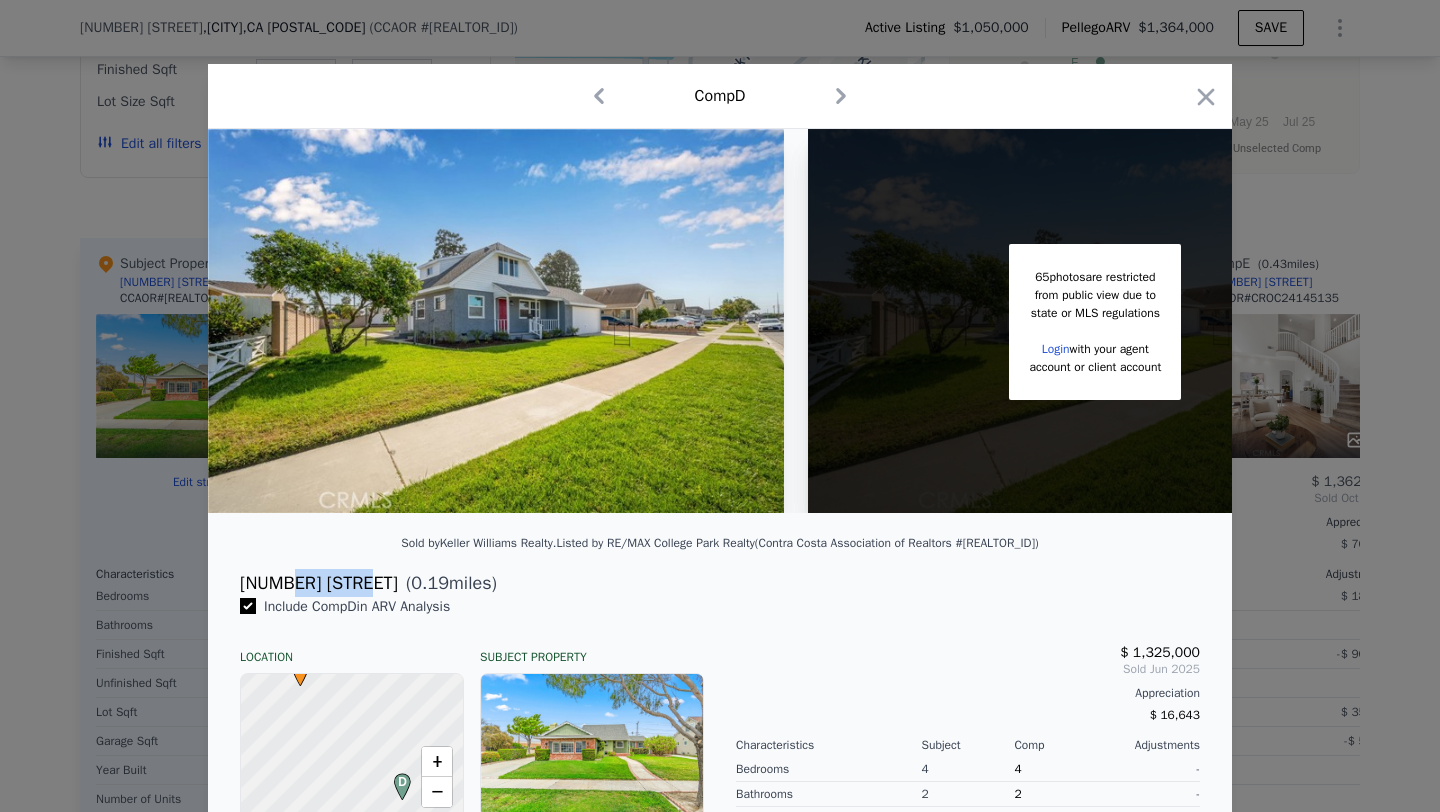 click on "[NUMBER] [STREET]" at bounding box center [319, 583] 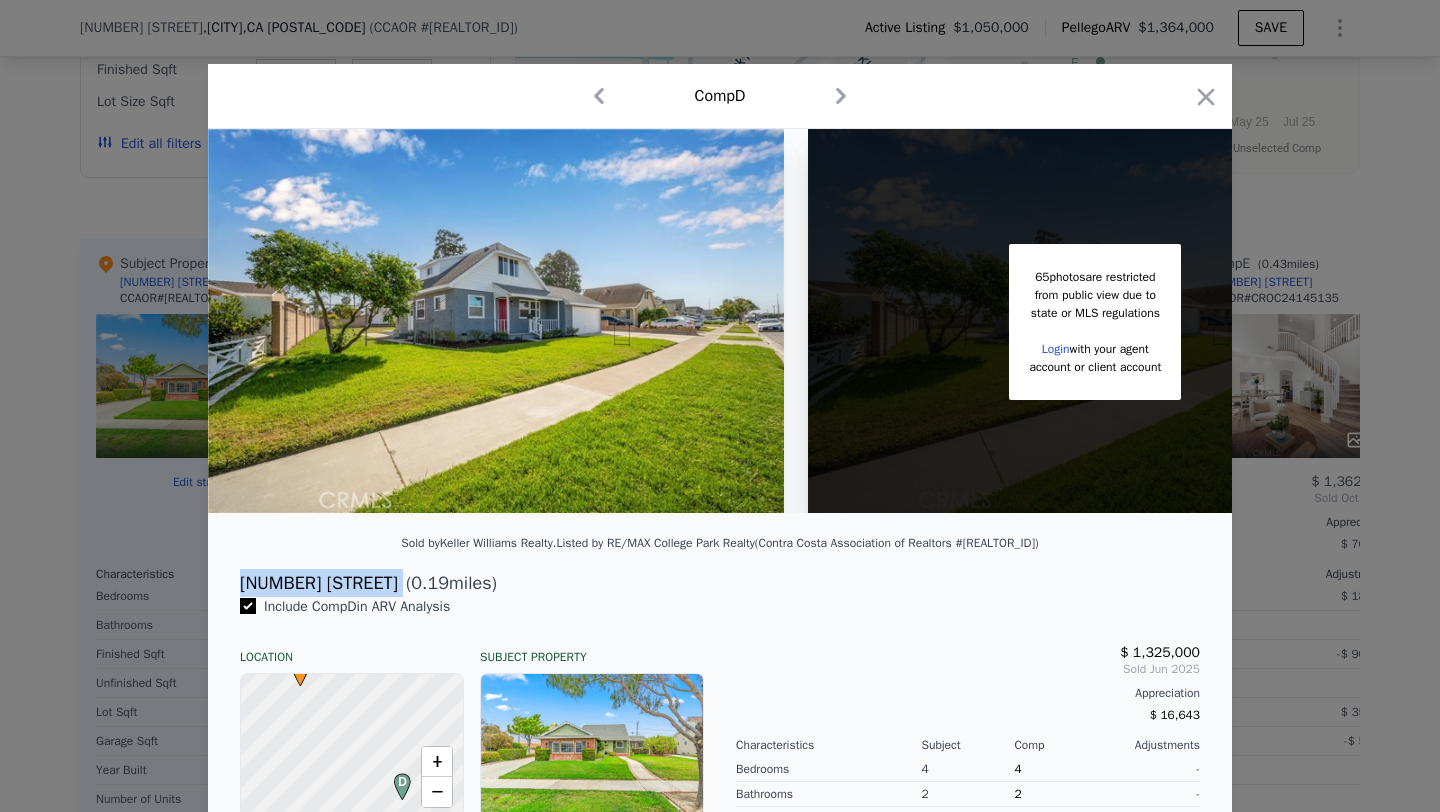 copy on "[NUMBER] [STREET]" 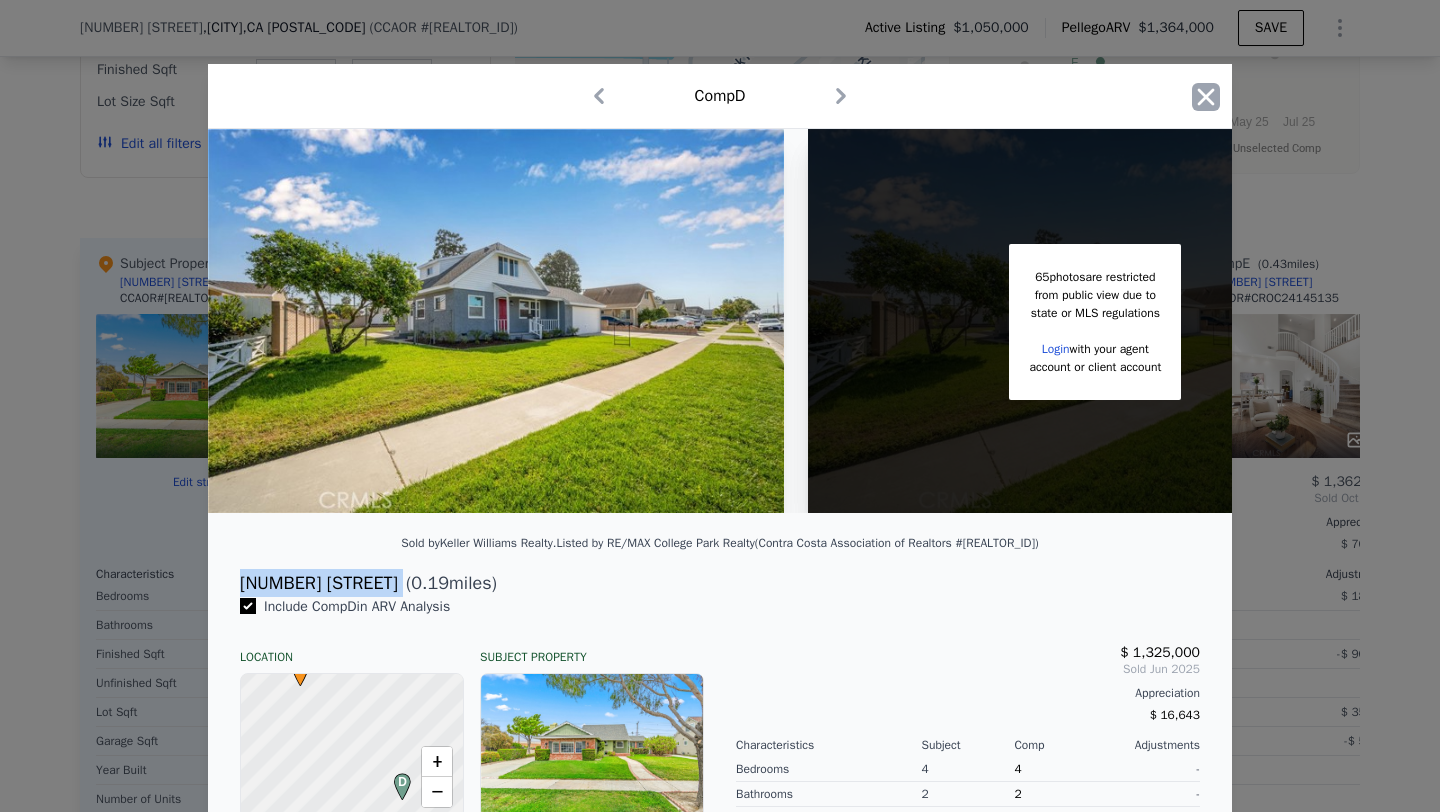 click 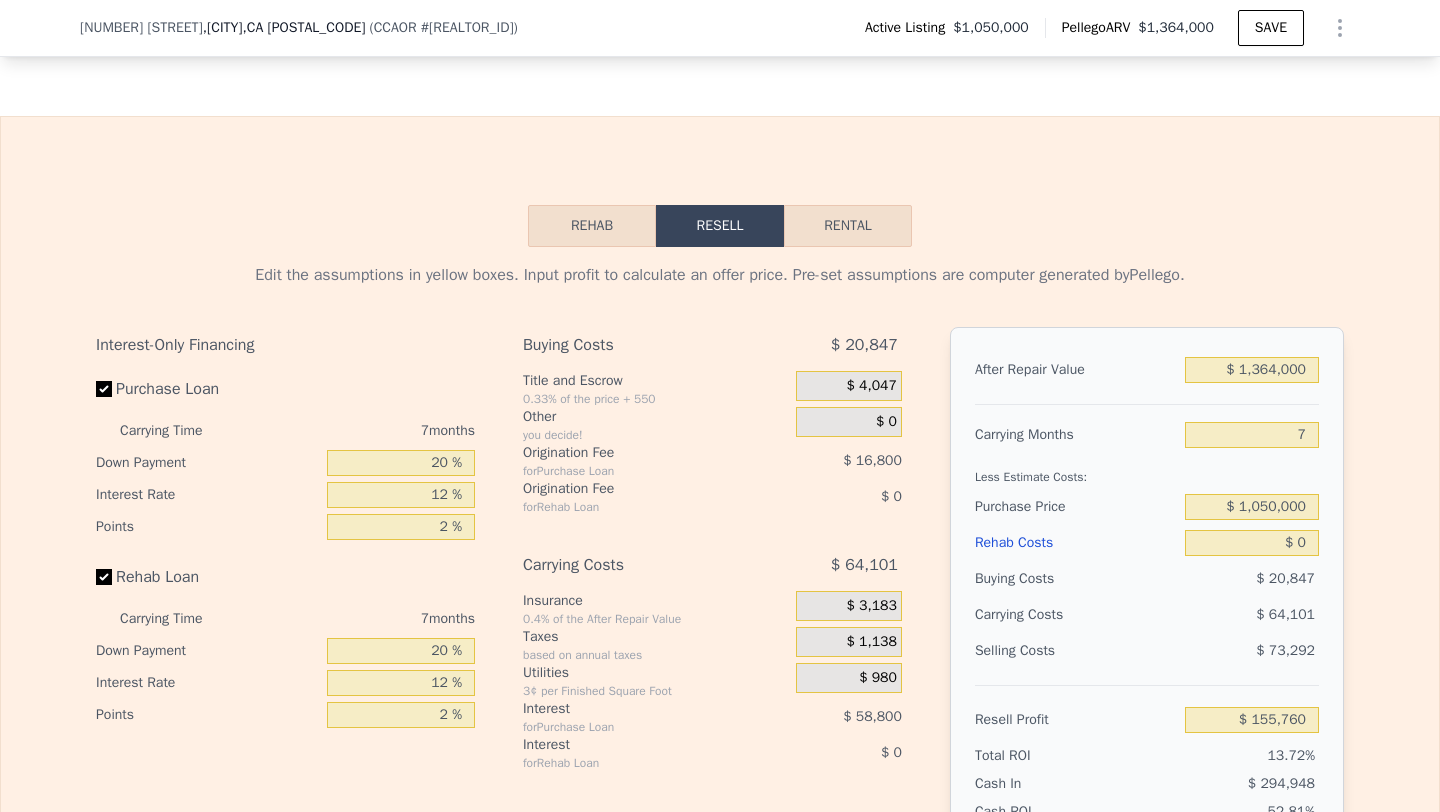 scroll, scrollTop: 2891, scrollLeft: 0, axis: vertical 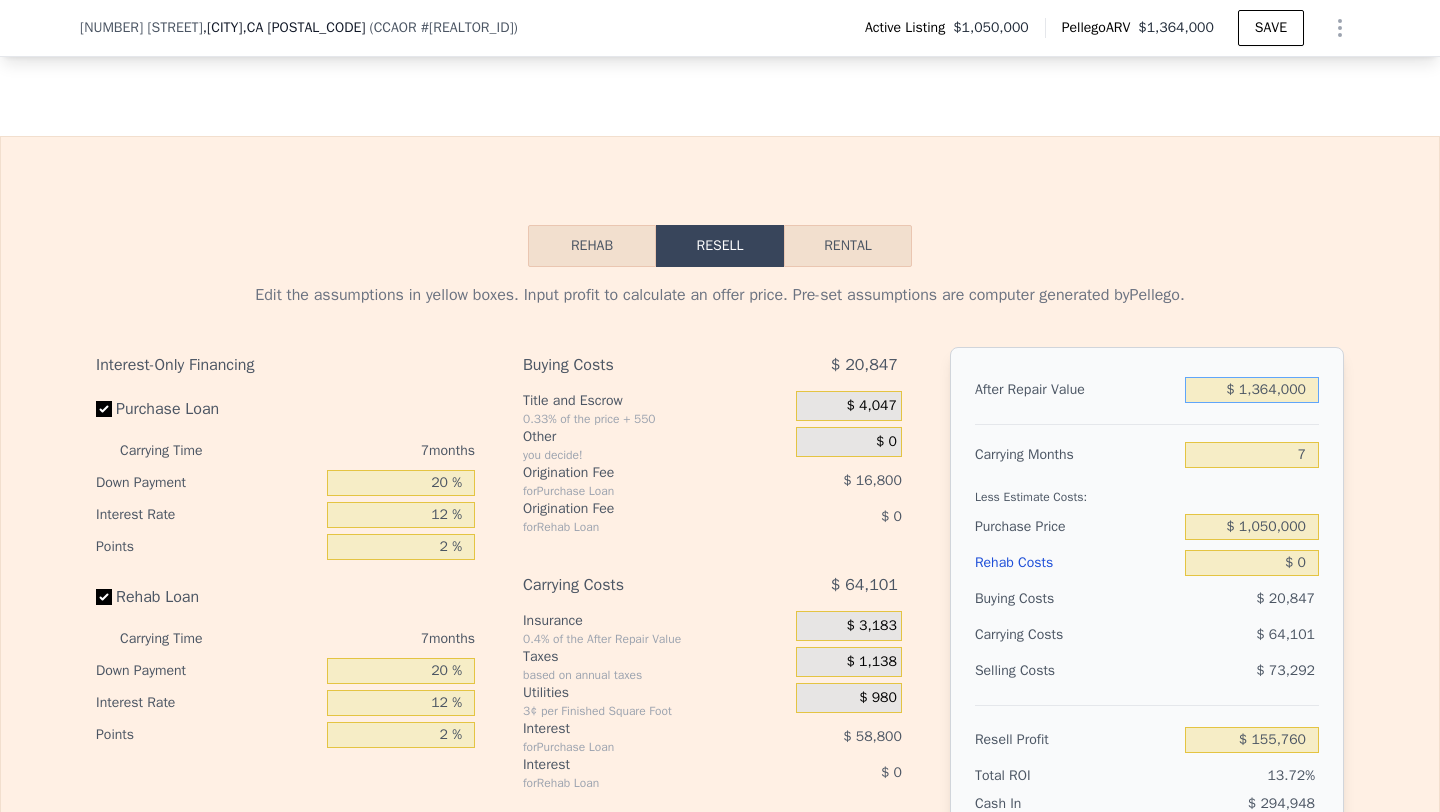click on "$ 1,364,000" at bounding box center (1252, 390) 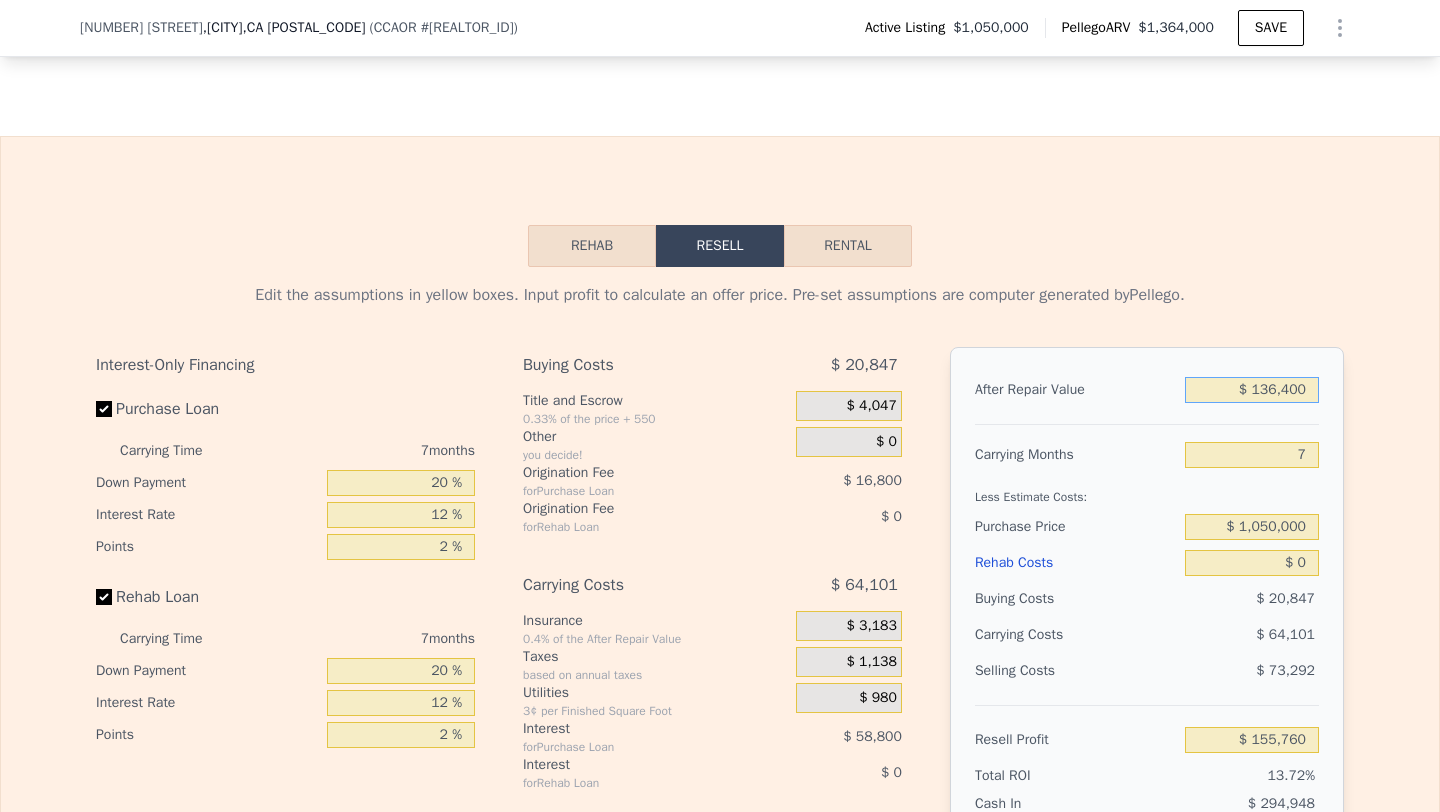 type on "$ 13,640" 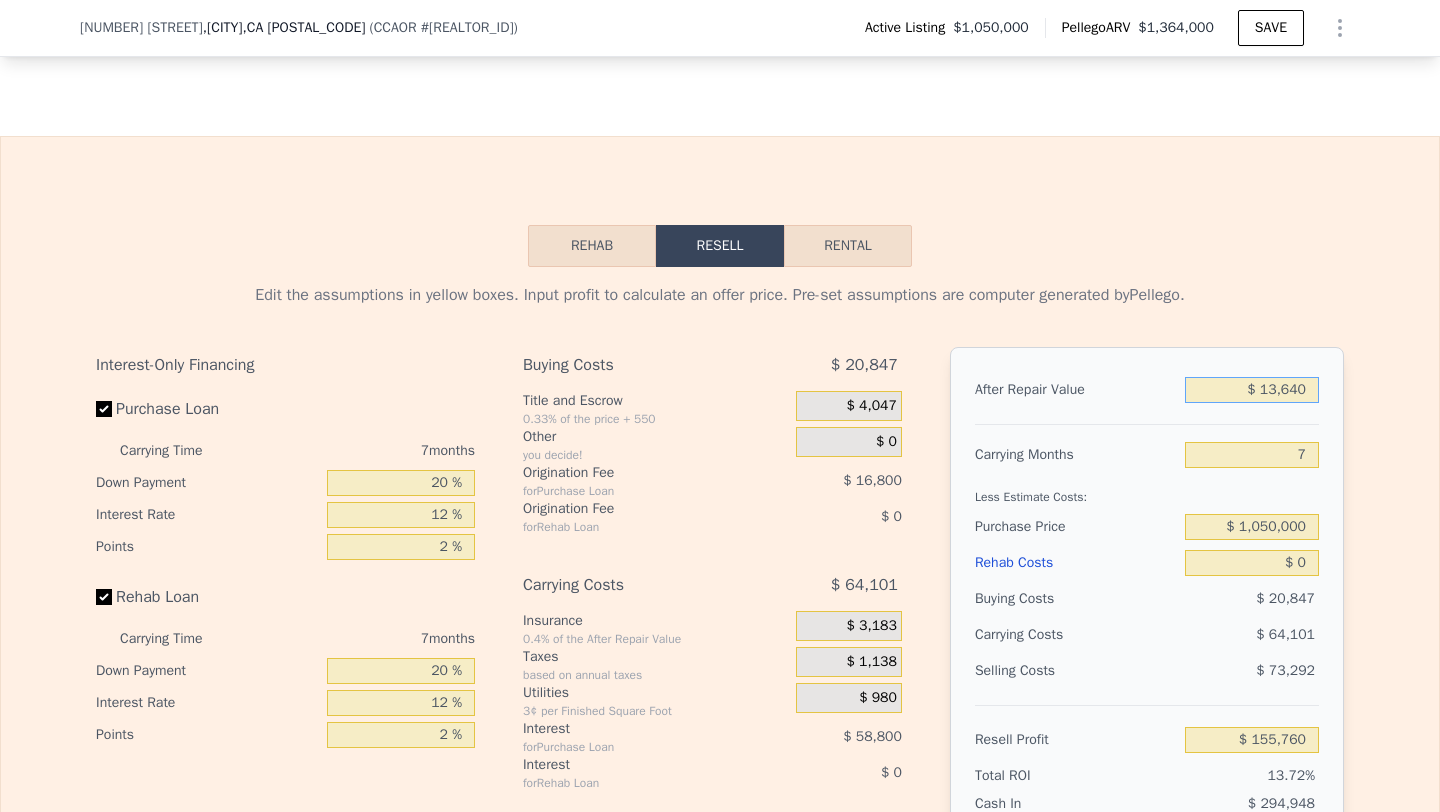 type on "-$ 1,119,434" 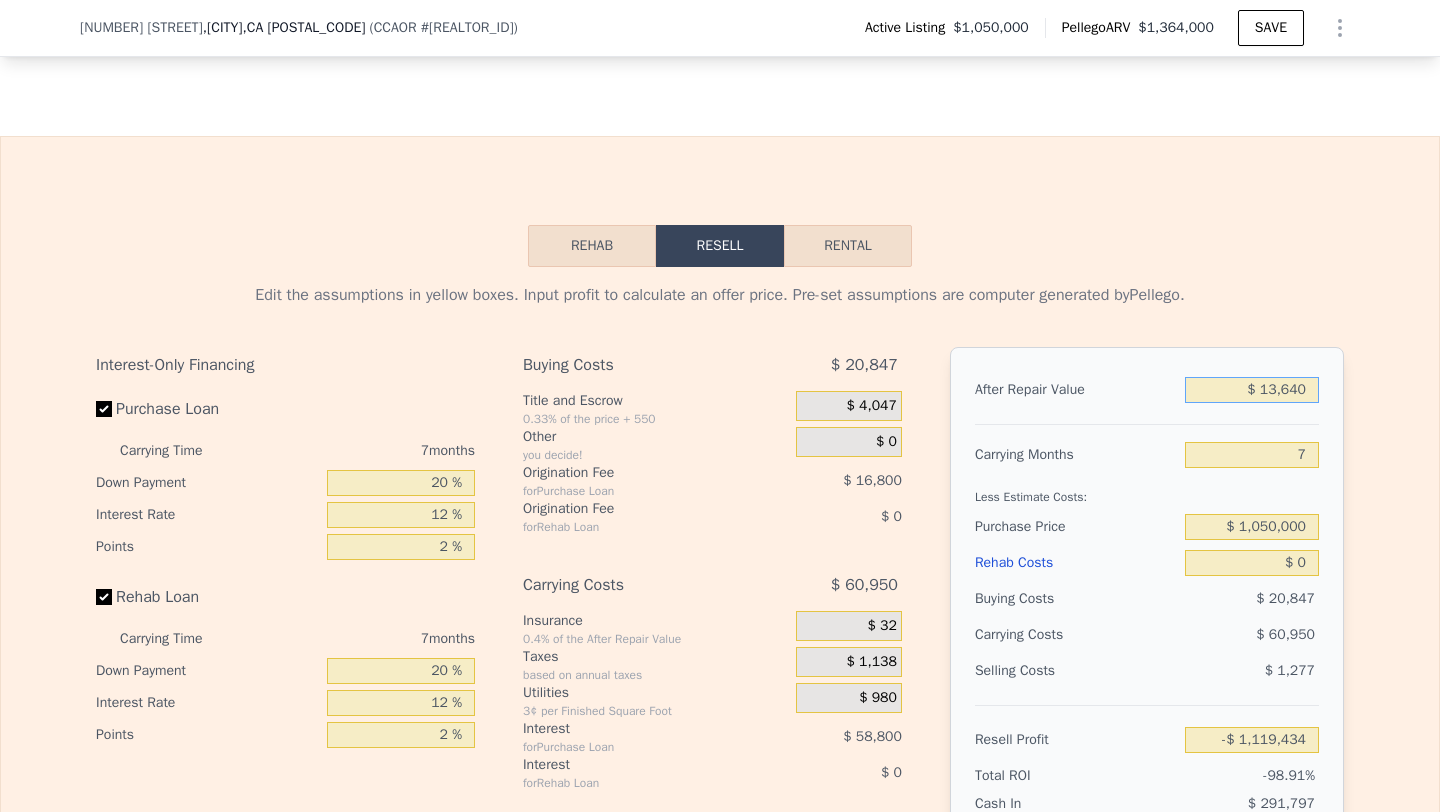 type on "$ 1,364" 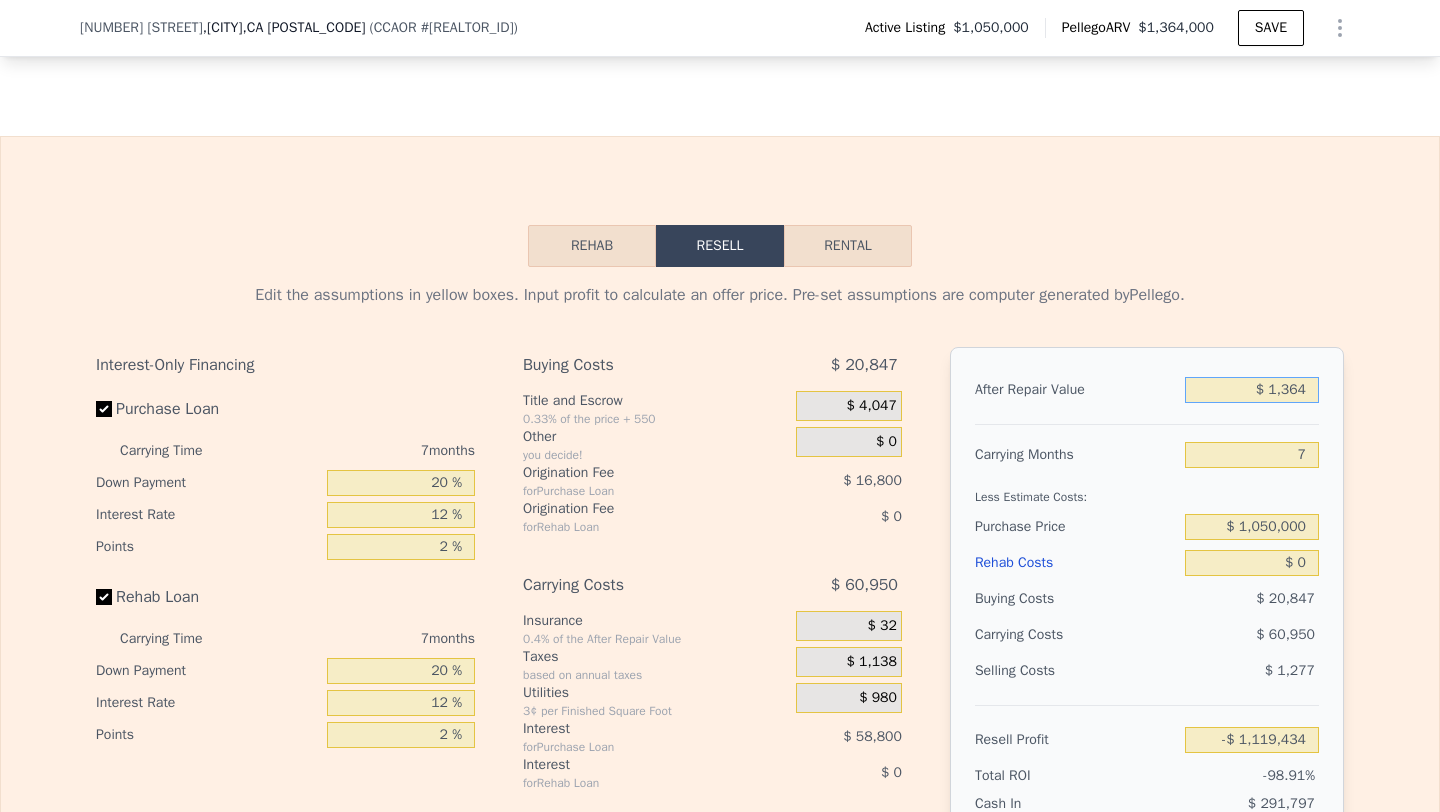 type on "-$ 1,131,027" 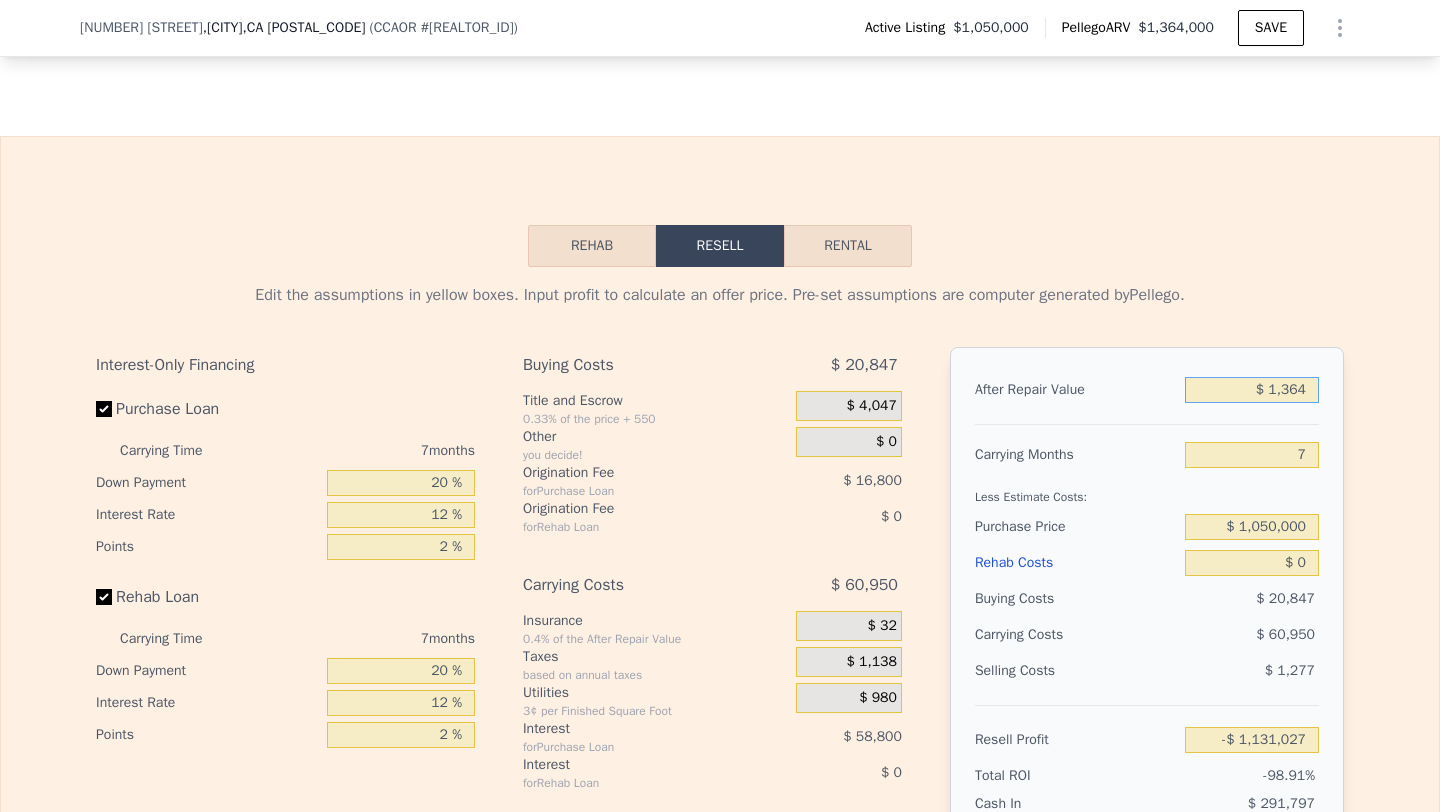 type on "$ 136" 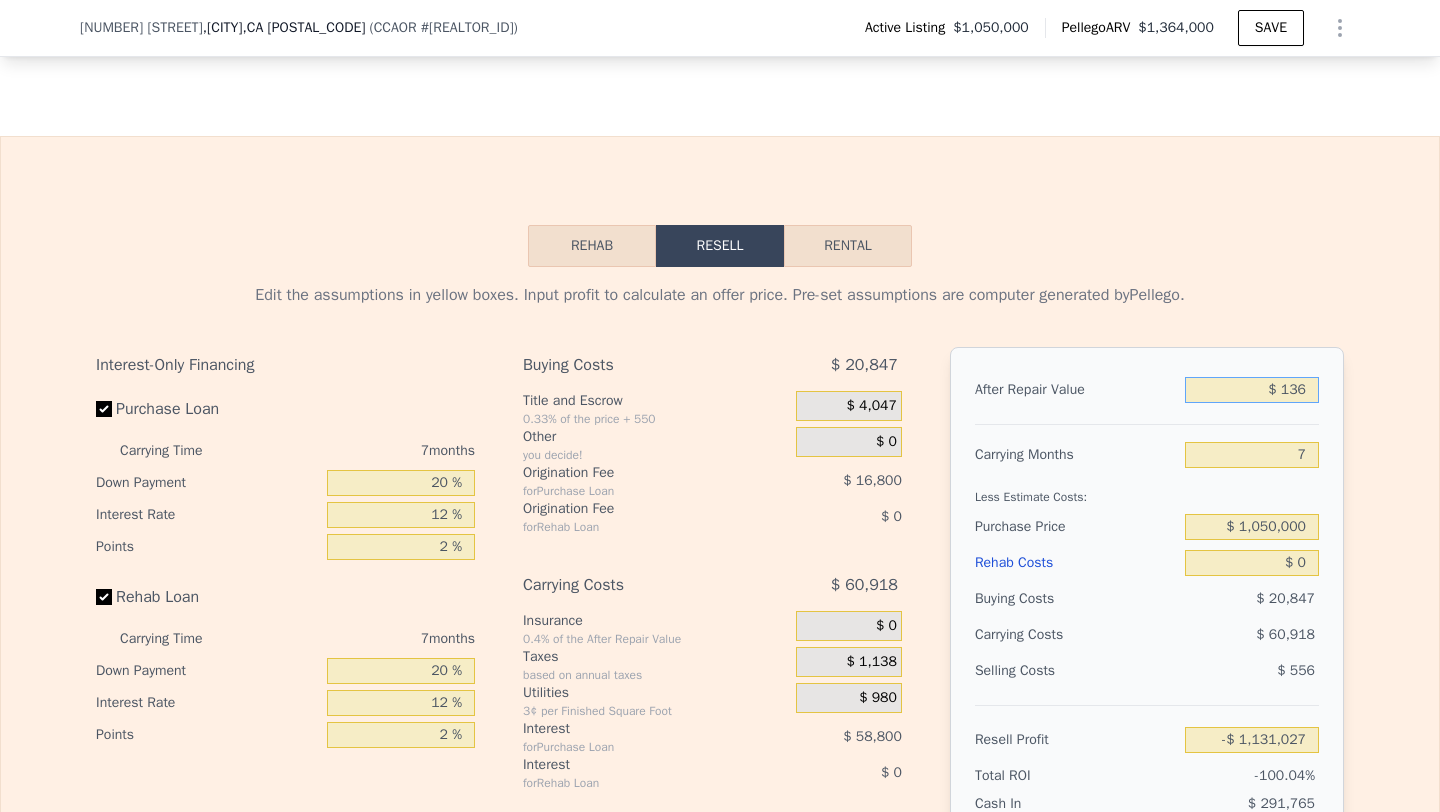type on "-$ [PRICE]" 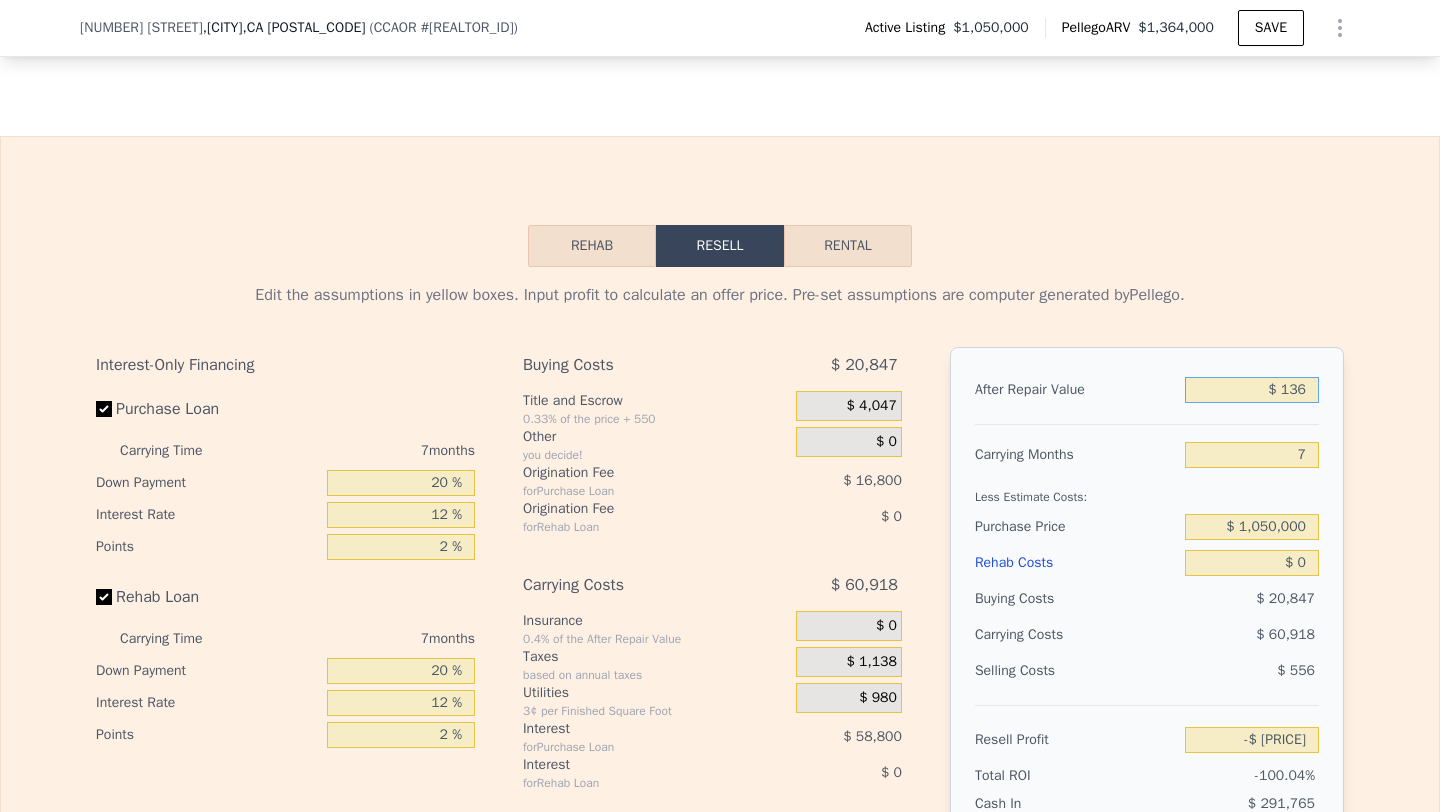 type on "$ 13" 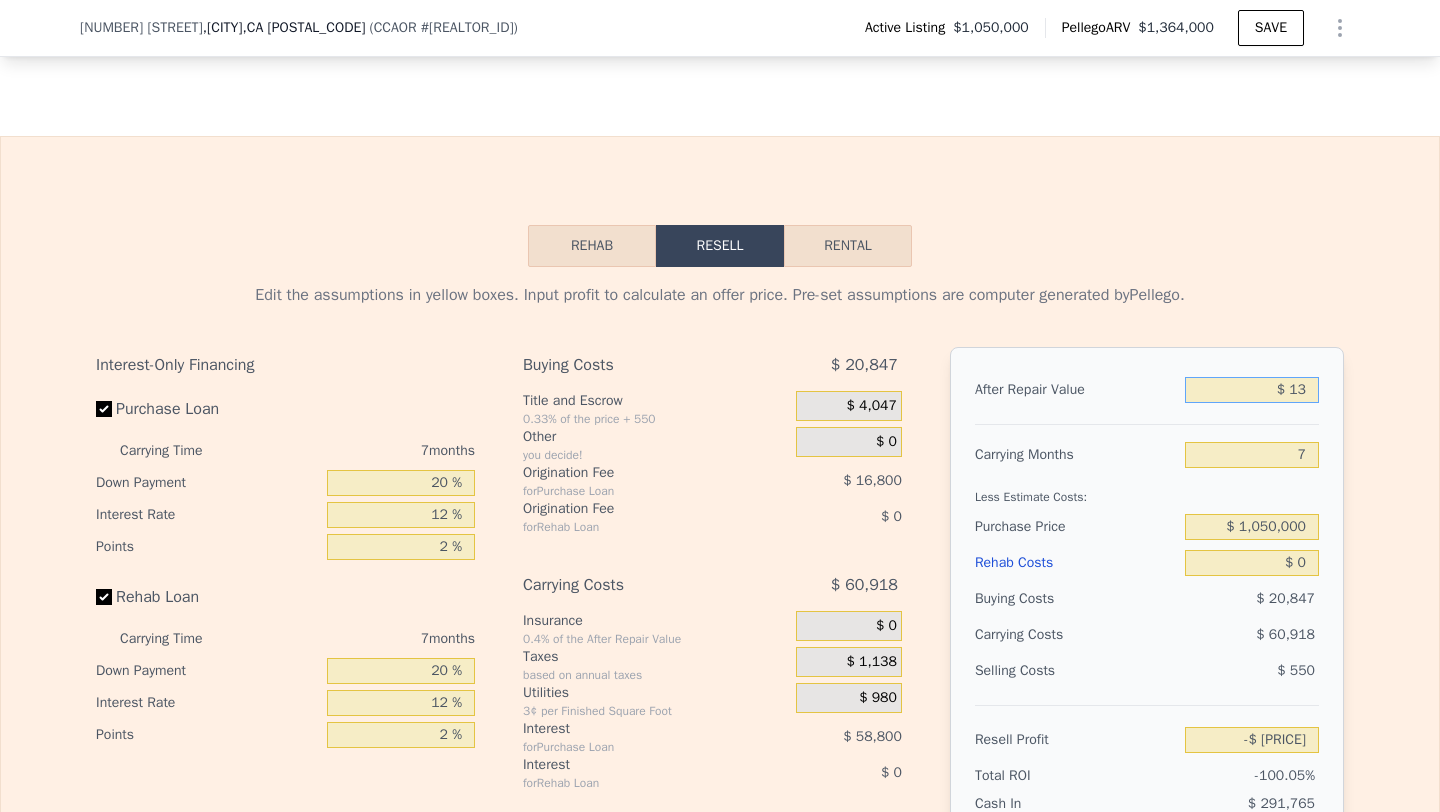 type on "-$ 1,132,302" 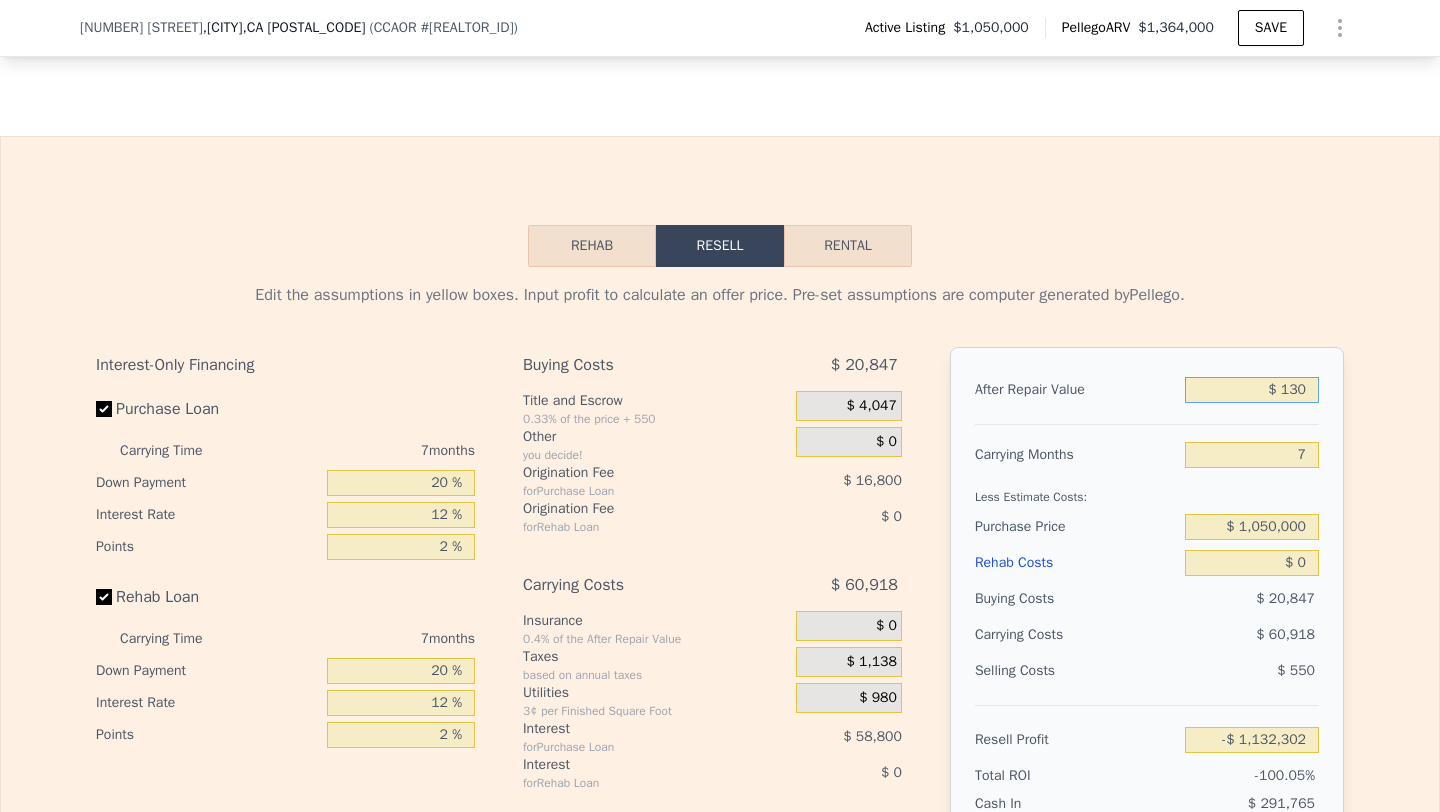 type on "$ 1,300" 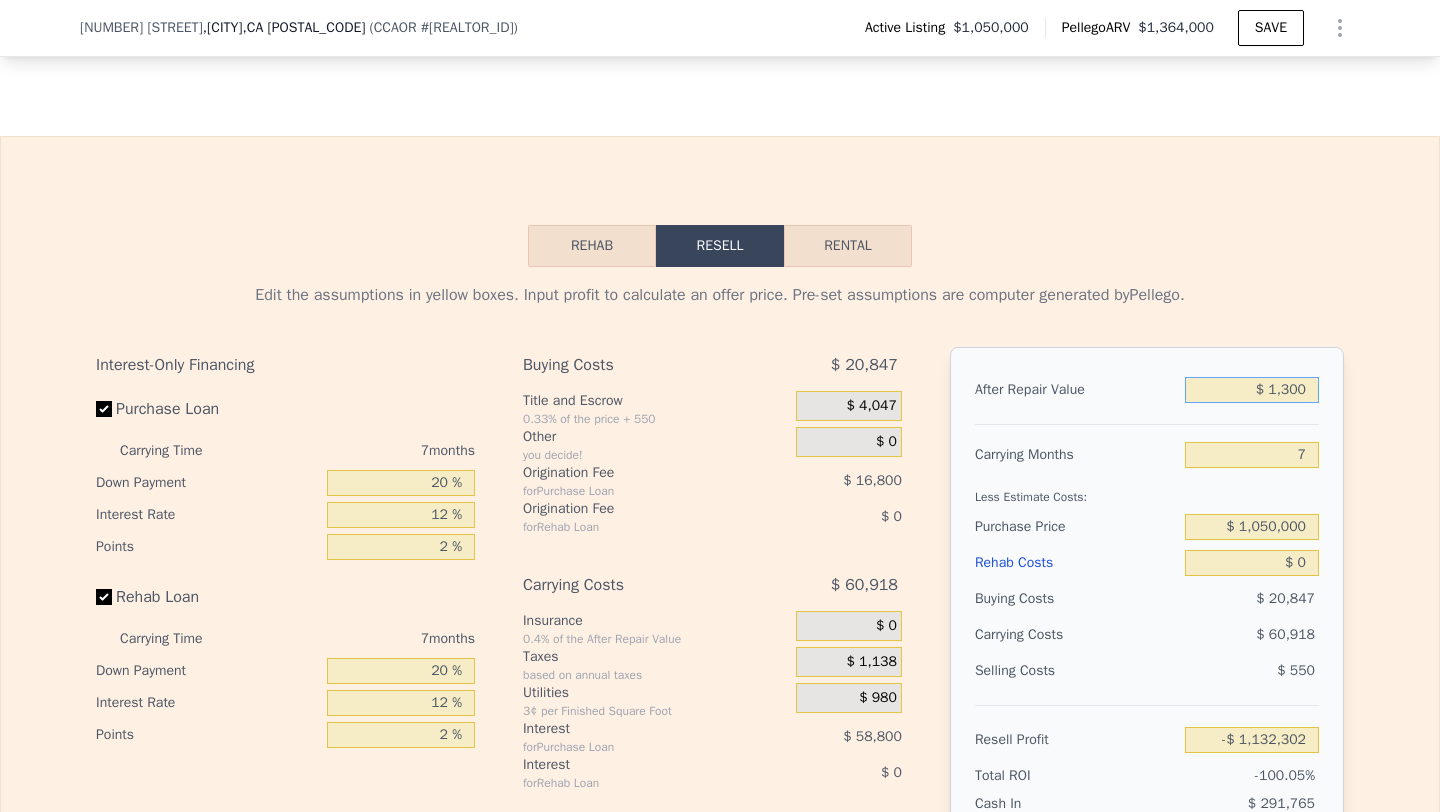 type on "-$ 1,131,088" 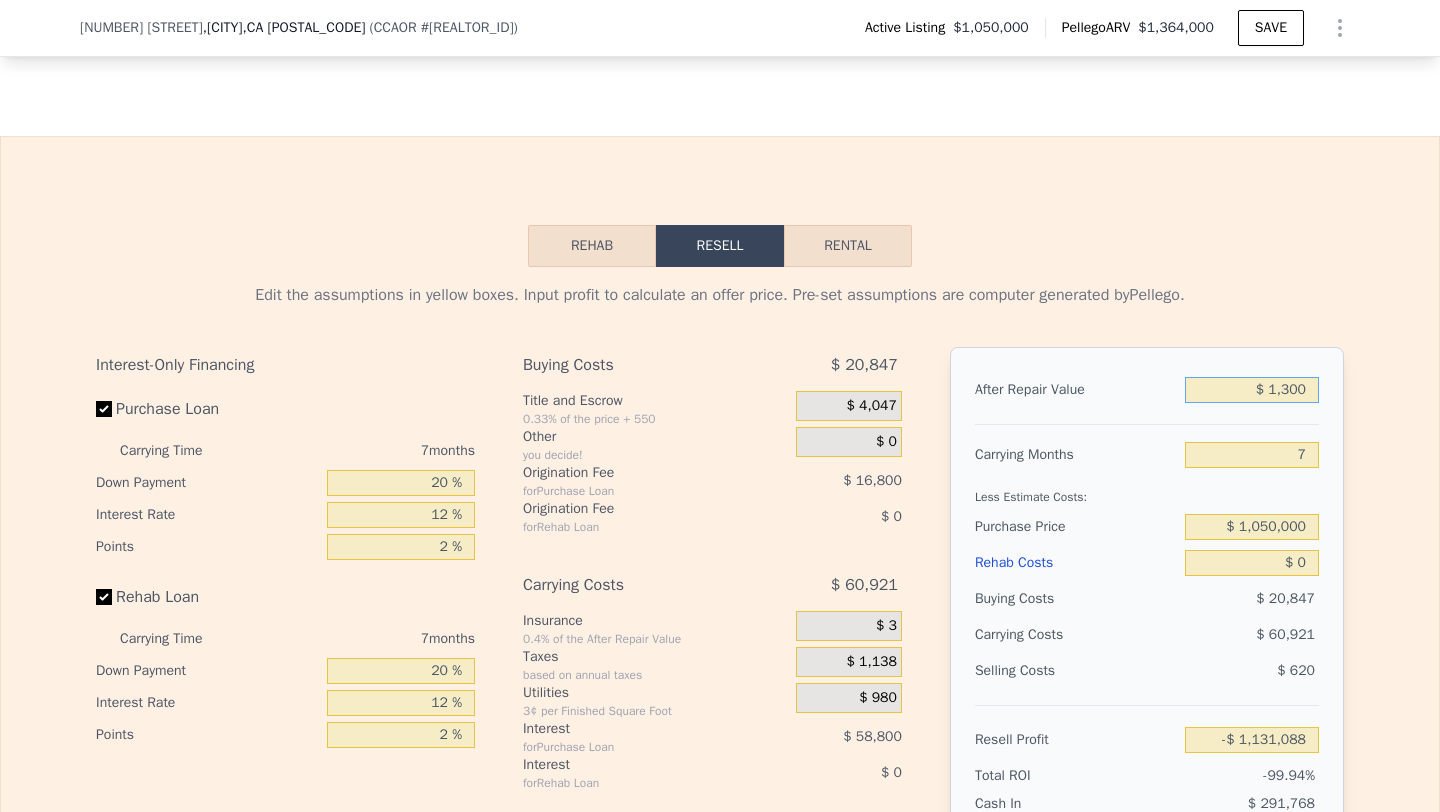type on "$ 13,000" 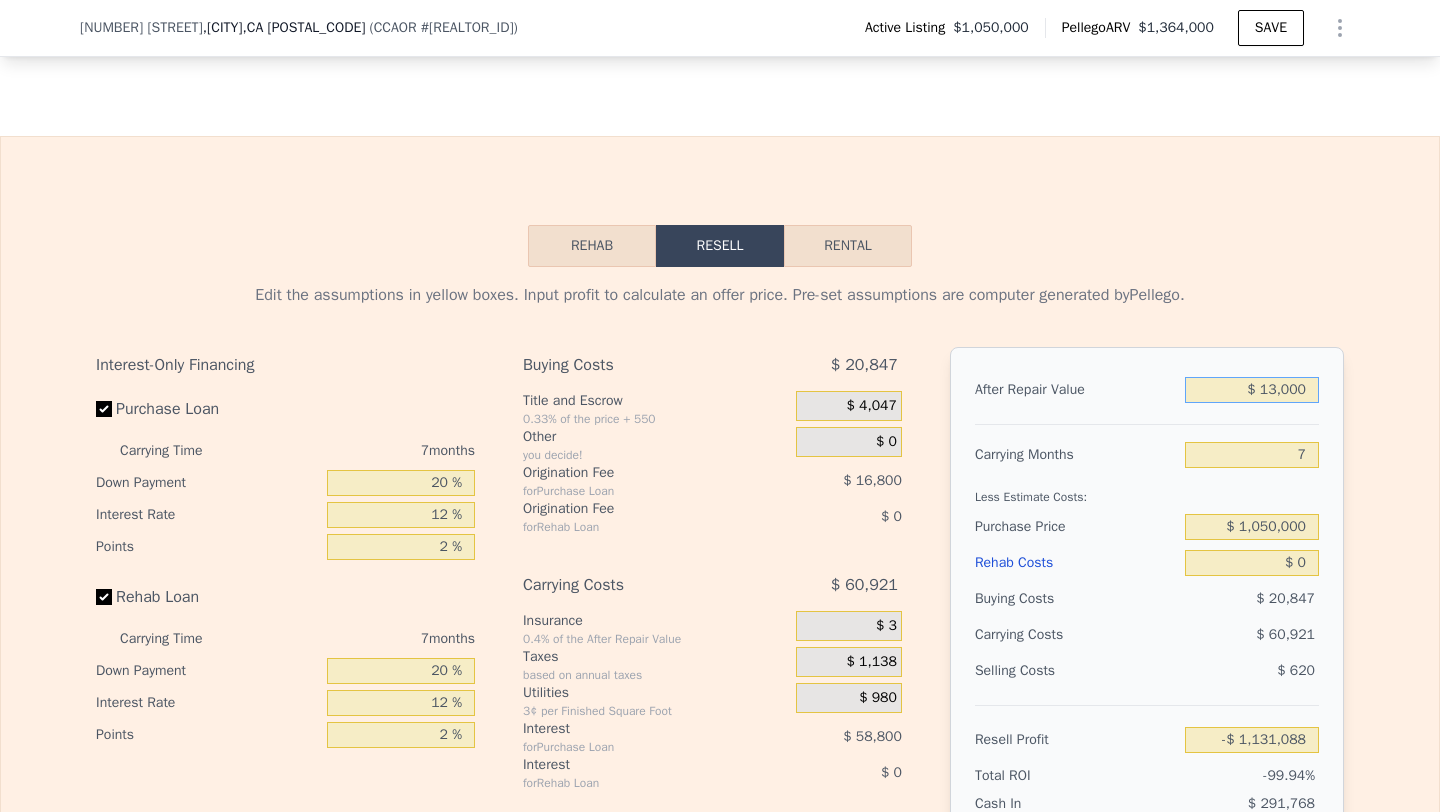 type on "-$ 1,120,038" 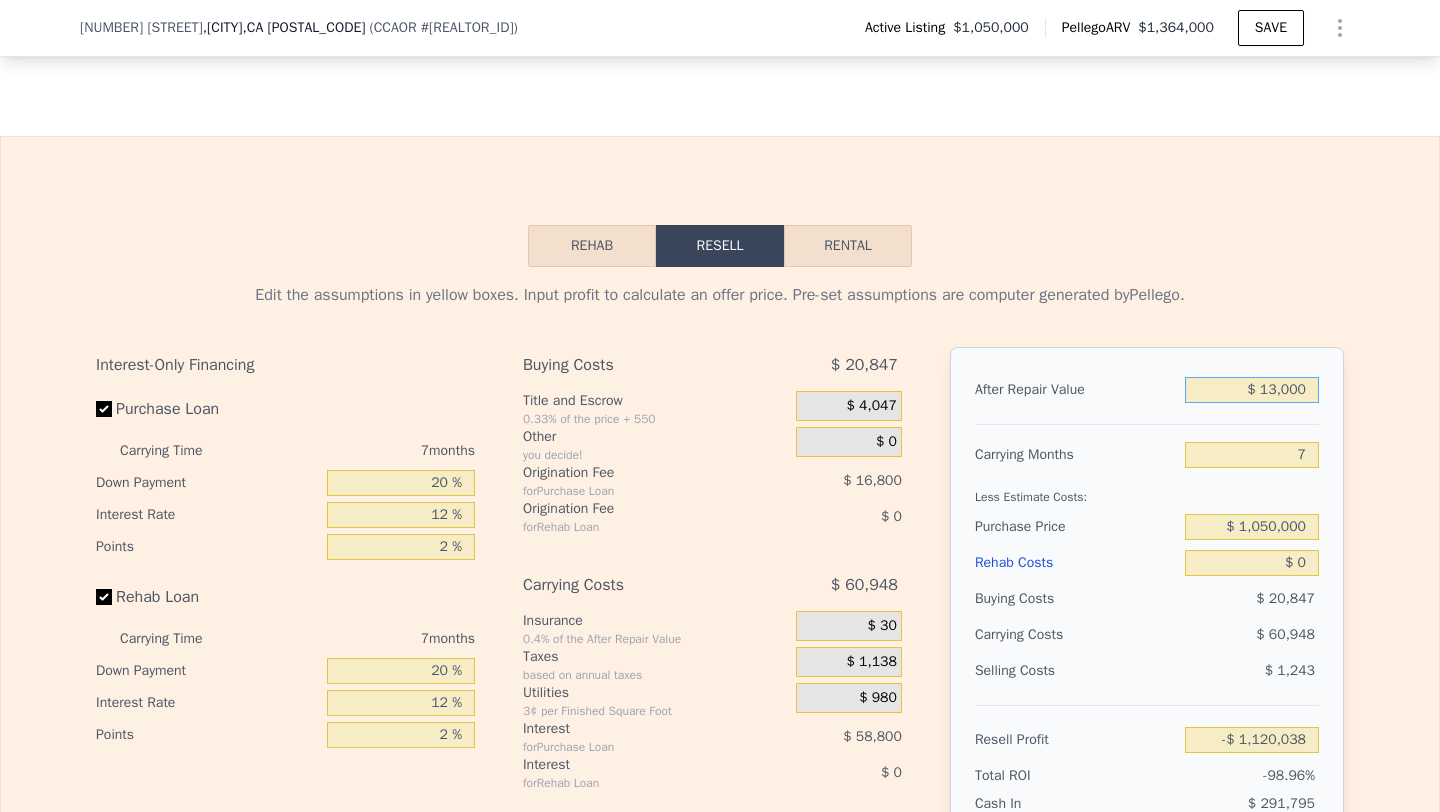 type on "$ 130,000" 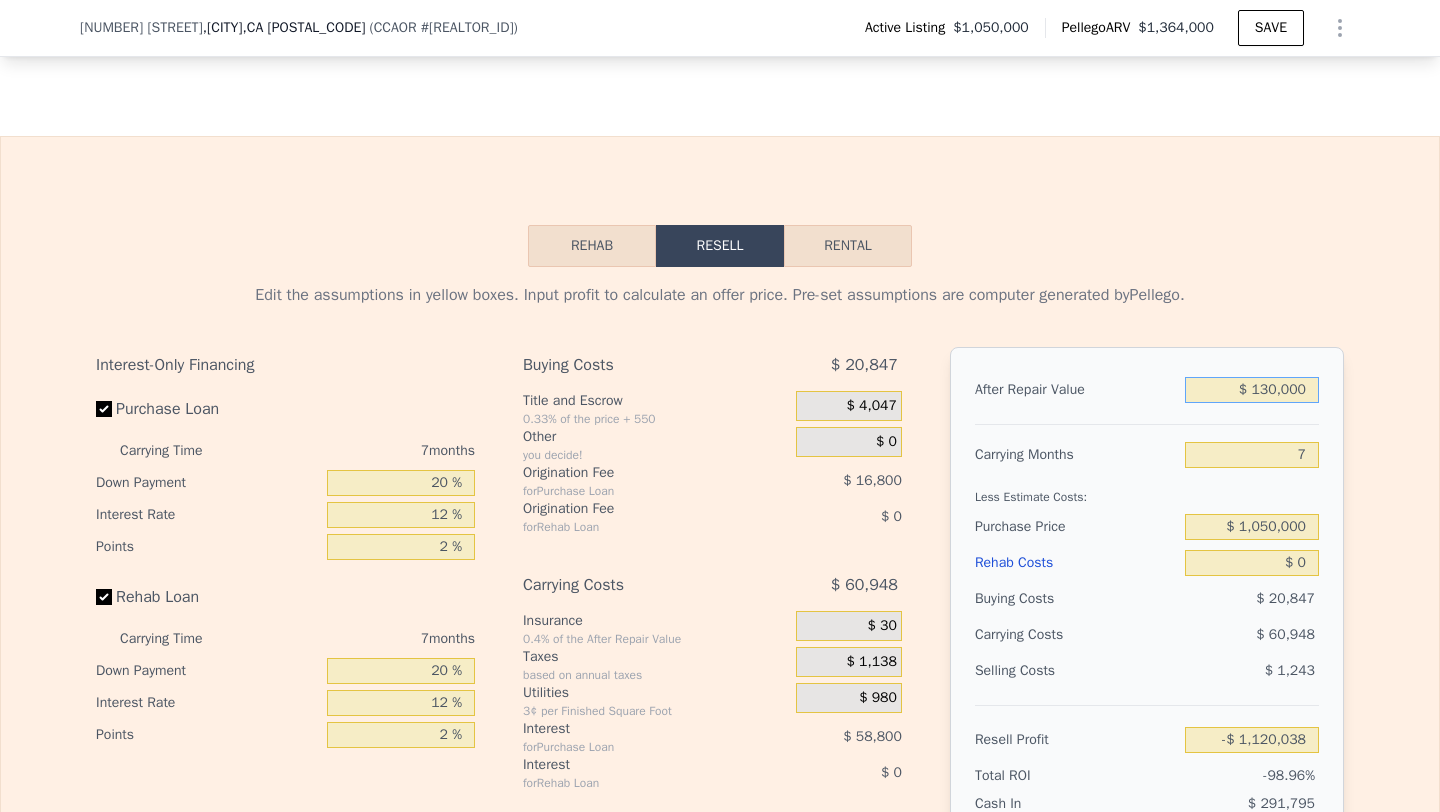 type on "-$ [PRICE]" 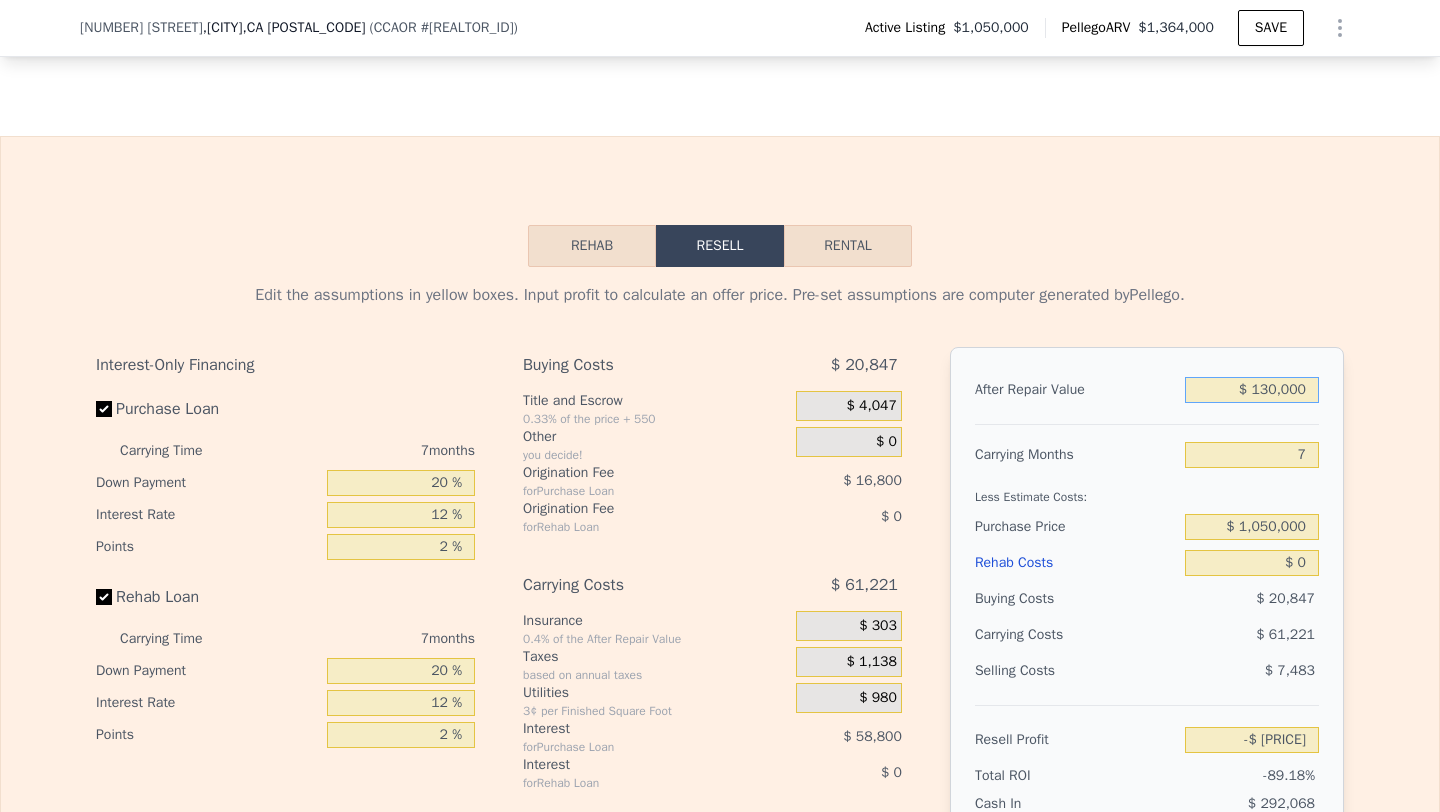 type on "$ 1,300,000" 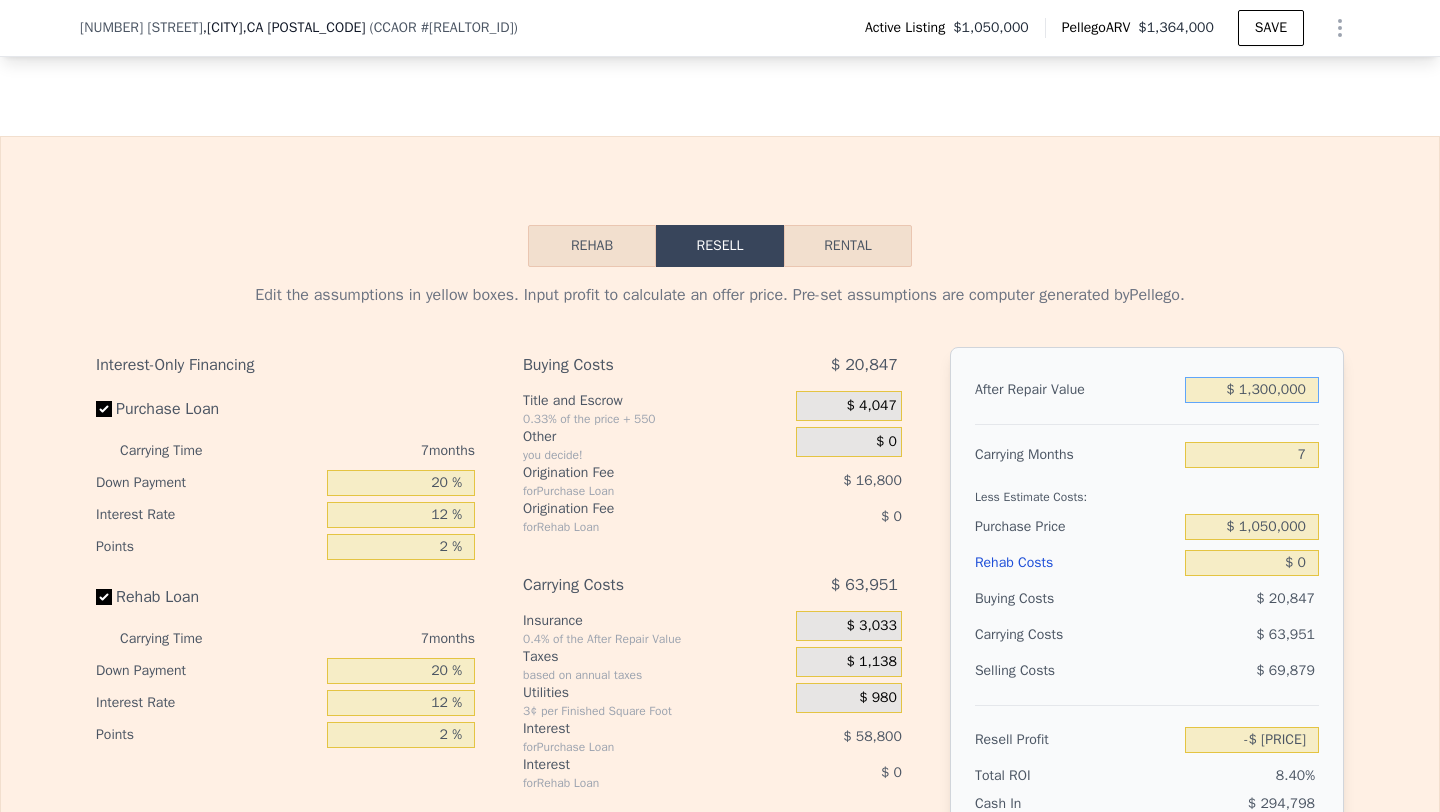 type on "$ 95,323" 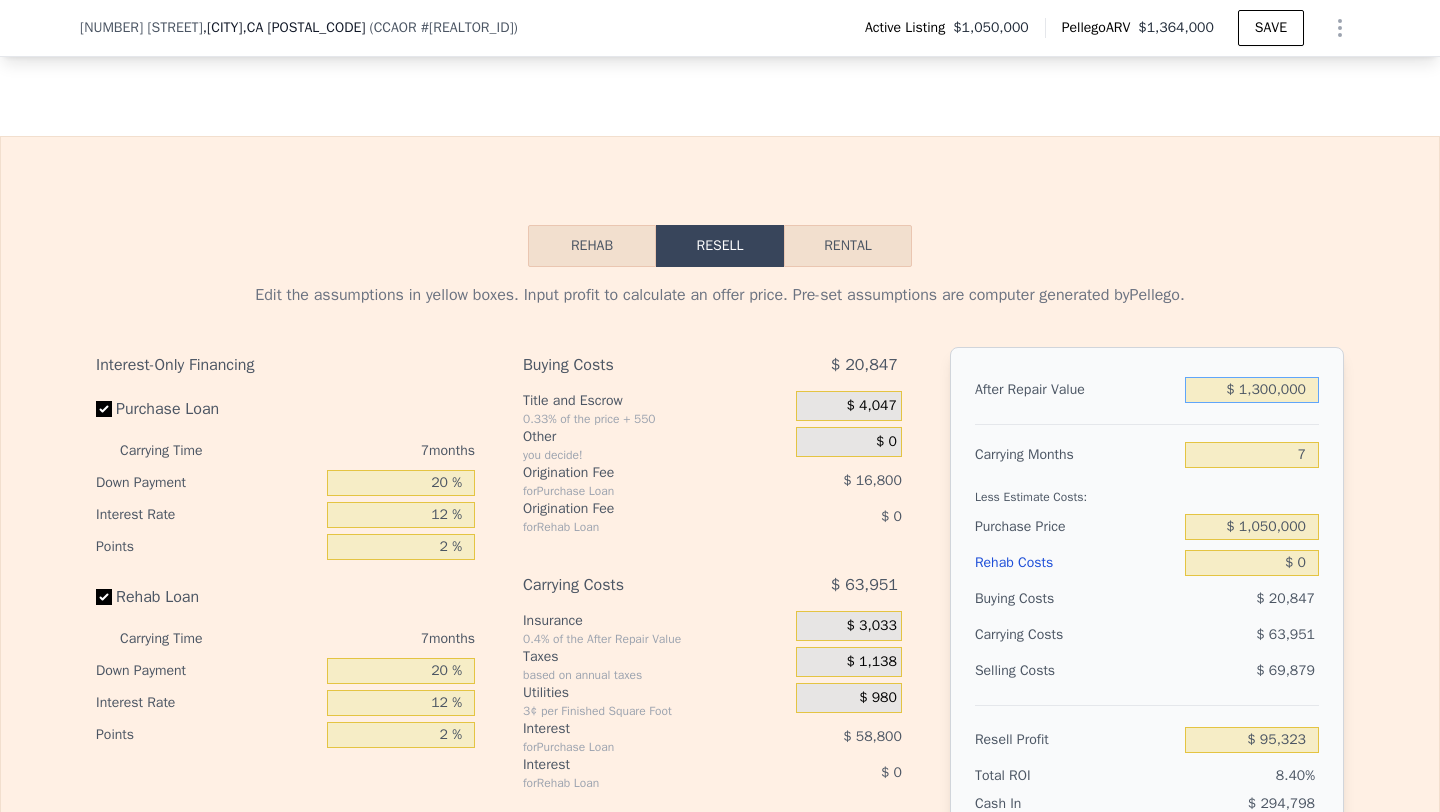 type on "$ 1,300,000" 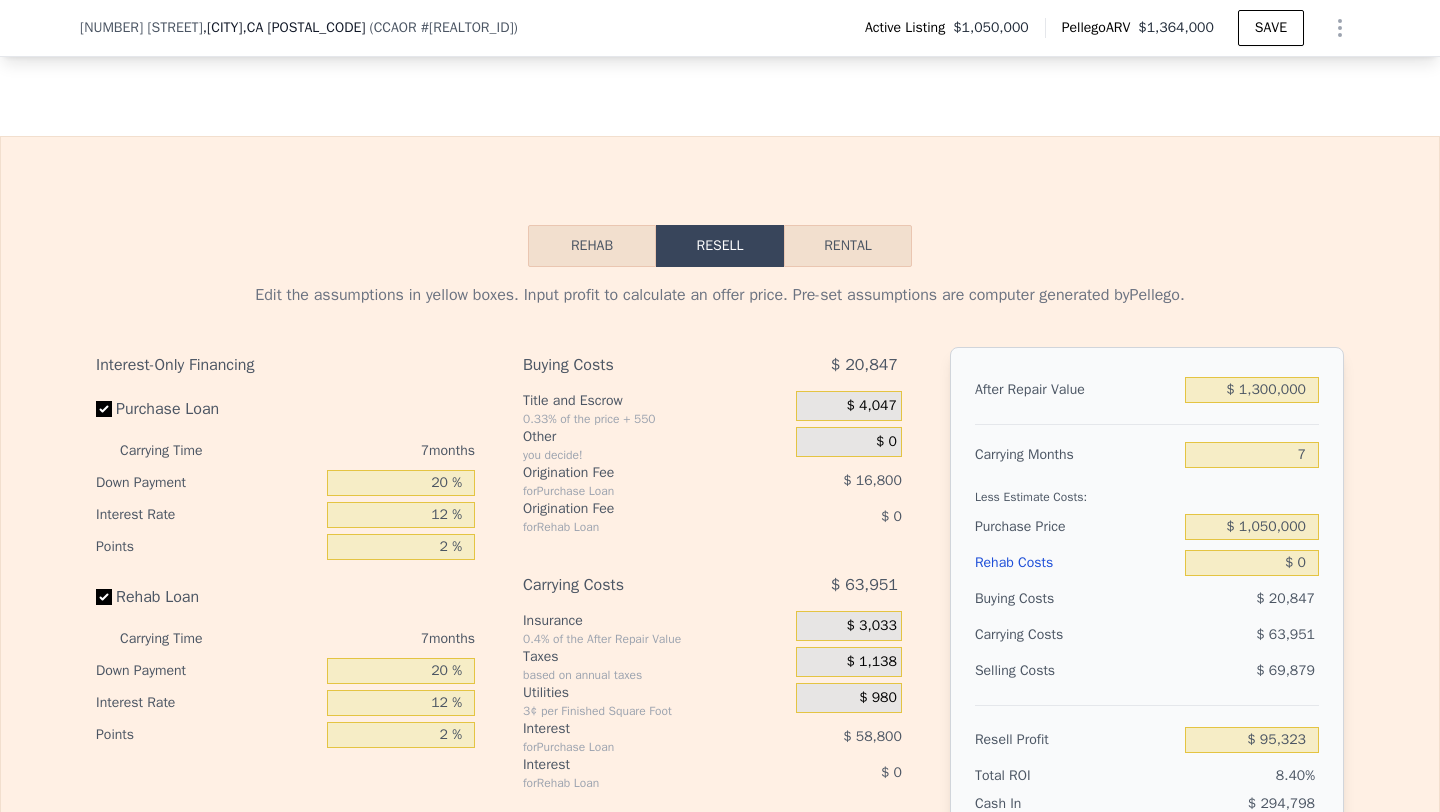click on "Less Estimate Costs:" at bounding box center (1147, 491) 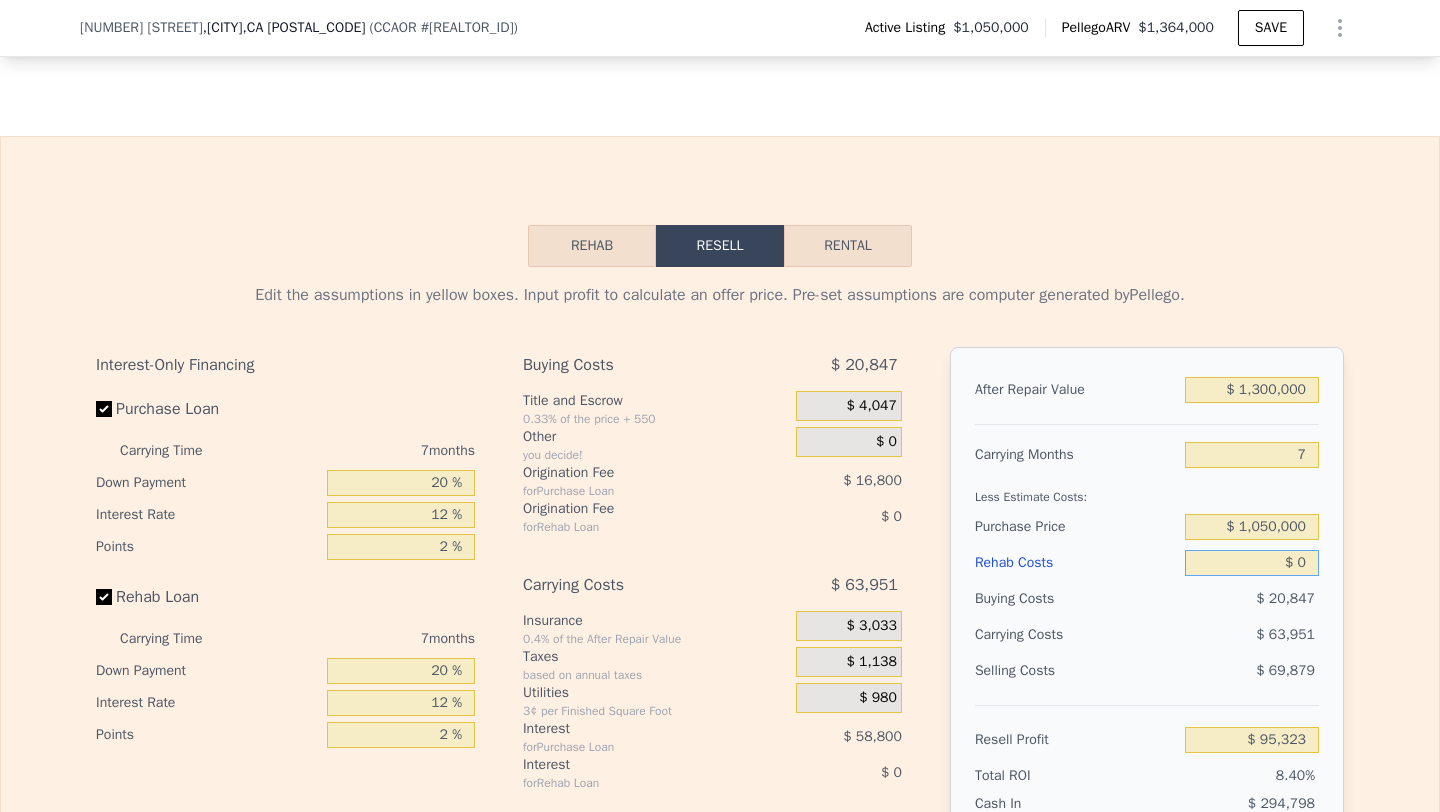 click on "$ 0" at bounding box center [1252, 563] 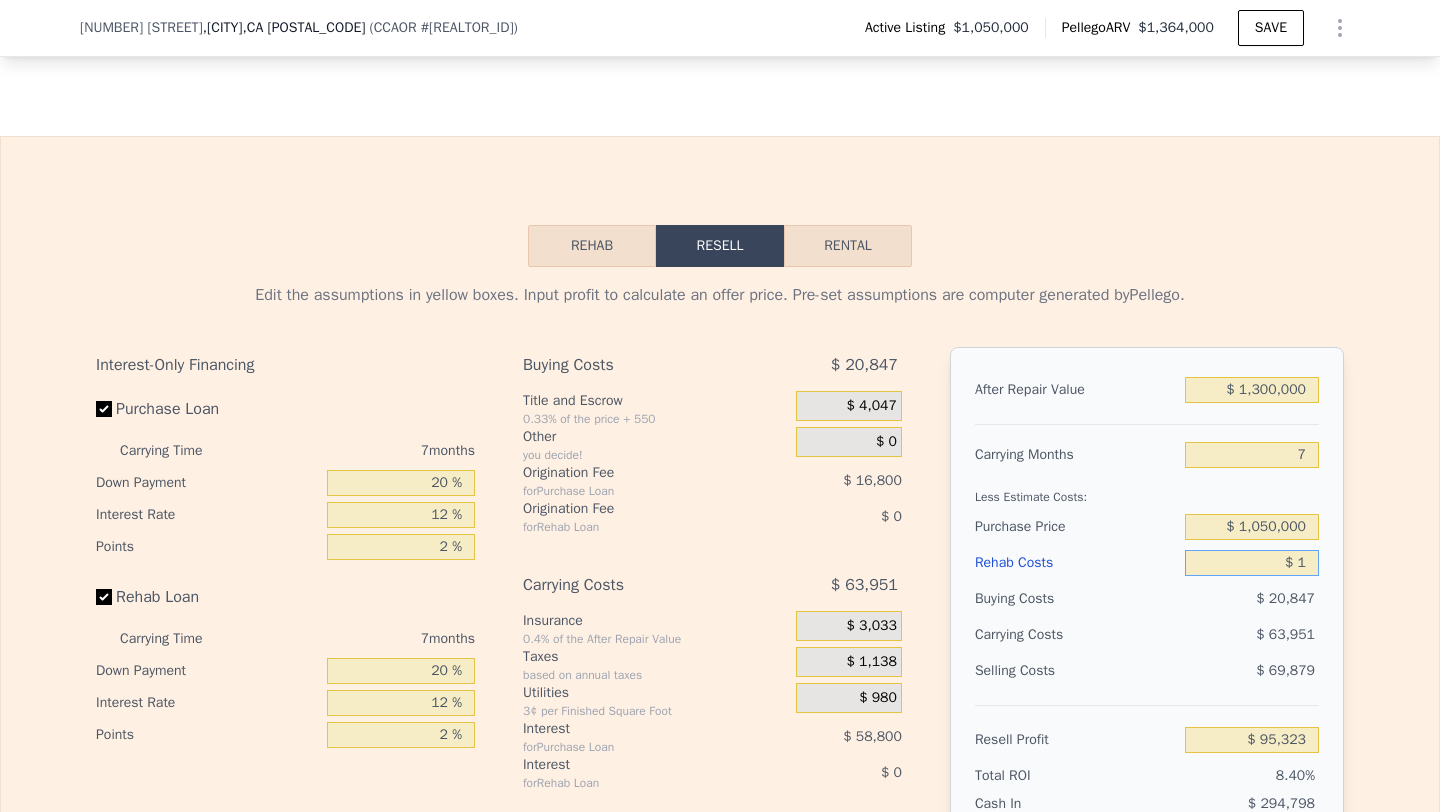 type on "$ 95,322" 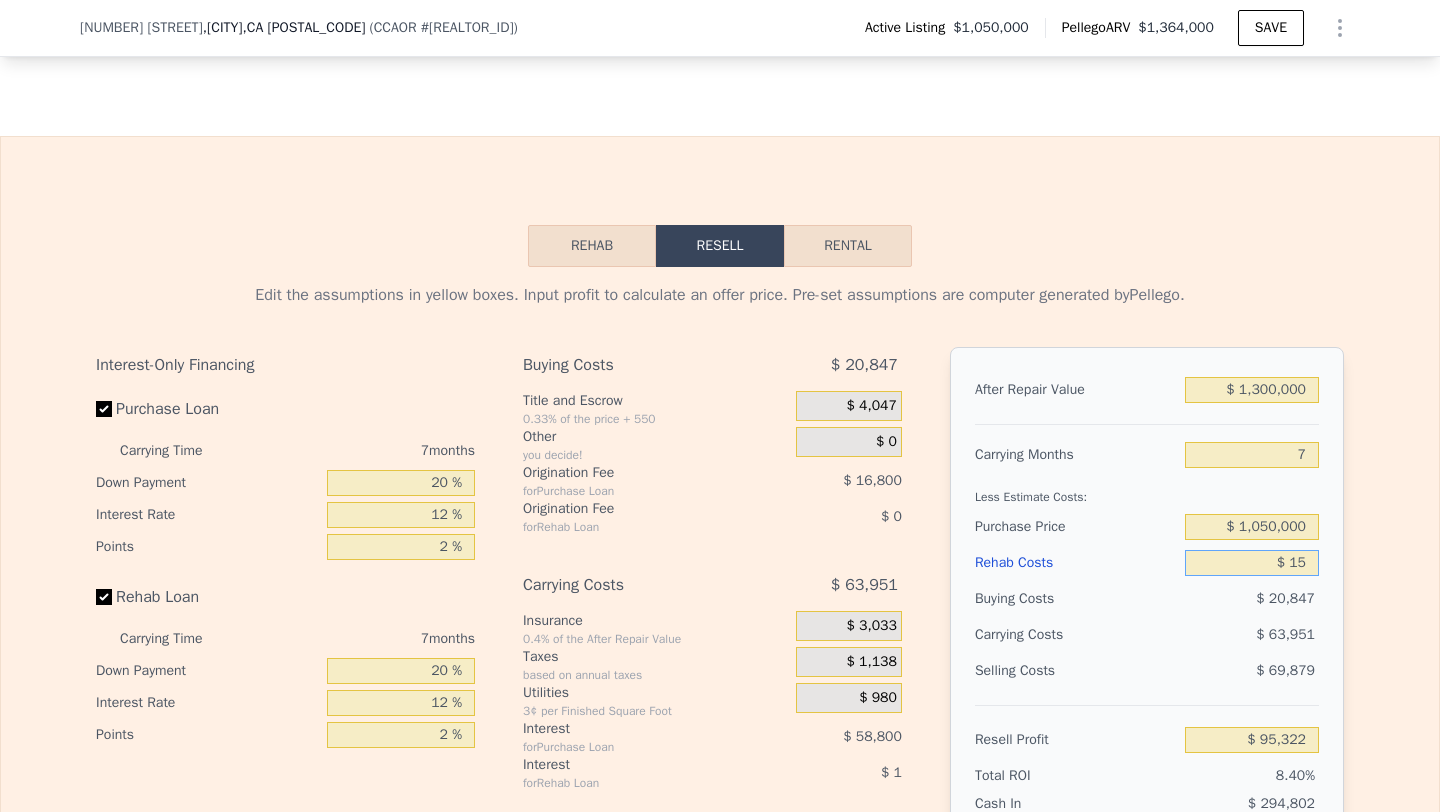 type on "$ 150" 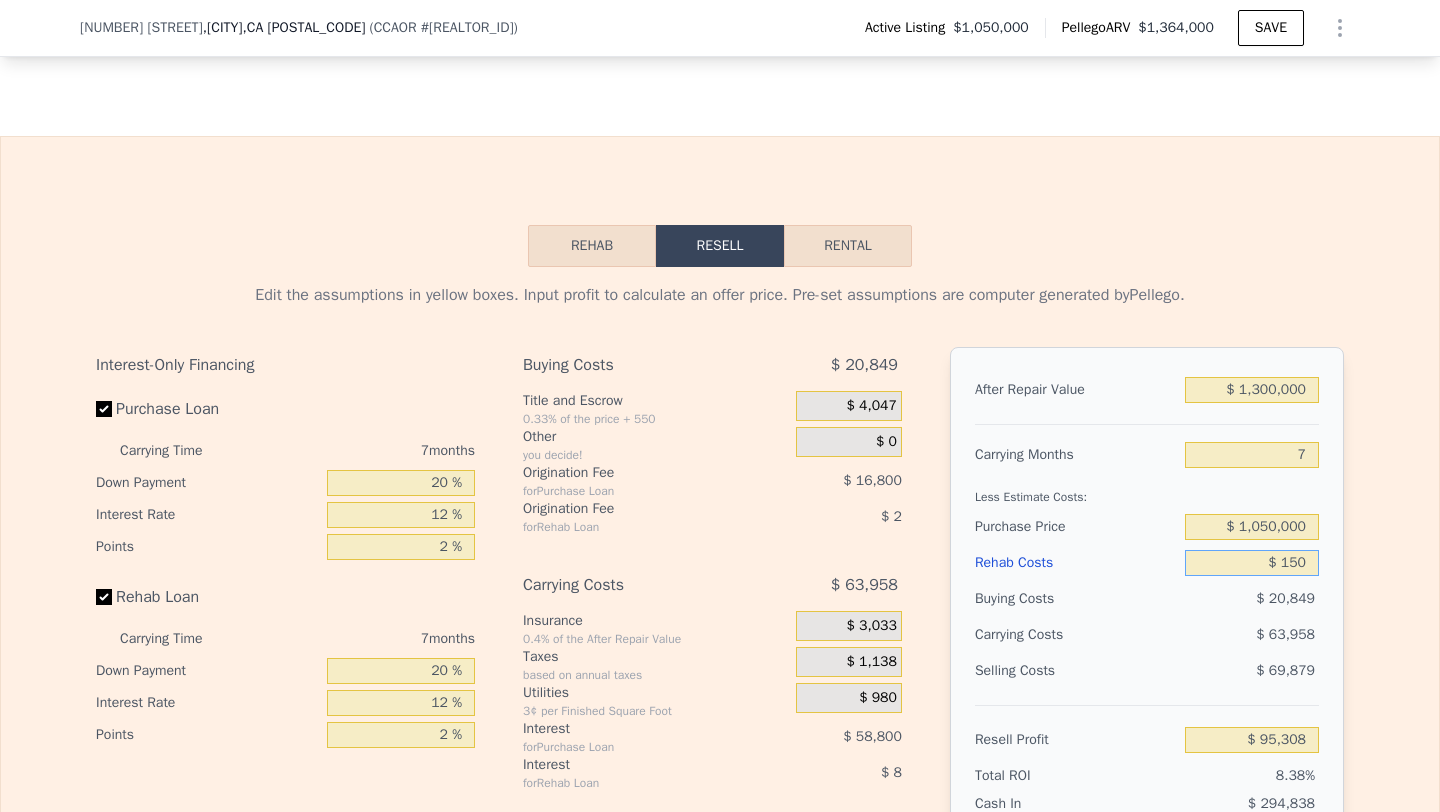type on "$ 95,164" 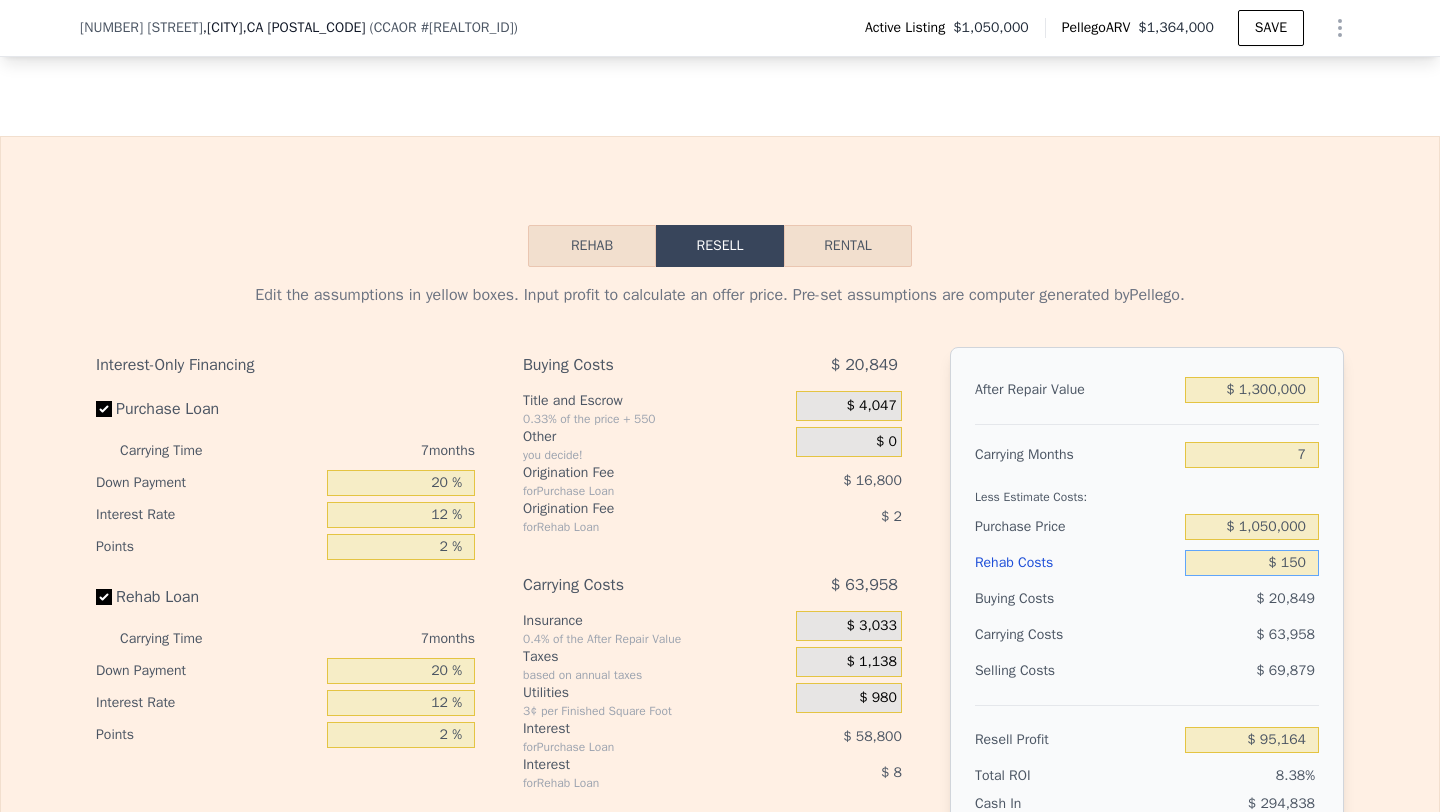 type on "$ 1,500" 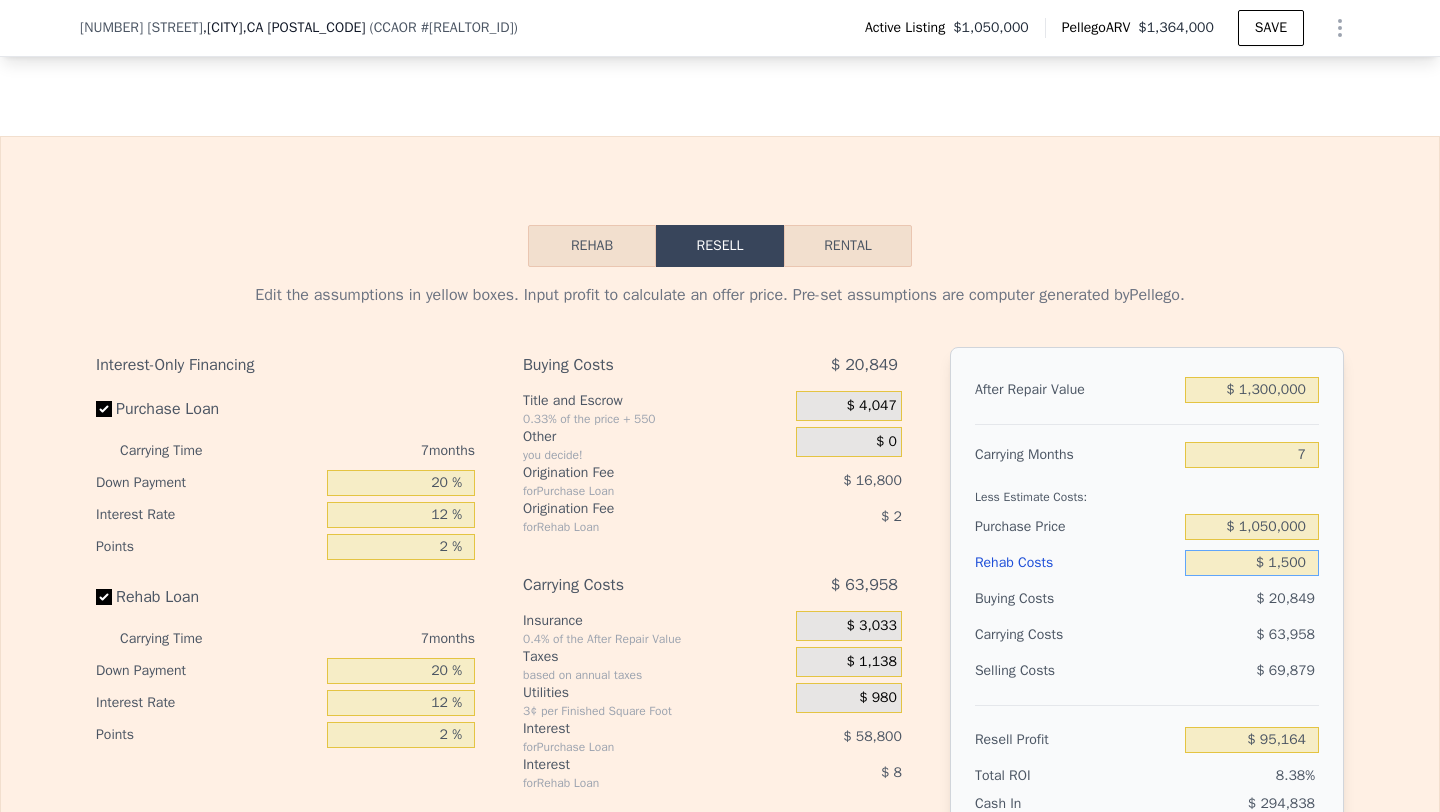 type on "$ 93,715" 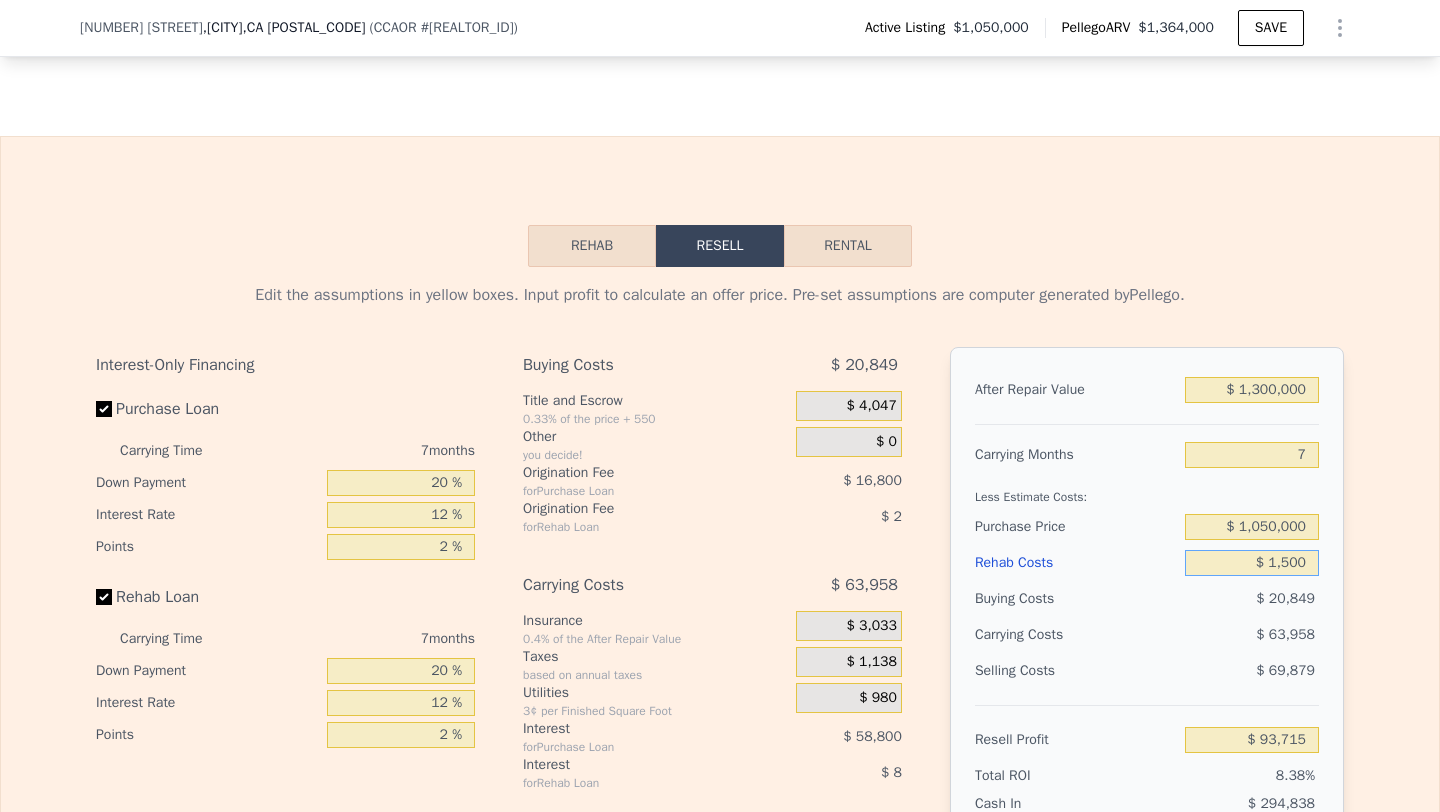 type on "$ 15,000" 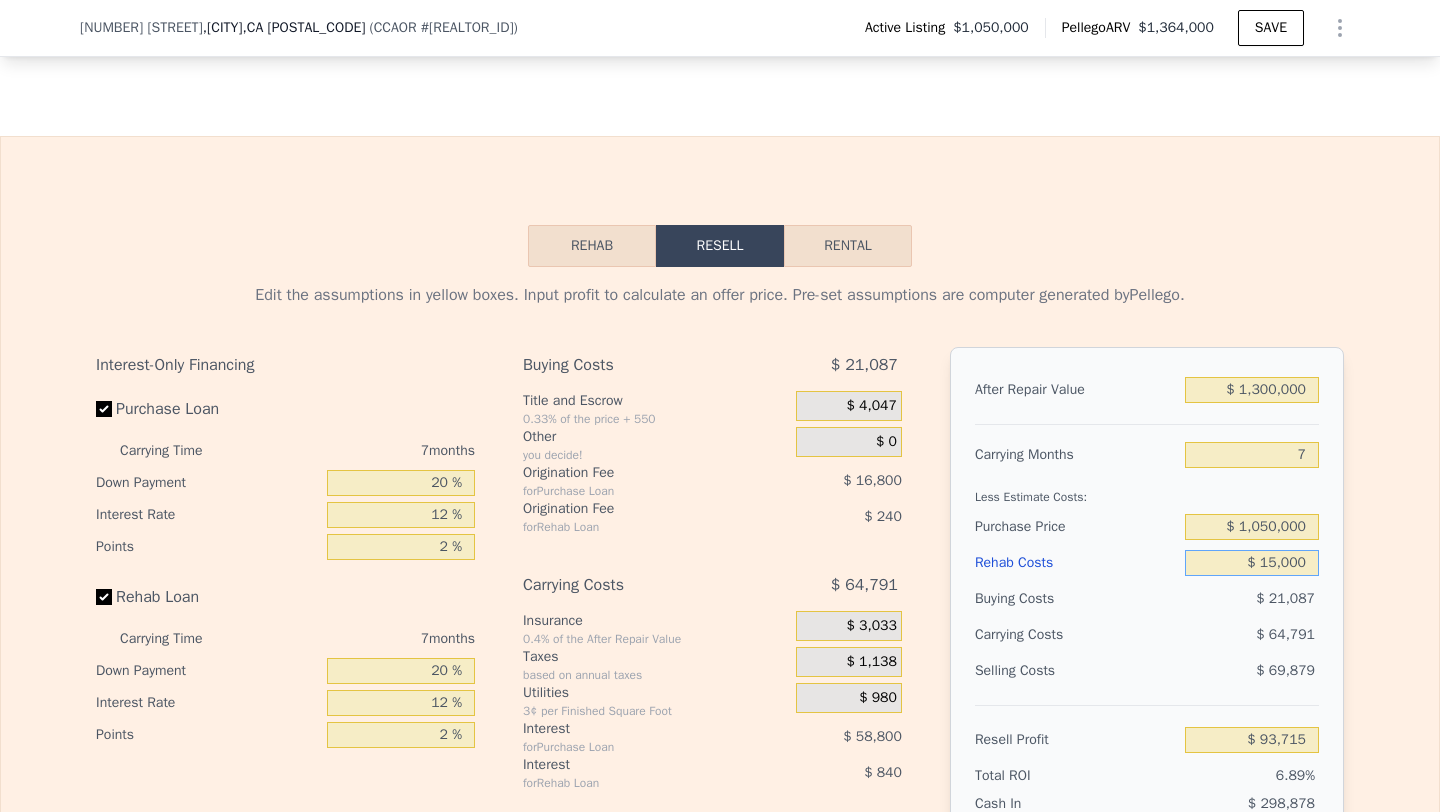 type on "$ 79,243" 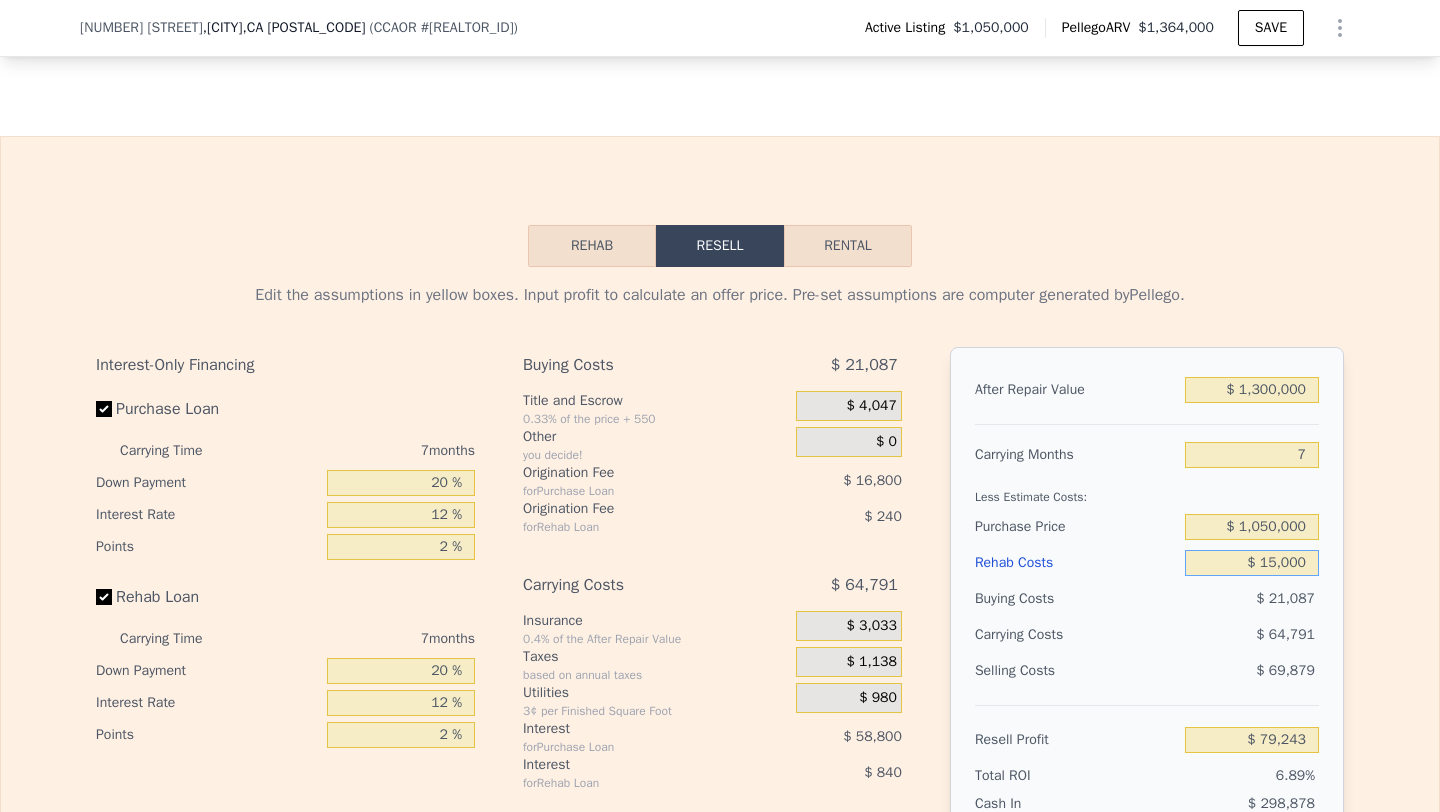 type on "$ 150,000" 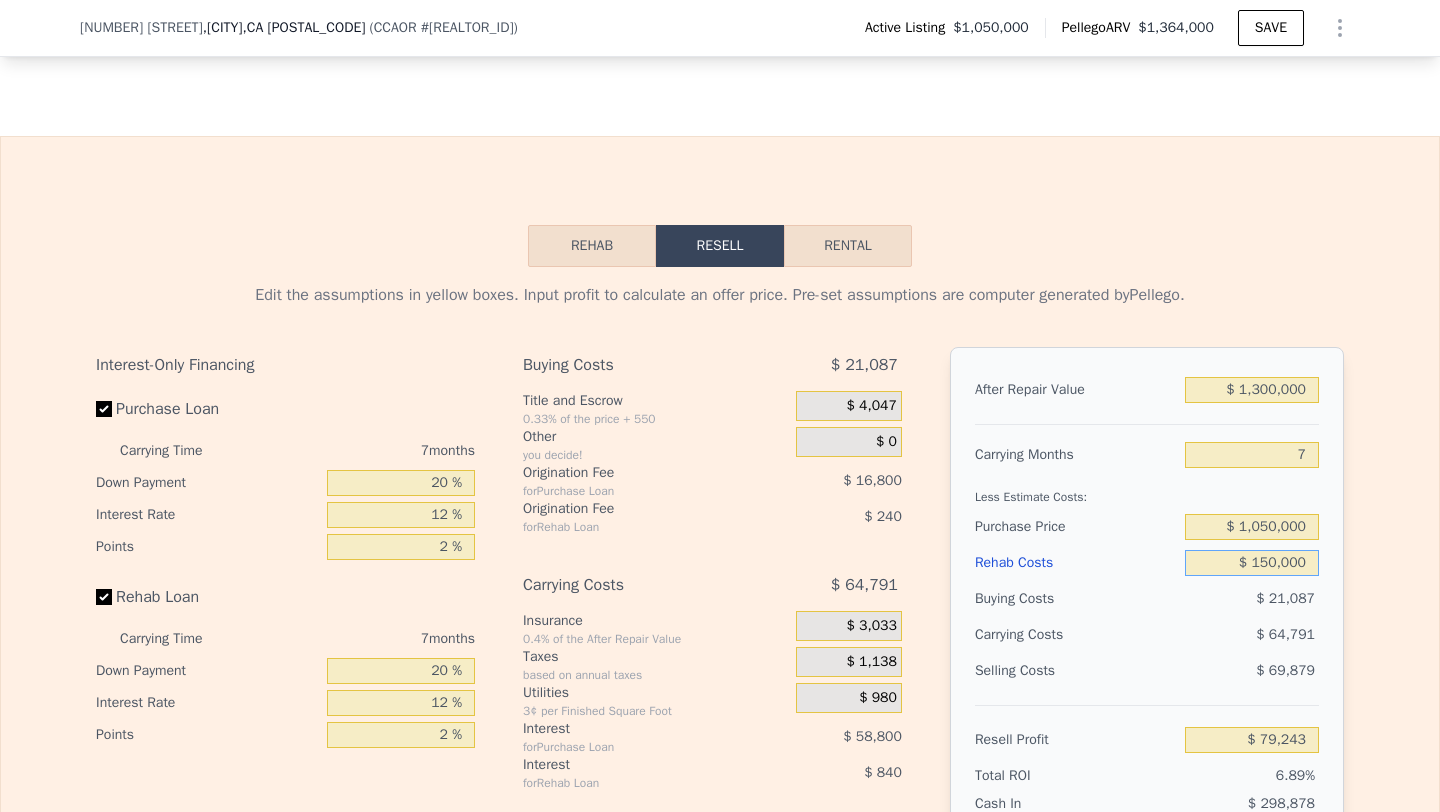 type on "-$ 65,477" 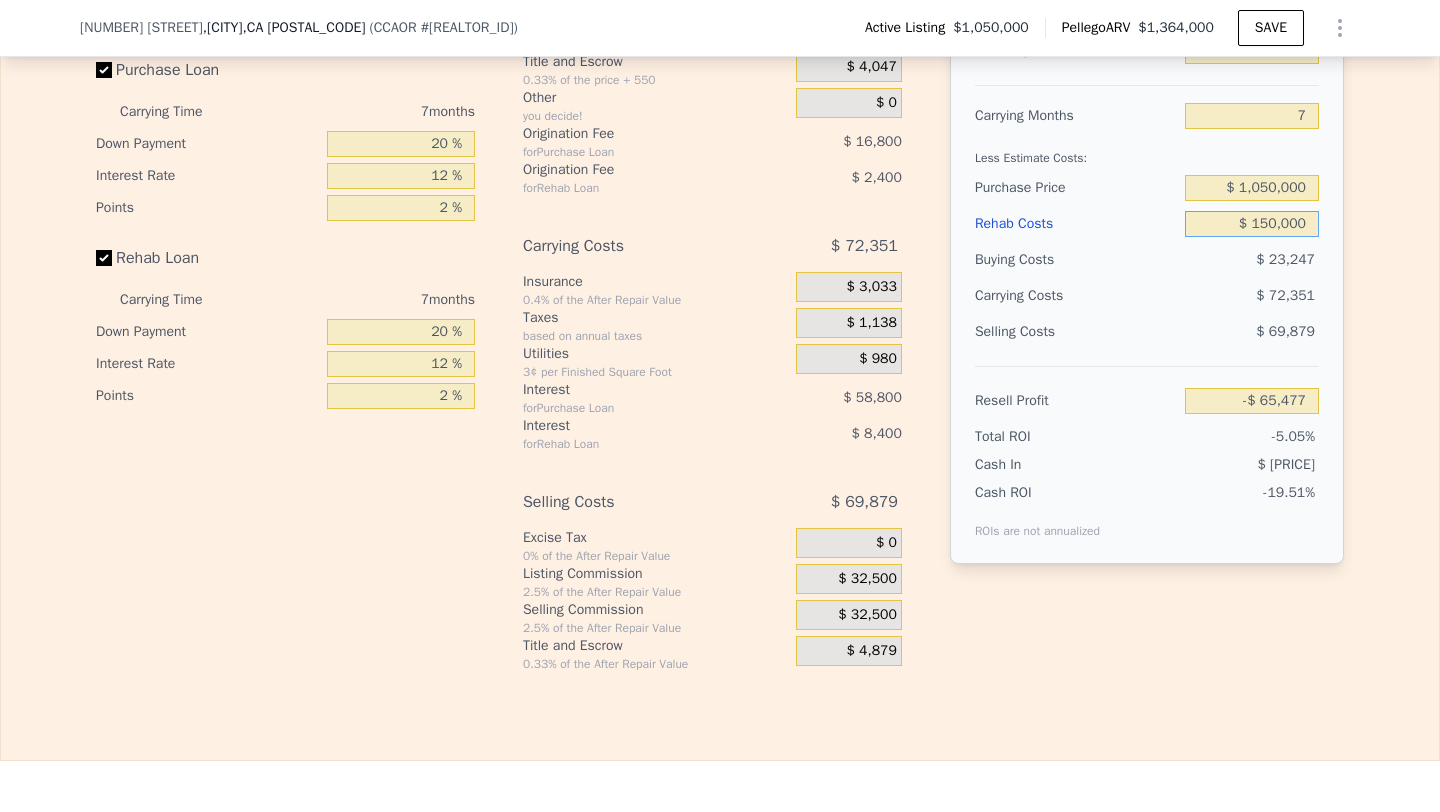 scroll, scrollTop: 3285, scrollLeft: 0, axis: vertical 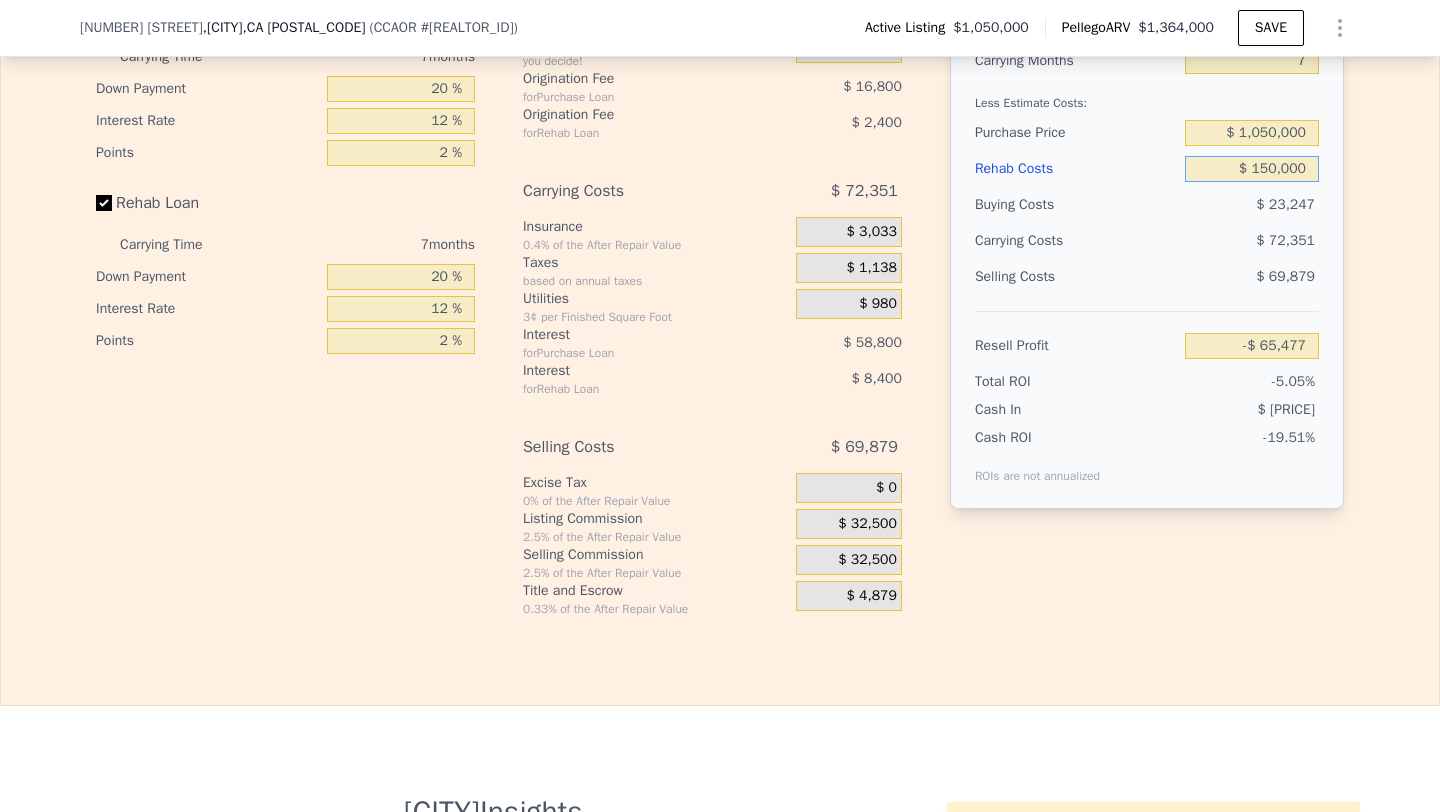 type on "$ 150,000" 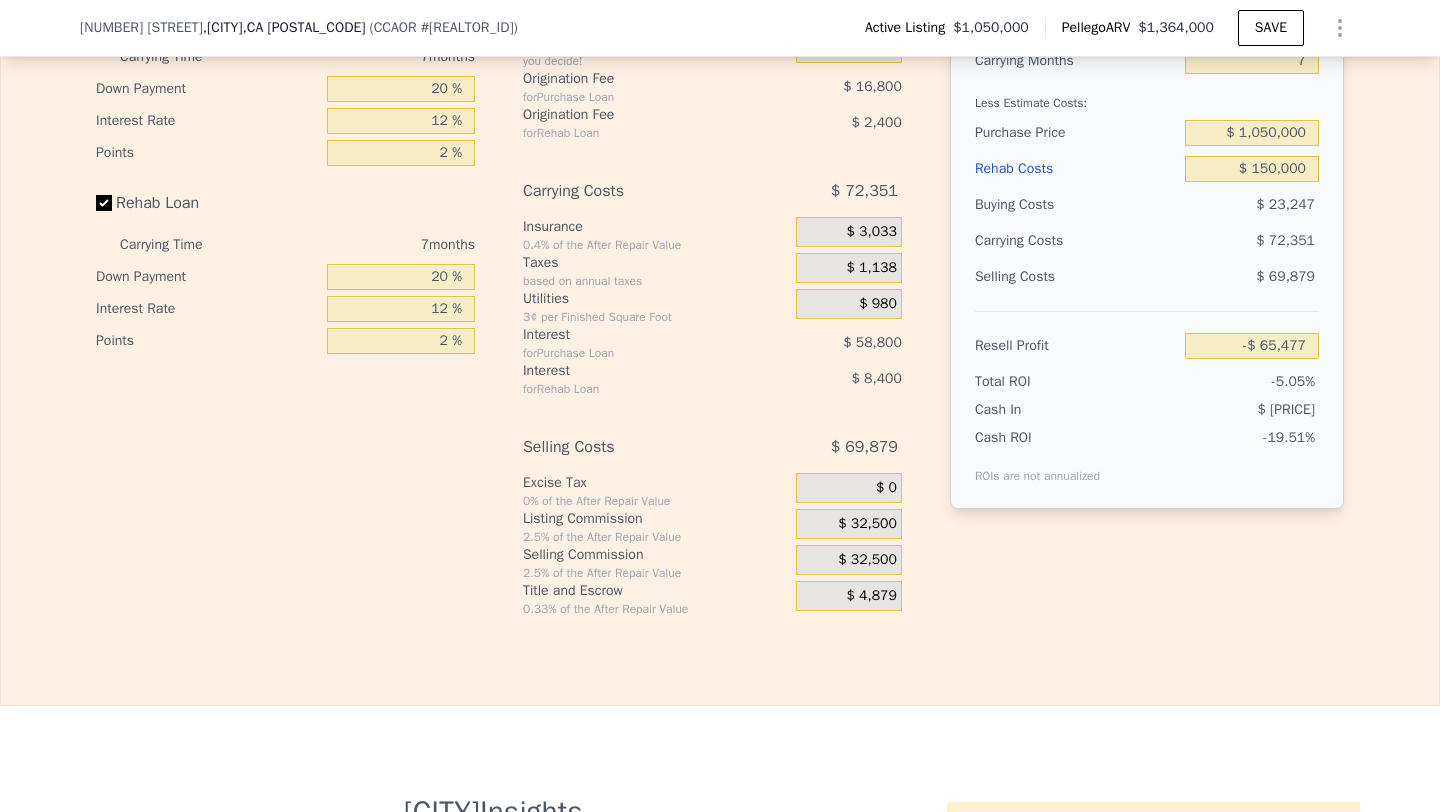 click on "$ 32,500" at bounding box center (867, 560) 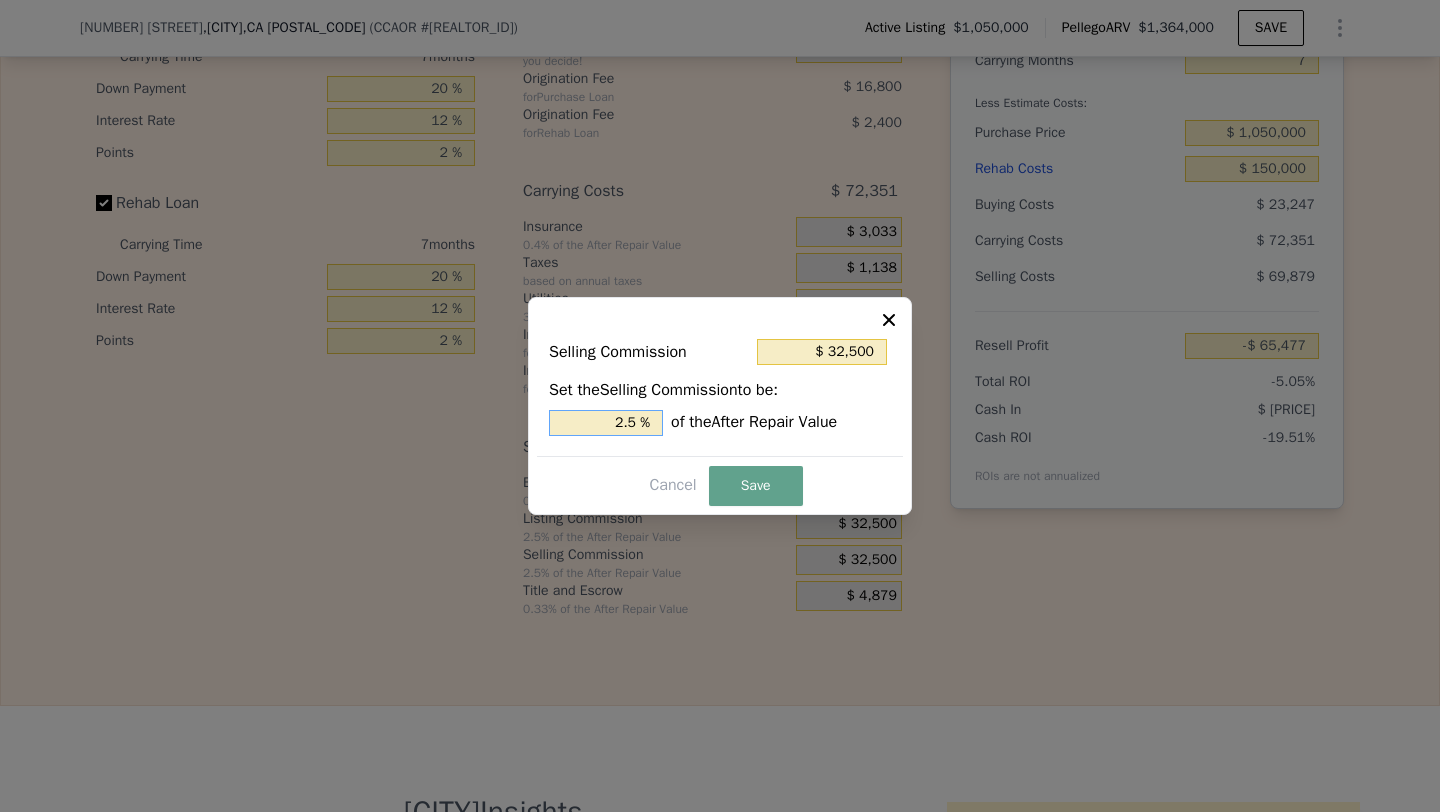 click on "2.5 %" at bounding box center (606, 423) 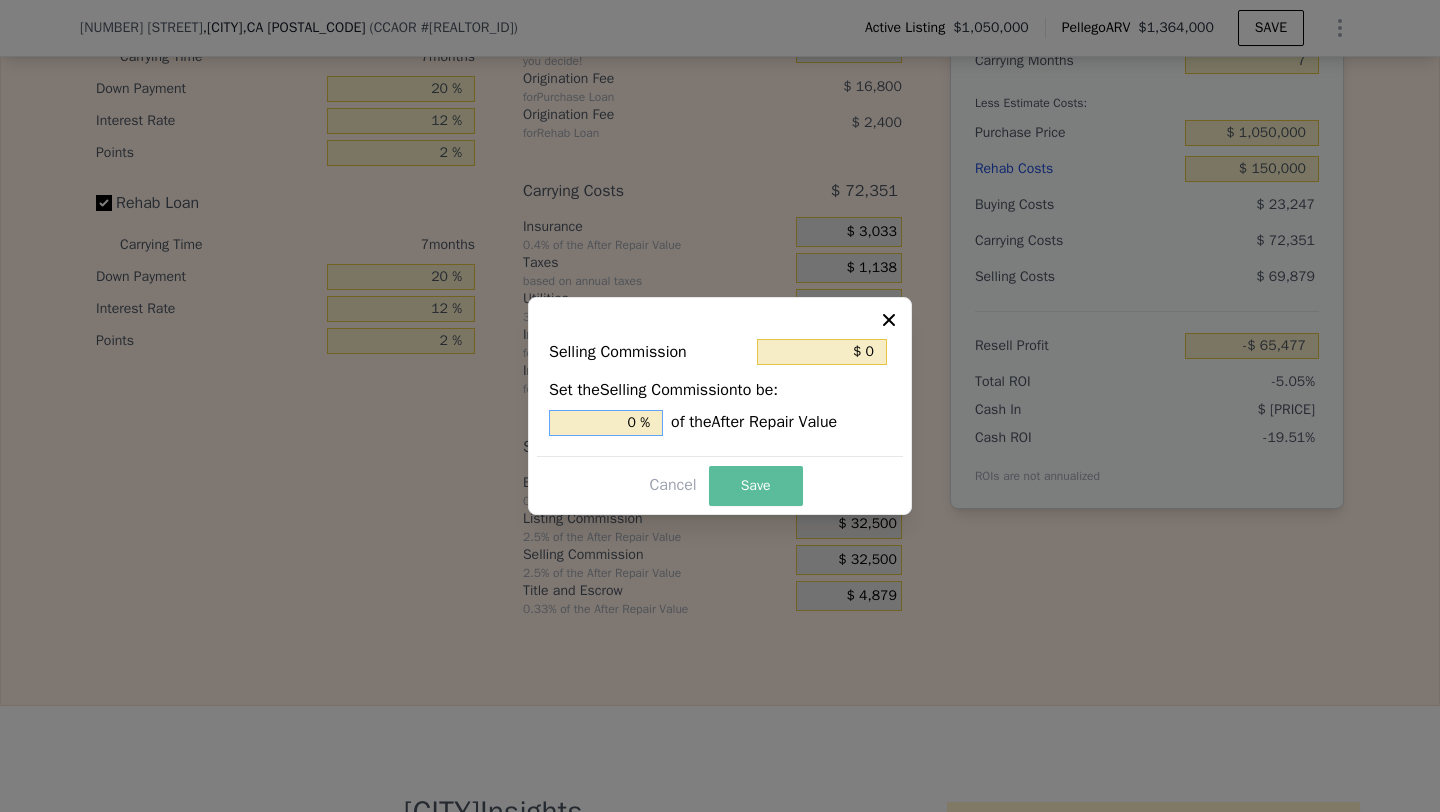 type on "0 %" 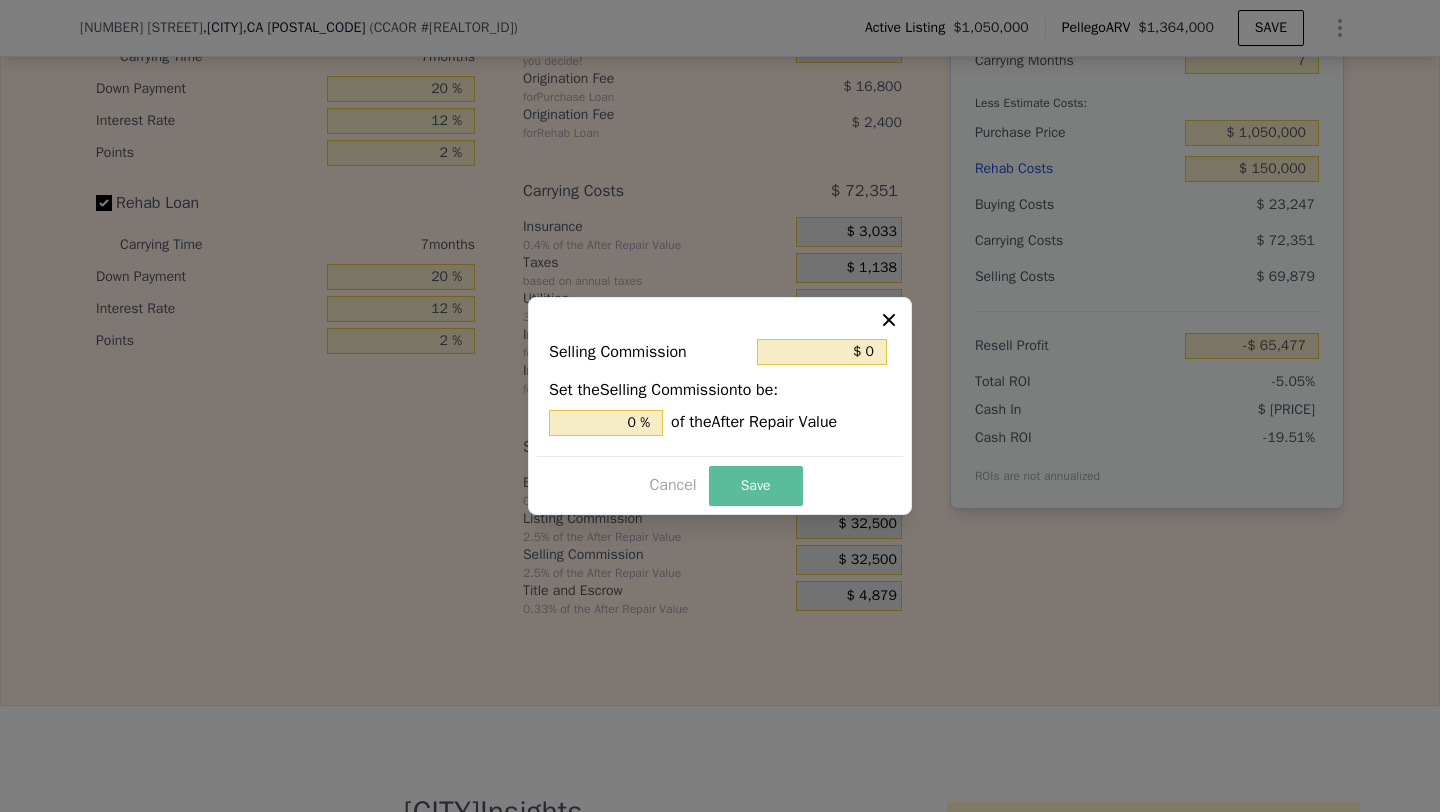click on "Save" at bounding box center (756, 486) 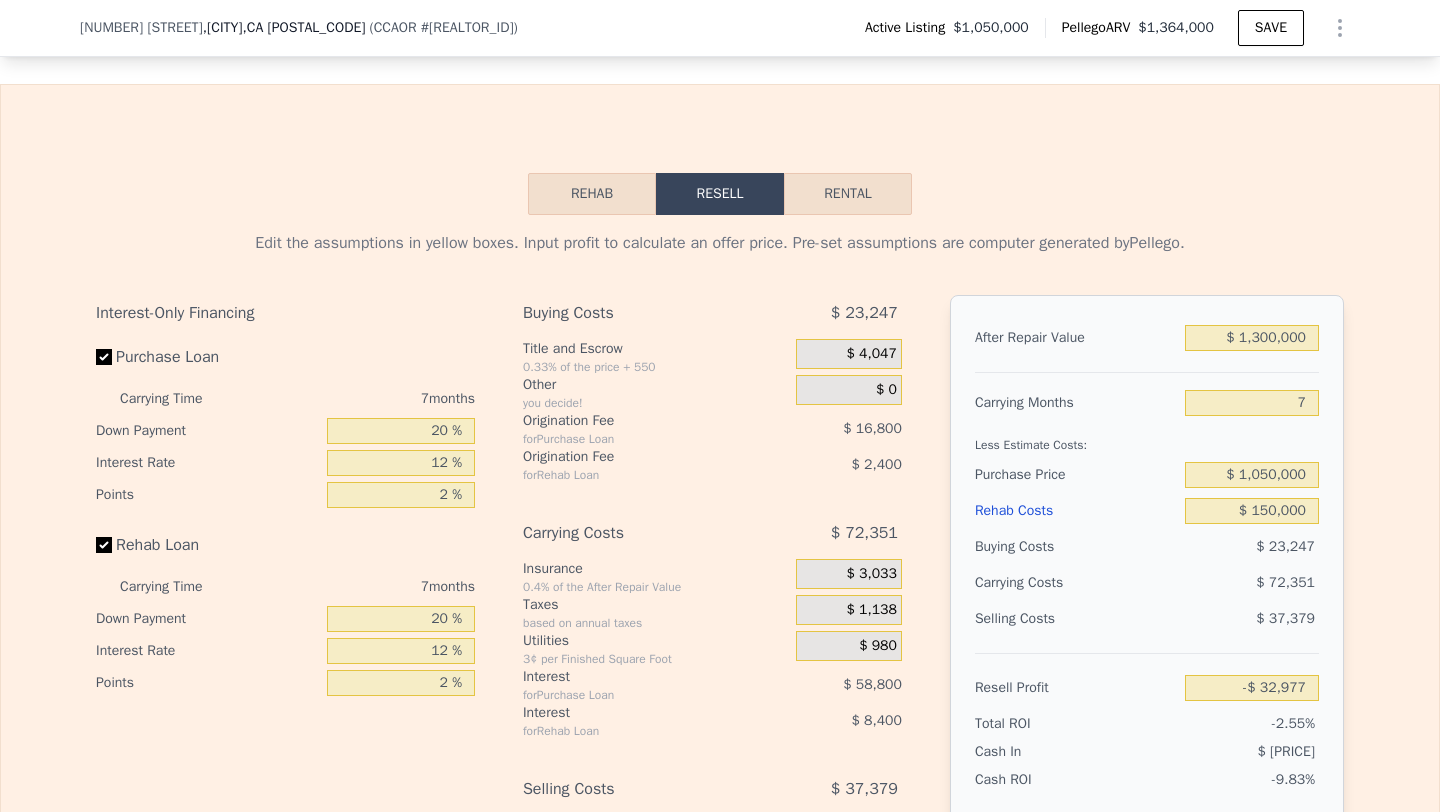 scroll, scrollTop: 2920, scrollLeft: 0, axis: vertical 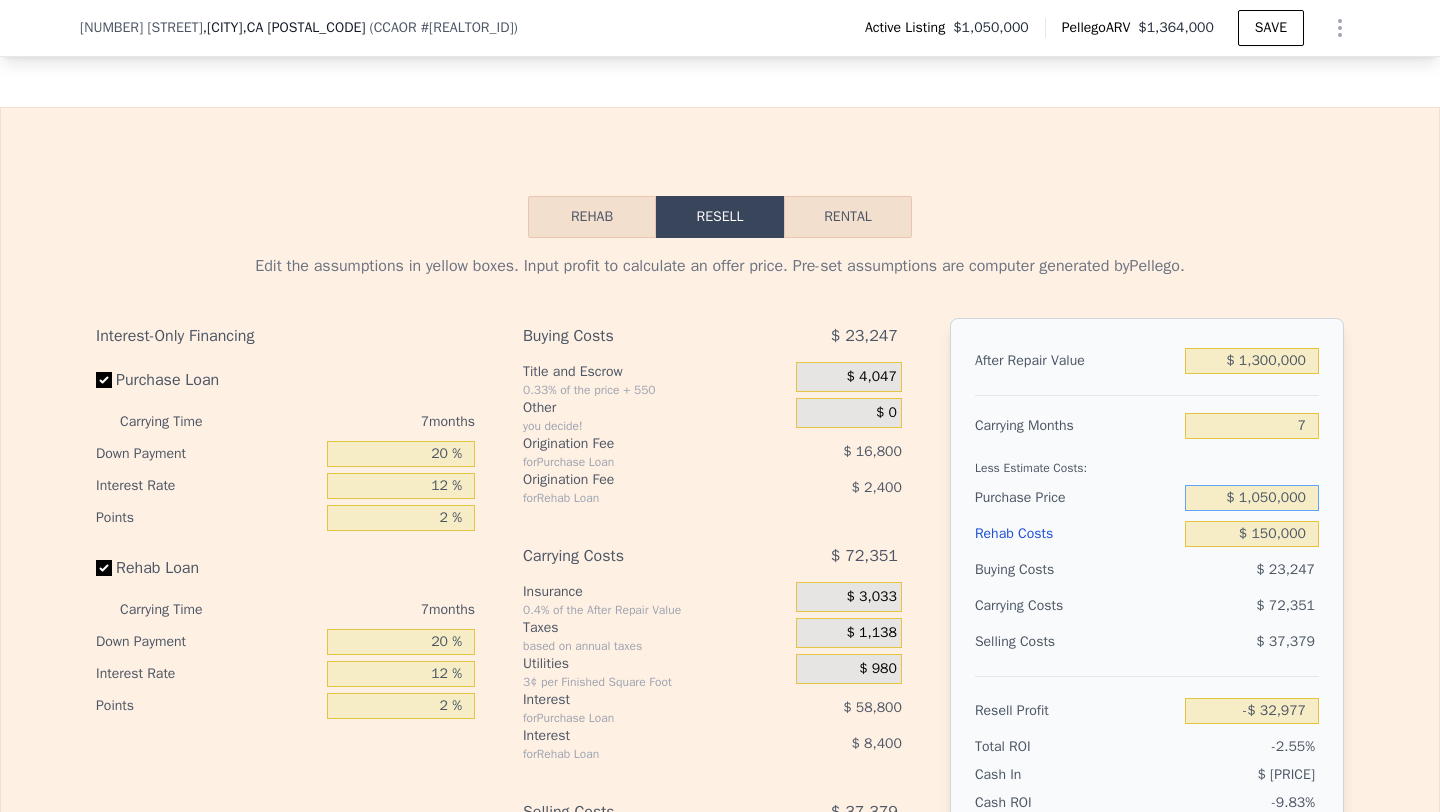 click on "$ 1,050,000" at bounding box center [1252, 498] 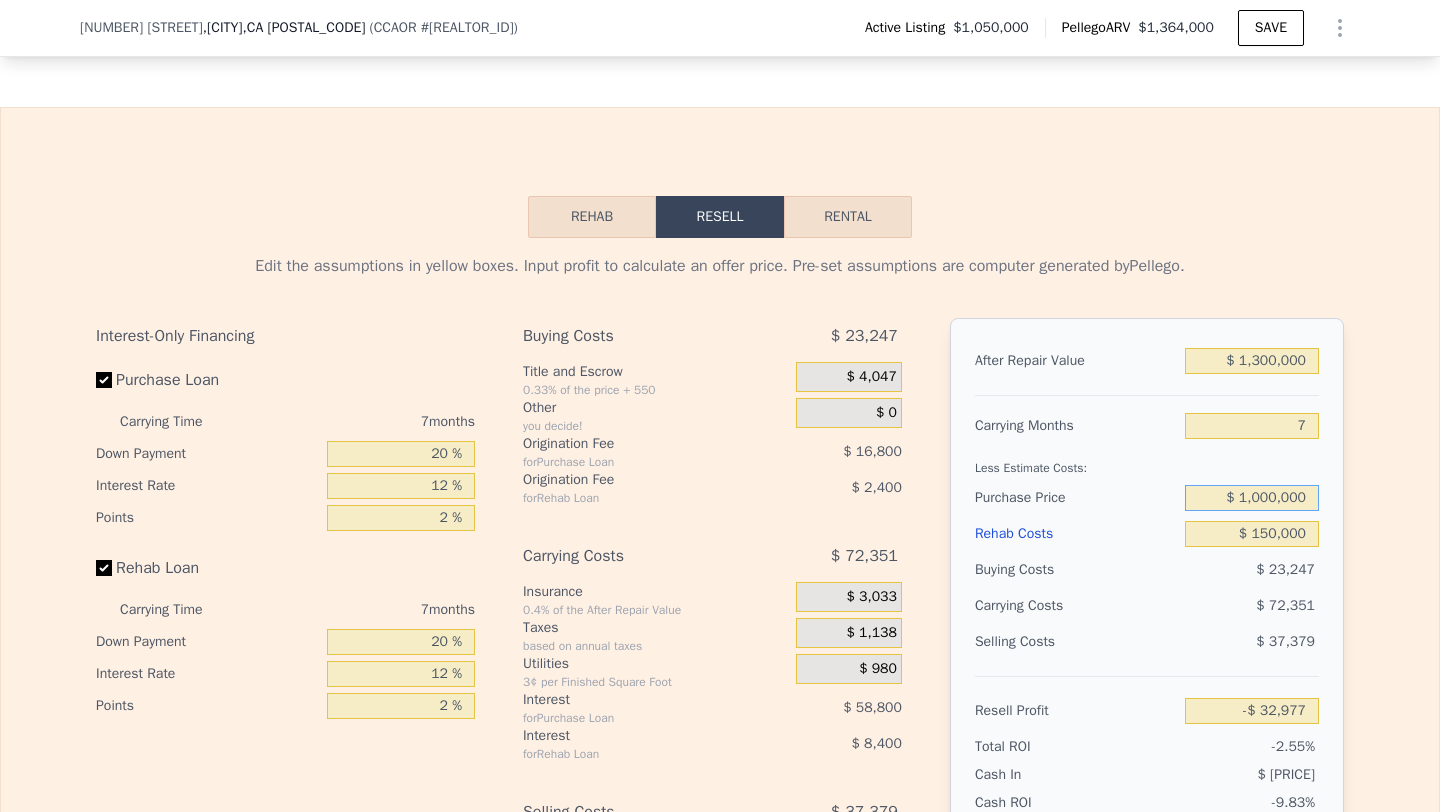type on "$ 1,000,000" 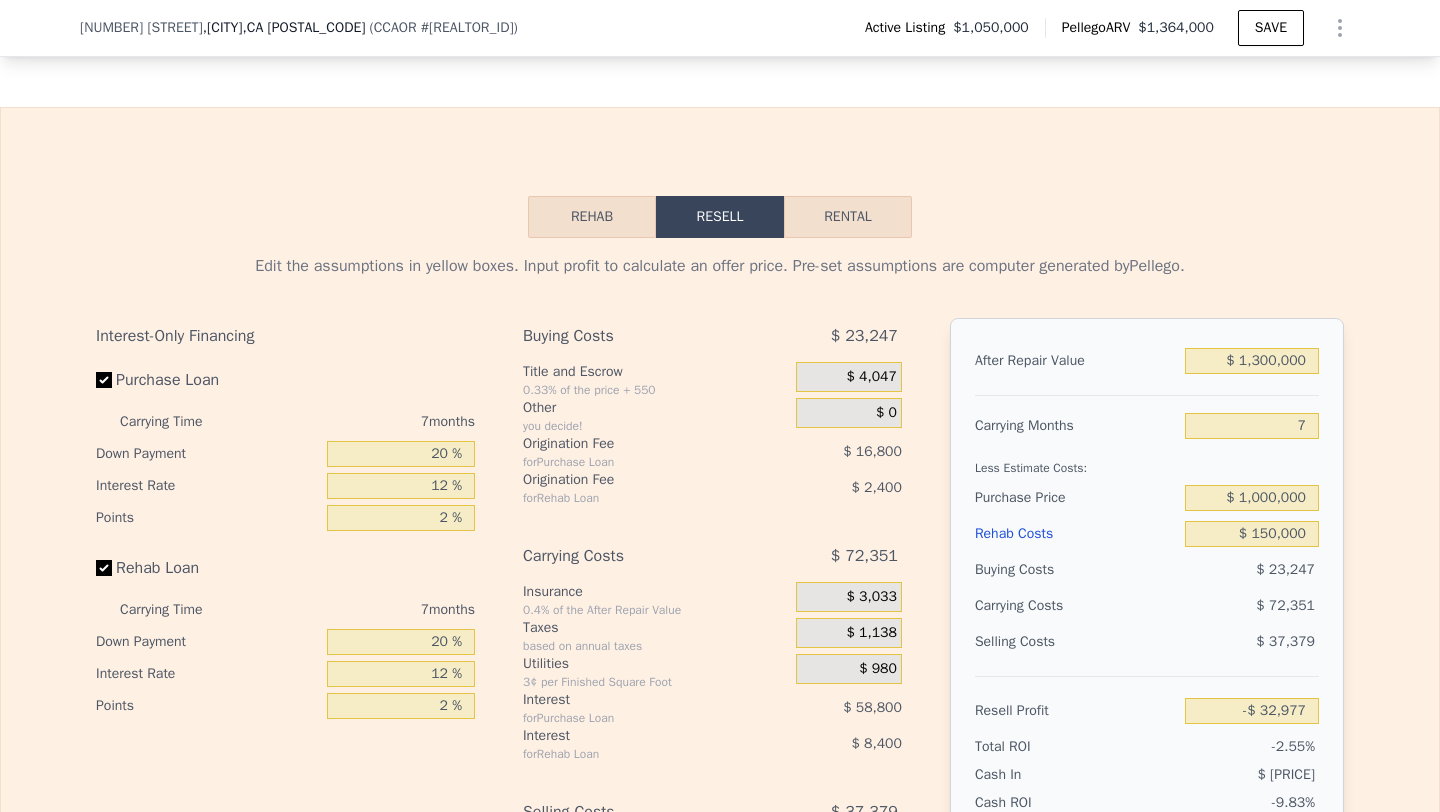 click on "$ 72,351" at bounding box center [1213, 606] 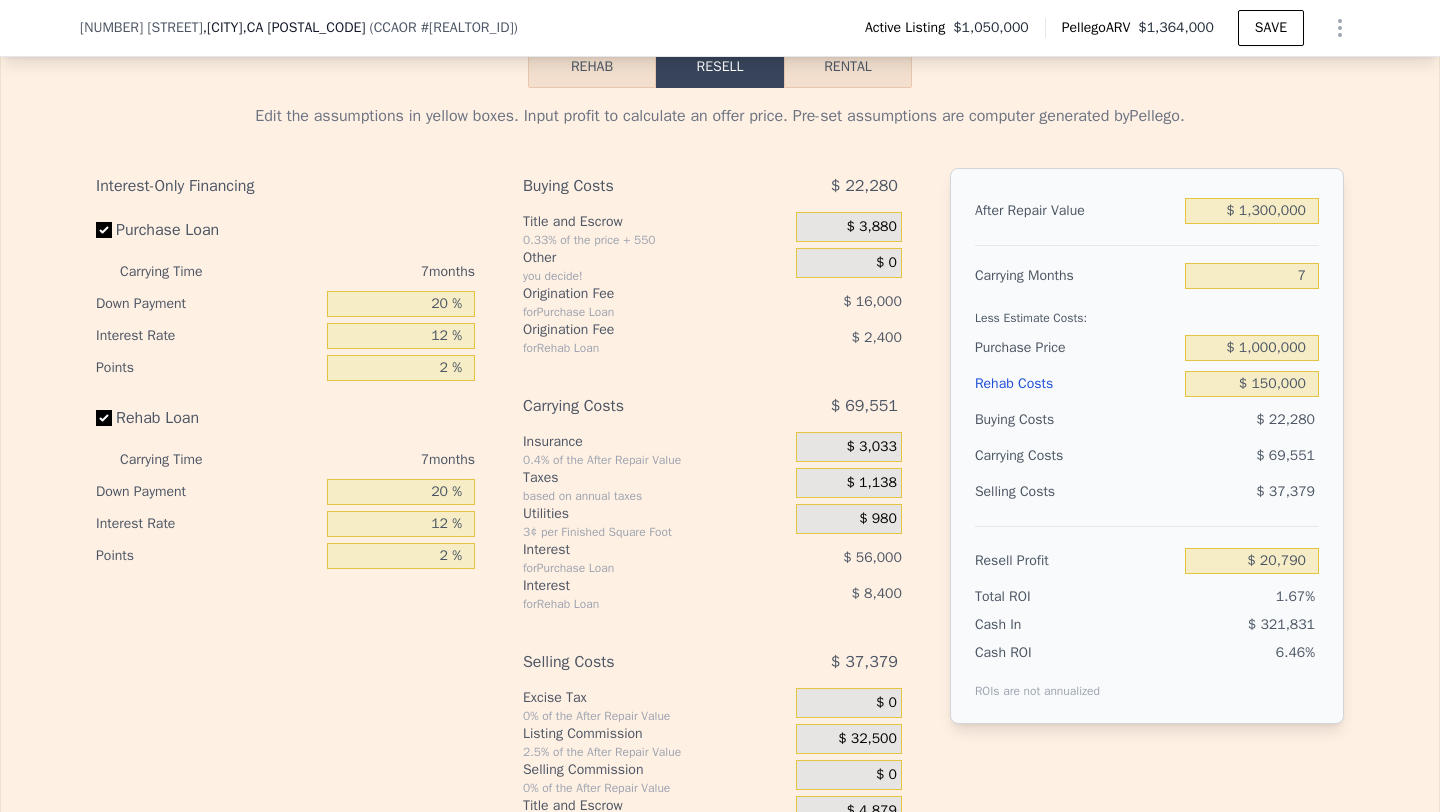 scroll, scrollTop: 3043, scrollLeft: 0, axis: vertical 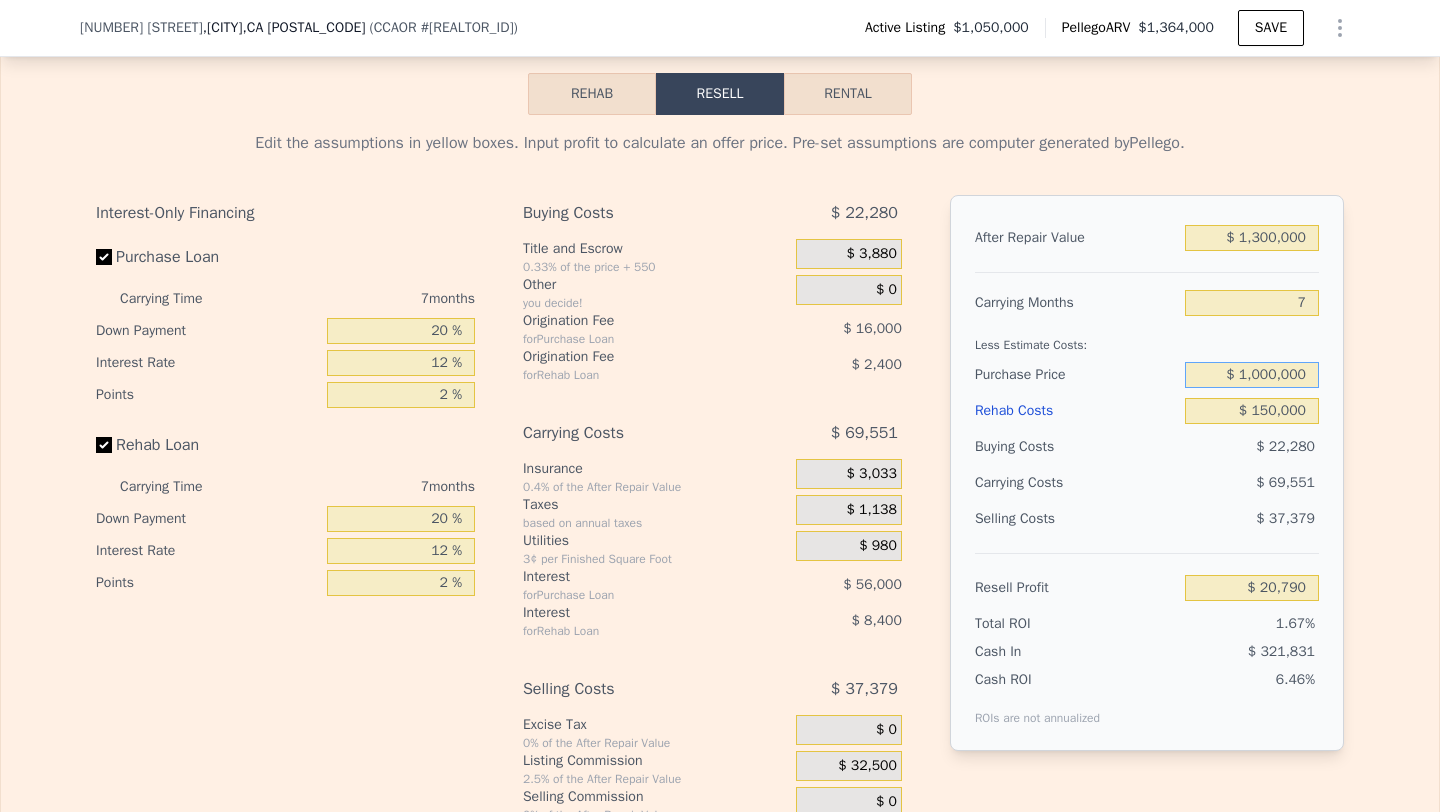 click on "$ 1,000,000" at bounding box center (1252, 375) 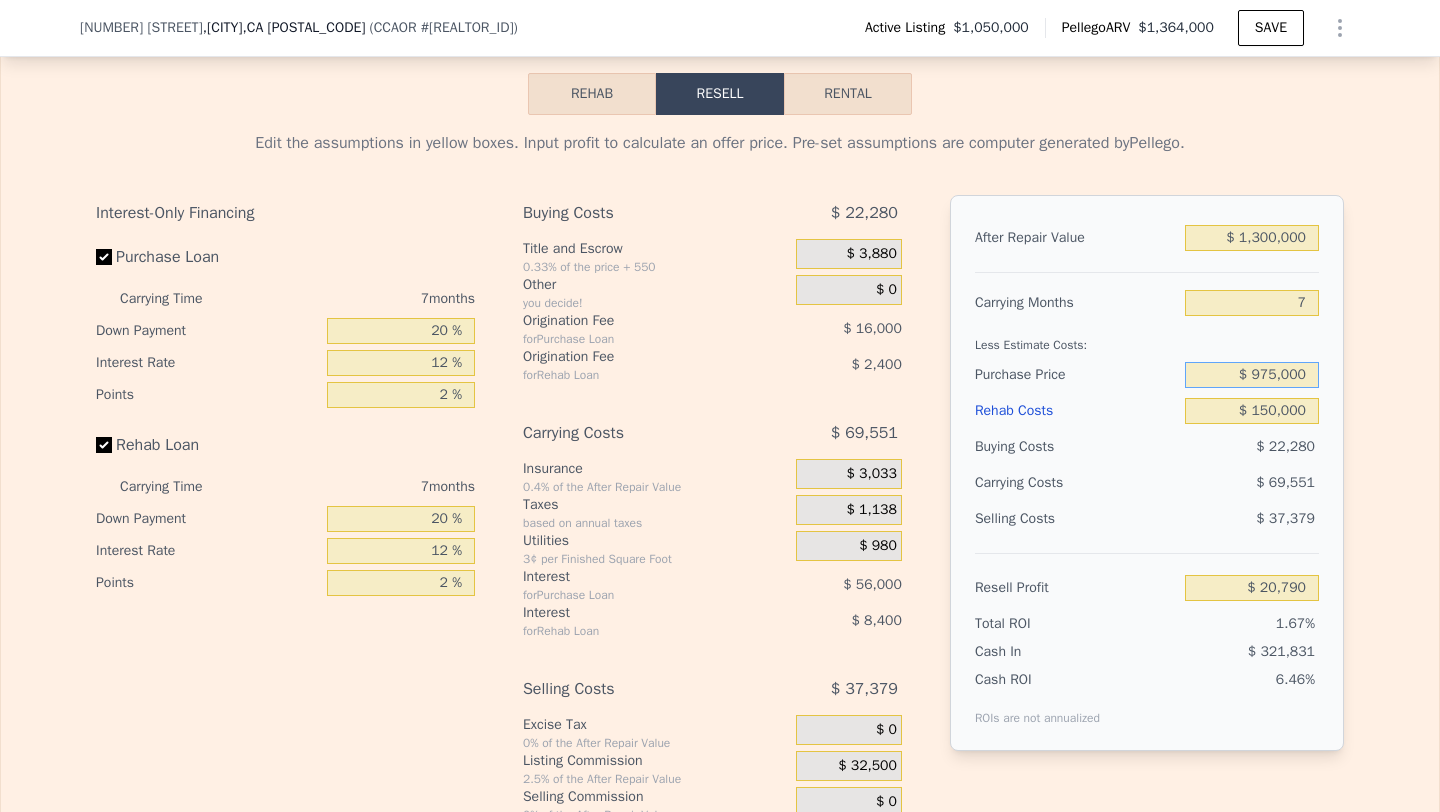 type on "$ 975,000" 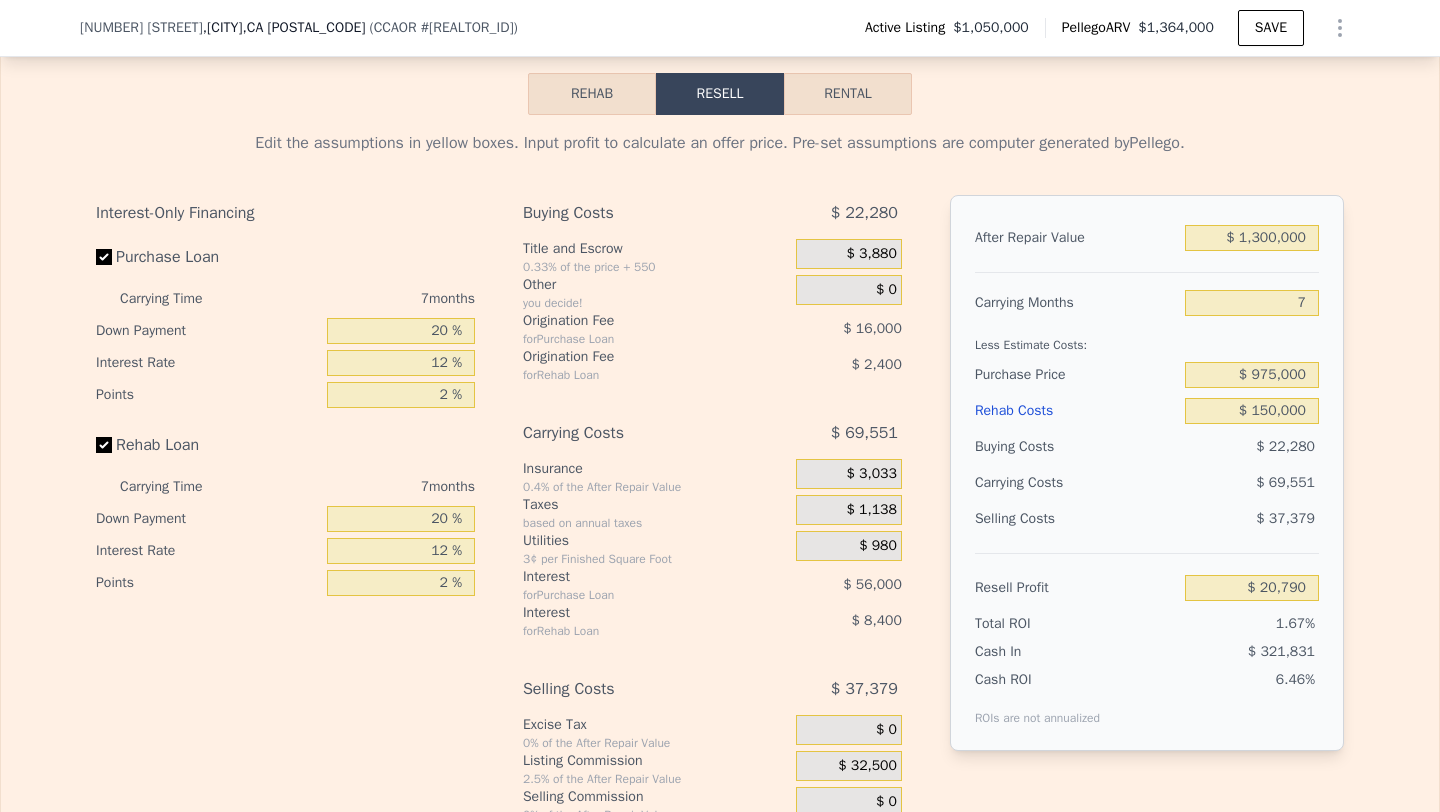 click on "$ 69,551" at bounding box center (1213, 483) 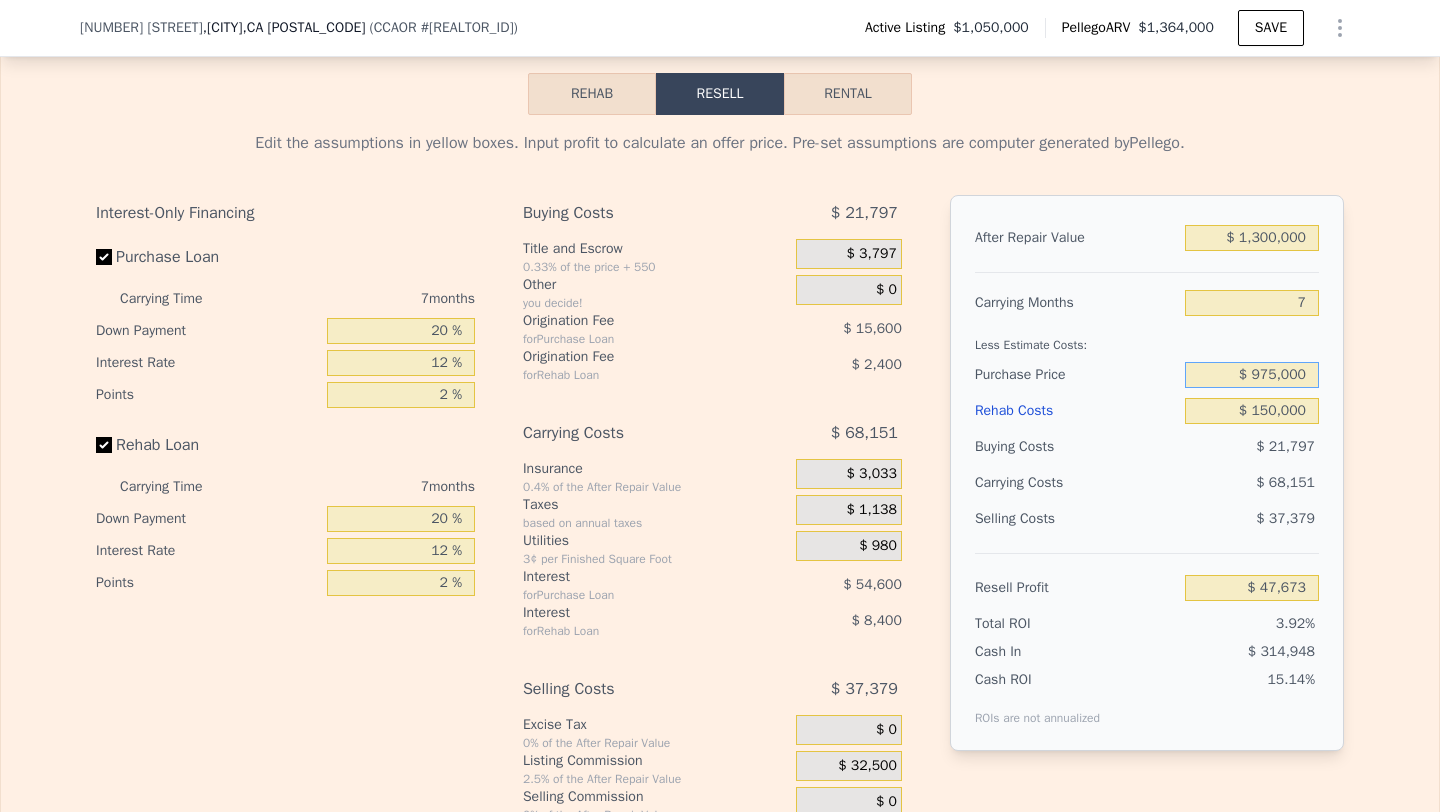 click on "$ 975,000" at bounding box center [1252, 375] 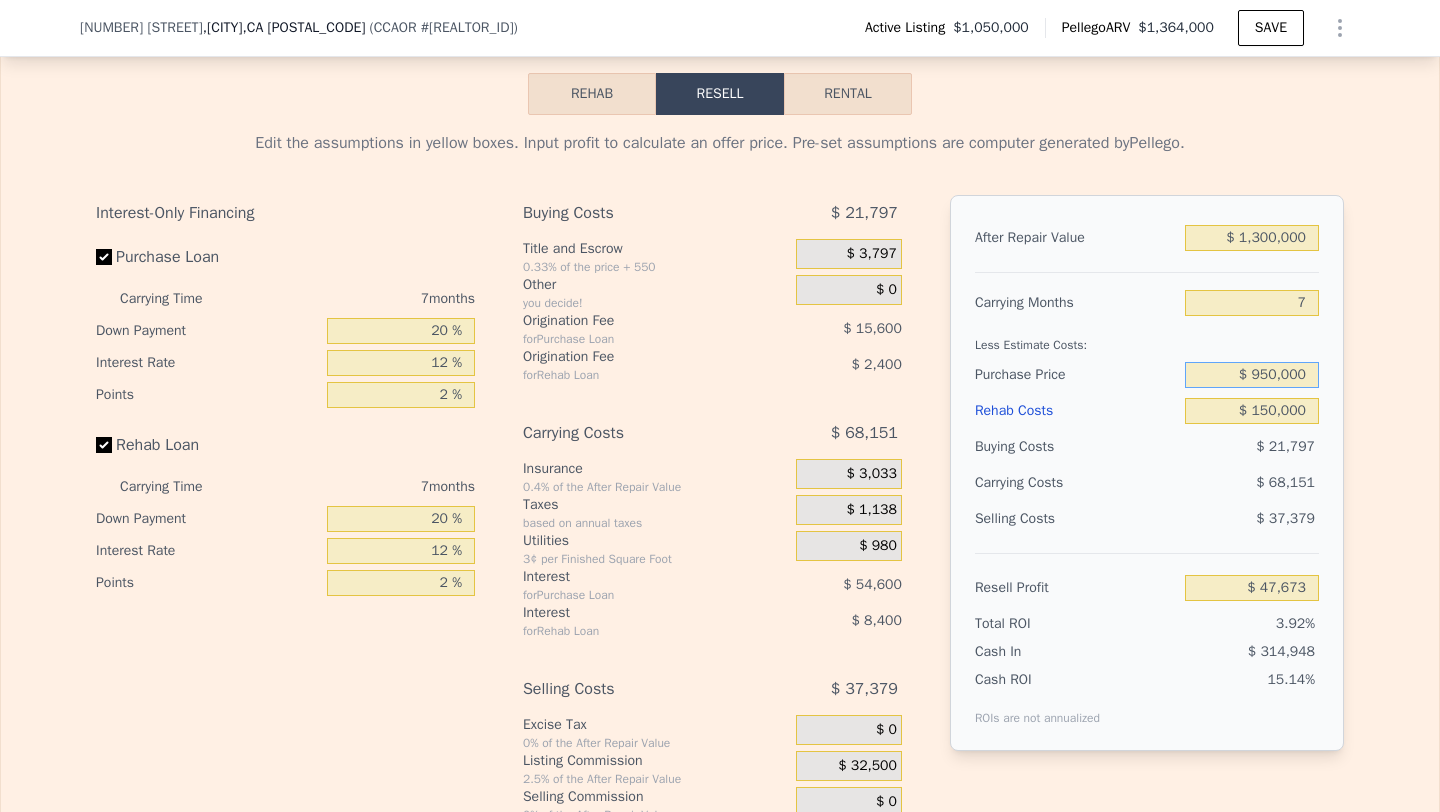 type on "$ 950,000" 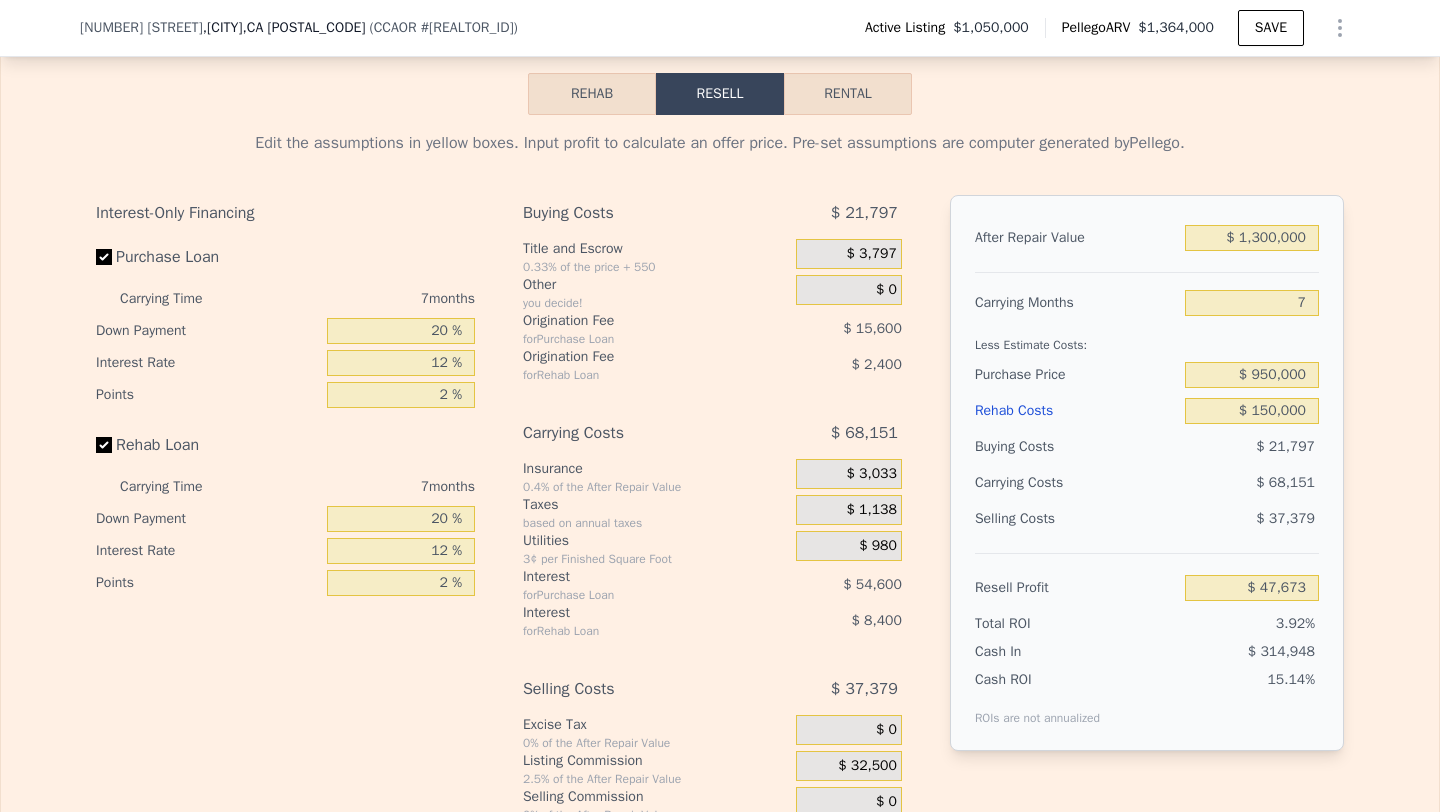 click on "$ 68,151" at bounding box center [1213, 483] 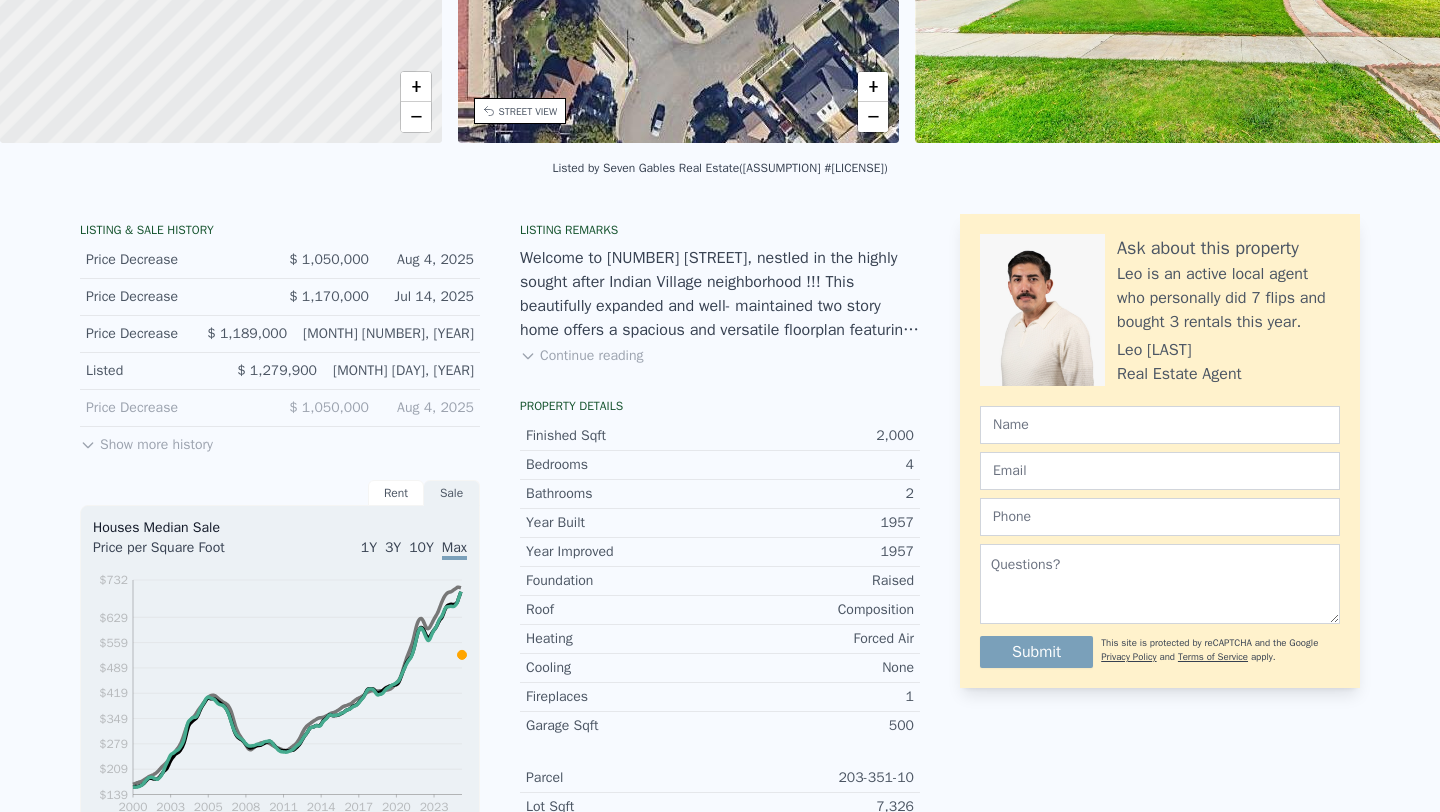 scroll, scrollTop: 0, scrollLeft: 0, axis: both 